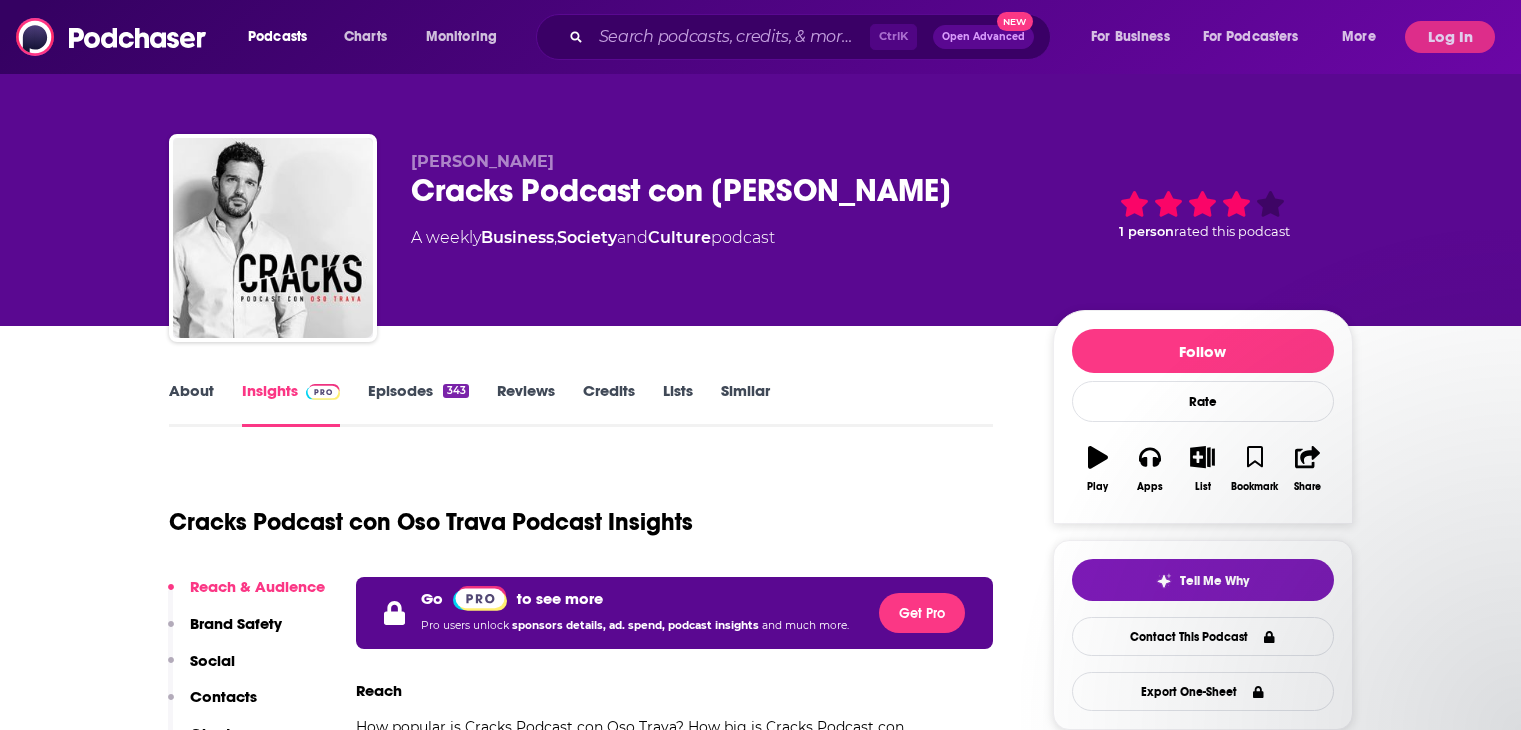 scroll, scrollTop: 0, scrollLeft: 0, axis: both 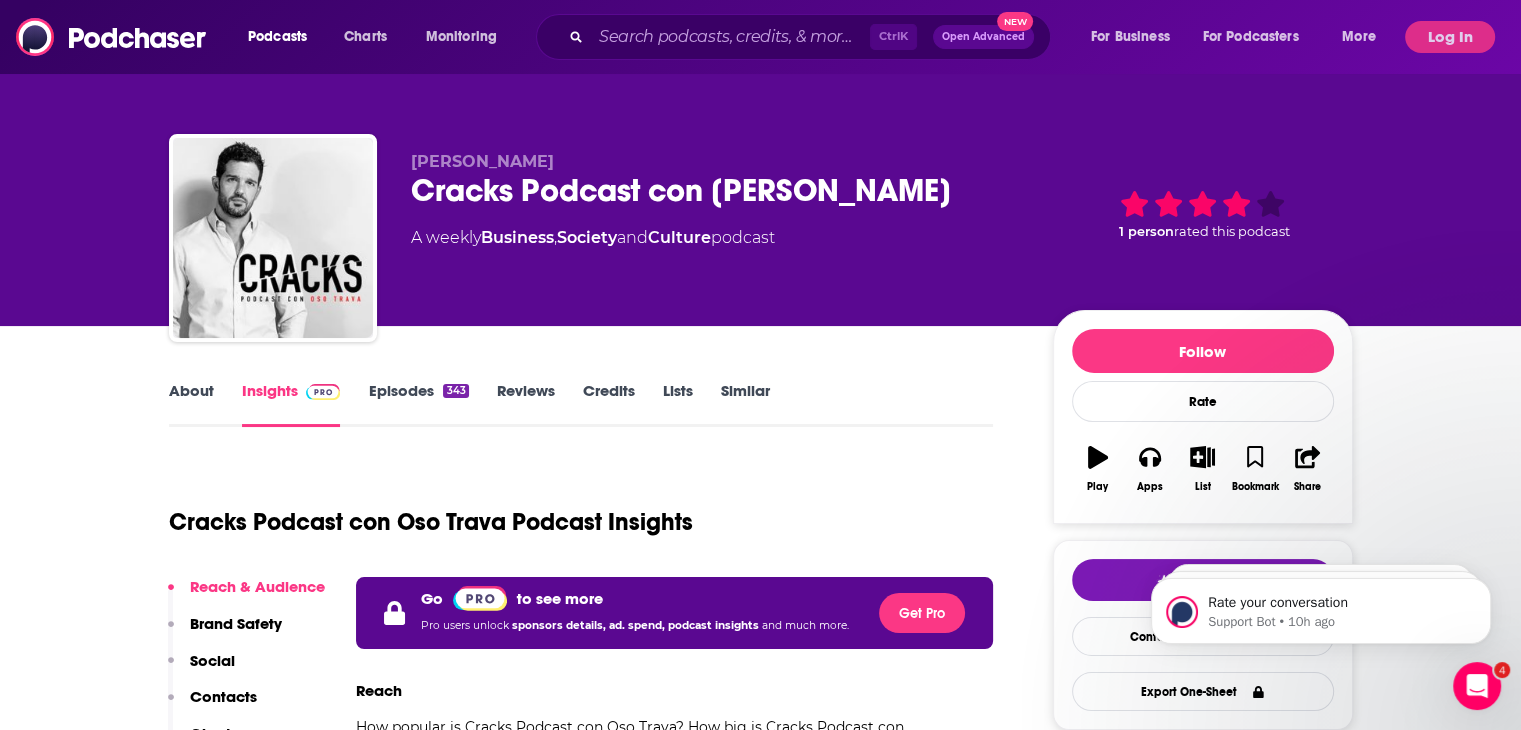 click on "About Insights Episodes 343 Reviews Credits Lists Similar" at bounding box center (581, 402) 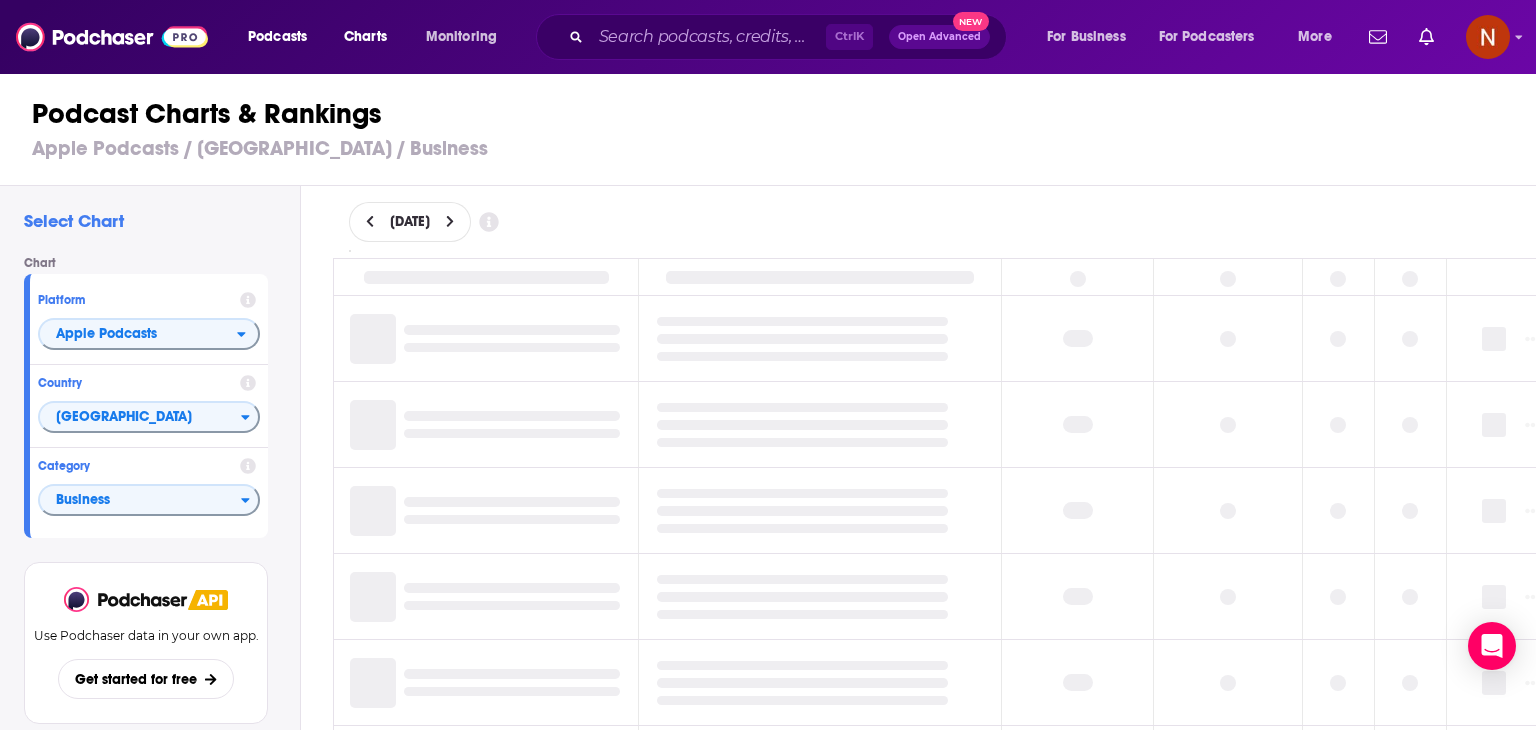 scroll, scrollTop: 0, scrollLeft: 0, axis: both 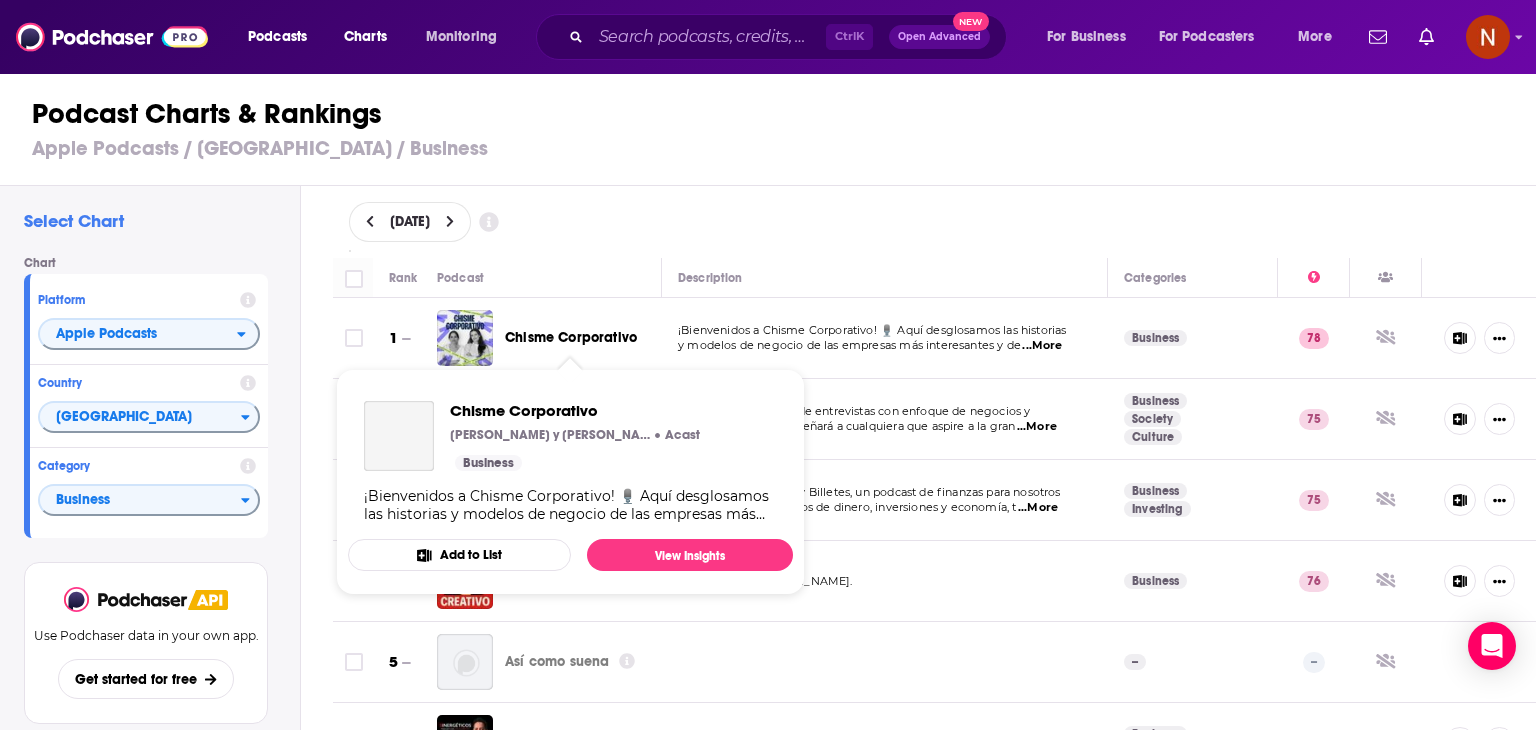 click on "Chisme Corporativo" at bounding box center (571, 337) 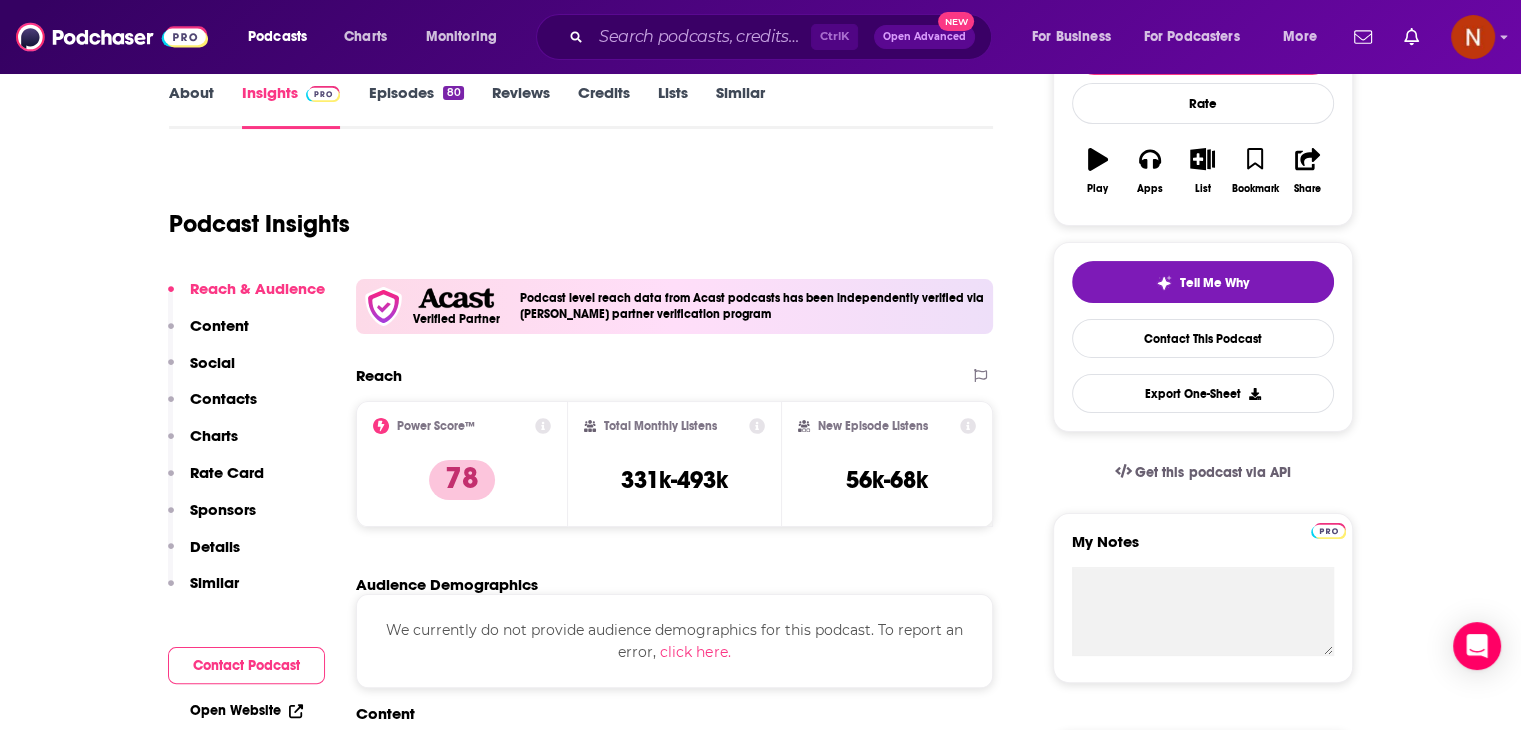 scroll, scrollTop: 0, scrollLeft: 0, axis: both 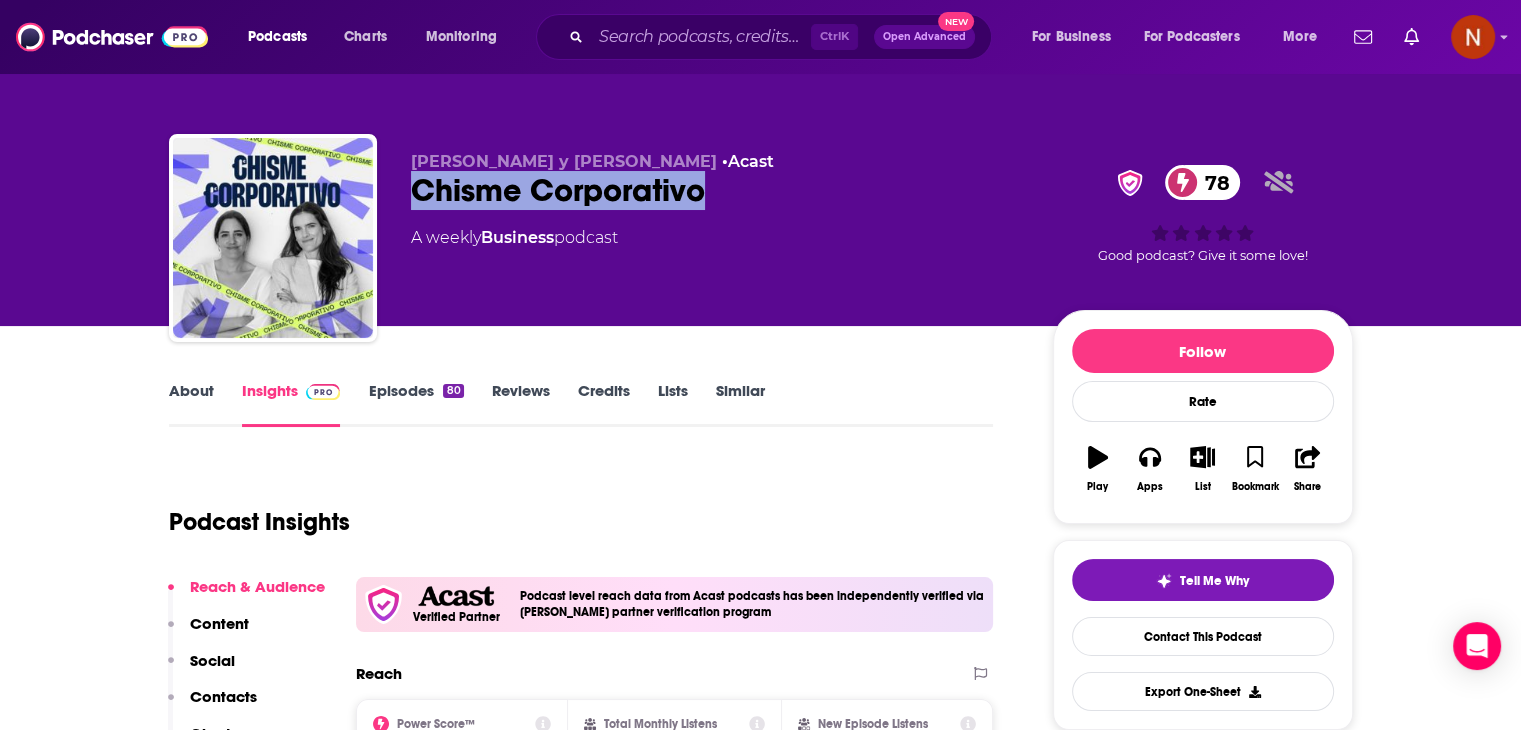 drag, startPoint x: 700, startPoint y: 192, endPoint x: 413, endPoint y: 191, distance: 287.00174 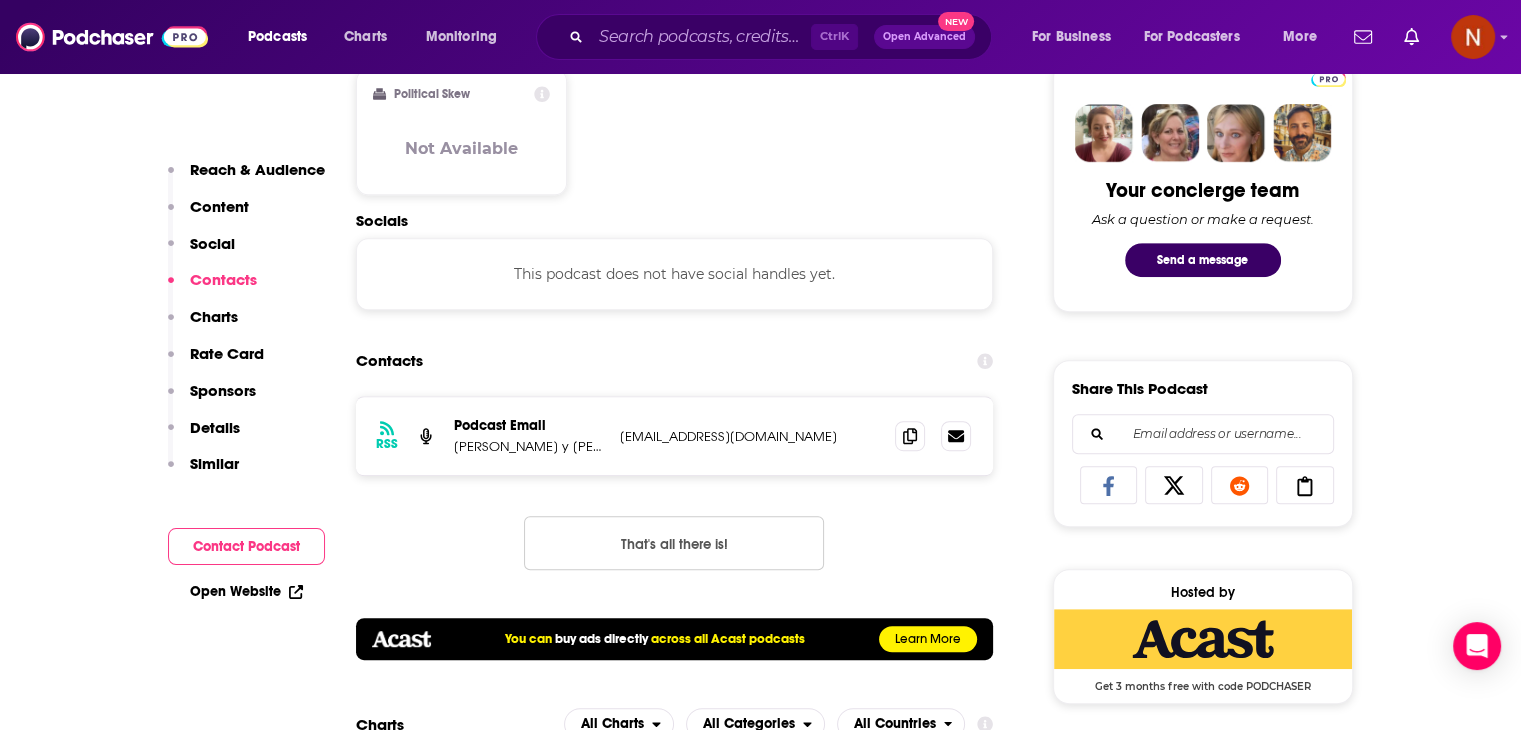 scroll, scrollTop: 936, scrollLeft: 0, axis: vertical 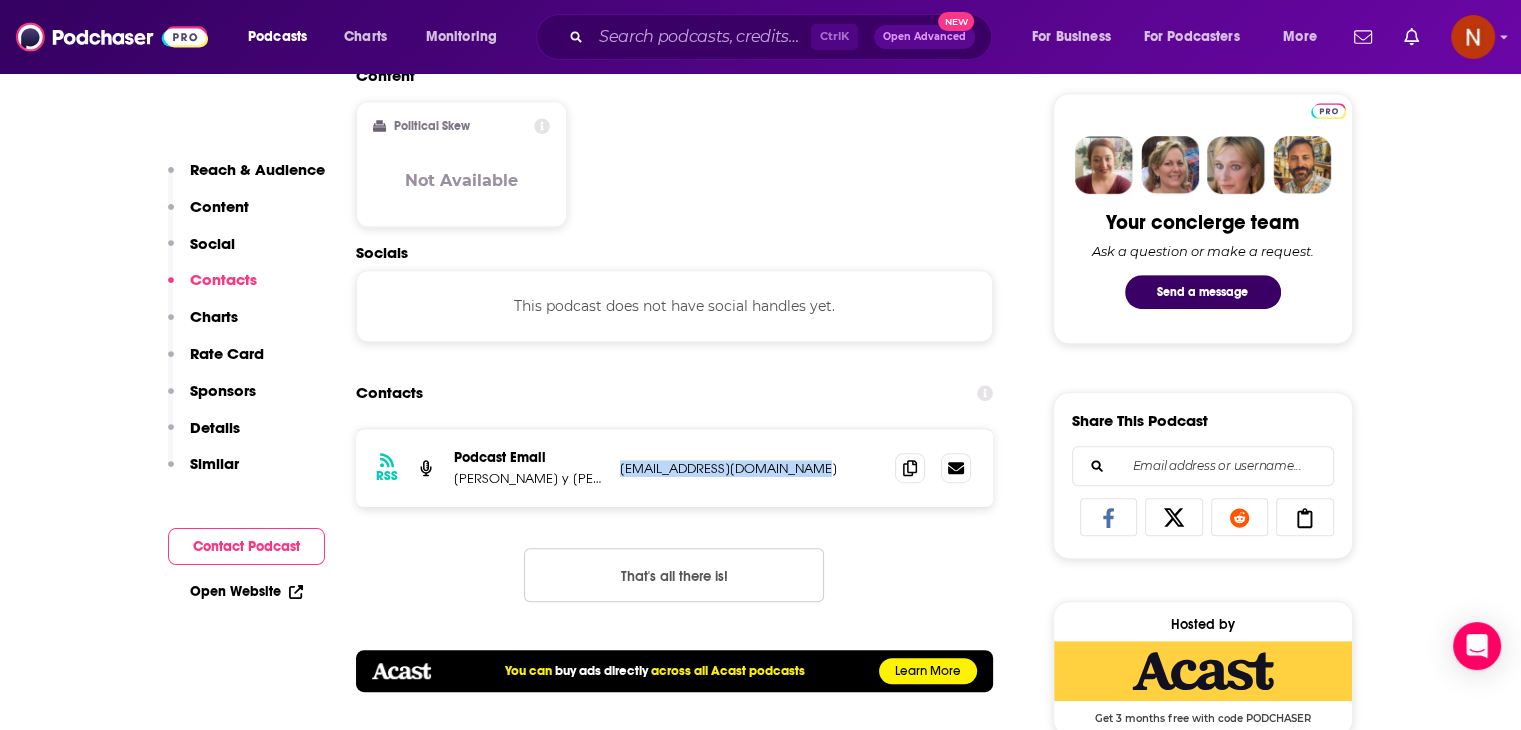 drag, startPoint x: 813, startPoint y: 470, endPoint x: 617, endPoint y: 477, distance: 196.12495 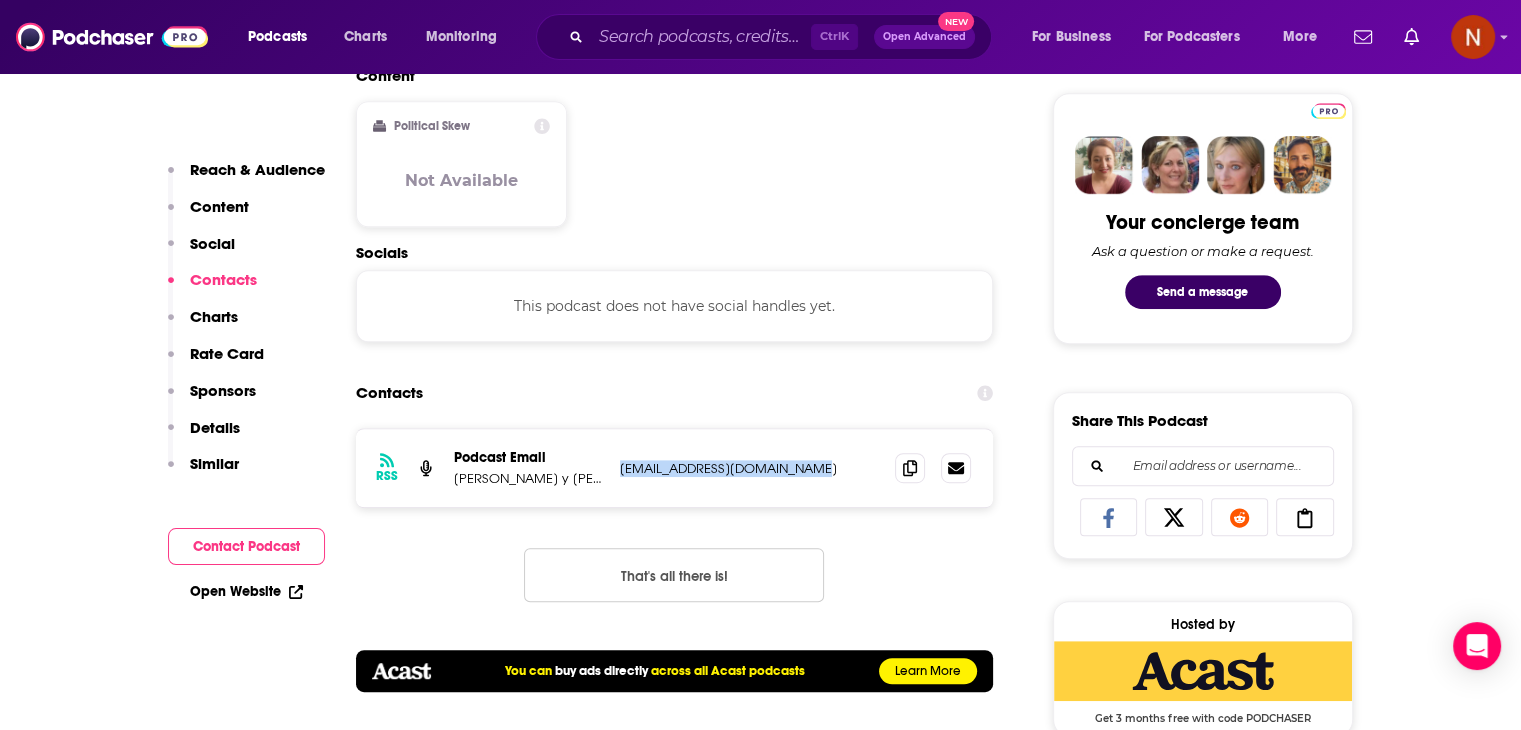 click on "RSS   Podcast Email [PERSON_NAME] y [PERSON_NAME] [EMAIL_ADDRESS][DOMAIN_NAME] [EMAIL_ADDRESS][DOMAIN_NAME]" at bounding box center (675, 468) 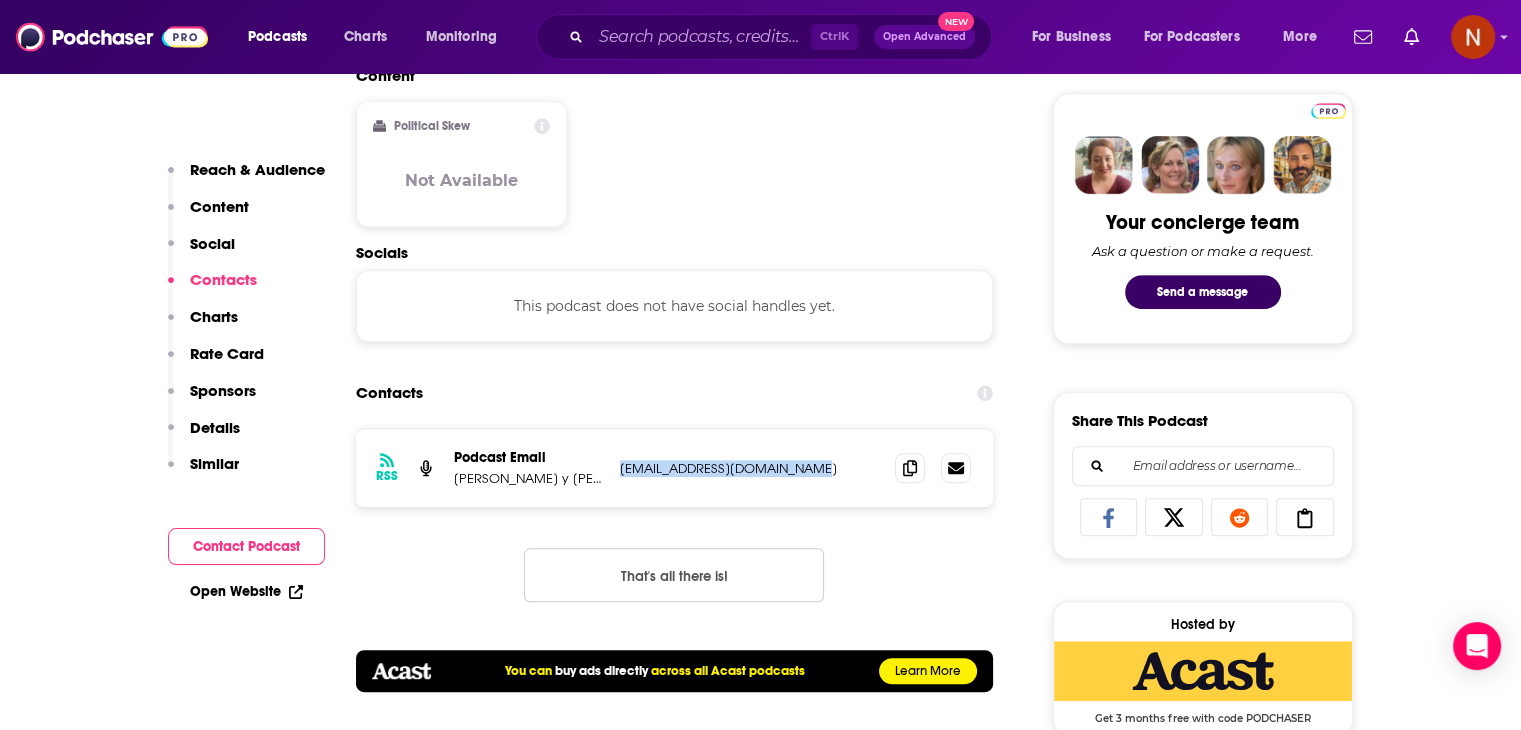 copy on "[EMAIL_ADDRESS][DOMAIN_NAME]" 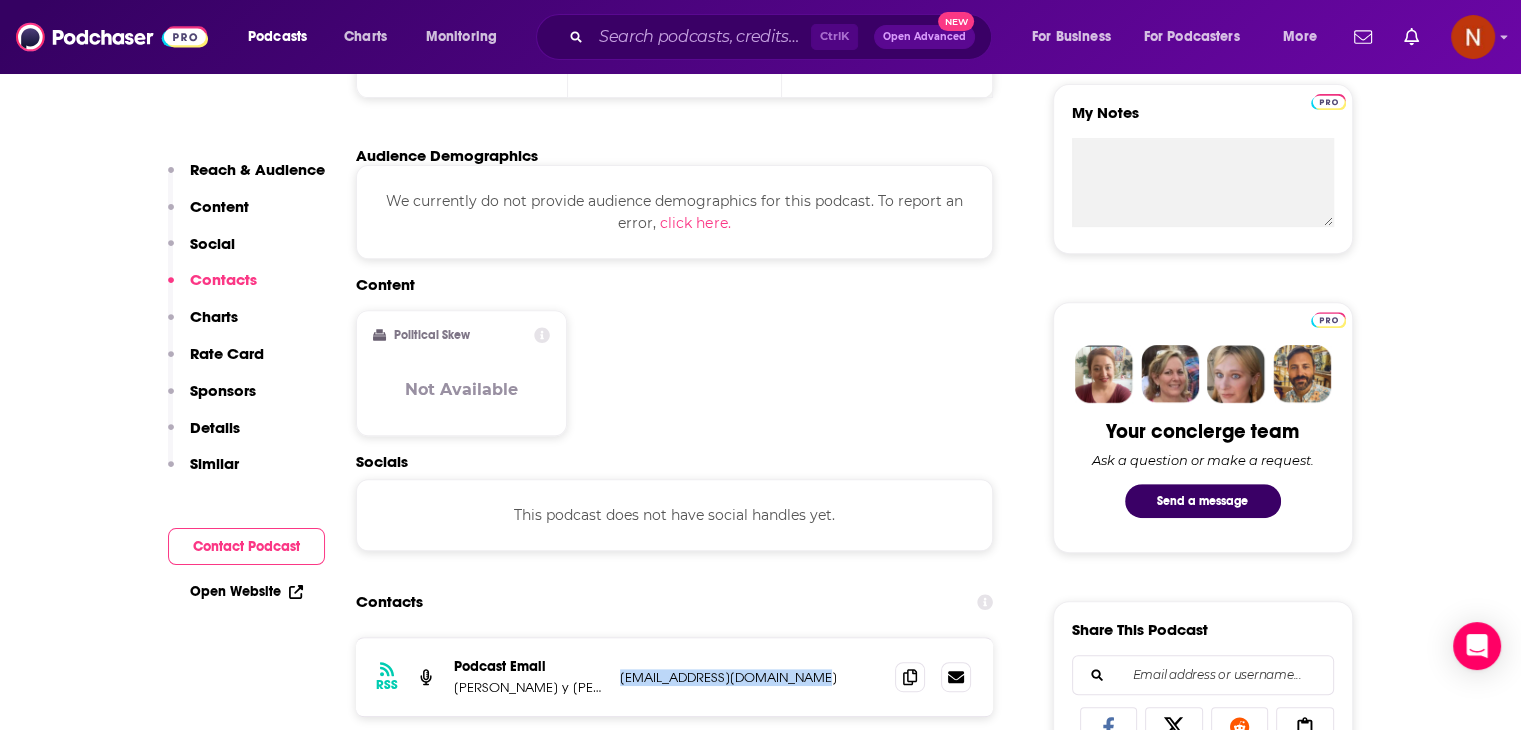 scroll, scrollTop: 706, scrollLeft: 0, axis: vertical 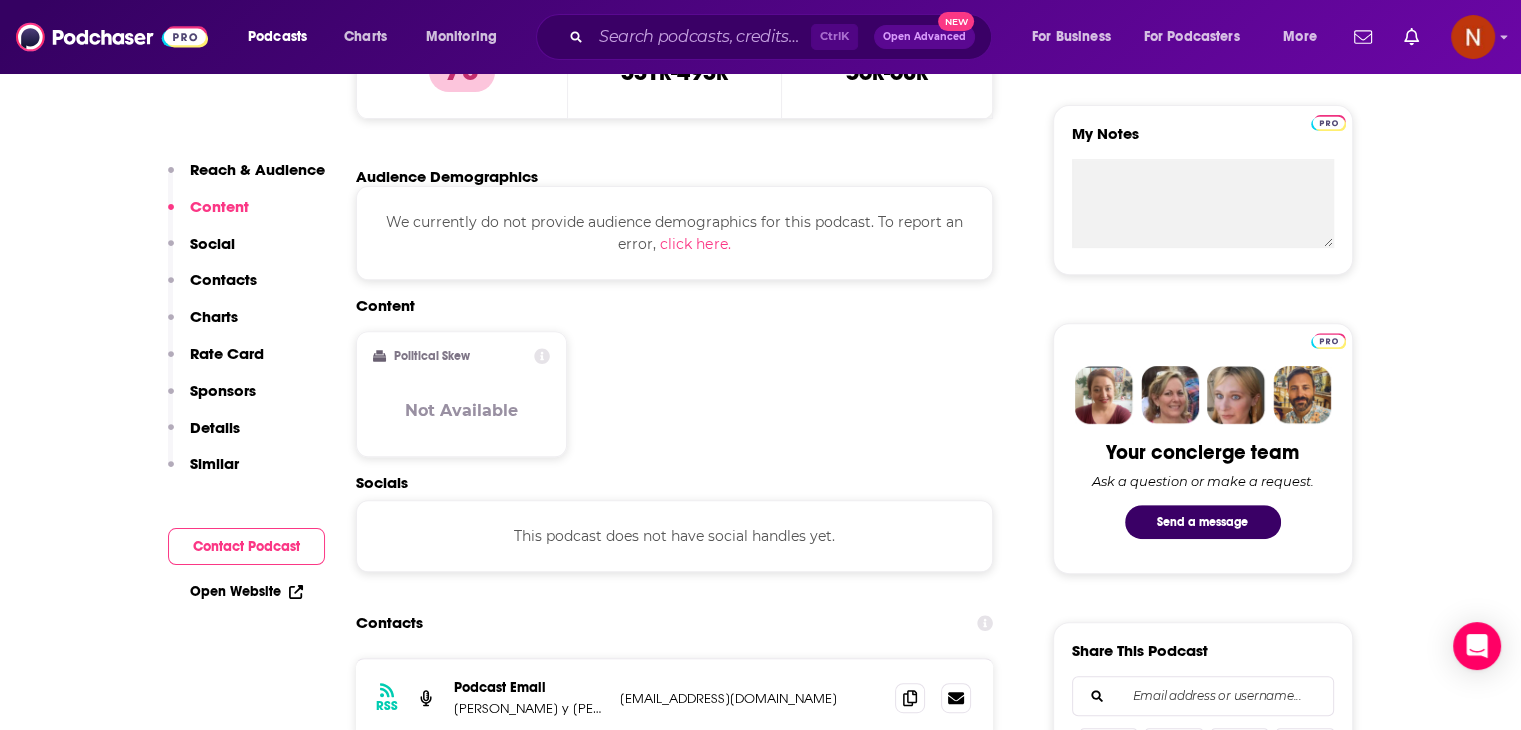 click on "Content Political Skew Not Available" at bounding box center [675, 384] 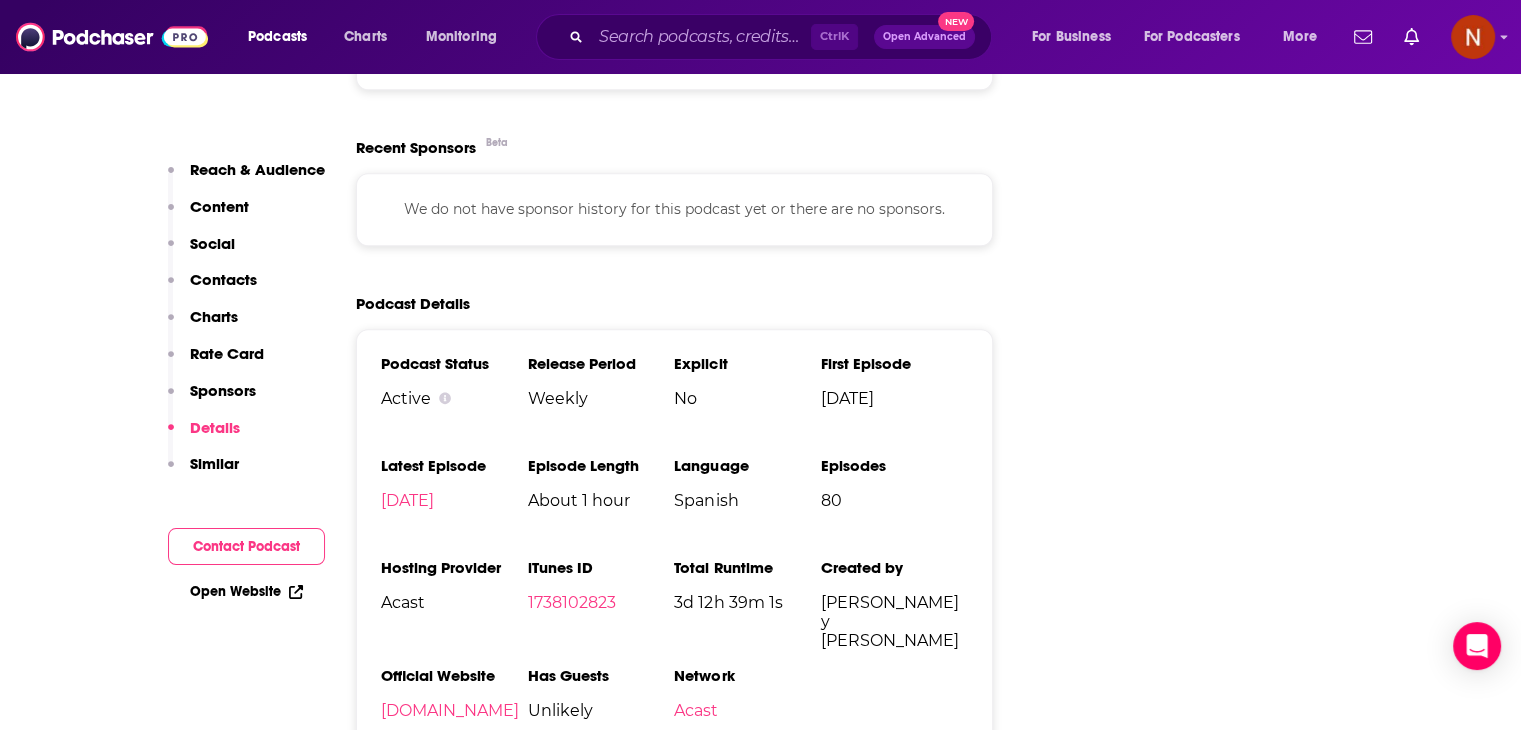 scroll, scrollTop: 2388, scrollLeft: 0, axis: vertical 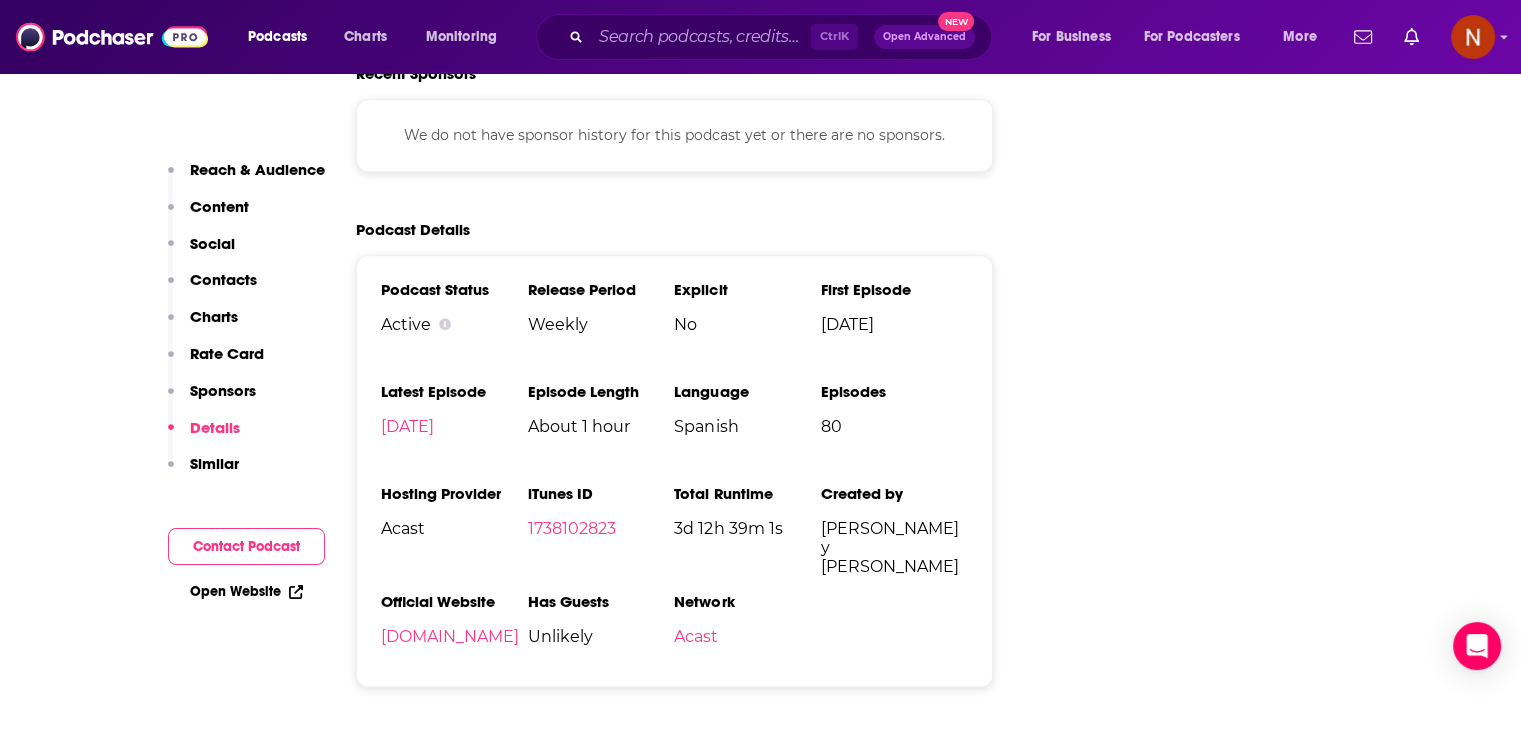 click on "Follow Rate Play Apps List Bookmark Share Tell Me Why Contact This Podcast Export One-Sheet Get this podcast via API My Notes Your concierge team Ask a question or make a request. Send a message Share This Podcast Recommendation sent [URL][DOMAIN_NAME] Copy Link Hosted by Get 3 months free with code PODCHASER Official Website [DOMAIN_NAME] RSS Feed [DOMAIN_NAME] Claim This Podcast Do you host or manage this podcast? Claim and edit this page to your liking. Refresh Feed Are we missing an episode or update? Use this to check the RSS feed immediately. Seeing Double? Report this page as a duplicate." at bounding box center [1203, 2135] 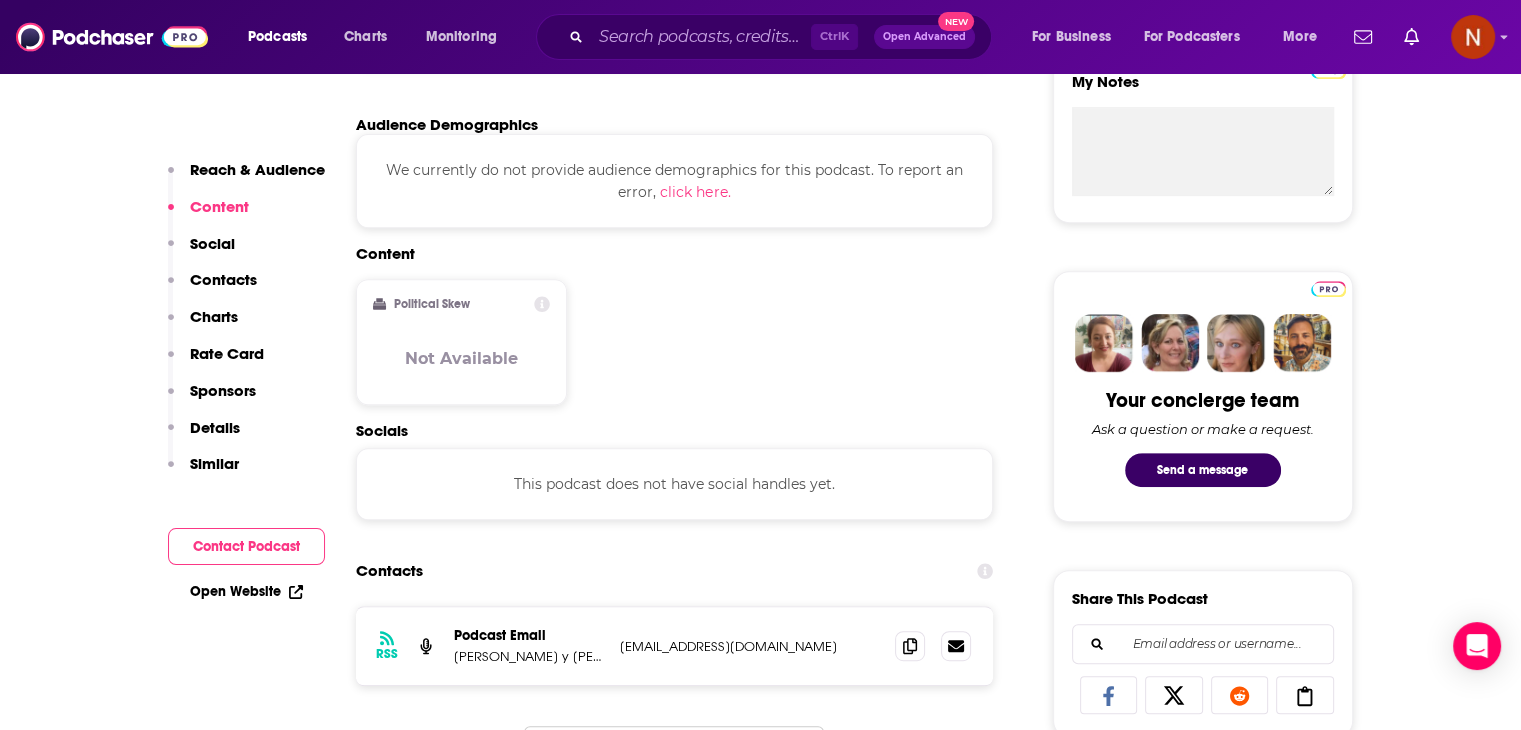 scroll, scrollTop: 826, scrollLeft: 0, axis: vertical 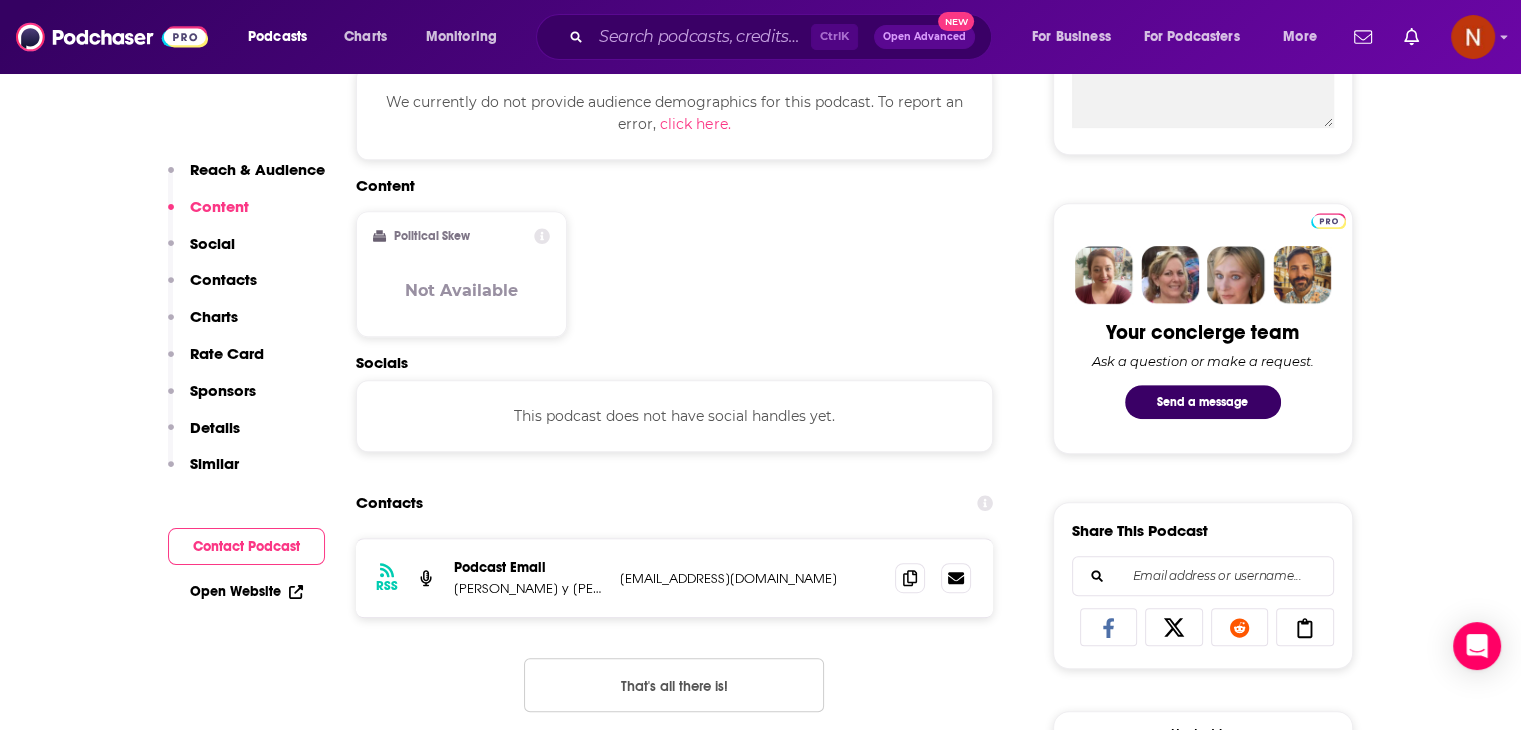 click on "Podcast Email" at bounding box center (529, 567) 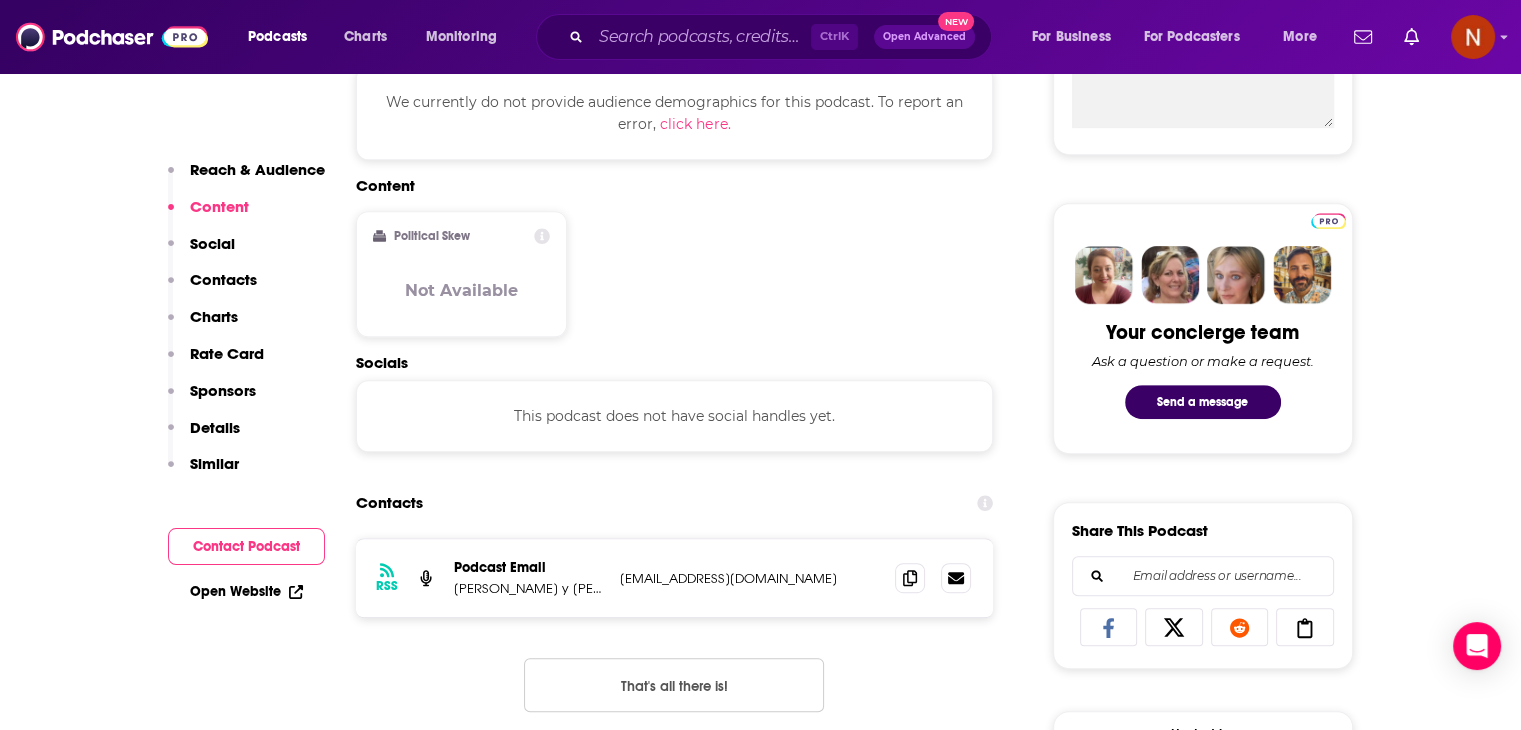 scroll, scrollTop: 898, scrollLeft: 0, axis: vertical 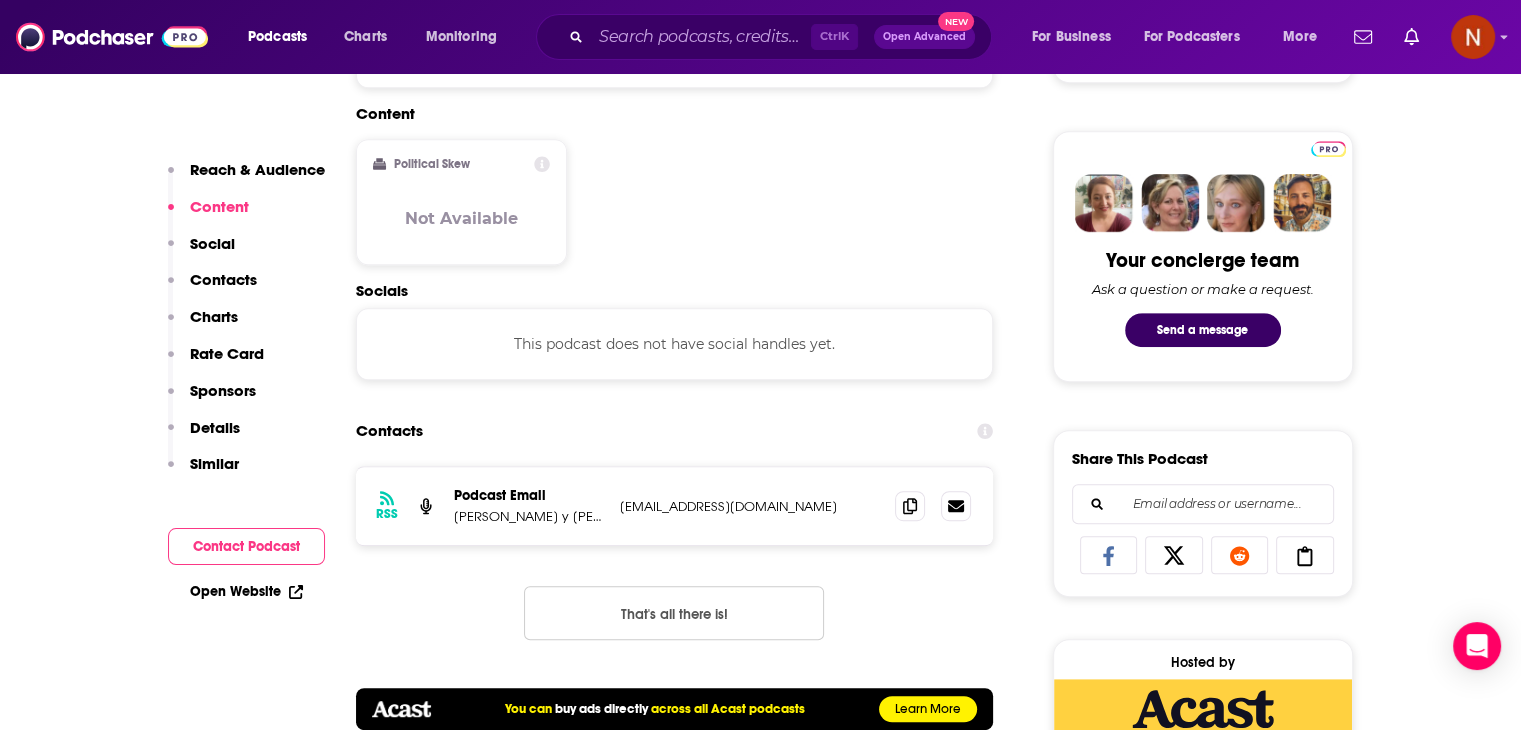 click on "Open Website" at bounding box center [246, 591] 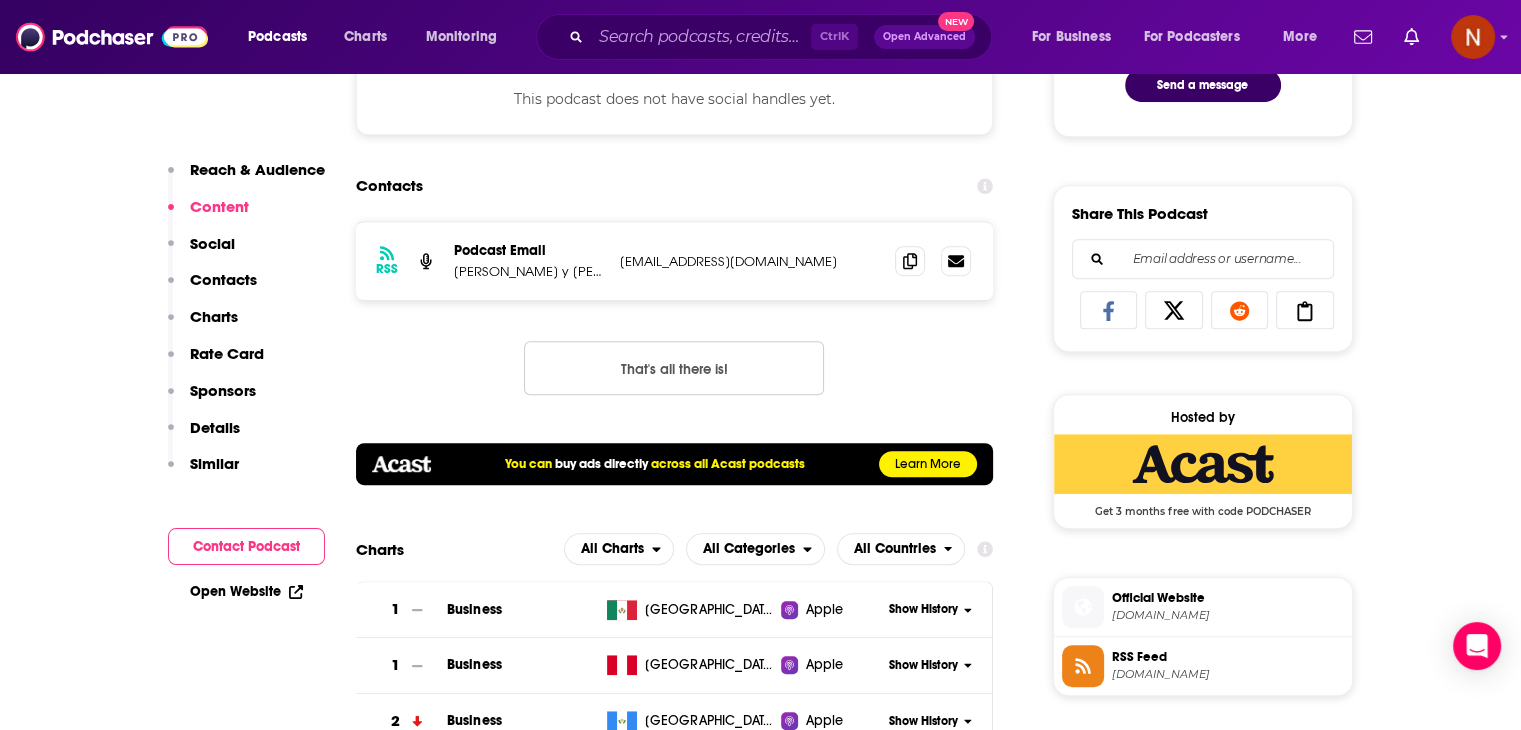 scroll, scrollTop: 1144, scrollLeft: 0, axis: vertical 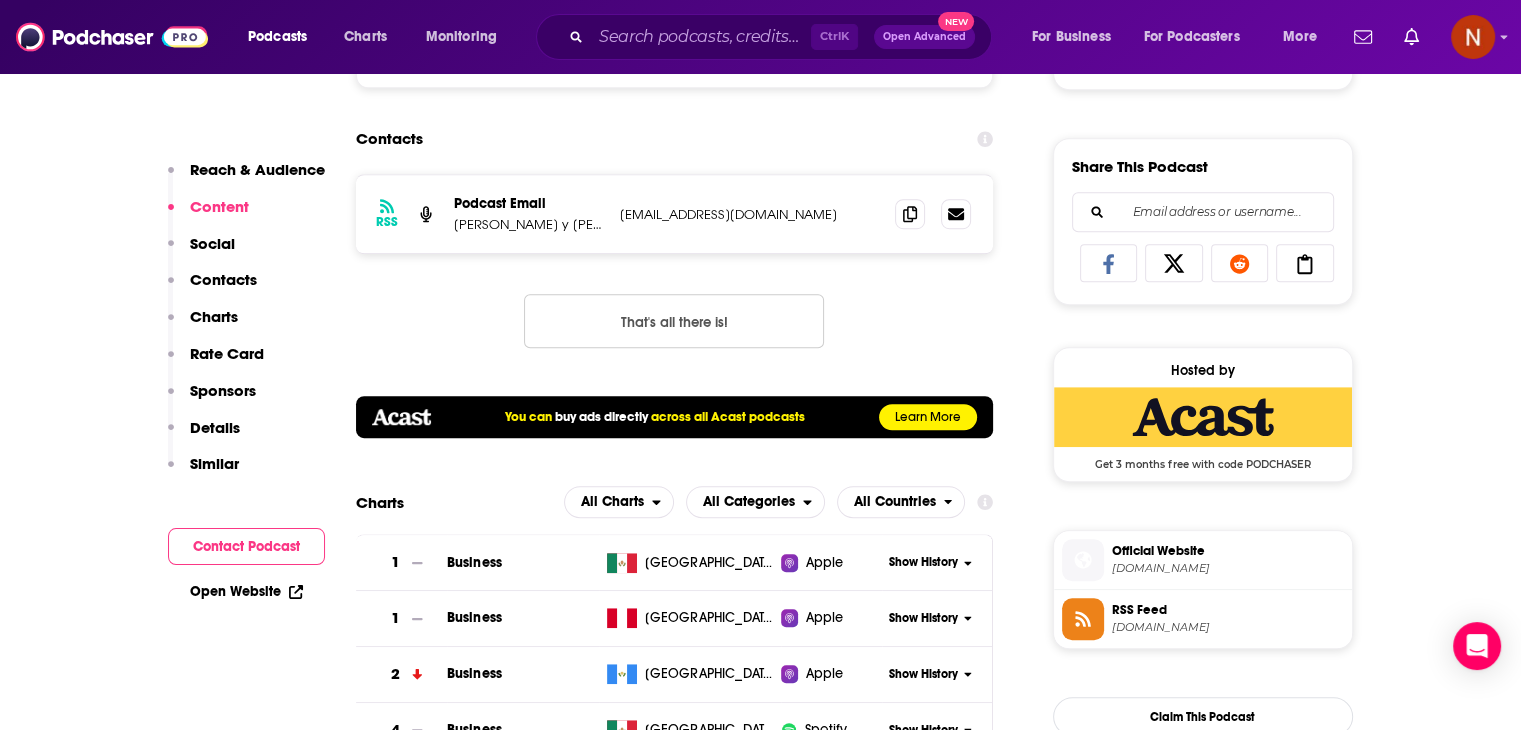 click on "RSS   Podcast Email [PERSON_NAME] y [PERSON_NAME] [EMAIL_ADDRESS][DOMAIN_NAME] [EMAIL_ADDRESS][DOMAIN_NAME] That's all there is!" at bounding box center [675, 277] 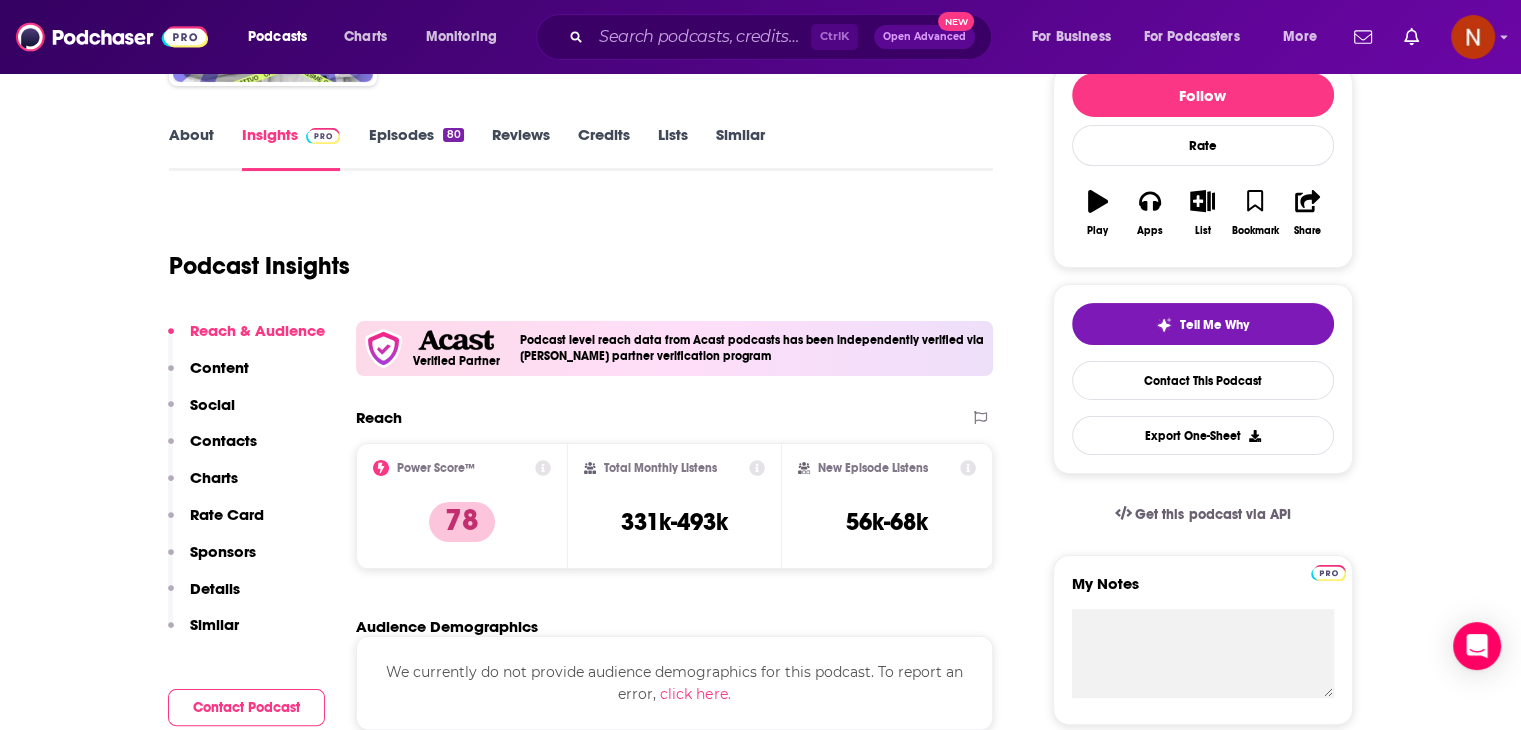 scroll, scrollTop: 252, scrollLeft: 0, axis: vertical 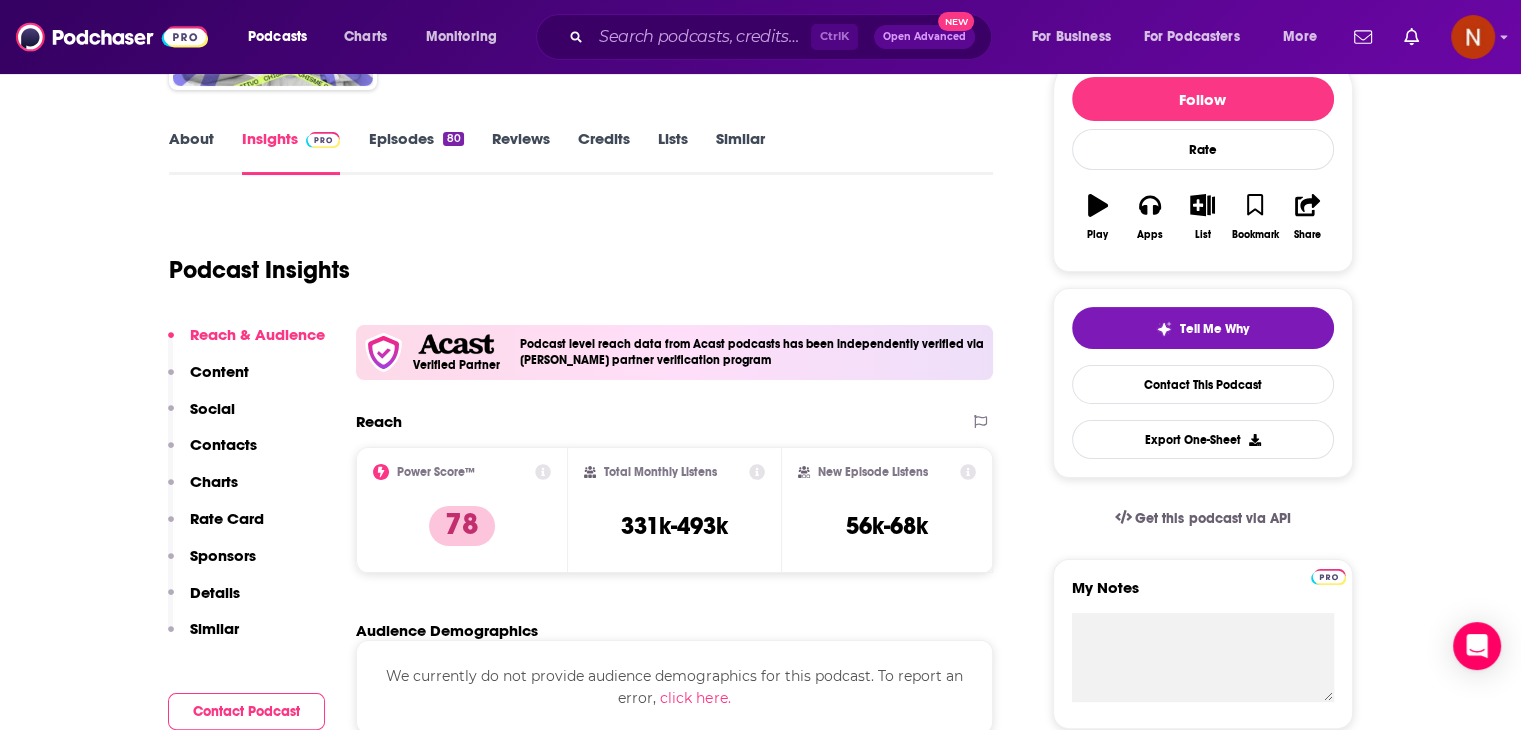 click on "Podcast Insights" at bounding box center (573, 258) 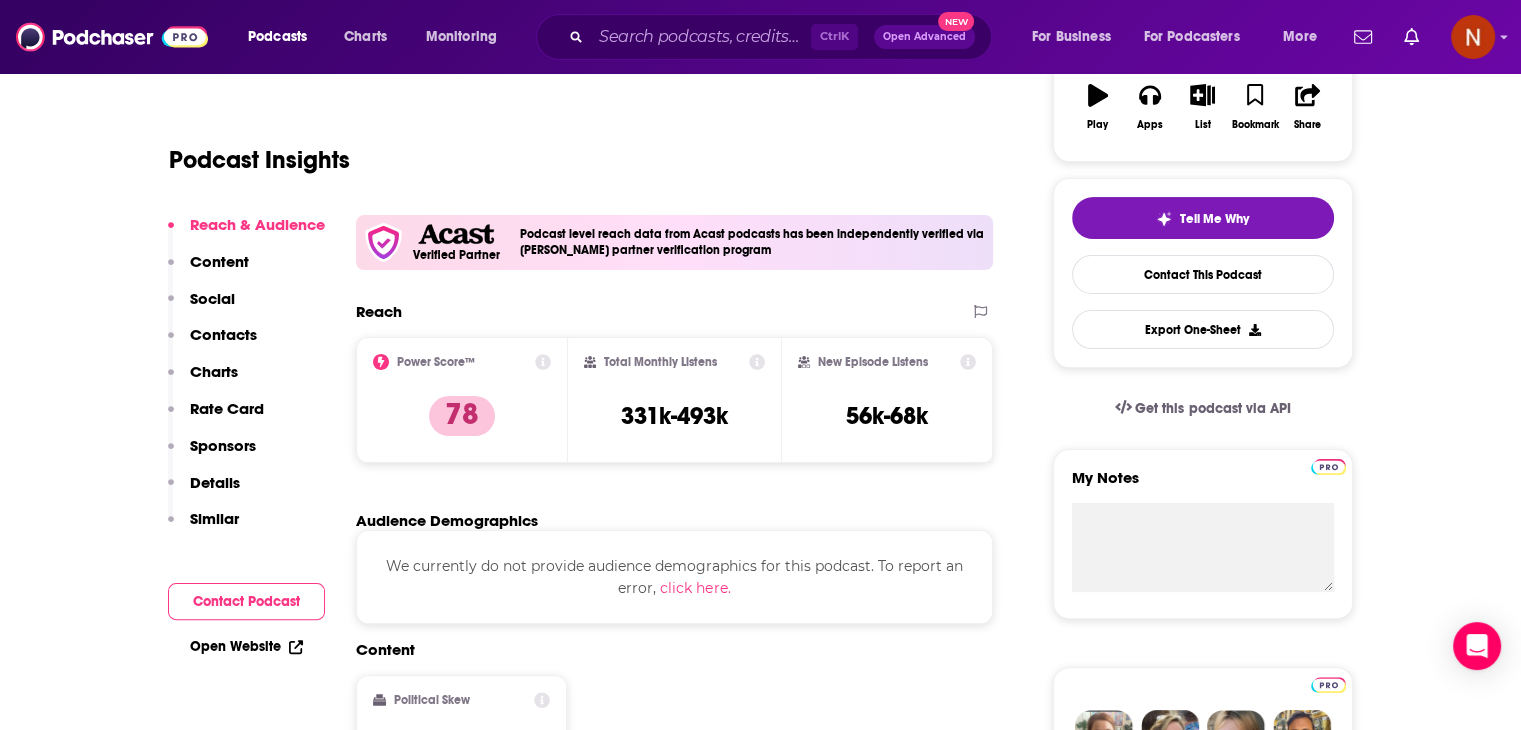 scroll, scrollTop: 352, scrollLeft: 0, axis: vertical 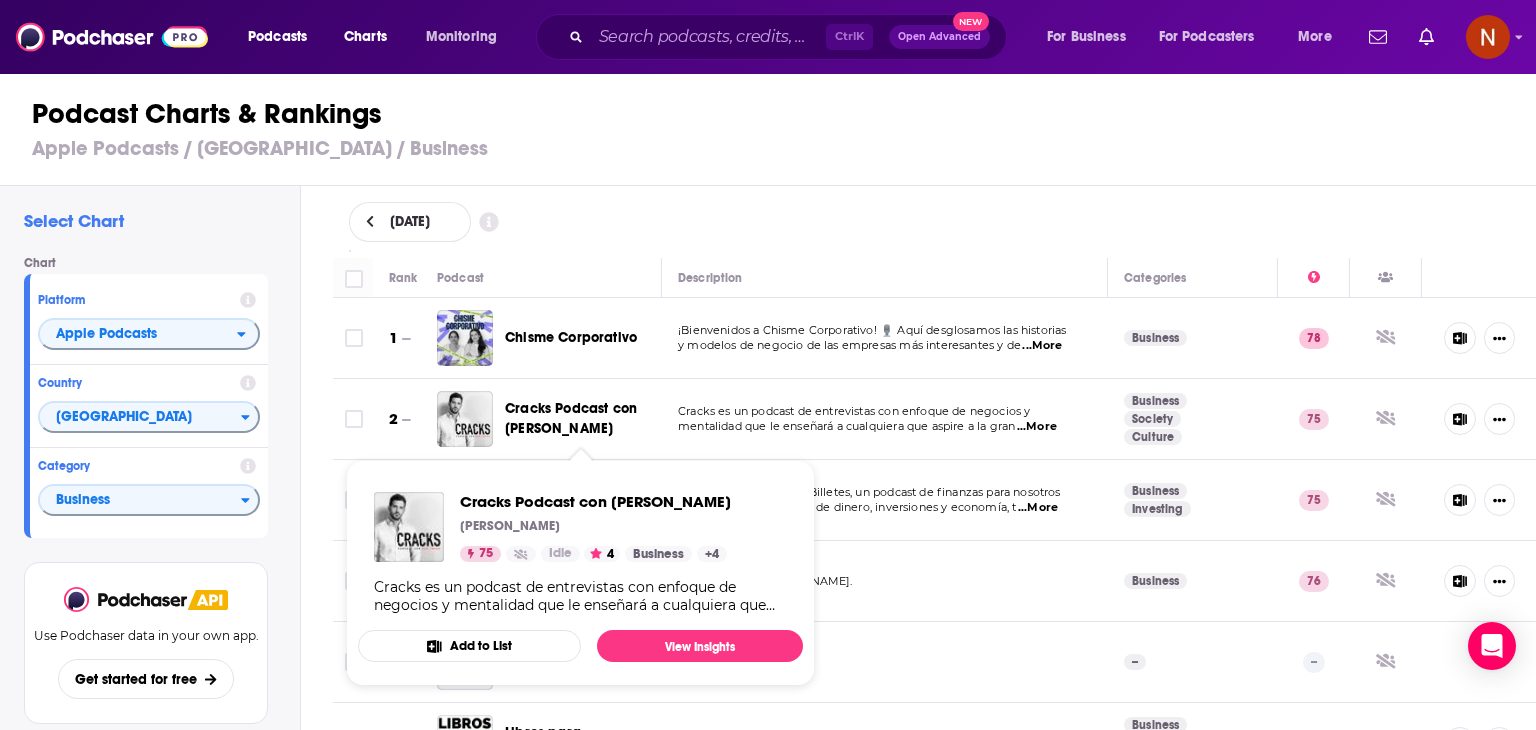 click on "Cracks Podcast con [PERSON_NAME]" at bounding box center (581, 419) 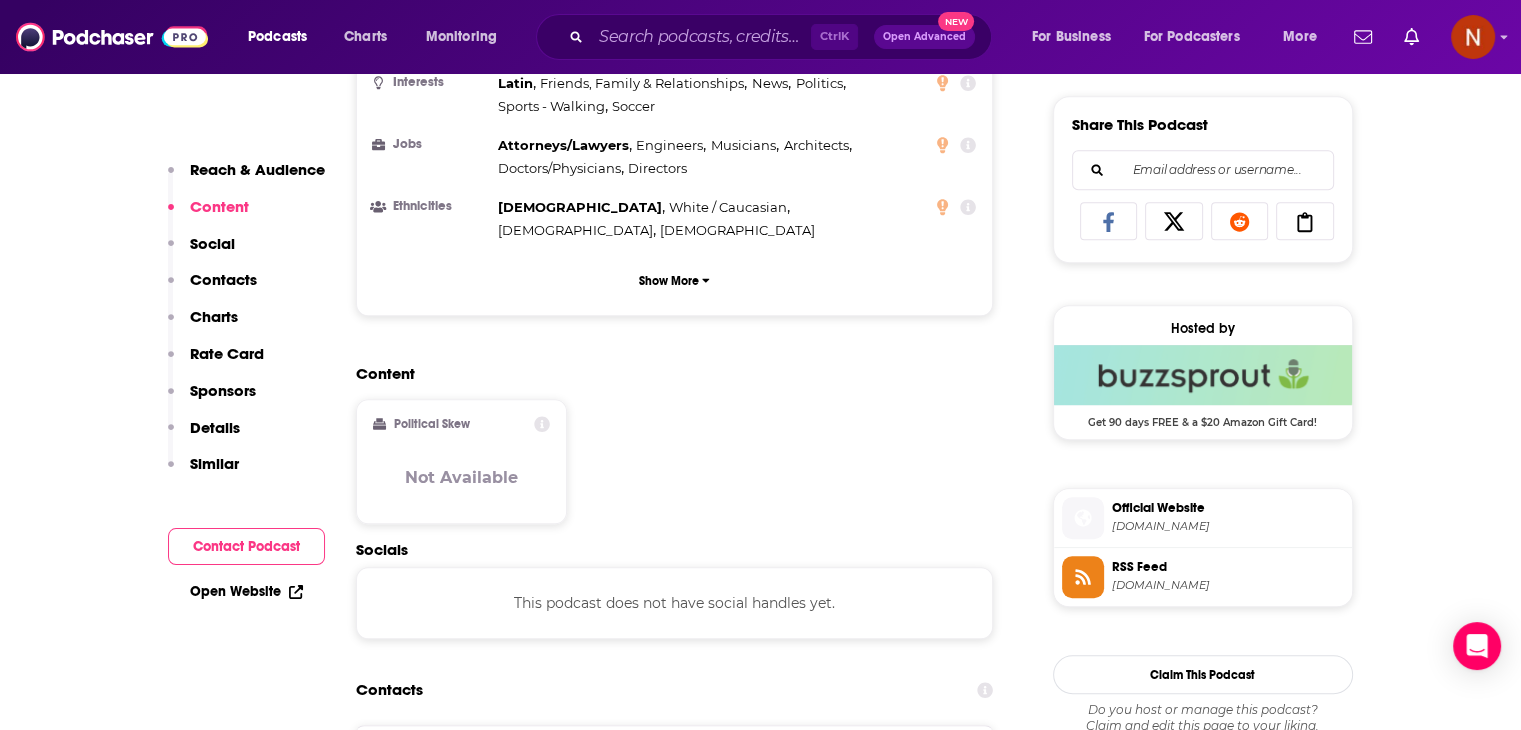 scroll, scrollTop: 1231, scrollLeft: 0, axis: vertical 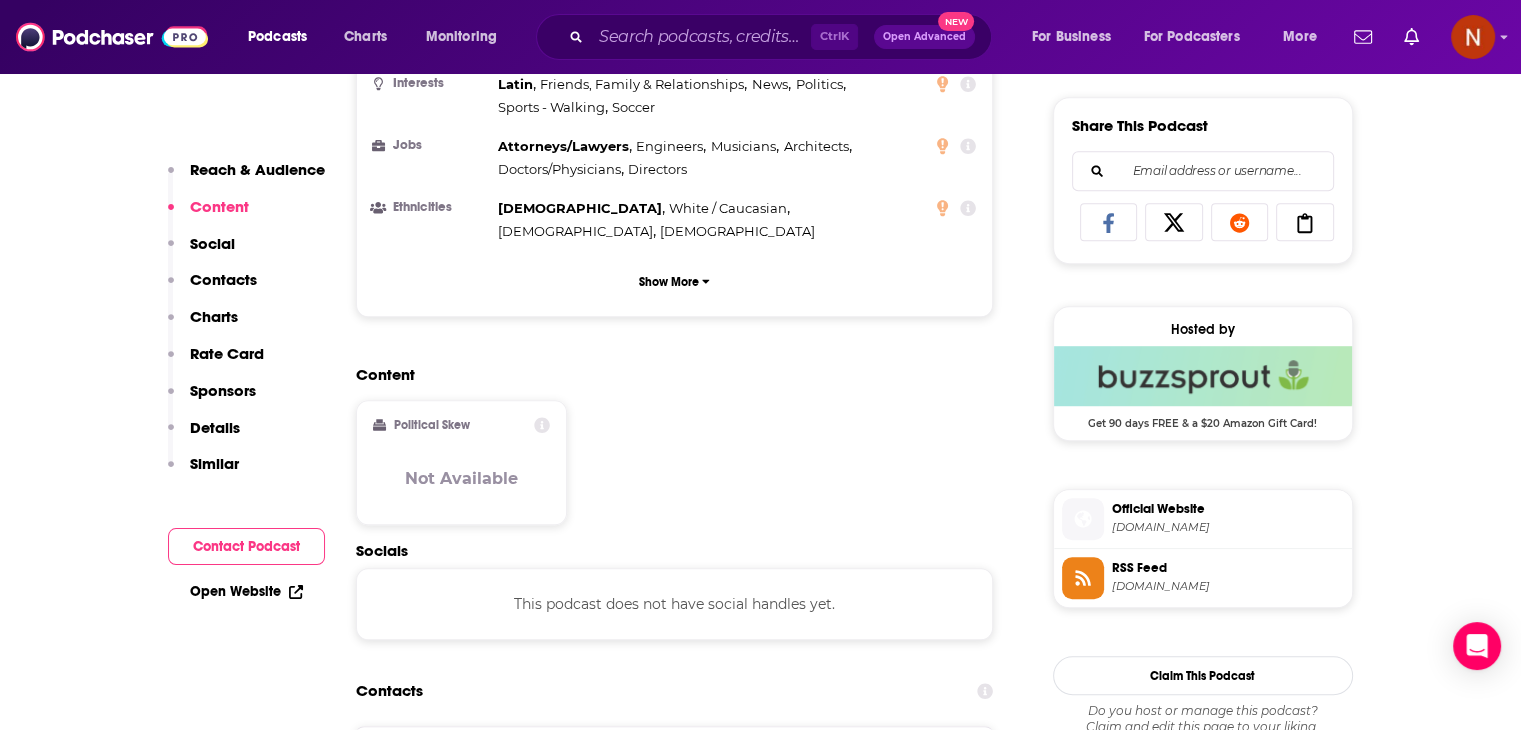 click on "Content Political Skew Not Available" at bounding box center [675, 453] 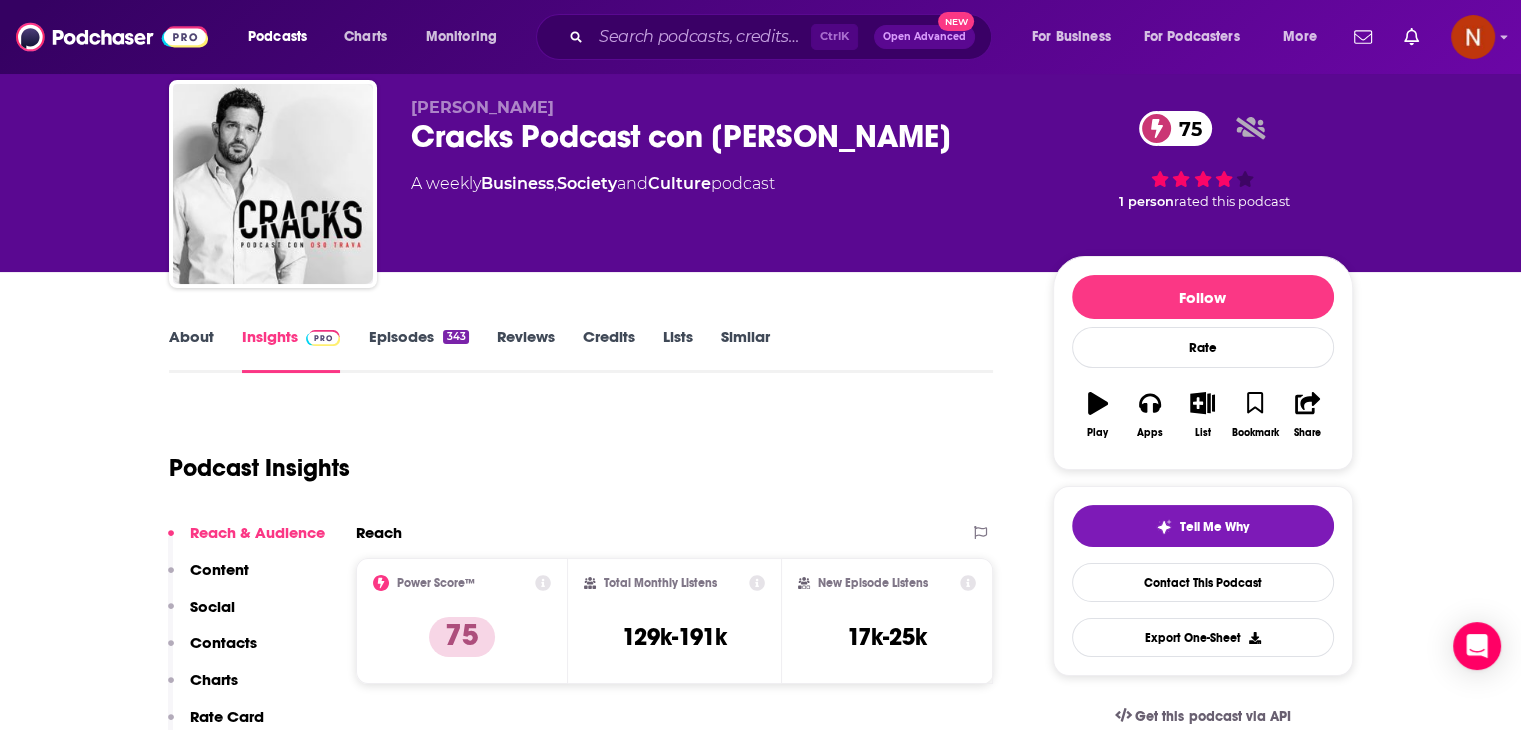scroll, scrollTop: 0, scrollLeft: 0, axis: both 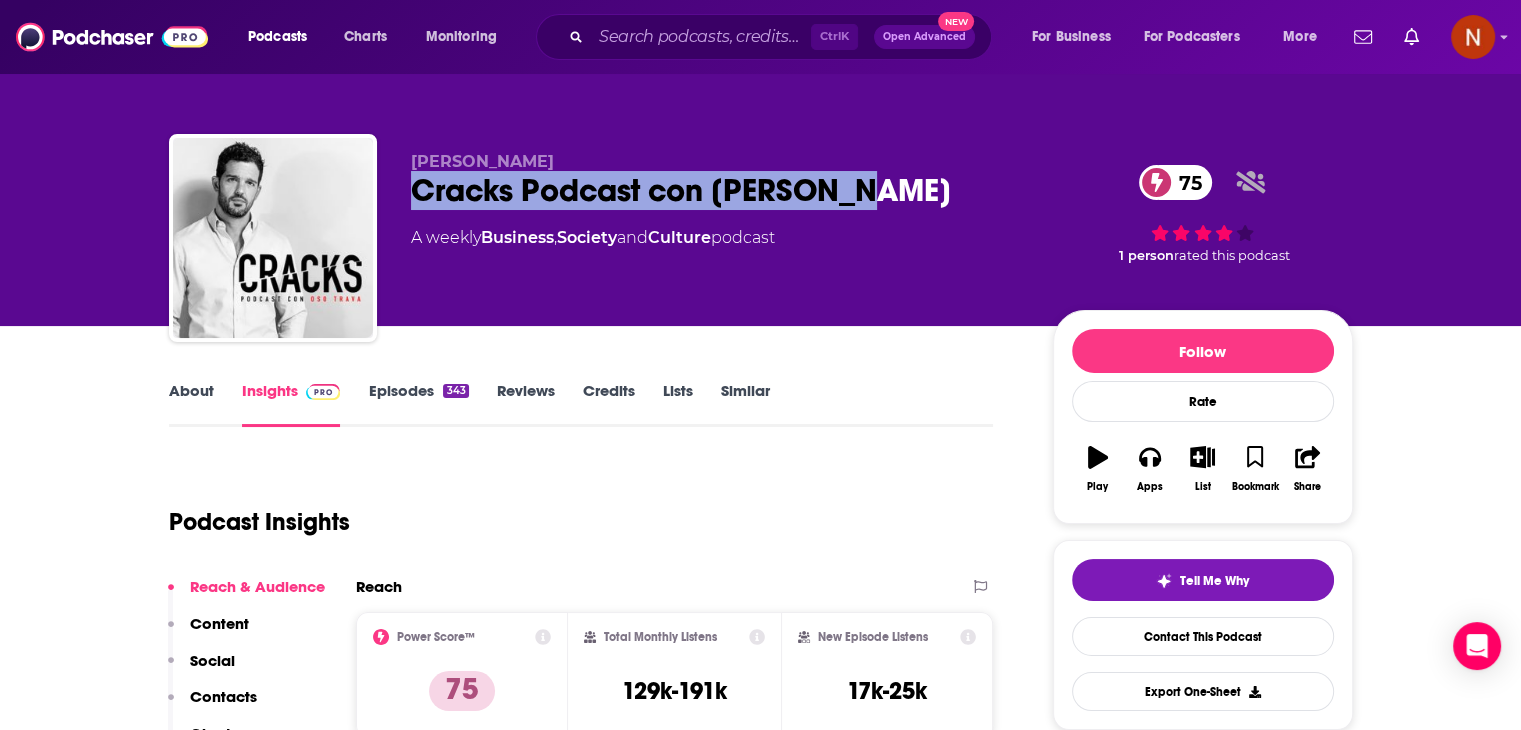 drag, startPoint x: 405, startPoint y: 188, endPoint x: 858, endPoint y: 194, distance: 453.03973 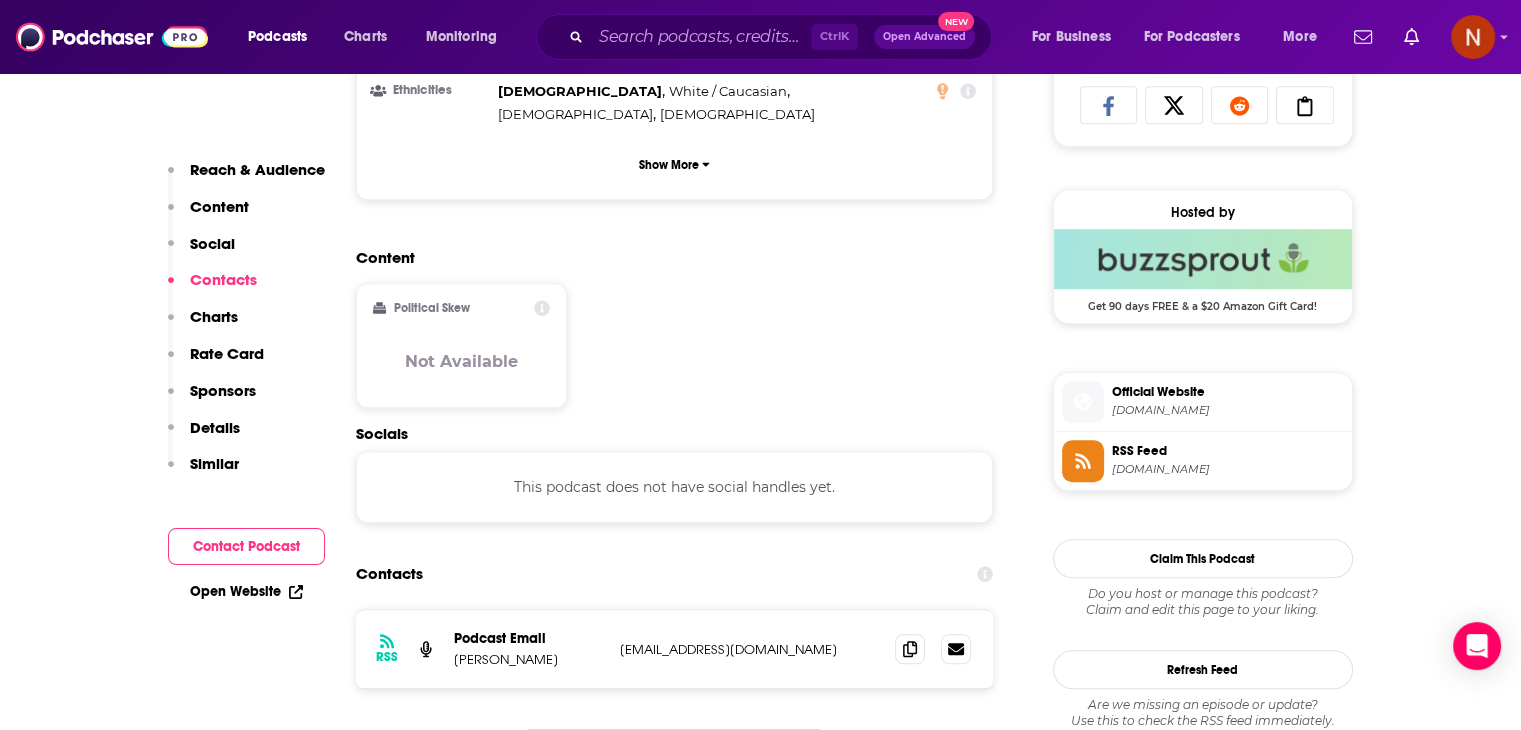 scroll, scrollTop: 1622, scrollLeft: 0, axis: vertical 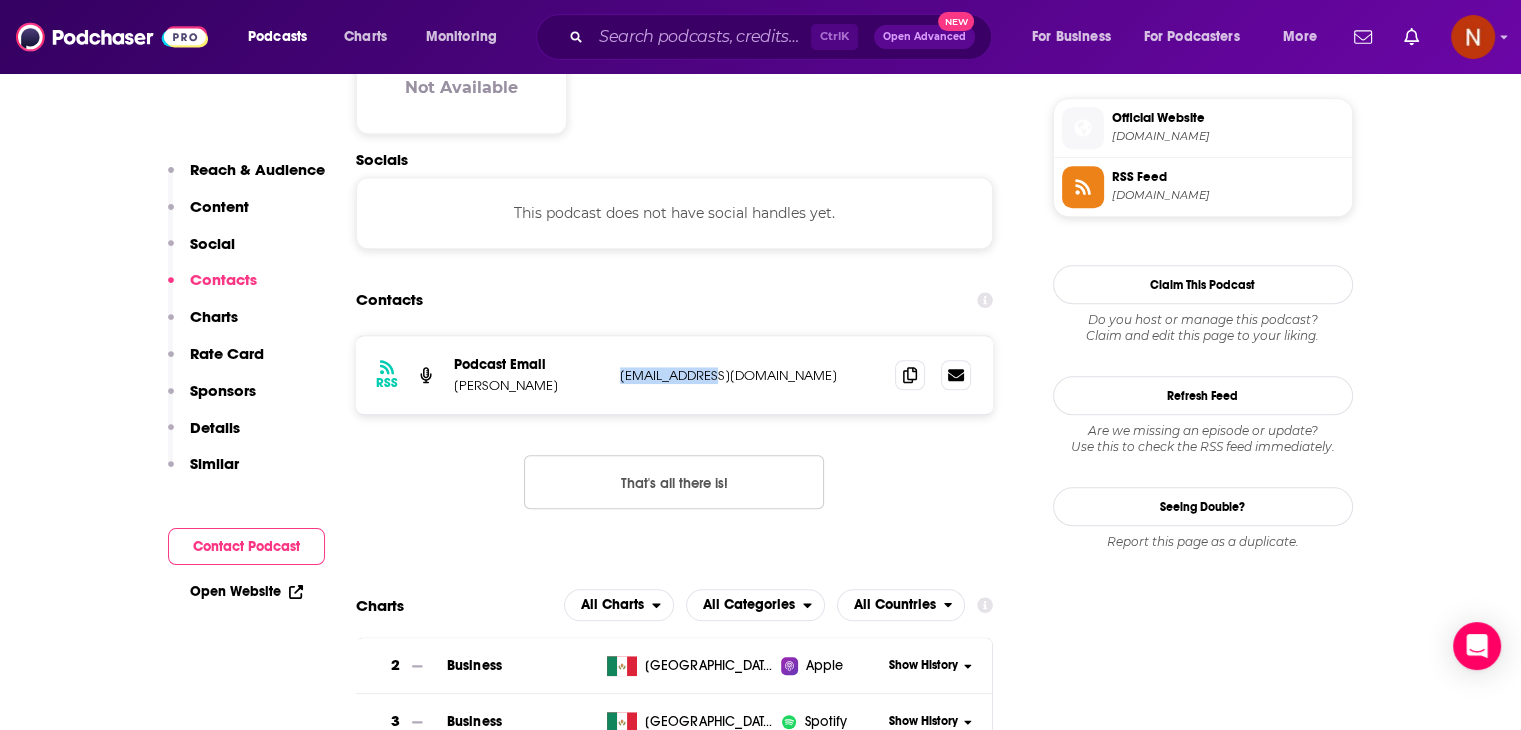 drag, startPoint x: 707, startPoint y: 333, endPoint x: 616, endPoint y: 341, distance: 91.350975 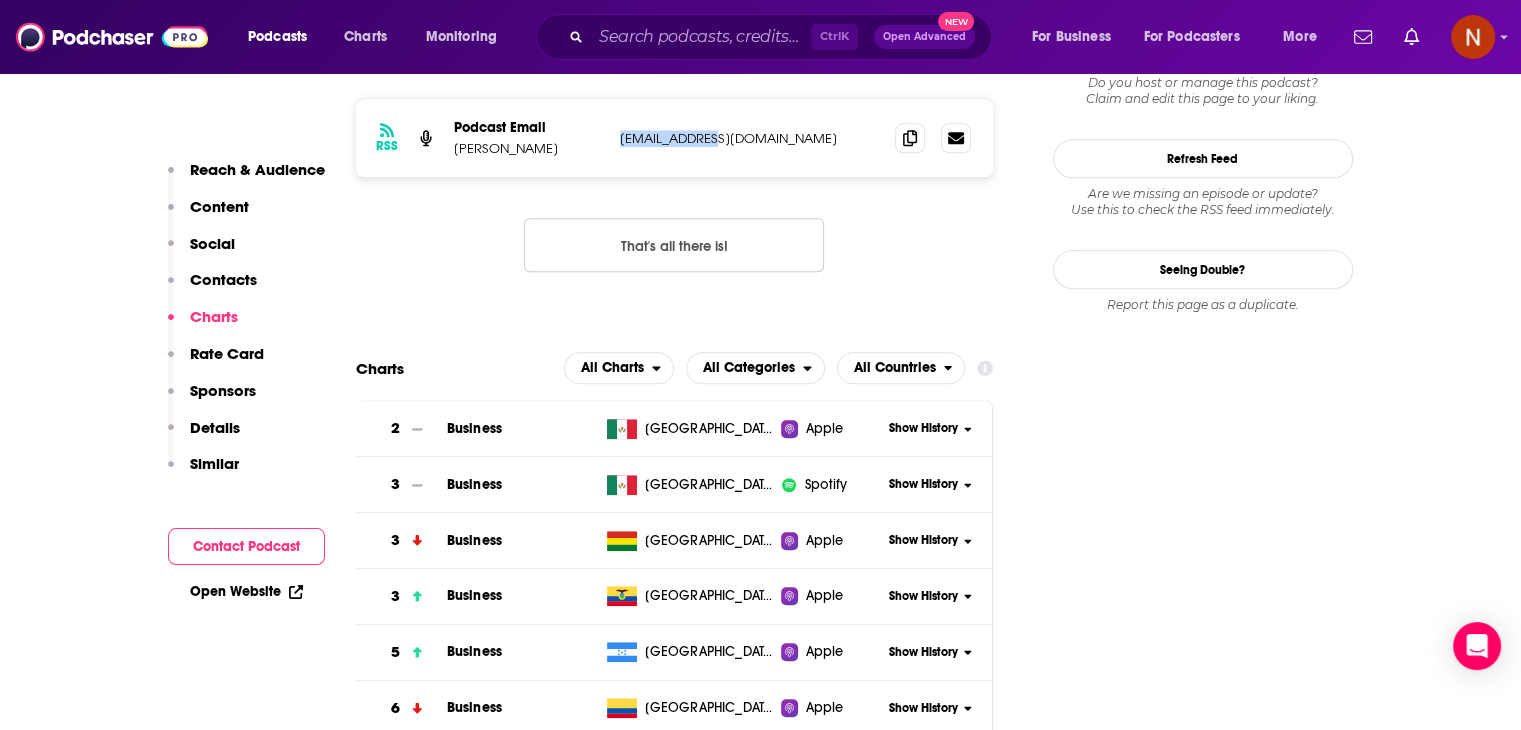 scroll, scrollTop: 1860, scrollLeft: 0, axis: vertical 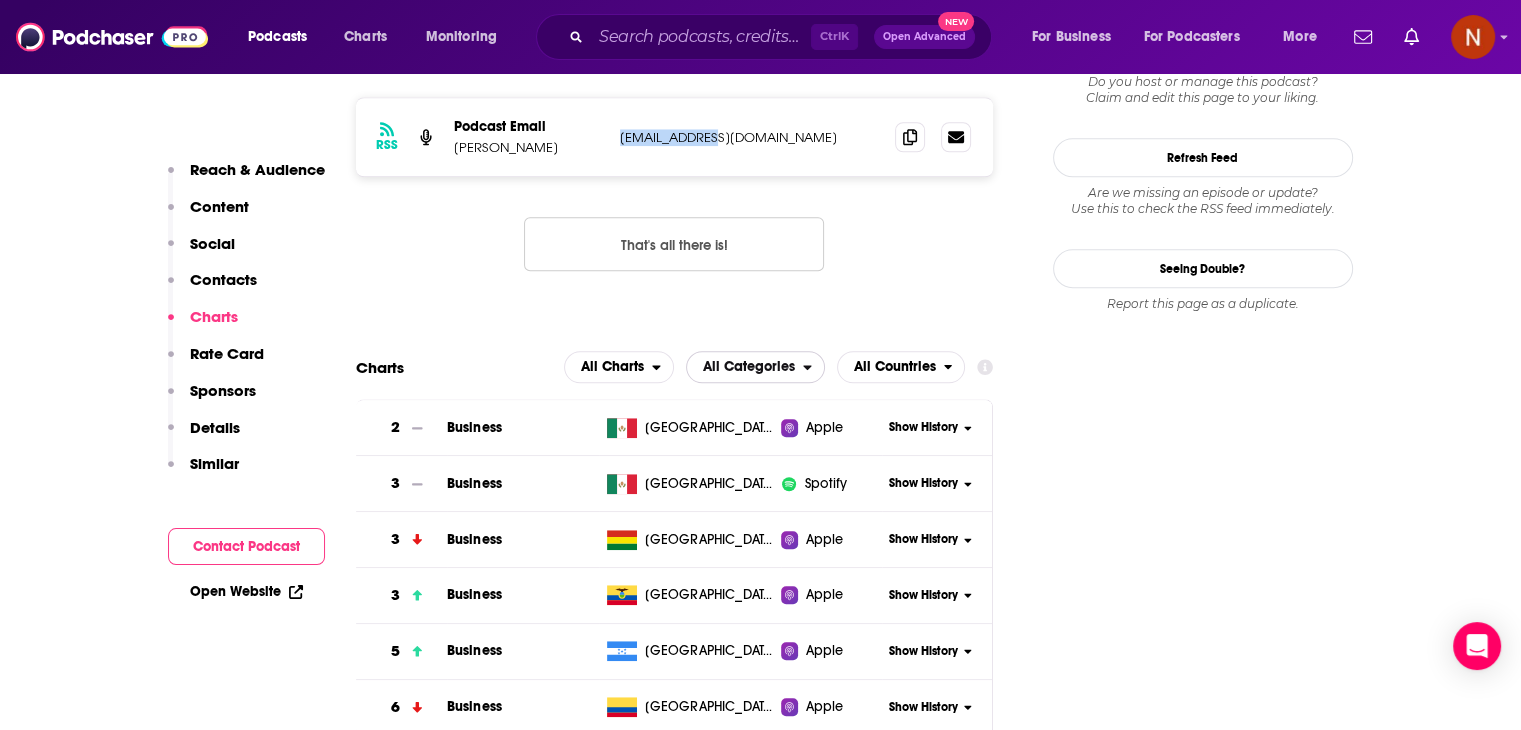 click on "All Categories" at bounding box center (749, 367) 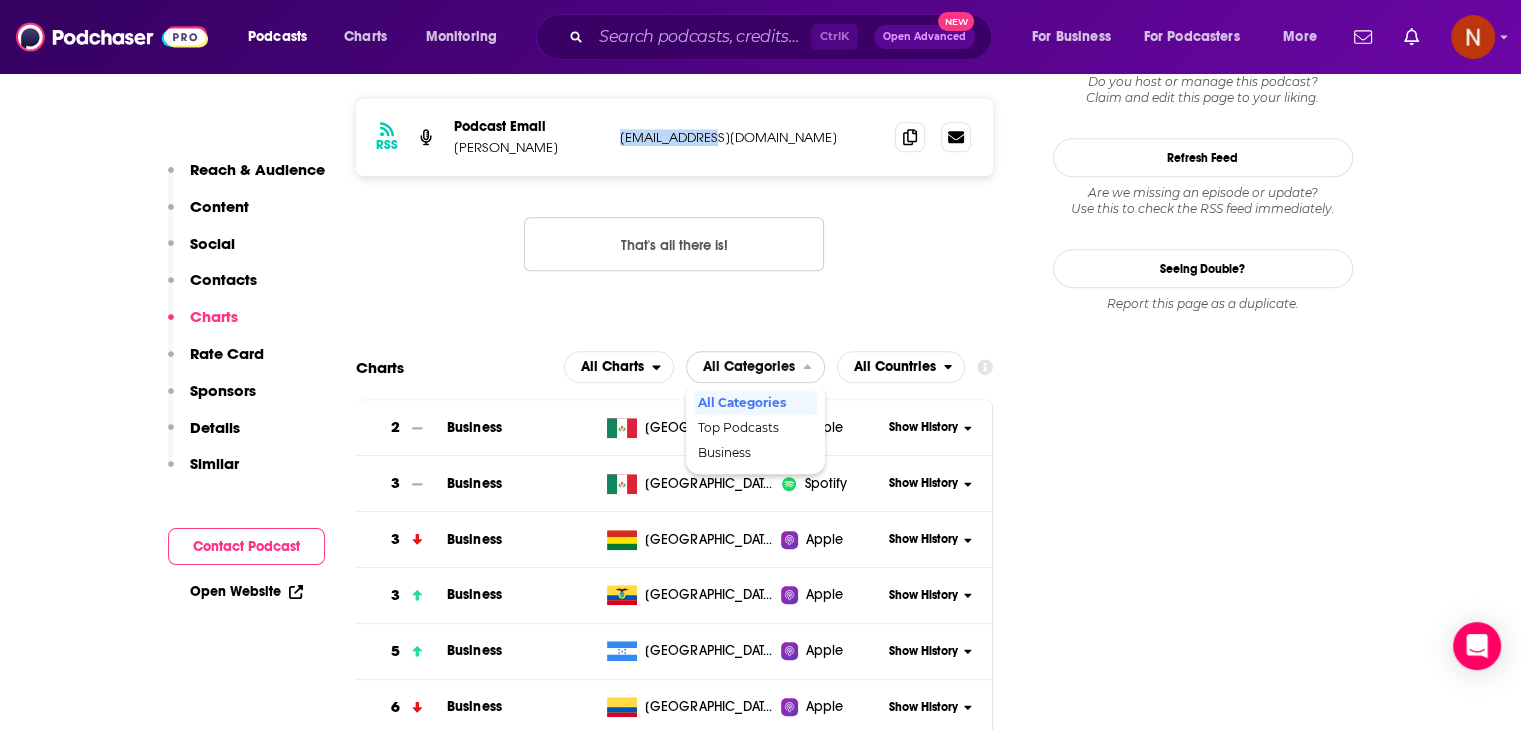 click on "All Categories" at bounding box center (749, 367) 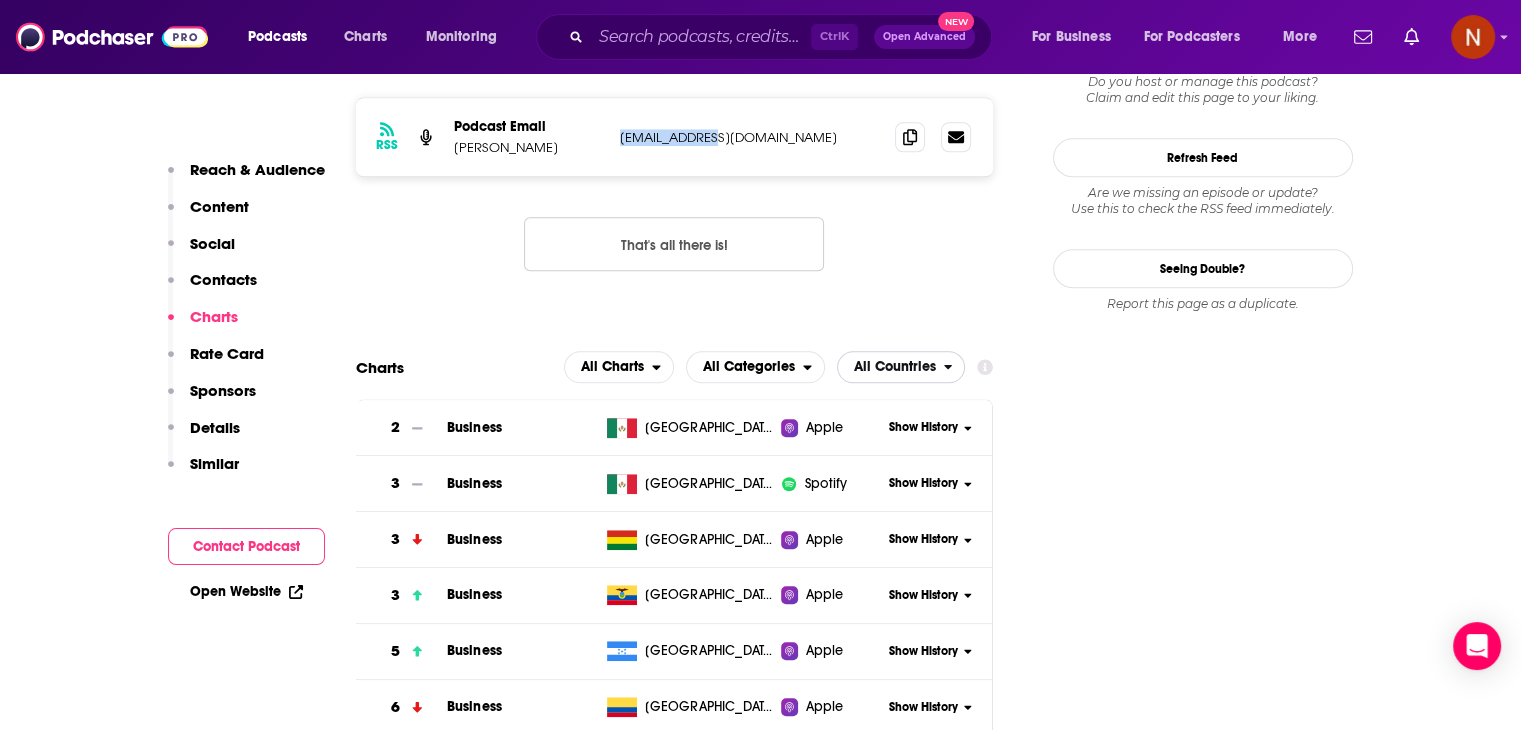 click on "All Countries" at bounding box center (895, 367) 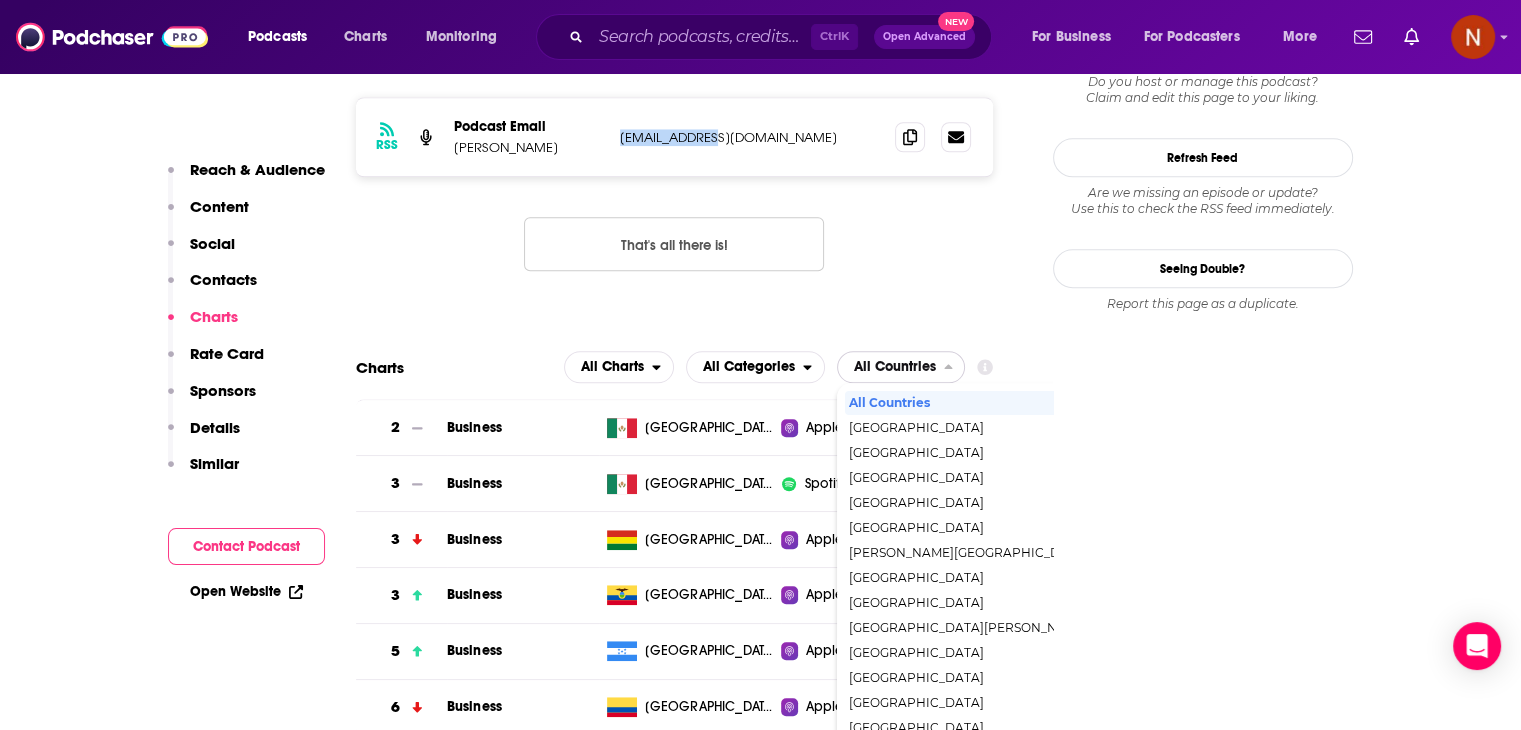 click on "All Countries" at bounding box center (895, 367) 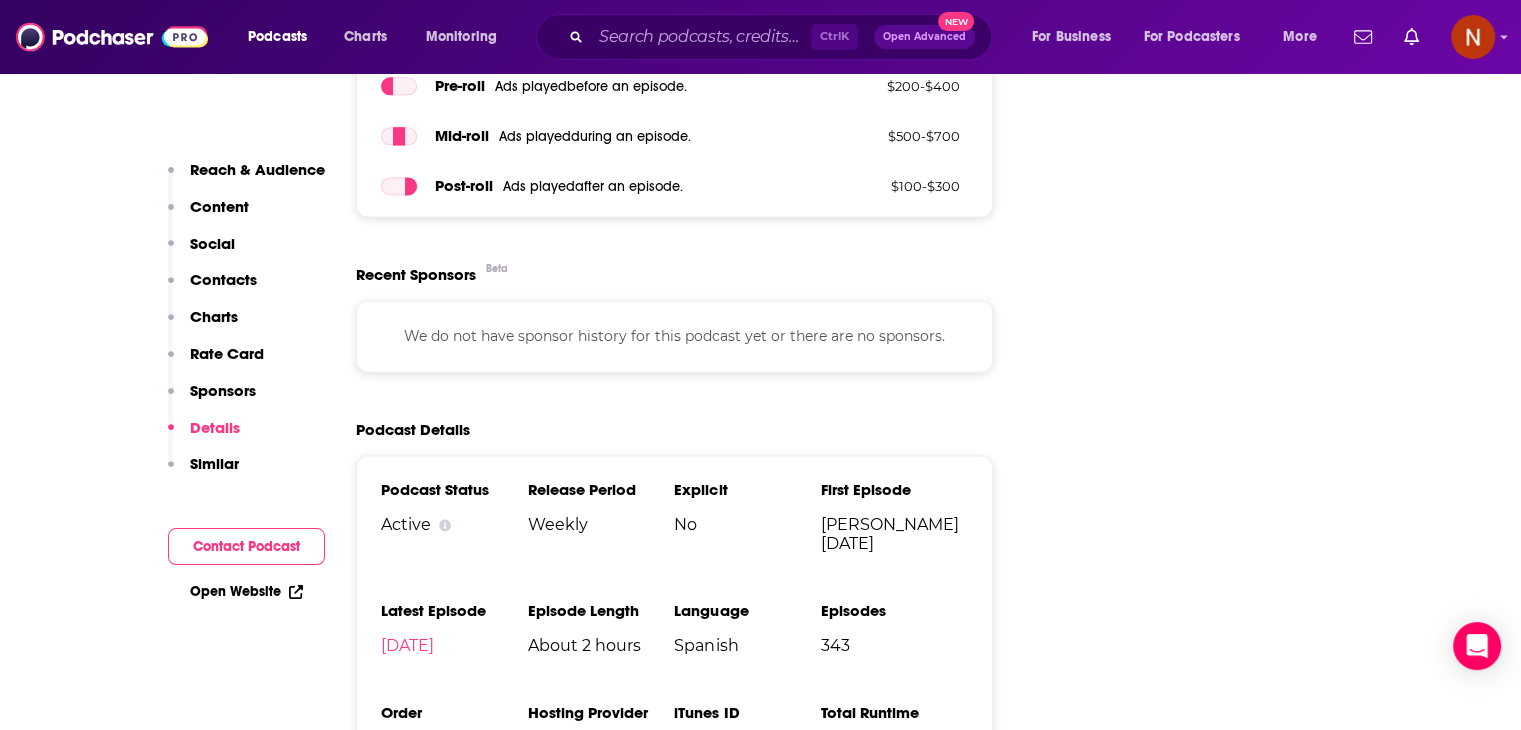 scroll, scrollTop: 2802, scrollLeft: 0, axis: vertical 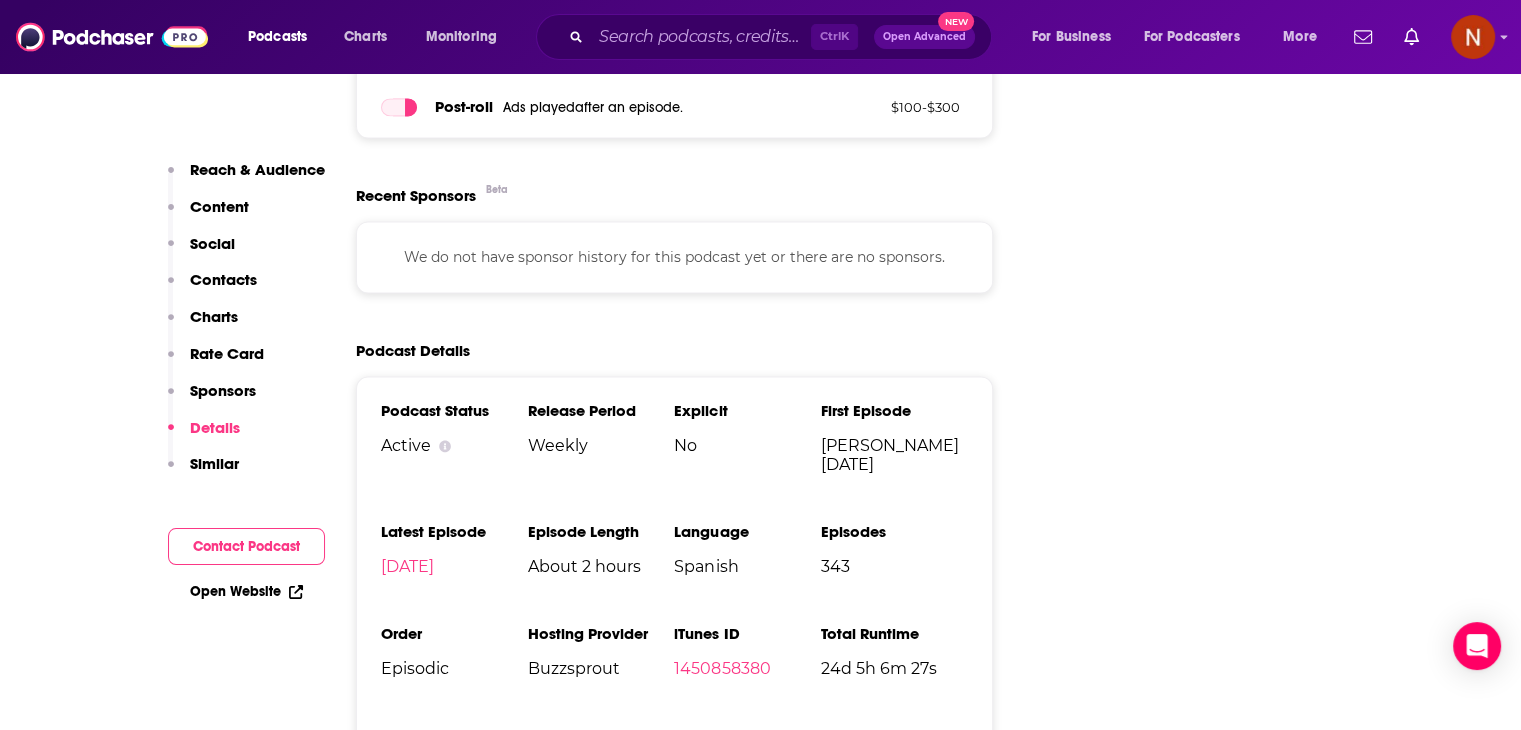 click on "About Insights Episodes 343 Reviews Credits Lists Similar Podcast Insights Reach & Audience Content Social Contacts Charts Rate Card Sponsors Details Similar Contact Podcast Open Website  Reach Power Score™ 75 Total Monthly Listens 129k-191k New Episode Listens 17k-25k Export One-Sheet Audience Demographics Age [DEMOGRAPHIC_DATA] yo Income $ $ $ $ $ Countries 1 [GEOGRAPHIC_DATA] 2 [GEOGRAPHIC_DATA] 3 [GEOGRAPHIC_DATA] 4 [GEOGRAPHIC_DATA] 5 [GEOGRAPHIC_DATA] Top Cities [GEOGRAPHIC_DATA] , [GEOGRAPHIC_DATA] , [GEOGRAPHIC_DATA] , [GEOGRAPHIC_DATA] , [GEOGRAPHIC_DATA] , [GEOGRAPHIC_DATA] Interests [DEMOGRAPHIC_DATA] , Friends, Family & Relationships , News , Politics , Sports - Walking , Soccer Jobs Attorneys/Lawyers , Engineers , Musicians , Architects , Doctors/Physicians , Directors Ethnicities [DEMOGRAPHIC_DATA] , [PERSON_NAME] / [DEMOGRAPHIC_DATA] , [DEMOGRAPHIC_DATA] , [DEMOGRAPHIC_DATA] Show More Content Political Skew Not Available Socials This podcast does not have social handles yet. Contacts   RSS   Podcast Email Oso Trava [EMAIL_ADDRESS][DOMAIN_NAME] [EMAIL_ADDRESS][DOMAIN_NAME] That's all there is! Charts All Charts All Categories All Countries 2 Business   [GEOGRAPHIC_DATA] Apple Show History 3" at bounding box center (595, 2836) 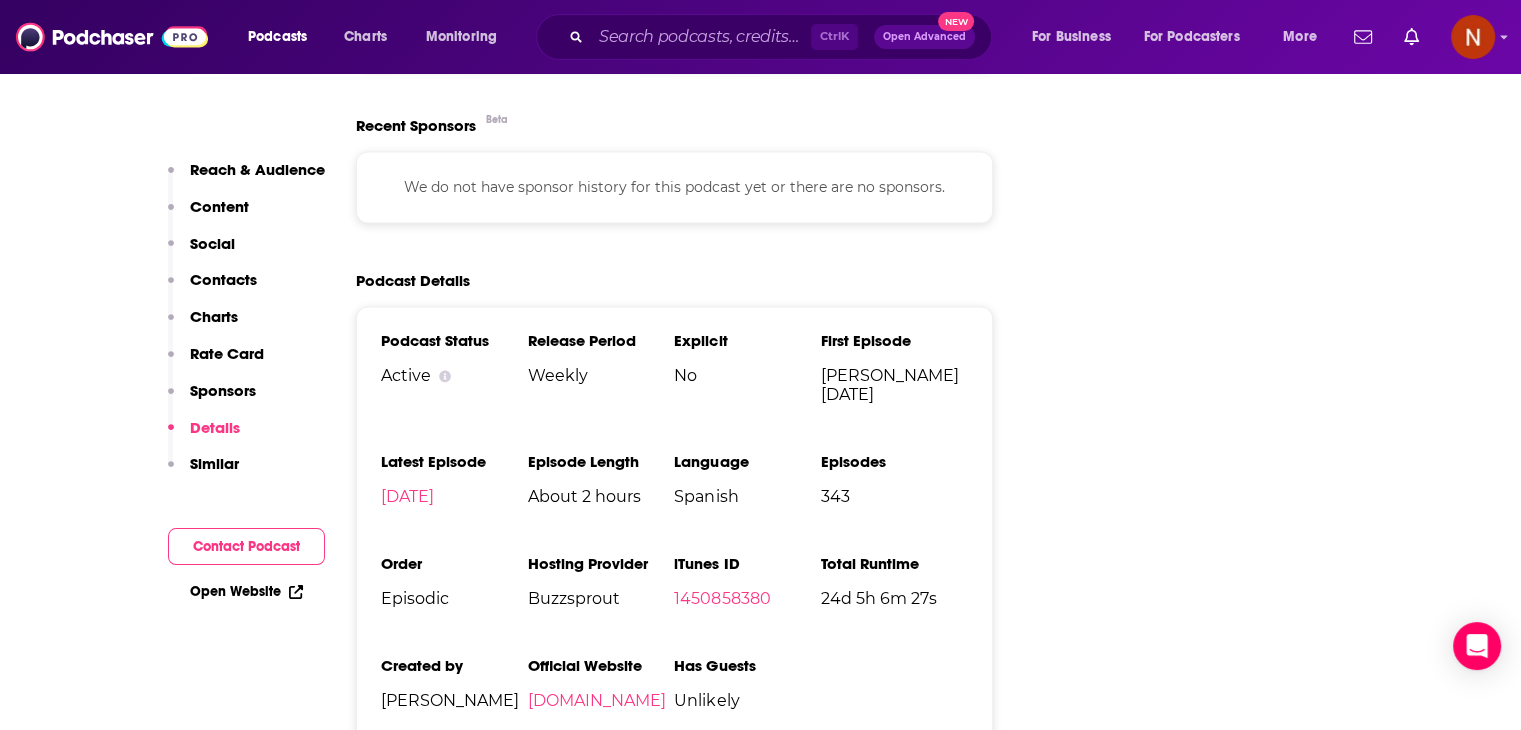 scroll, scrollTop: 2874, scrollLeft: 0, axis: vertical 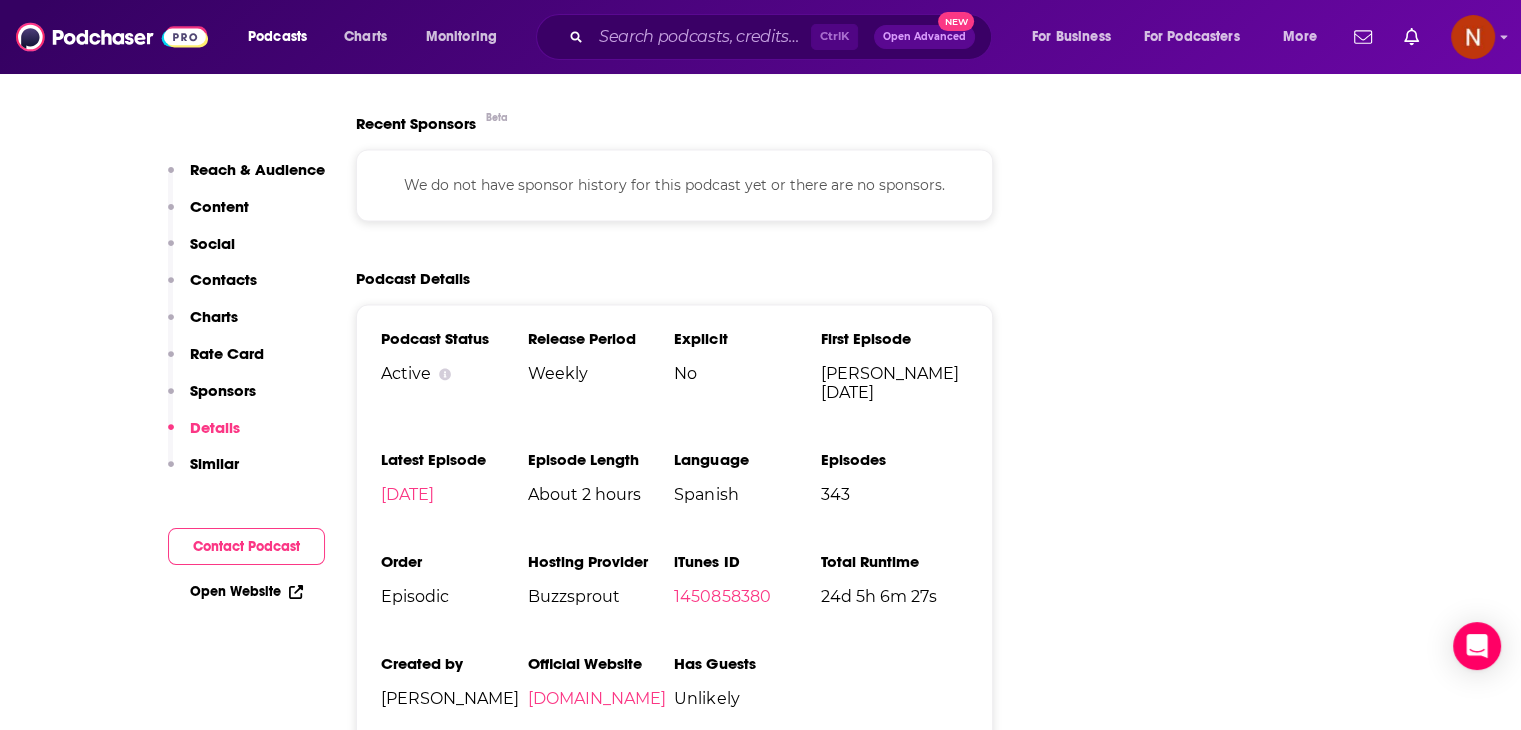click on "Follow Rate Play Apps List Bookmark Share Tell Me Why Contact This Podcast Export One-Sheet Get this podcast via API My Notes Your concierge team Ask a question or make a request. Send a message Share This Podcast Recommendation sent [URL][DOMAIN_NAME] Copy Link Hosted by Get 90 days FREE & a $20 Amazon Gift Card! Official Website [DOMAIN_NAME] RSS Feed [DOMAIN_NAME] Claim This Podcast Do you host or manage this podcast? Claim and edit this page to your liking. Refresh Feed Are we missing an episode or update? Use this to check the RSS feed immediately. Seeing Double? Report this page as a duplicate." at bounding box center [1203, 2722] 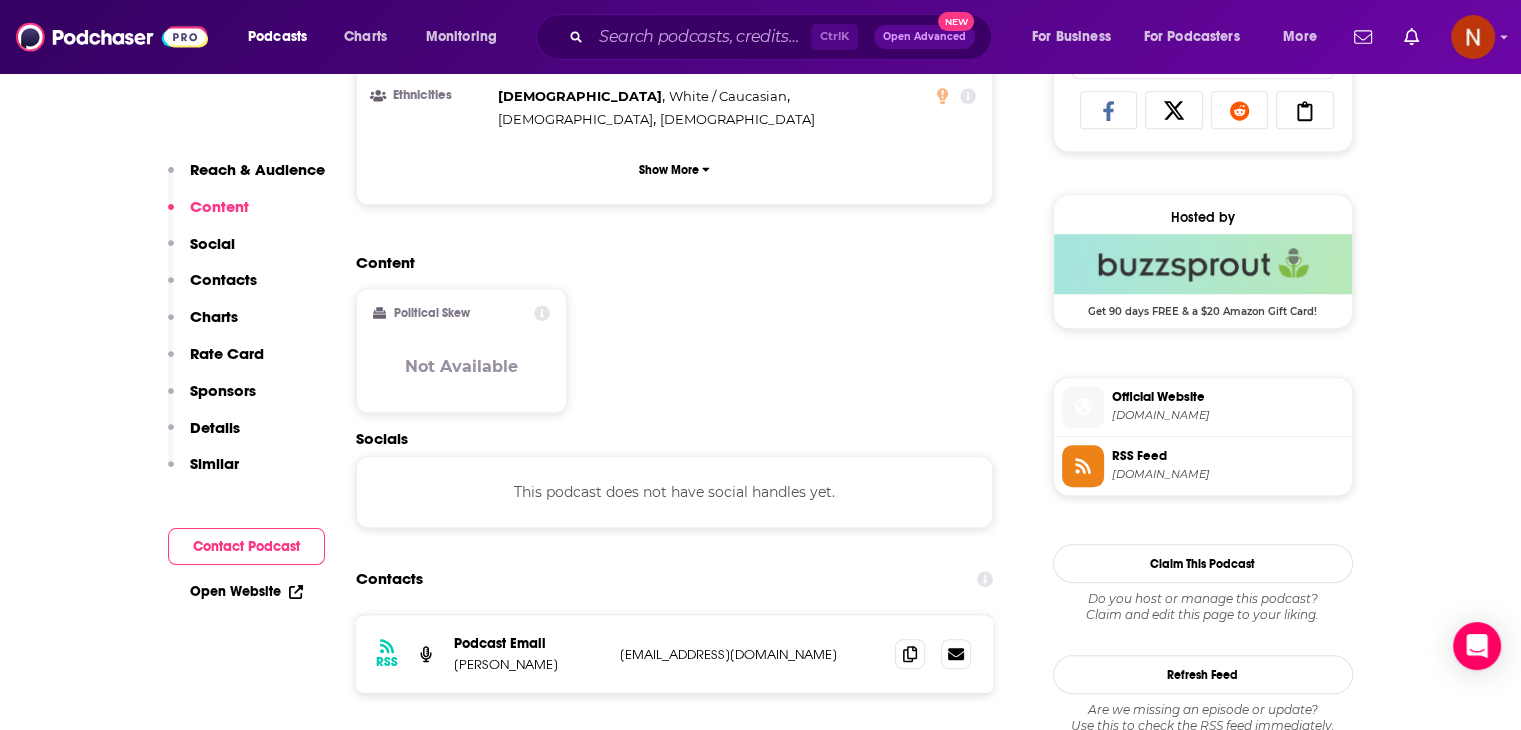 scroll, scrollTop: 1347, scrollLeft: 0, axis: vertical 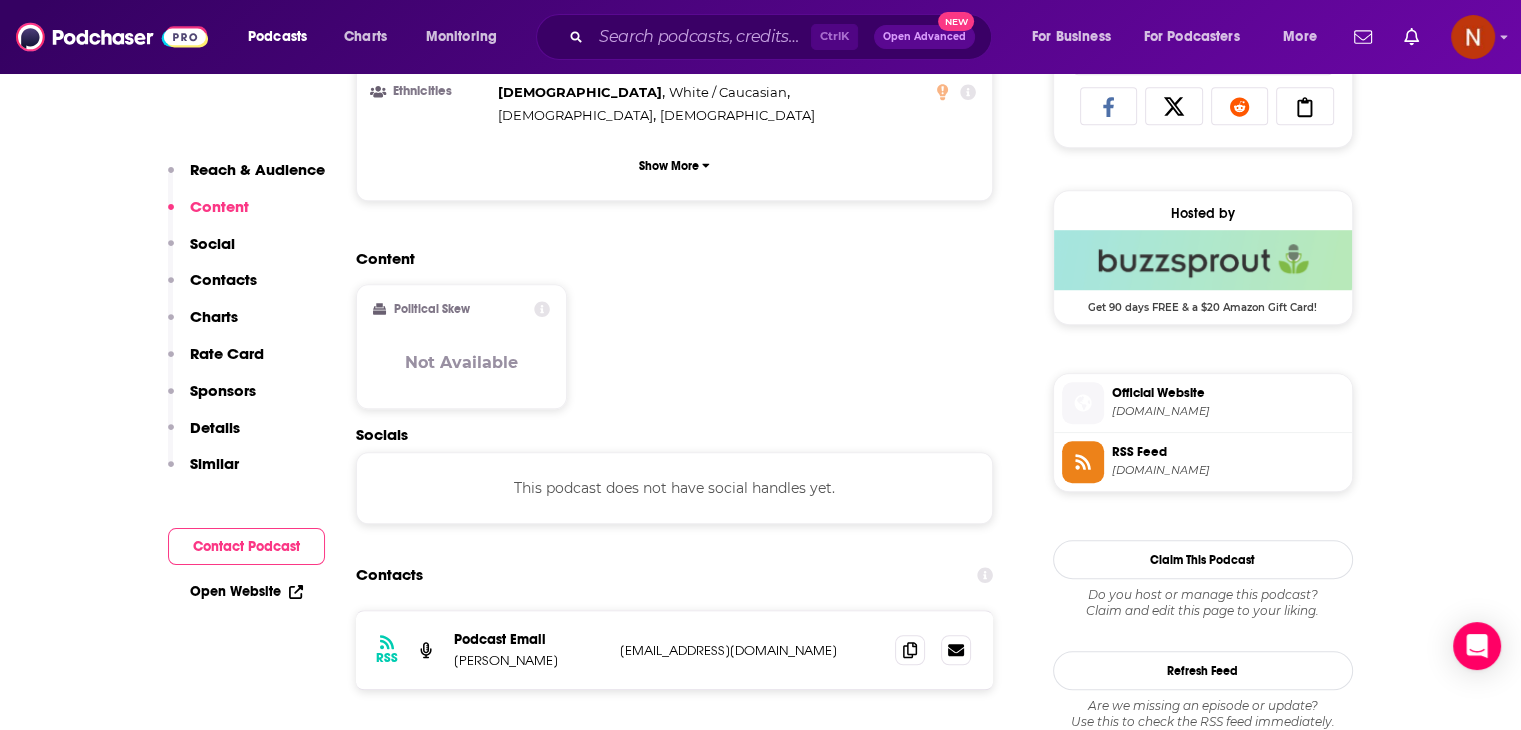 click on "Reach Power Score™ 75 Total Monthly Listens 129k-191k New Episode Listens 17k-25k Export One-Sheet Audience Demographics Age [DEMOGRAPHIC_DATA] yo Income $ $ $ $ $ Countries 1 [GEOGRAPHIC_DATA] 2 [GEOGRAPHIC_DATA] 3 [GEOGRAPHIC_DATA] 4 [GEOGRAPHIC_DATA] 5 [GEOGRAPHIC_DATA] Top Cities [GEOGRAPHIC_DATA] , [GEOGRAPHIC_DATA] , [GEOGRAPHIC_DATA] , [GEOGRAPHIC_DATA] , [GEOGRAPHIC_DATA] , [GEOGRAPHIC_DATA] Interests Latin , Friends, Family & Relationships , News , Politics , Sports - Walking , Soccer Jobs Attorneys/Lawyers , Engineers , Musicians , Architects , Doctors/Physicians , Directors Ethnicities [DEMOGRAPHIC_DATA] , [DEMOGRAPHIC_DATA] / [DEMOGRAPHIC_DATA] , [DEMOGRAPHIC_DATA] , [DEMOGRAPHIC_DATA] Show More Content Political Skew Not Available Socials This podcast does not have social handles yet. Contacts   RSS   Podcast Email Oso Trava [EMAIL_ADDRESS][DOMAIN_NAME] [EMAIL_ADDRESS][DOMAIN_NAME] That's all there is! Charts All Charts All Categories All Countries 2 Business   [GEOGRAPHIC_DATA] Apple Show History 3 Business   [GEOGRAPHIC_DATA] Spotify Show History 3 Business   [GEOGRAPHIC_DATA], Plurinational State of Apple Show History 3 Business   [GEOGRAPHIC_DATA] Apple Show History 5 Business   [GEOGRAPHIC_DATA] Apple Show History 6   ." at bounding box center (675, 4391) 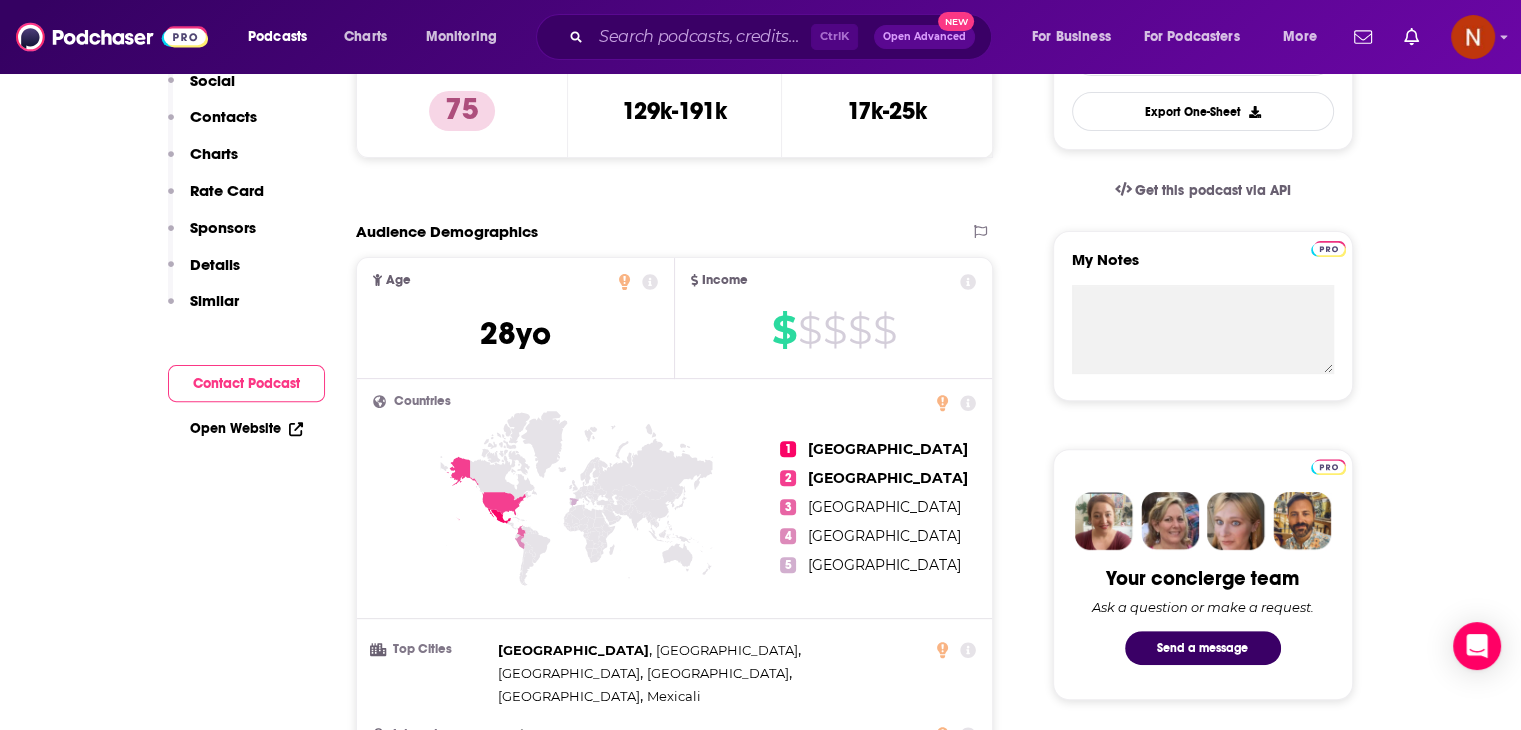 scroll, scrollTop: 0, scrollLeft: 0, axis: both 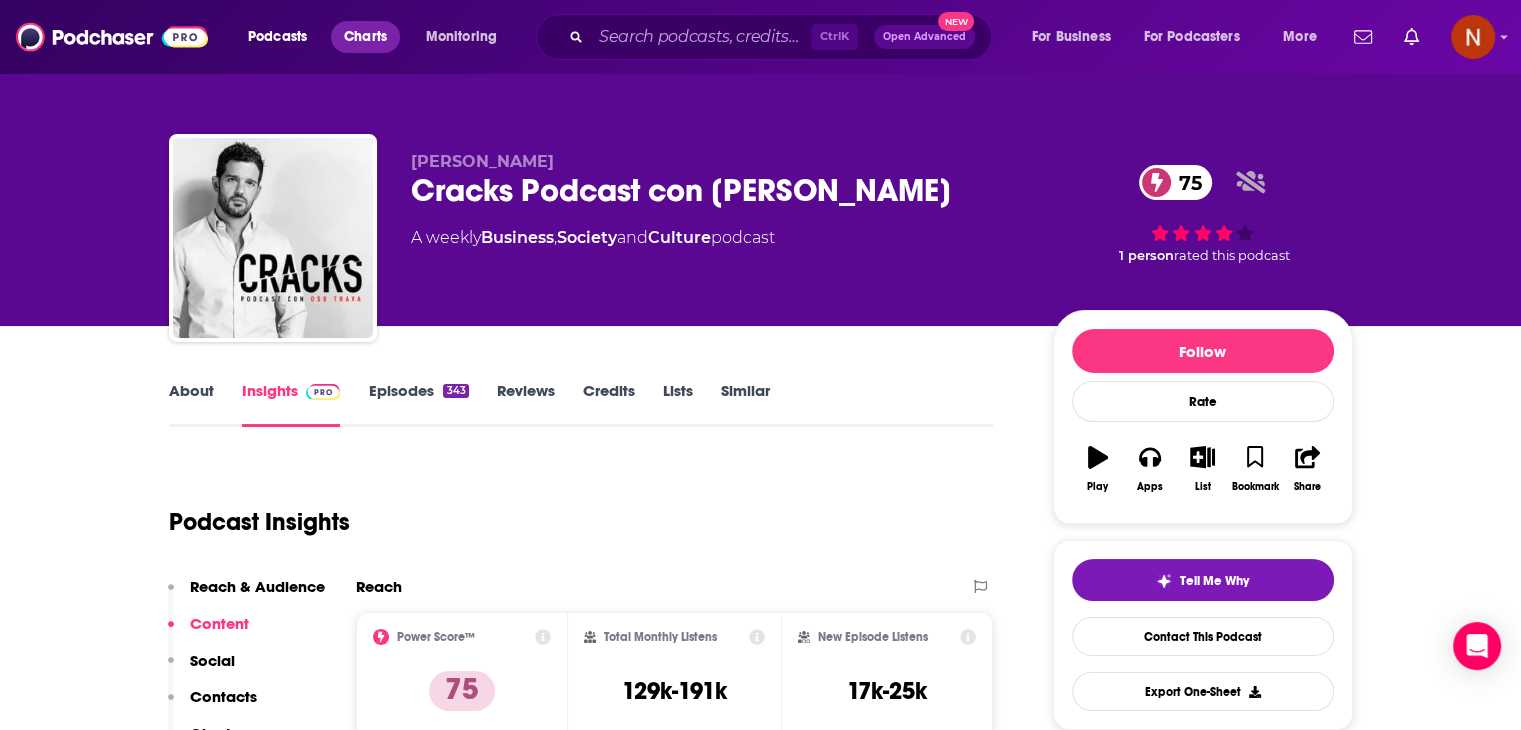 click on "Charts" at bounding box center (365, 37) 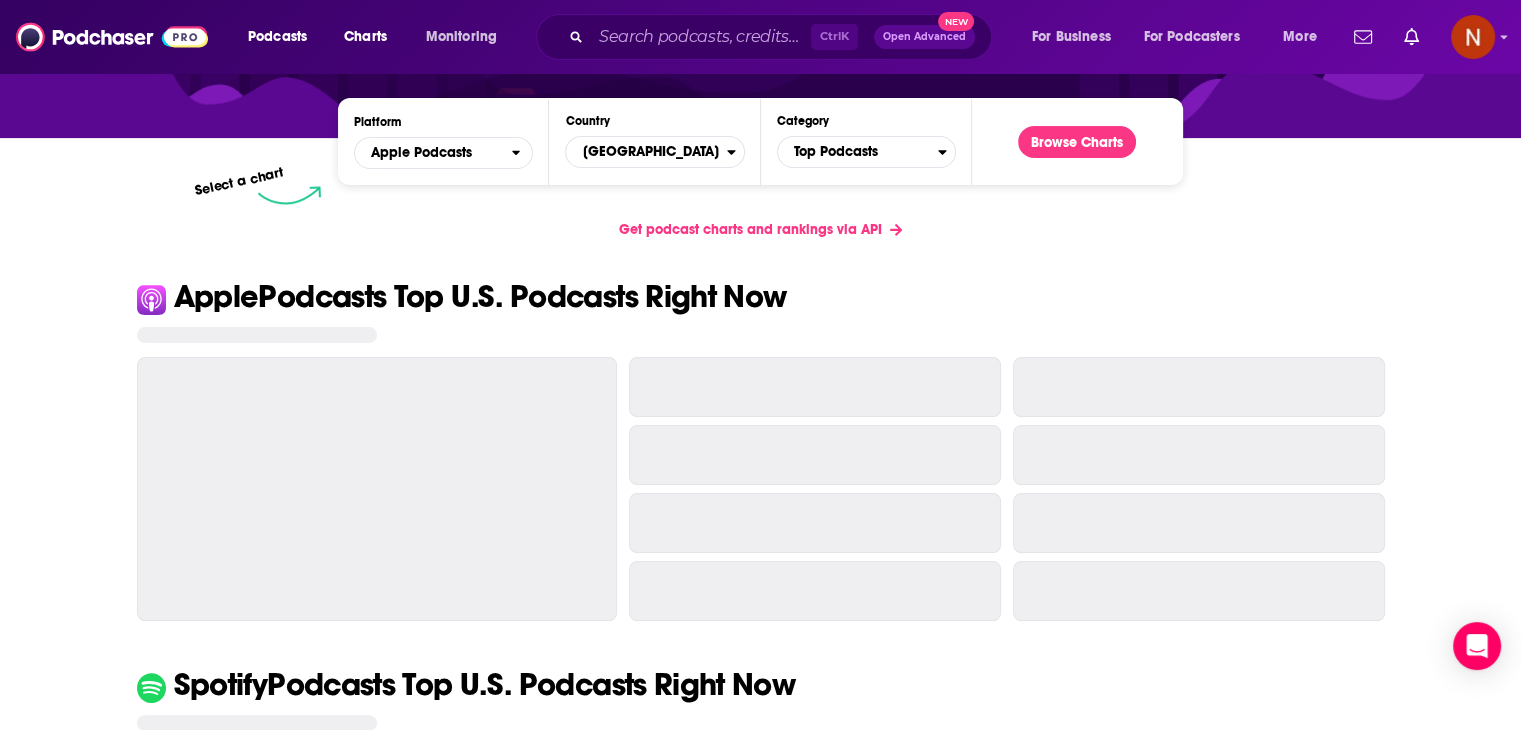 scroll, scrollTop: 288, scrollLeft: 0, axis: vertical 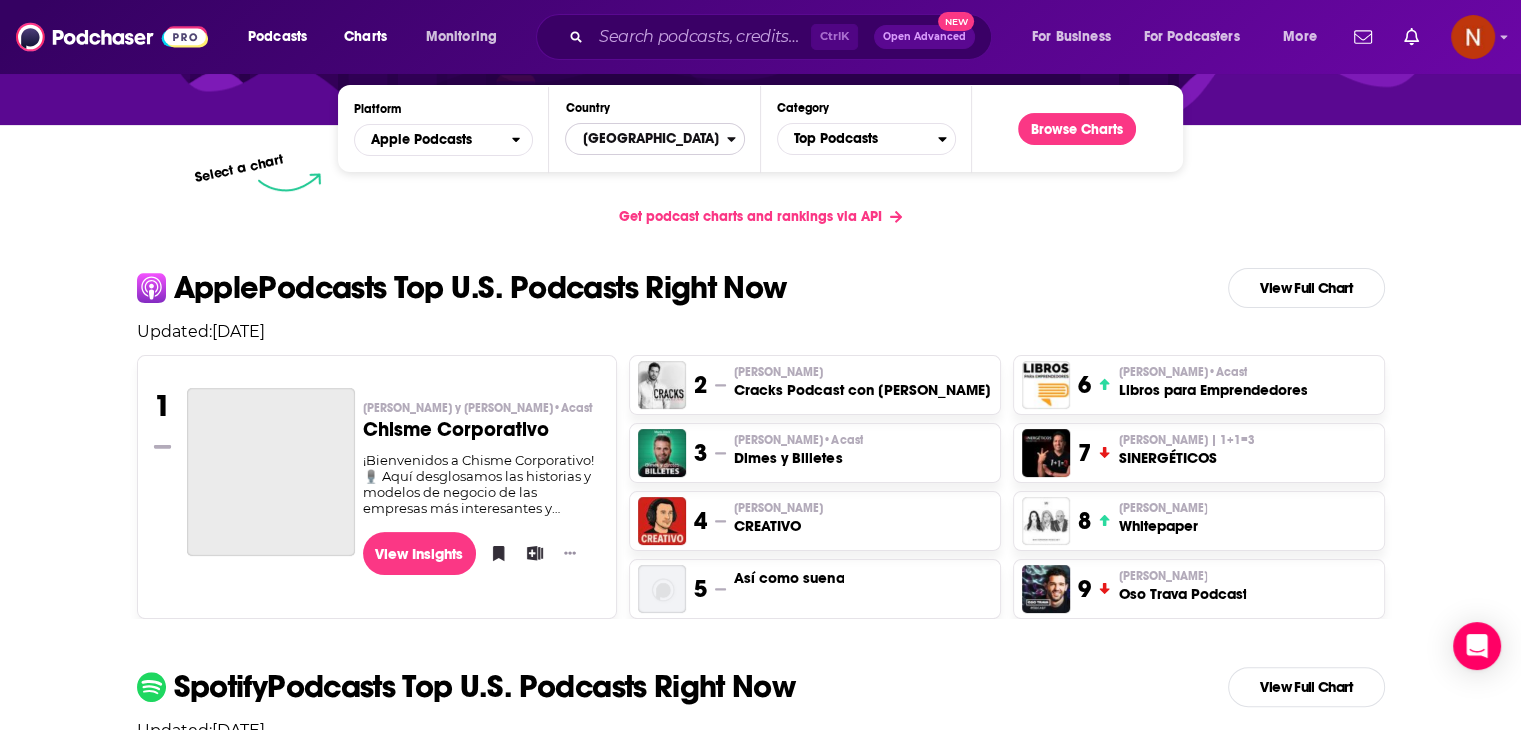 click on "[GEOGRAPHIC_DATA]" at bounding box center [646, 139] 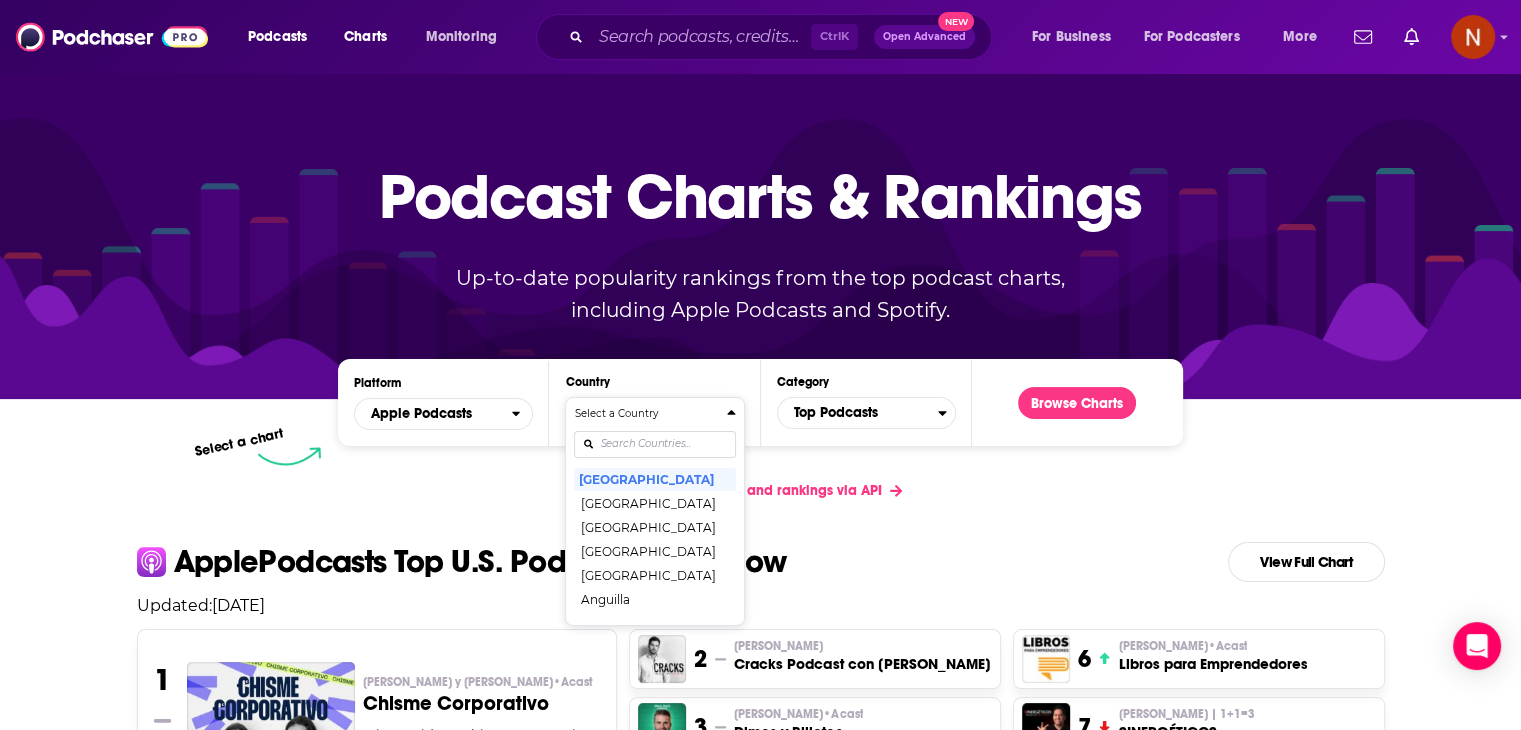 scroll, scrollTop: 0, scrollLeft: 0, axis: both 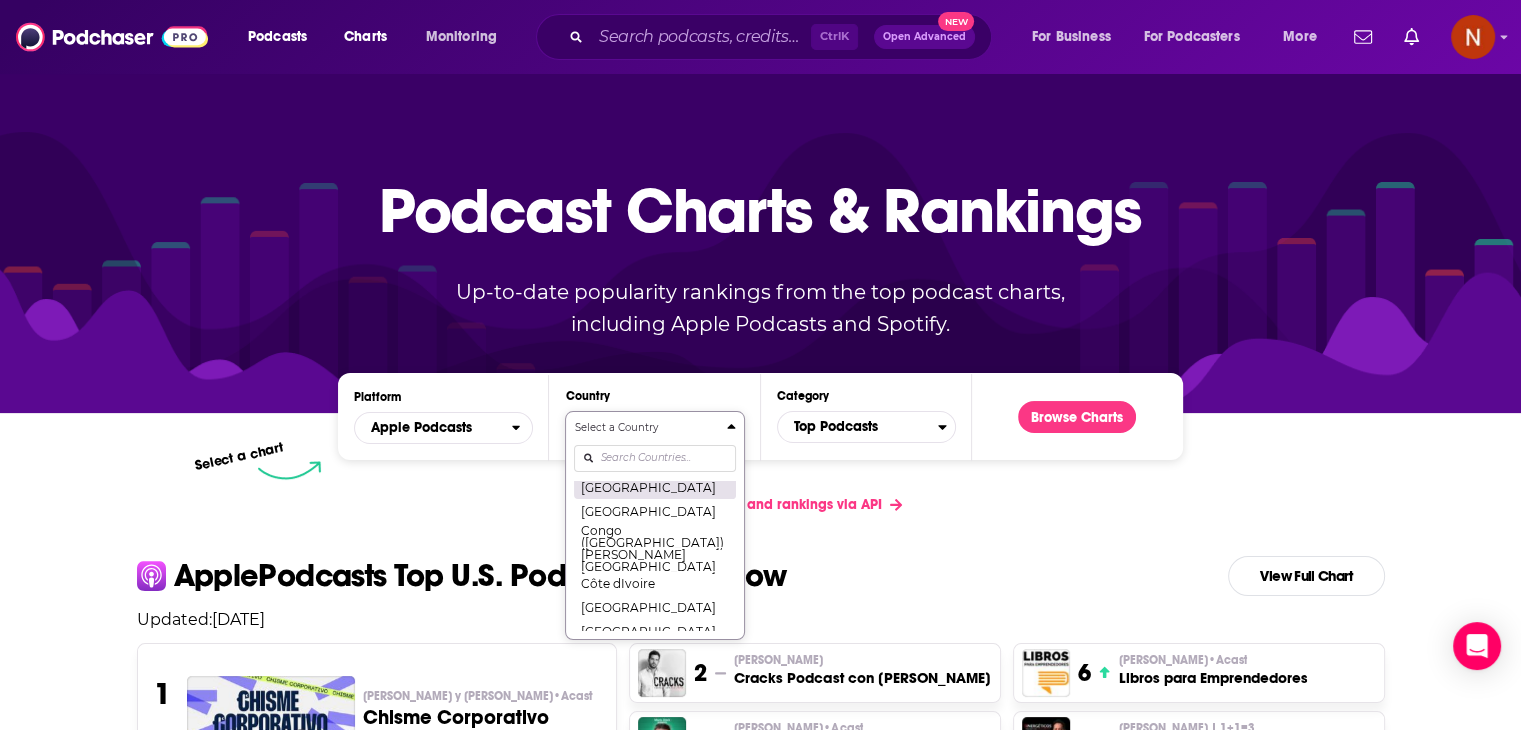 click on "[GEOGRAPHIC_DATA]" at bounding box center [654, 487] 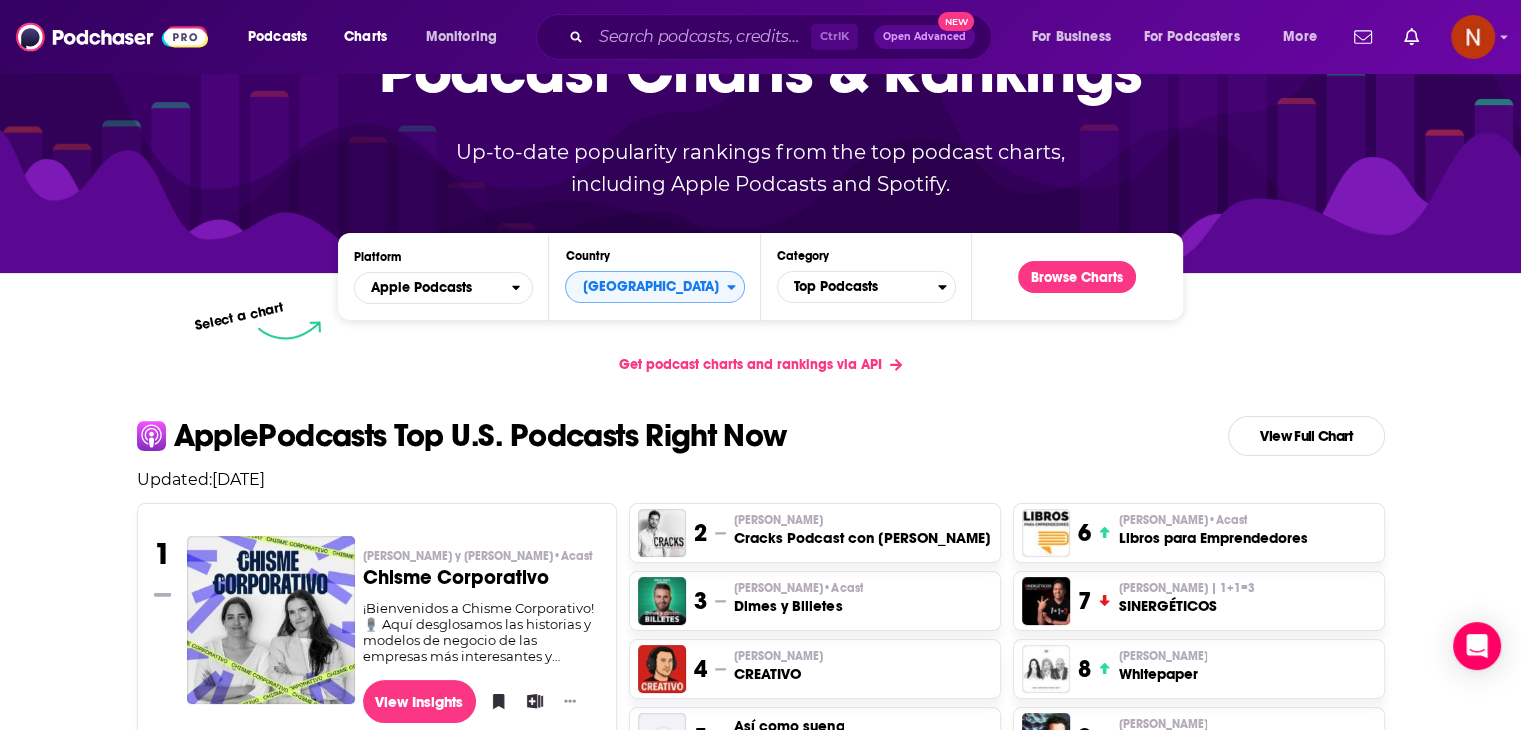scroll, scrollTop: 146, scrollLeft: 0, axis: vertical 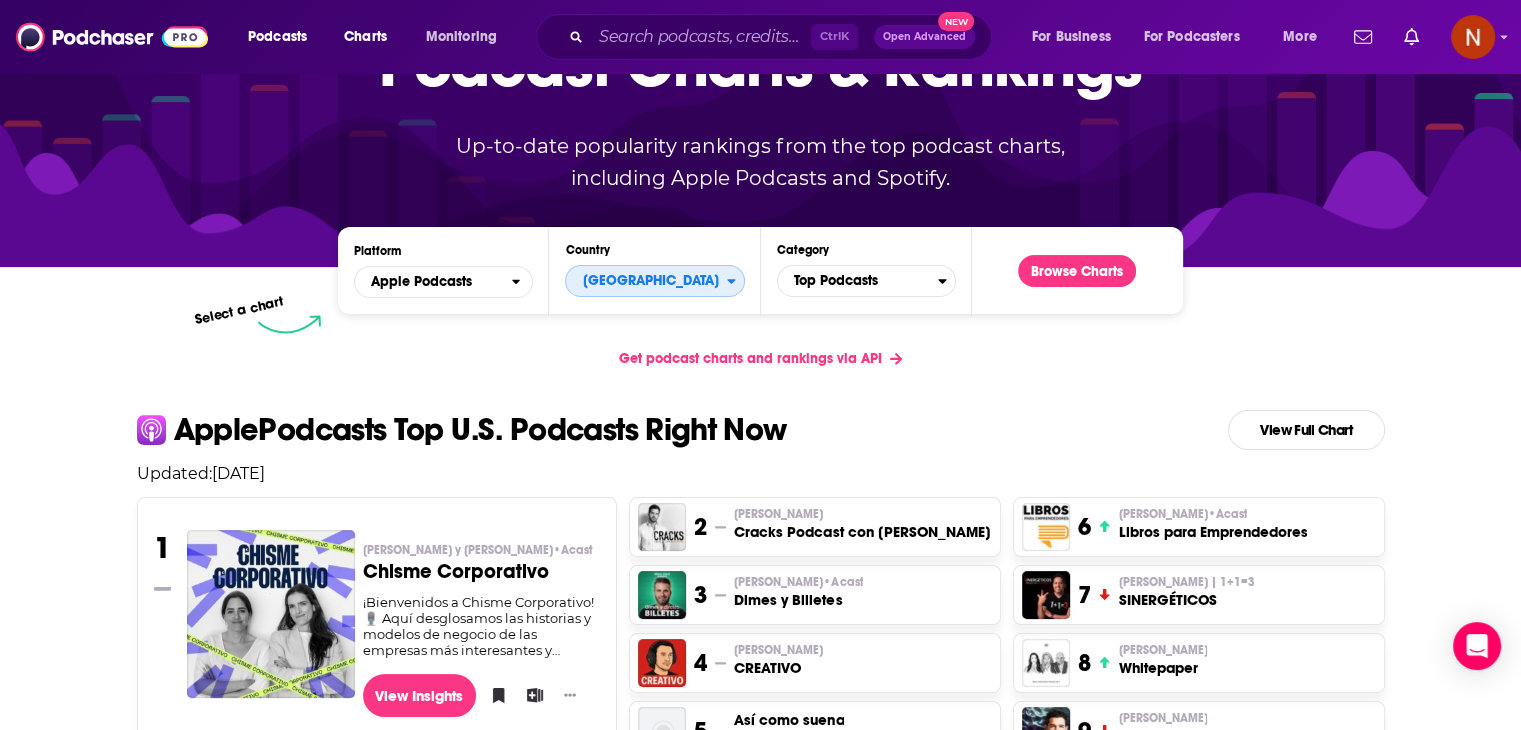 click on "[GEOGRAPHIC_DATA]" at bounding box center [646, 281] 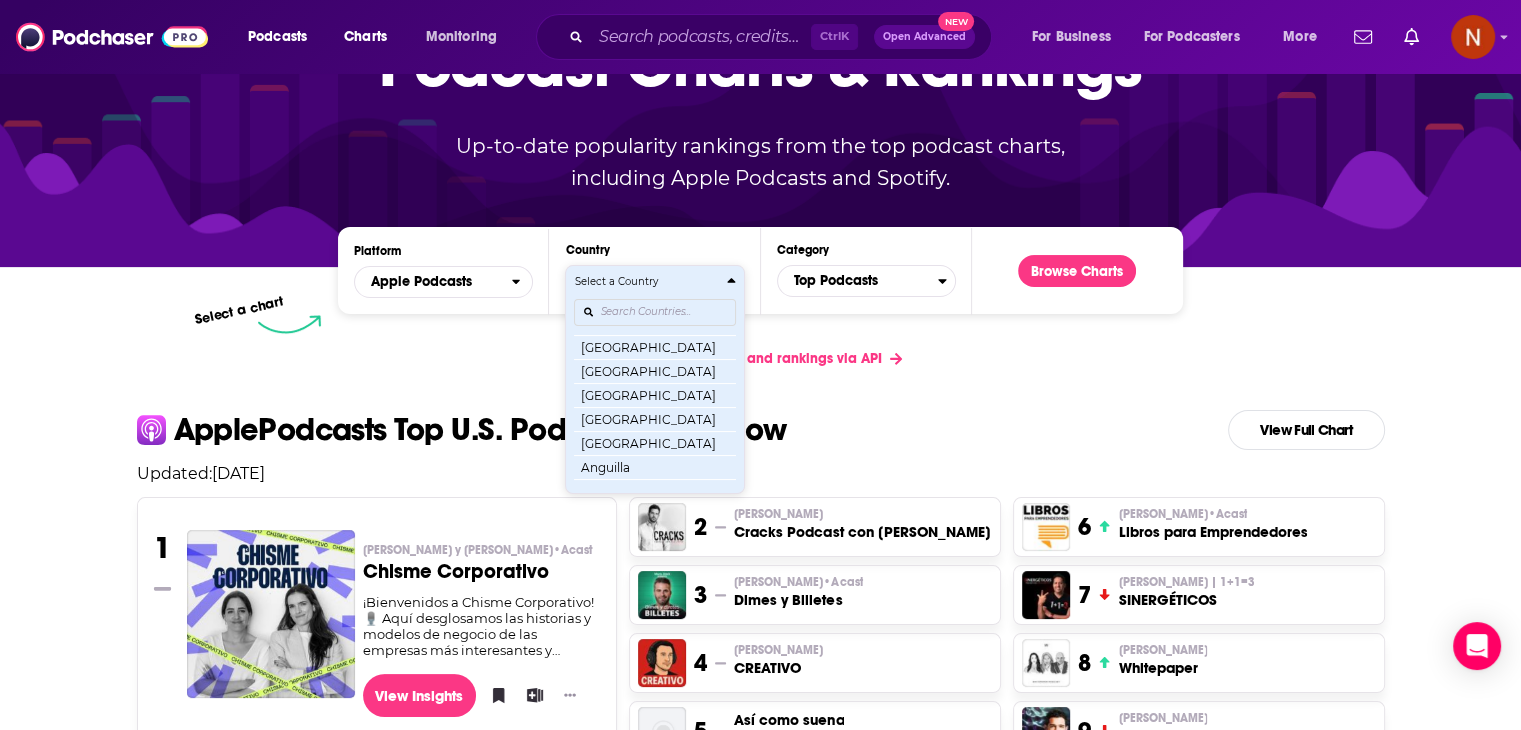 scroll, scrollTop: 0, scrollLeft: 0, axis: both 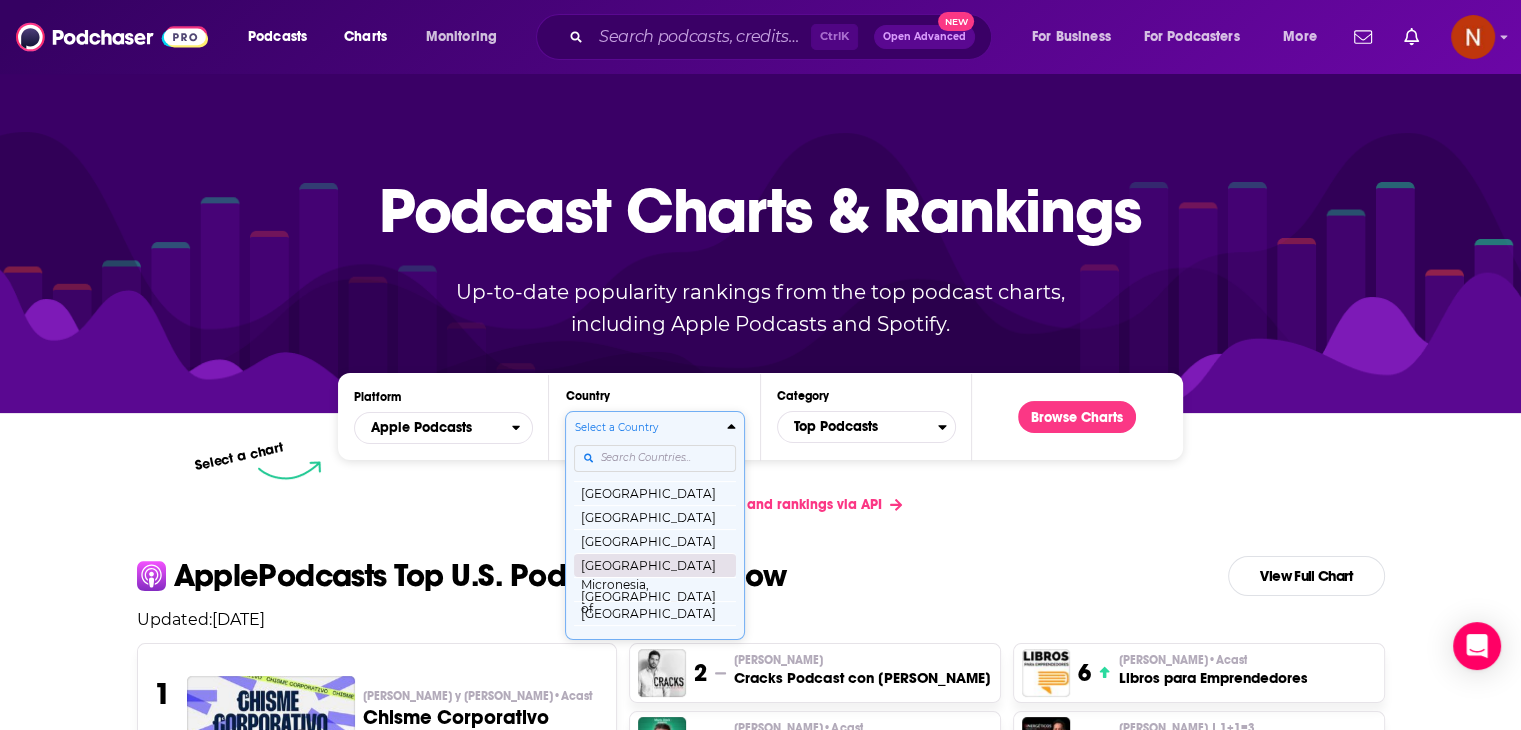 click on "[GEOGRAPHIC_DATA]" at bounding box center (654, 565) 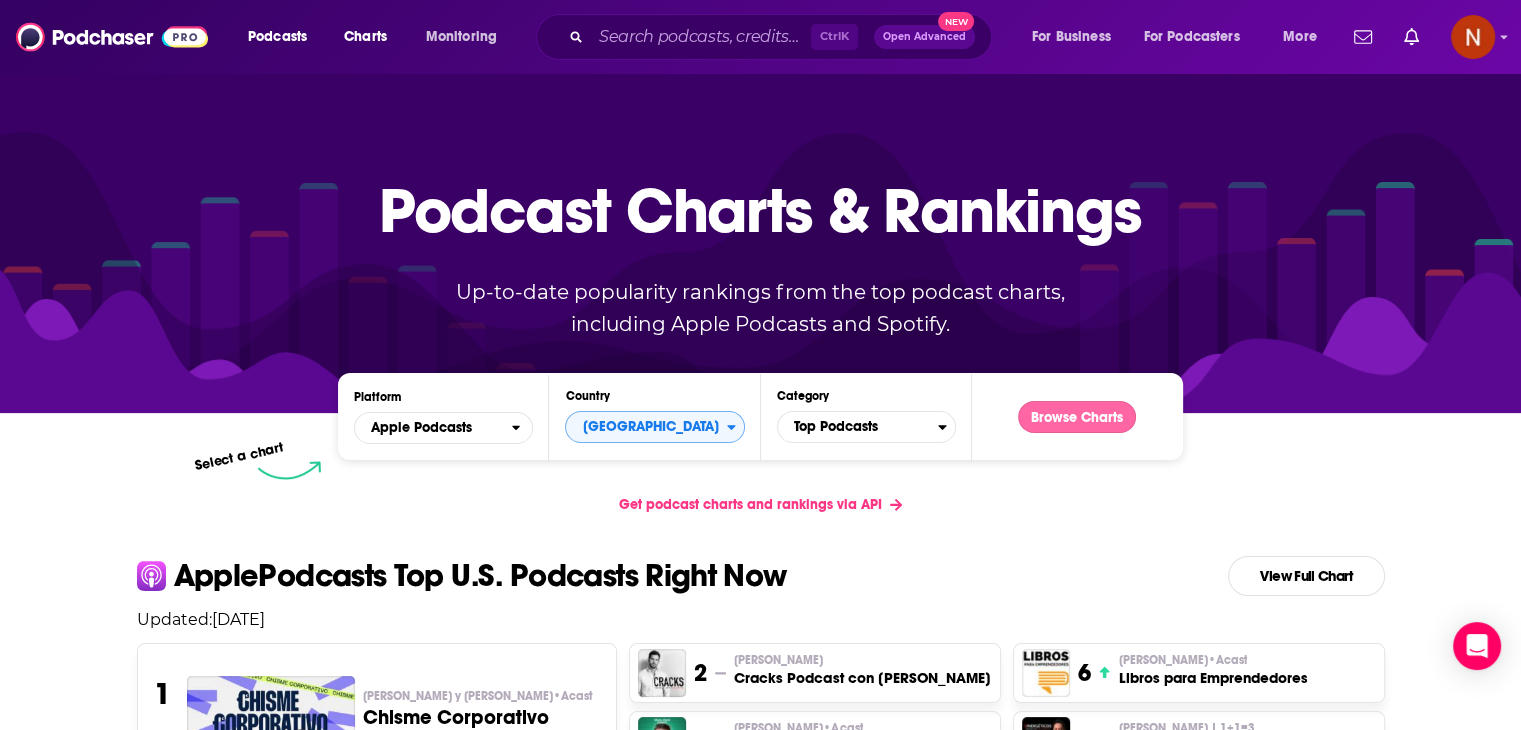 click on "Browse Charts" at bounding box center [1077, 417] 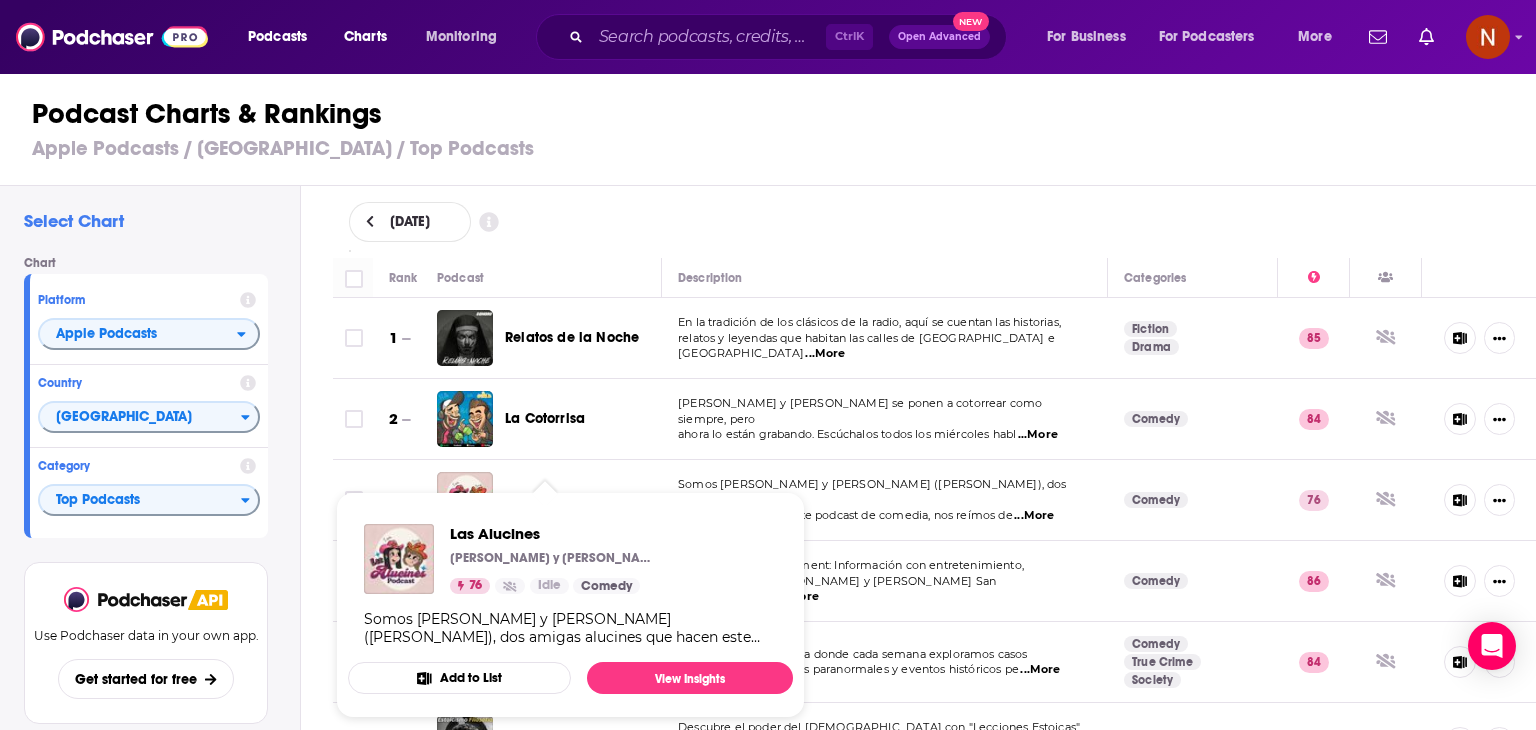 click on "Las Alucines [PERSON_NAME] y [PERSON_NAME] (Quesito) 76 Idle Comedy Somos [PERSON_NAME] y [PERSON_NAME] ([PERSON_NAME]), dos amigas alucines que hacen este podcast de comedia, nos reímos de situaciones y anécdotas de nuestra vida, unas son verdad y otras mentira... Add to List View Insights" at bounding box center (570, 605) 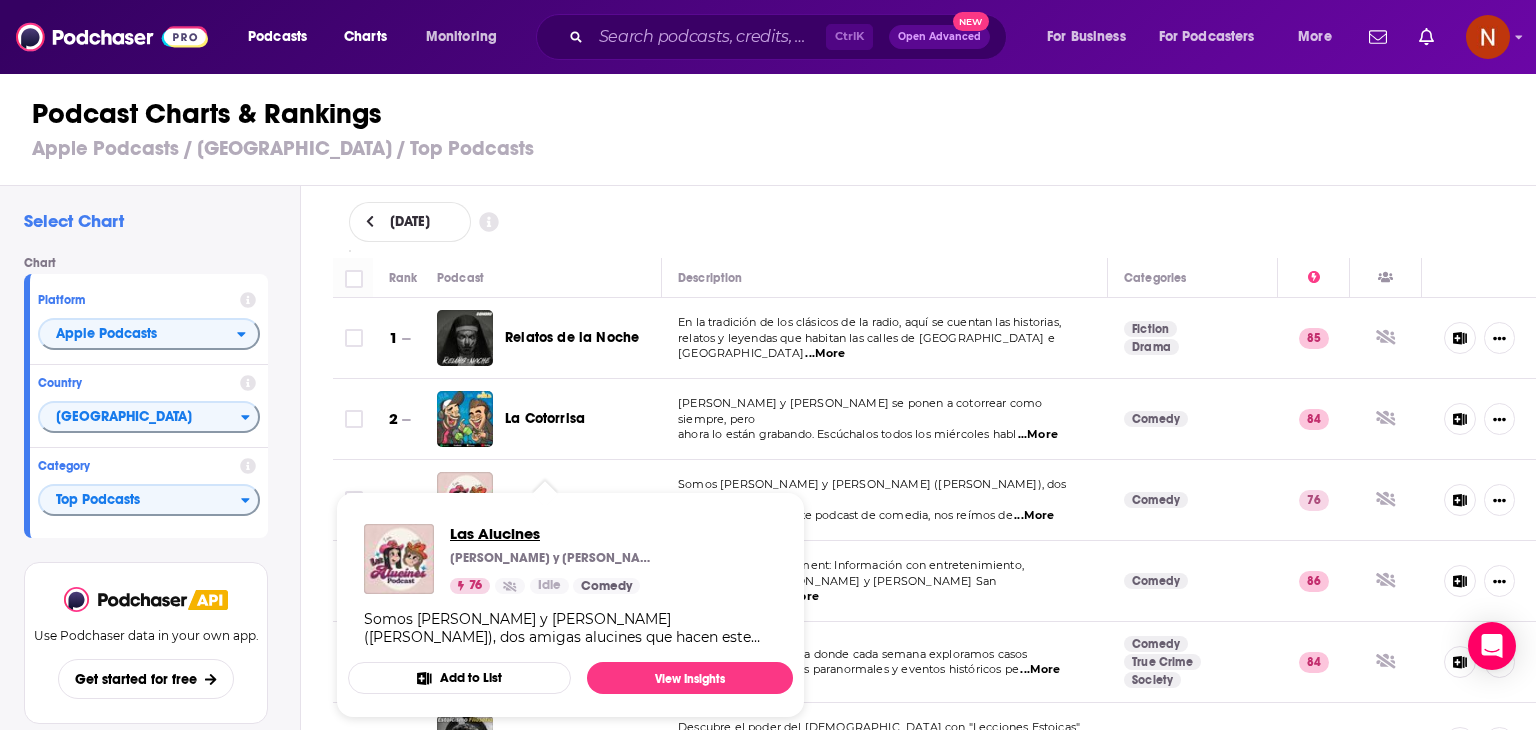 click on "Las Alucines" at bounding box center (550, 533) 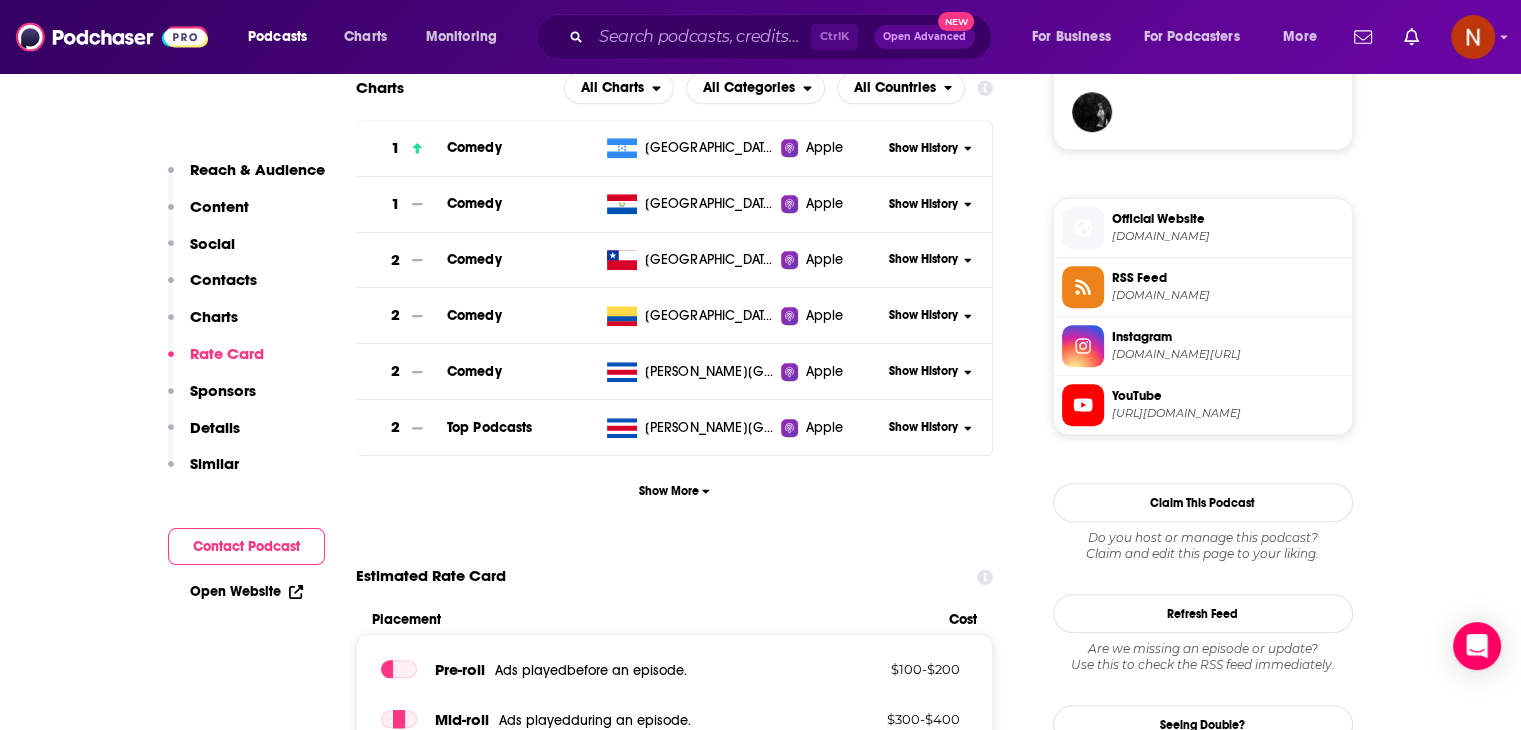 scroll, scrollTop: 1446, scrollLeft: 0, axis: vertical 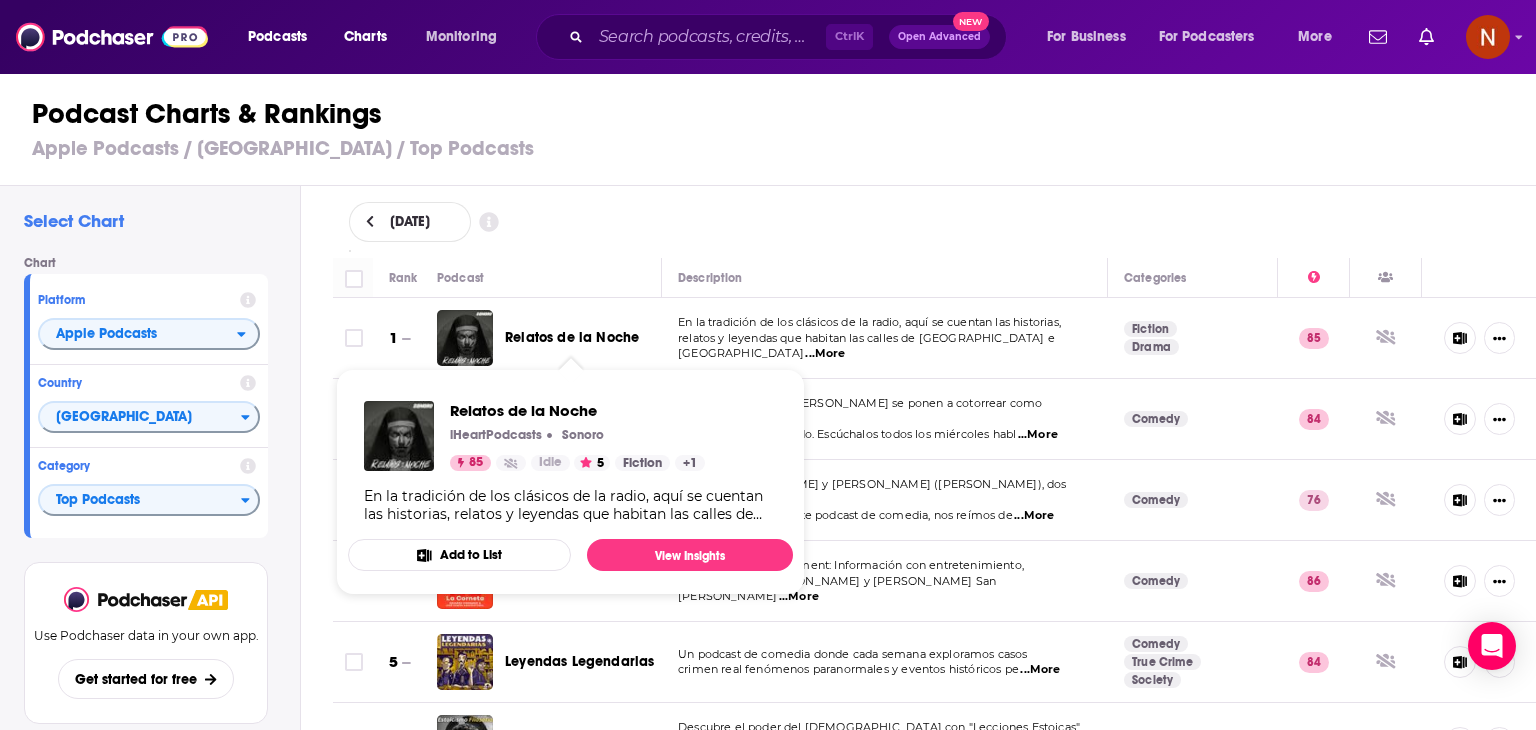 click on "Relatos de la Noche" at bounding box center (572, 337) 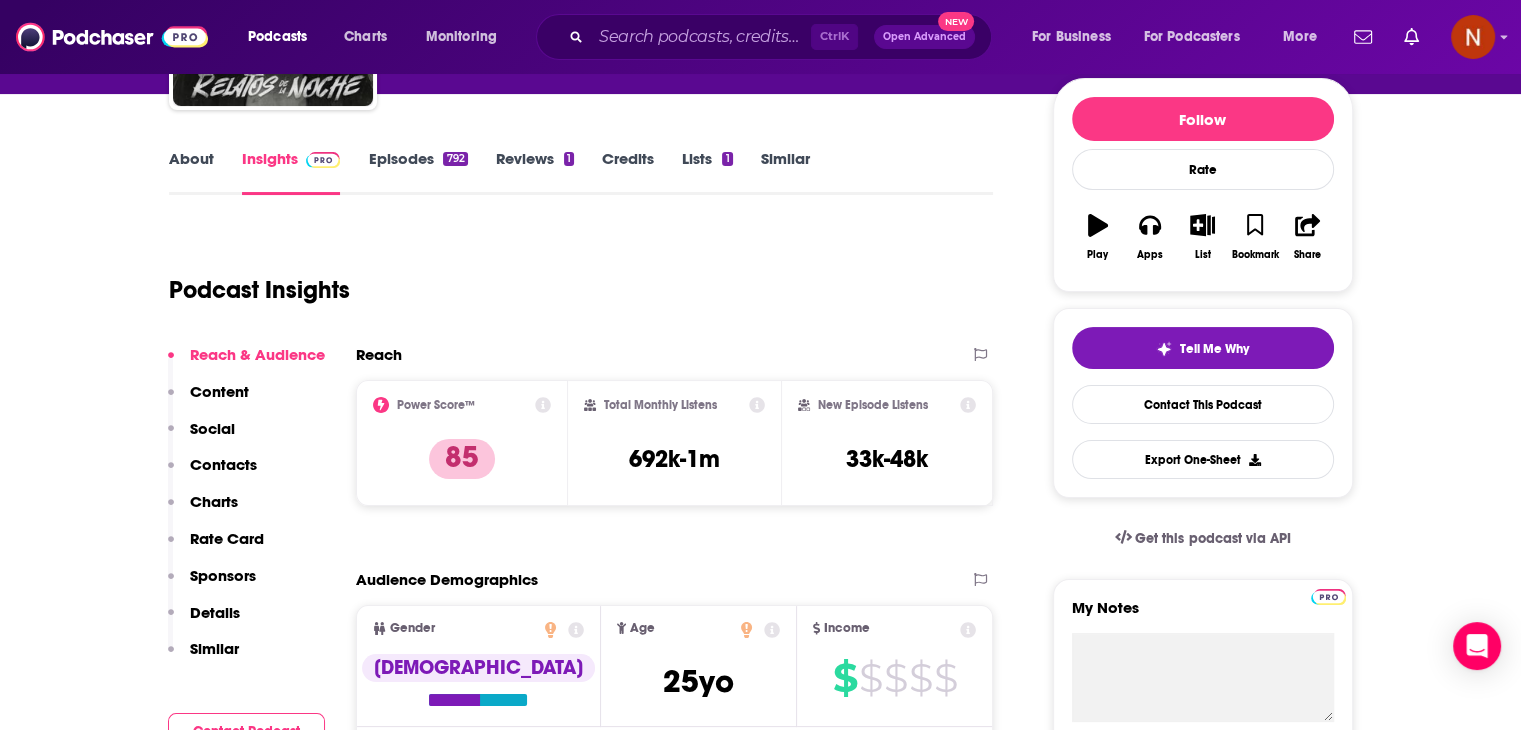 scroll, scrollTop: 0, scrollLeft: 0, axis: both 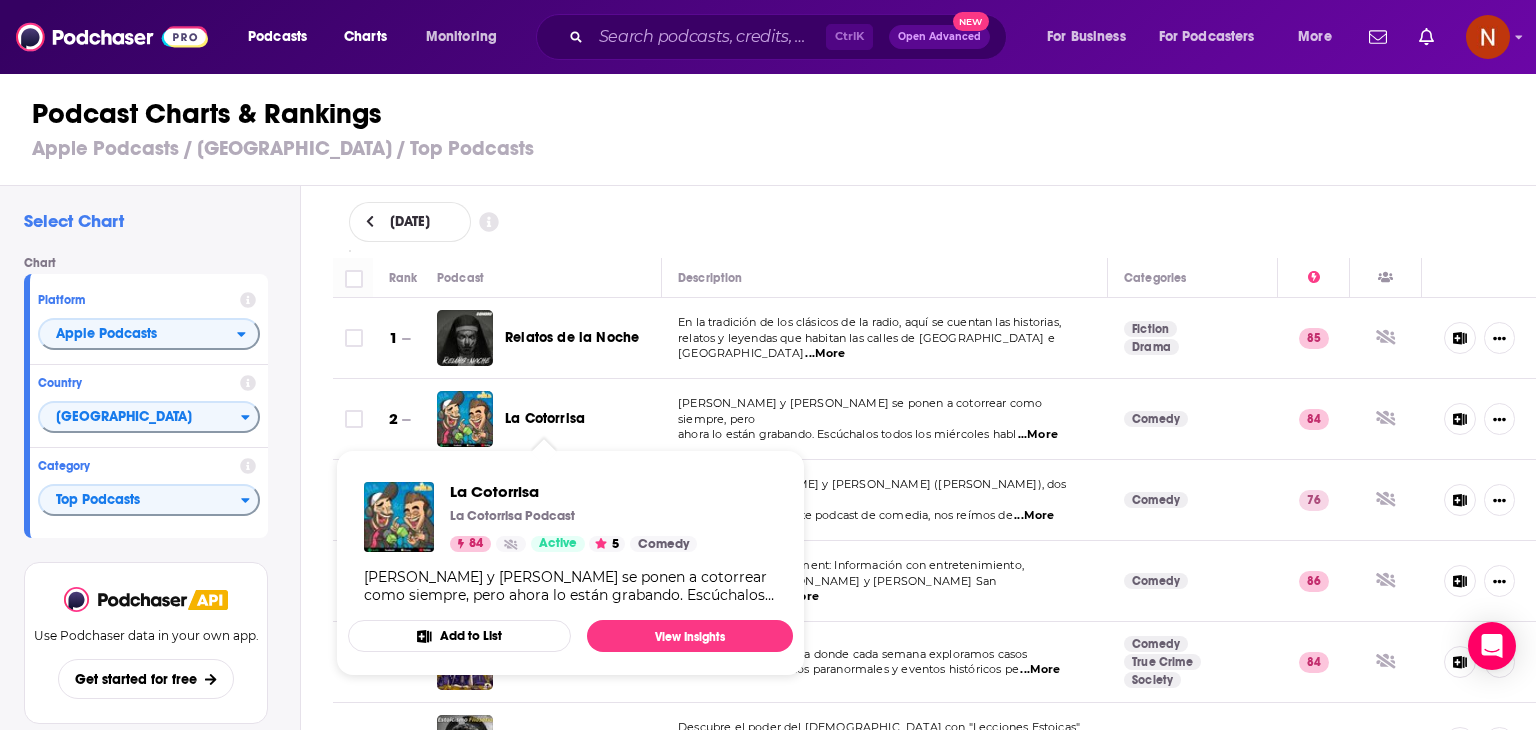 click on "La Cotorrisa" at bounding box center (545, 418) 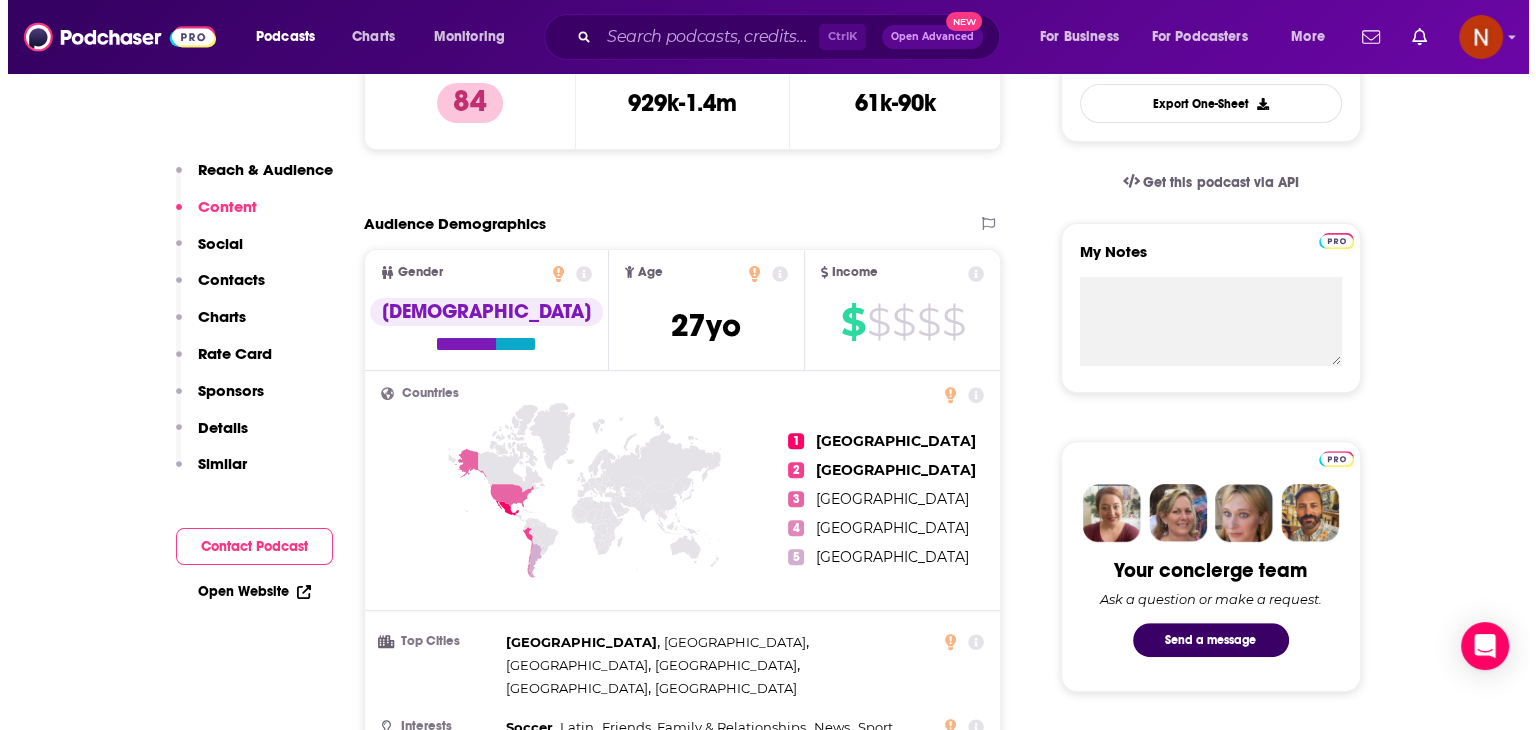 scroll, scrollTop: 0, scrollLeft: 0, axis: both 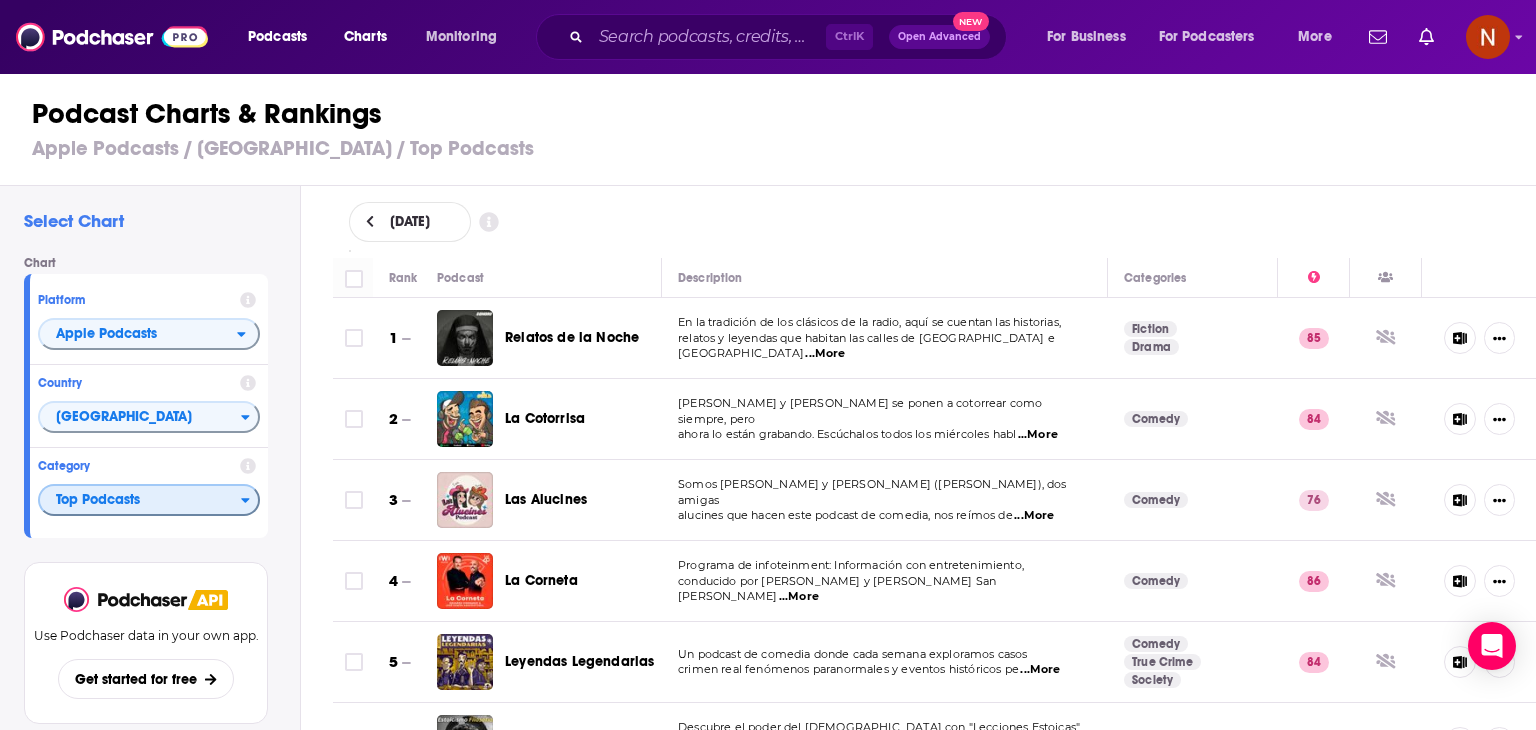 click on "Top Podcasts" at bounding box center [140, 501] 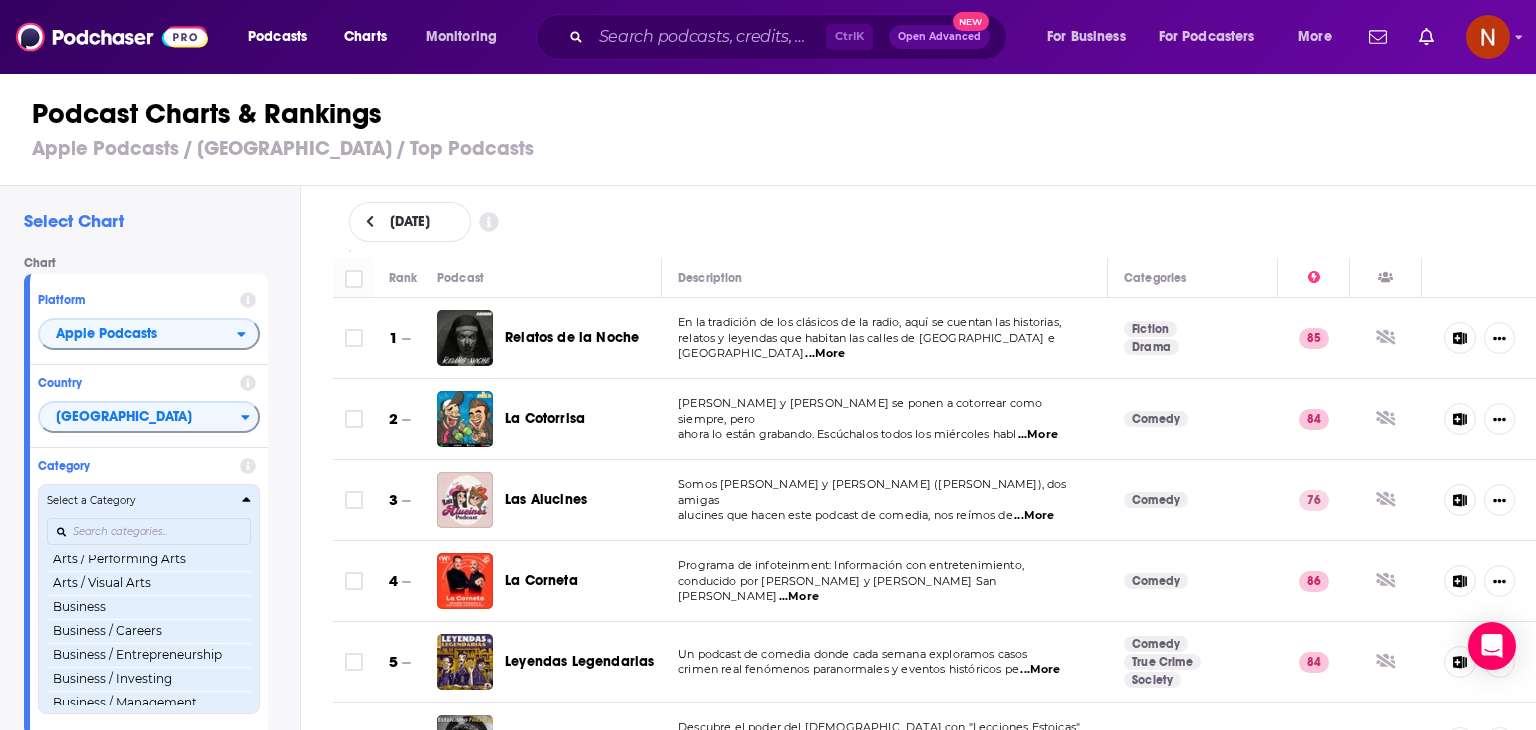 scroll, scrollTop: 154, scrollLeft: 0, axis: vertical 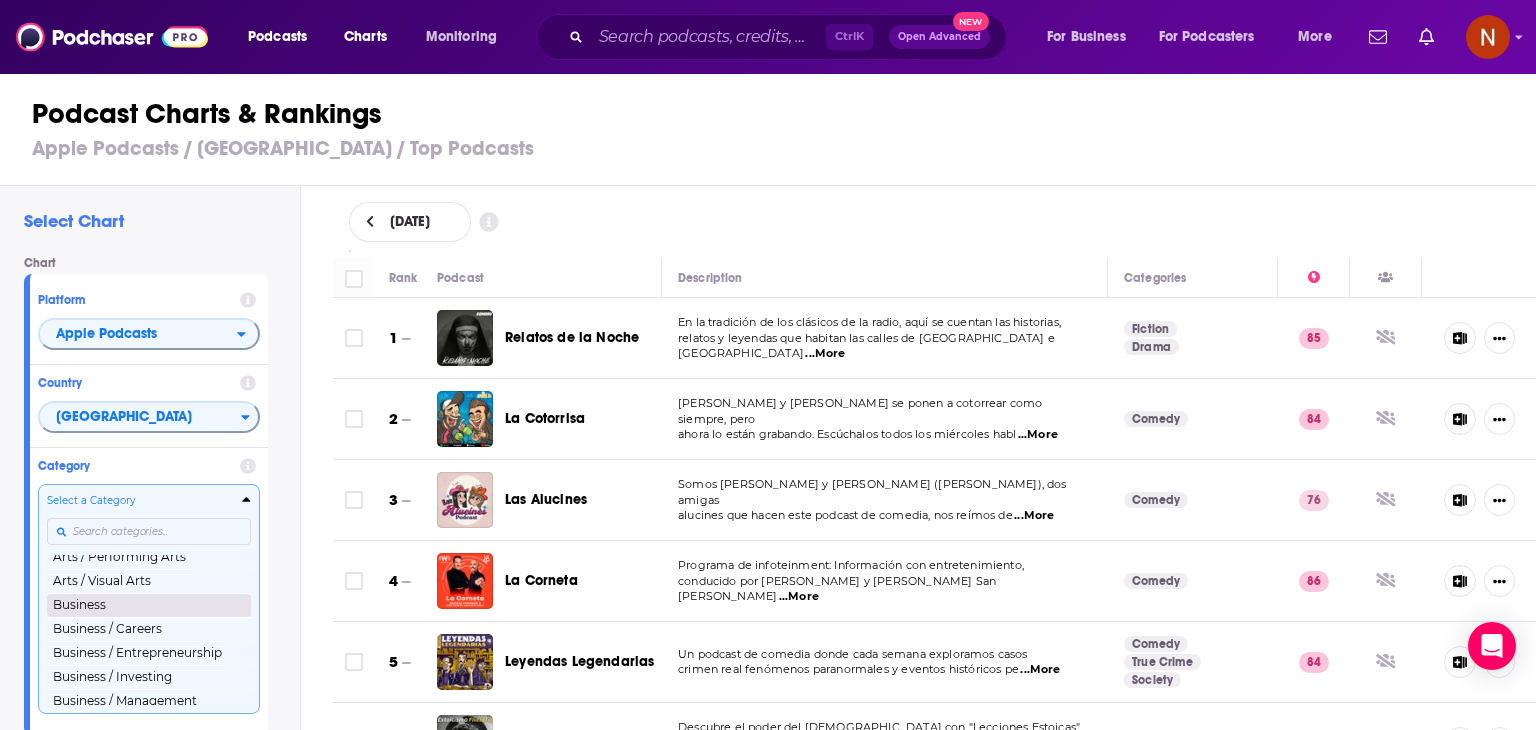 click on "Business" at bounding box center [149, 605] 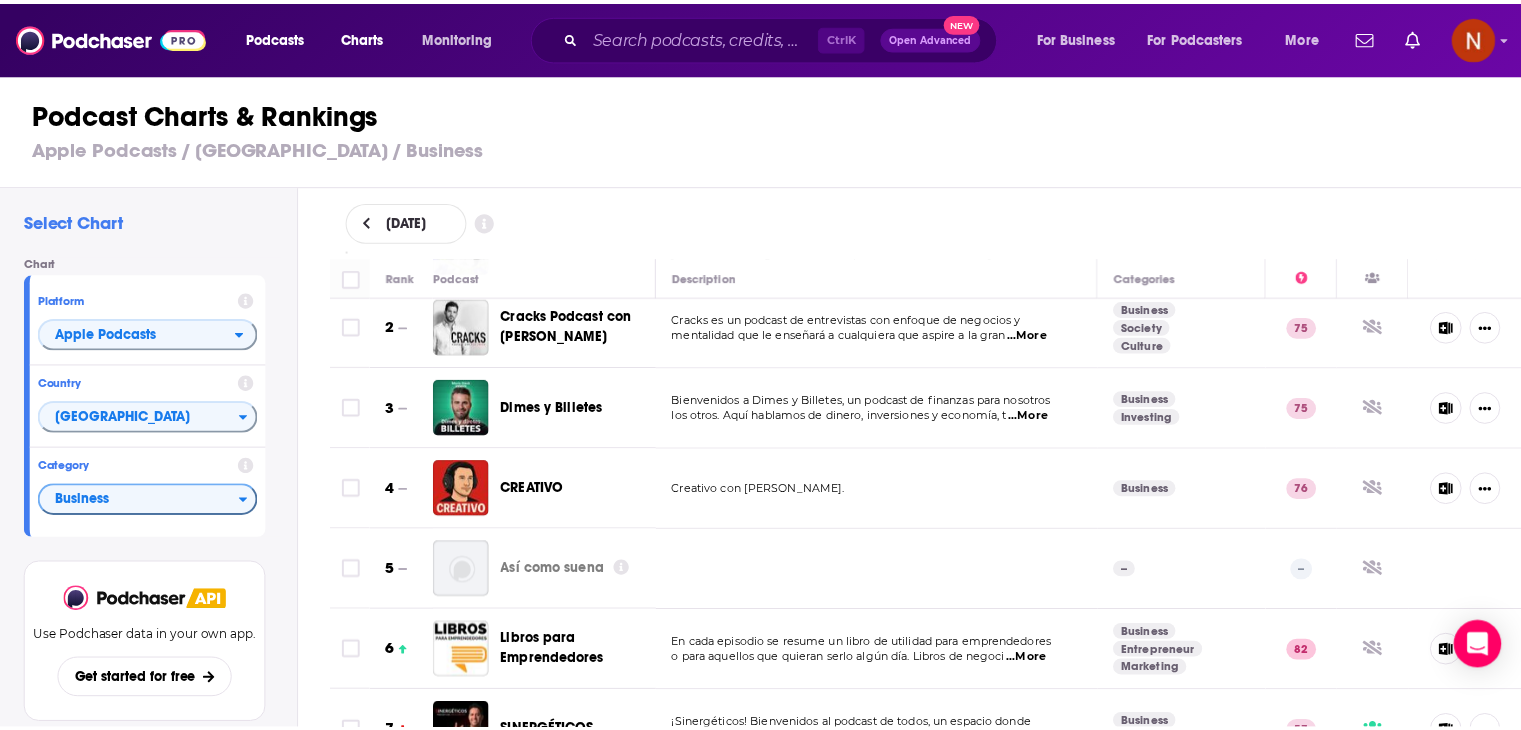 scroll, scrollTop: 91, scrollLeft: 0, axis: vertical 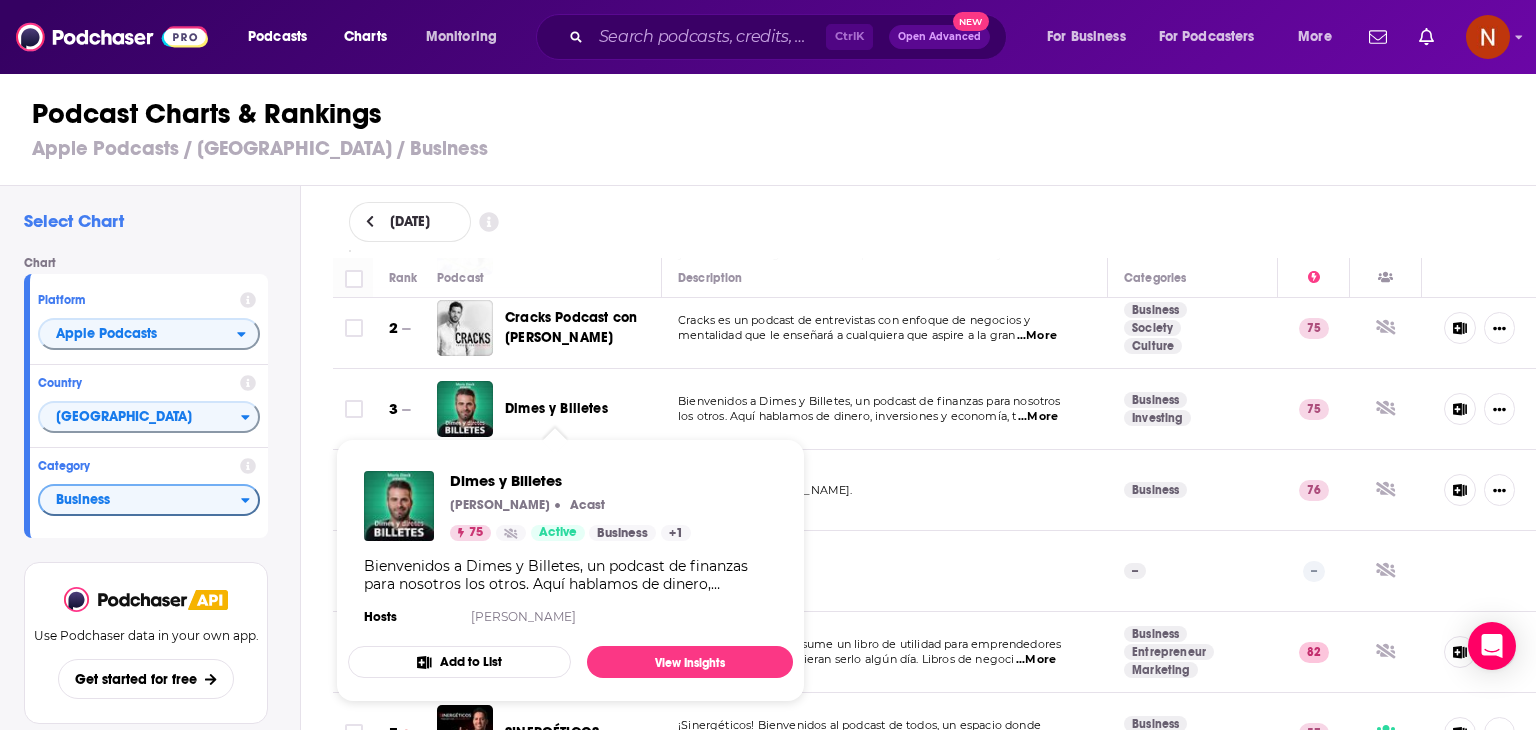 click on "Dimes y Billetes" at bounding box center [556, 408] 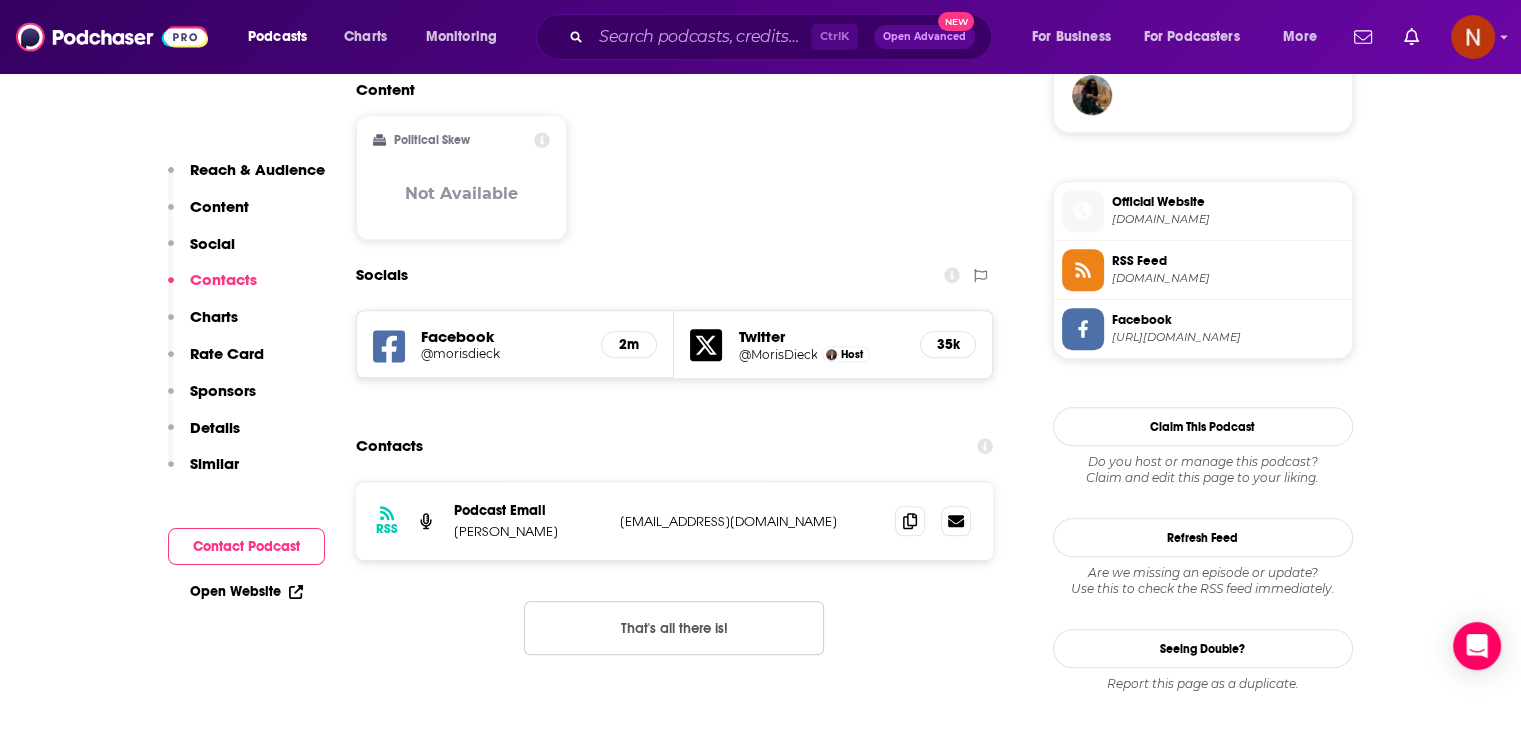 scroll, scrollTop: 1508, scrollLeft: 0, axis: vertical 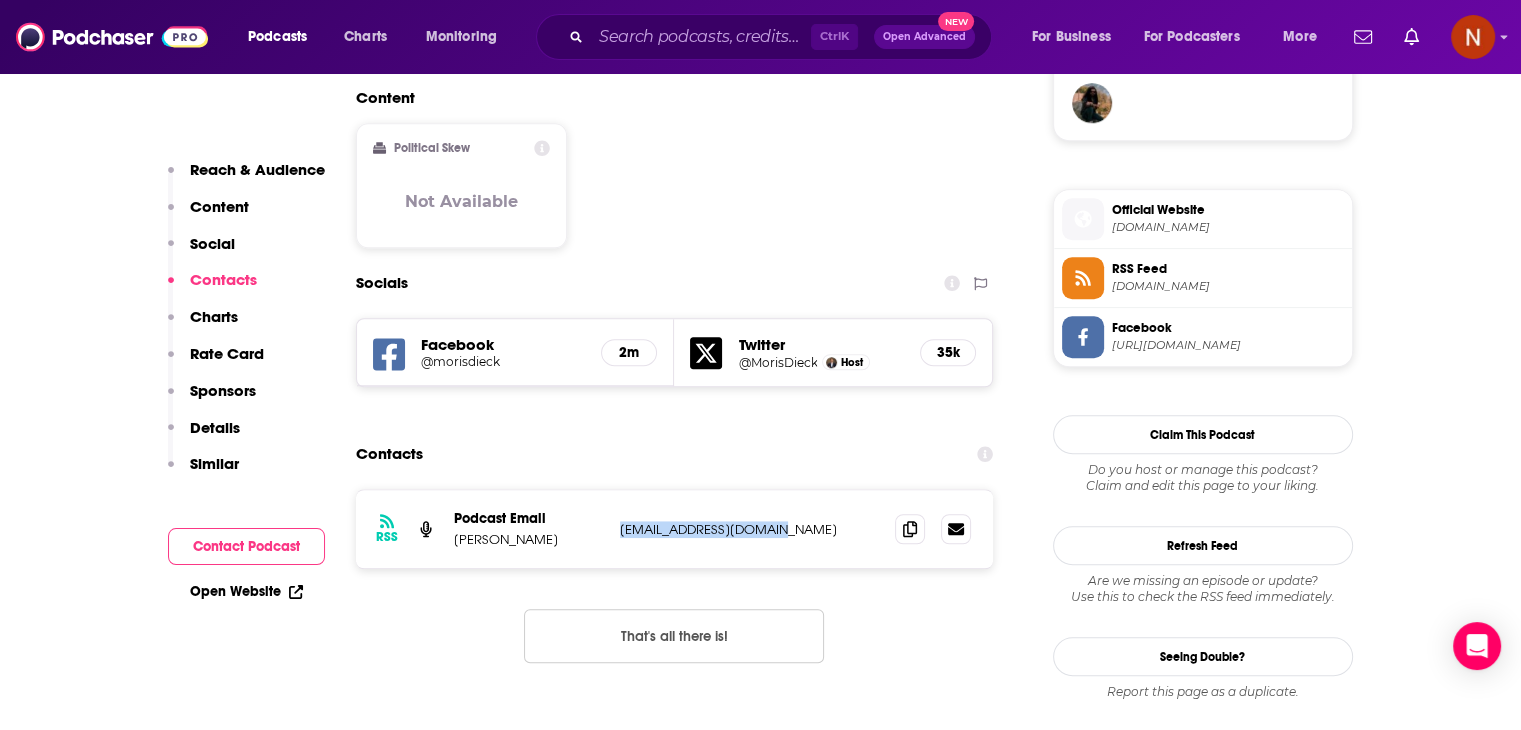 drag, startPoint x: 777, startPoint y: 485, endPoint x: 616, endPoint y: 490, distance: 161.07762 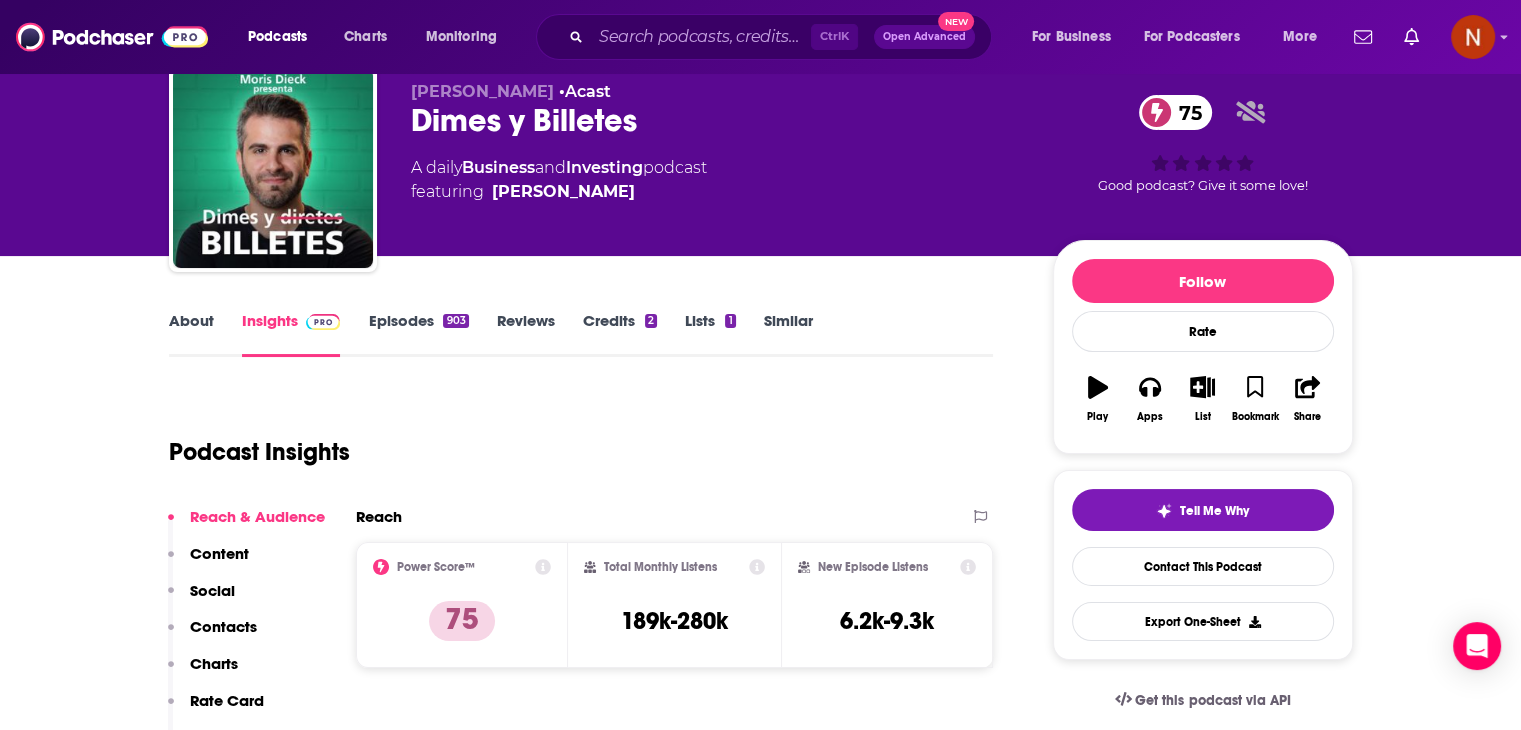 scroll, scrollTop: 0, scrollLeft: 0, axis: both 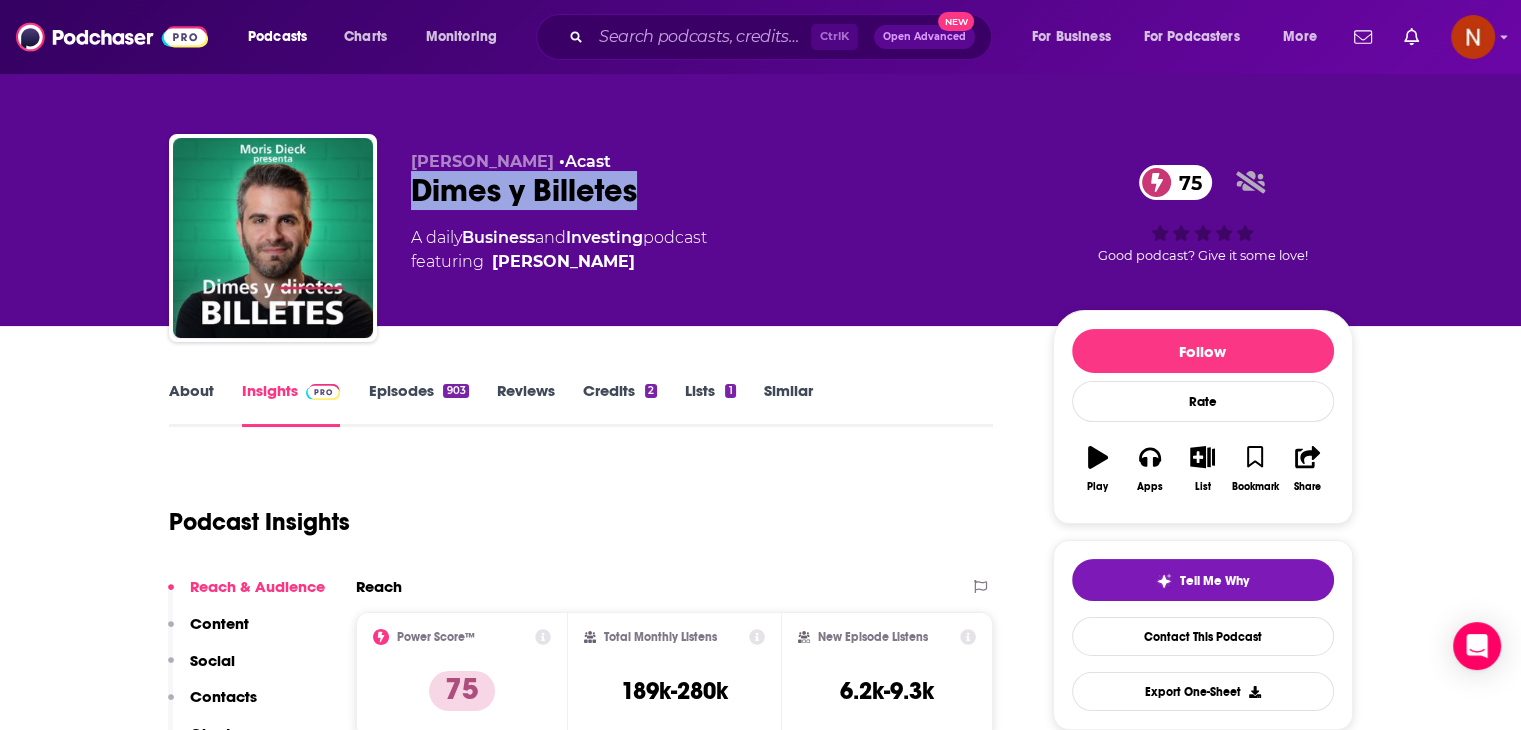 drag, startPoint x: 632, startPoint y: 187, endPoint x: 412, endPoint y: 192, distance: 220.05681 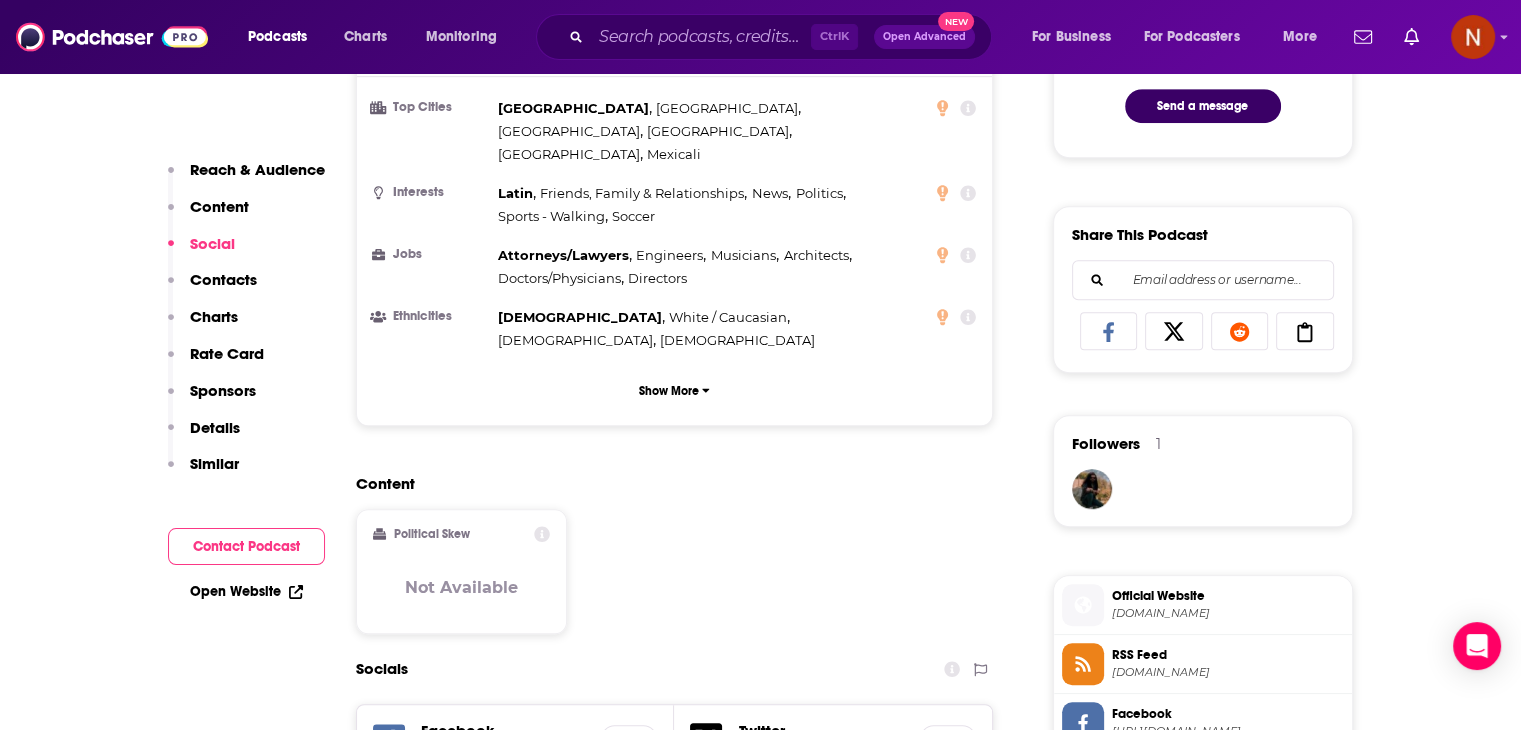 scroll, scrollTop: 1272, scrollLeft: 0, axis: vertical 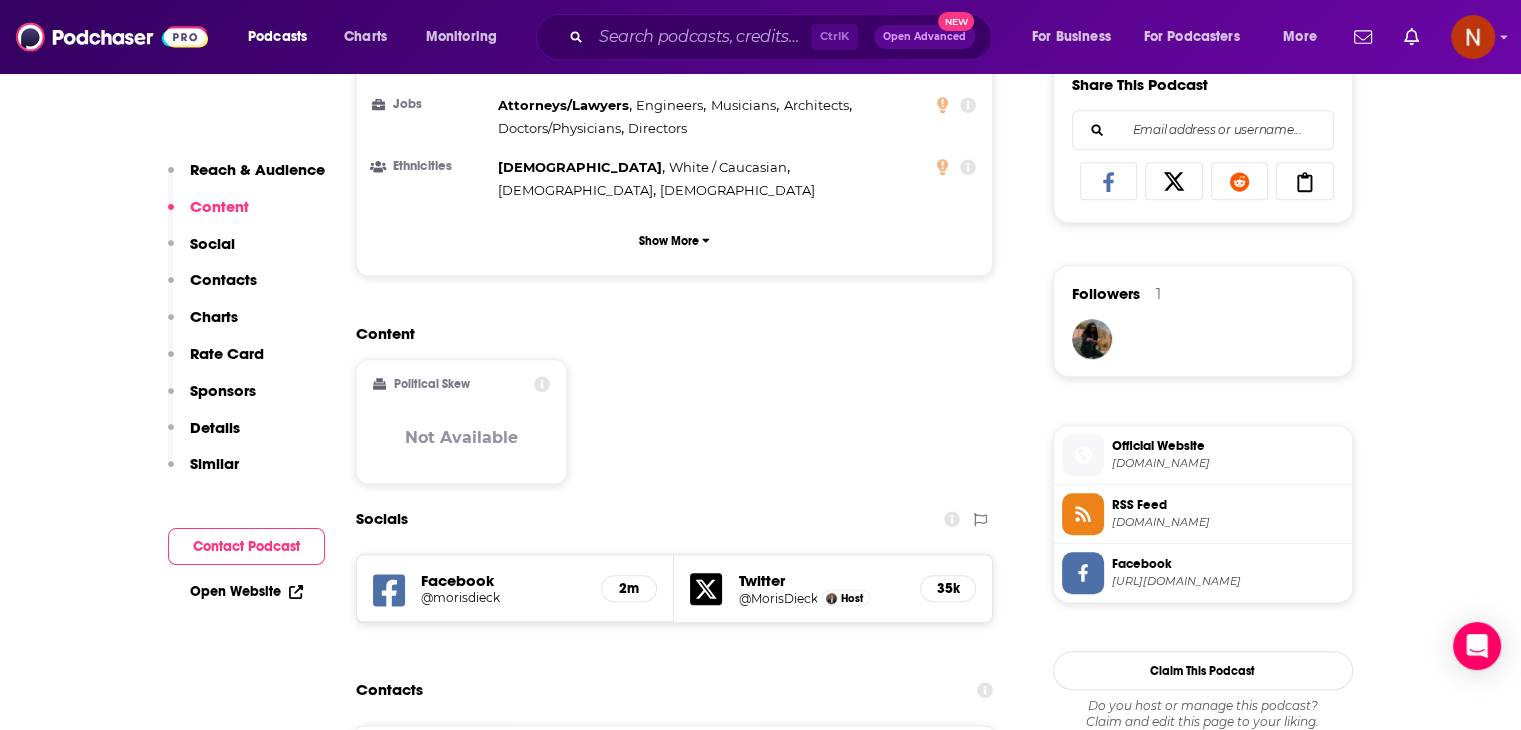 click on "RSS Feed" at bounding box center [1228, 505] 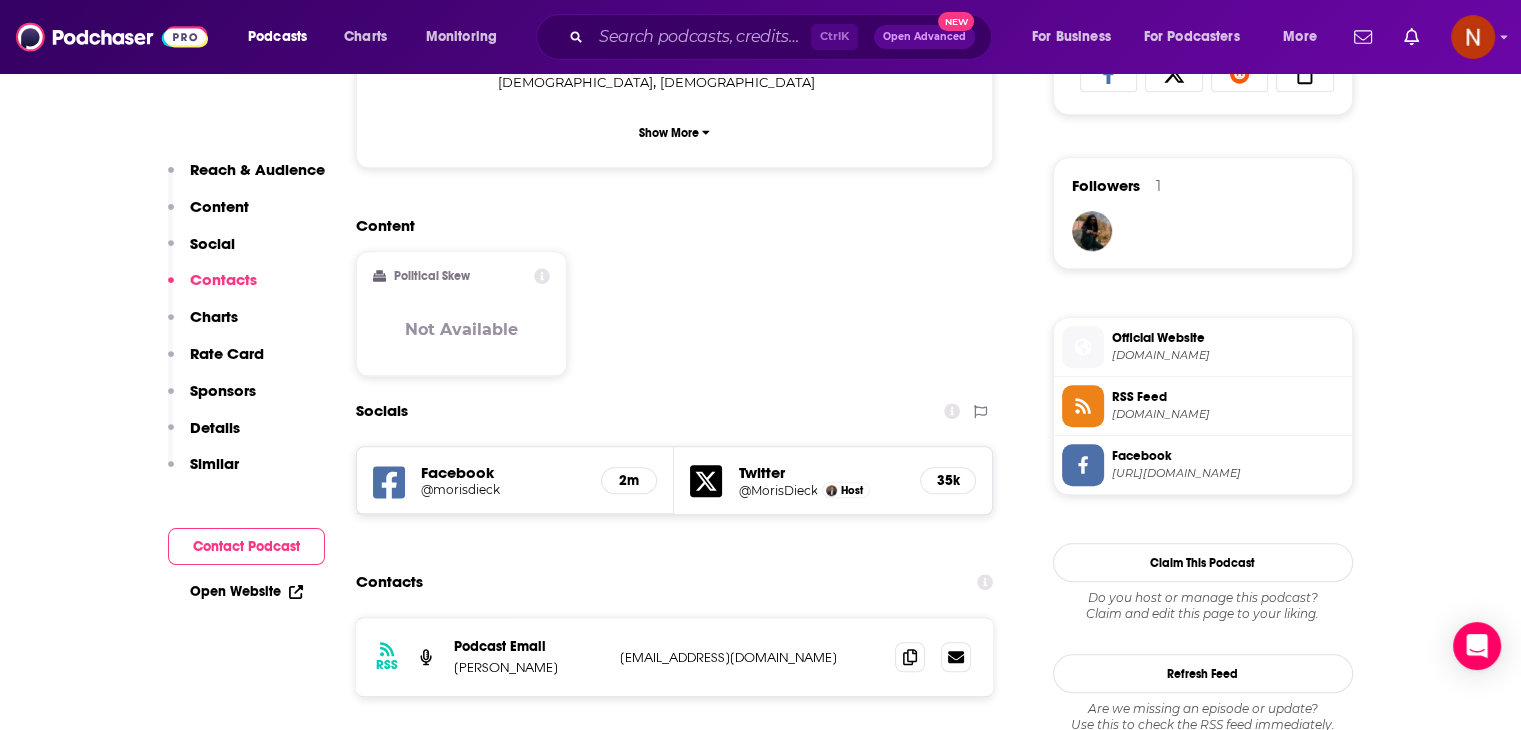scroll, scrollTop: 1630, scrollLeft: 0, axis: vertical 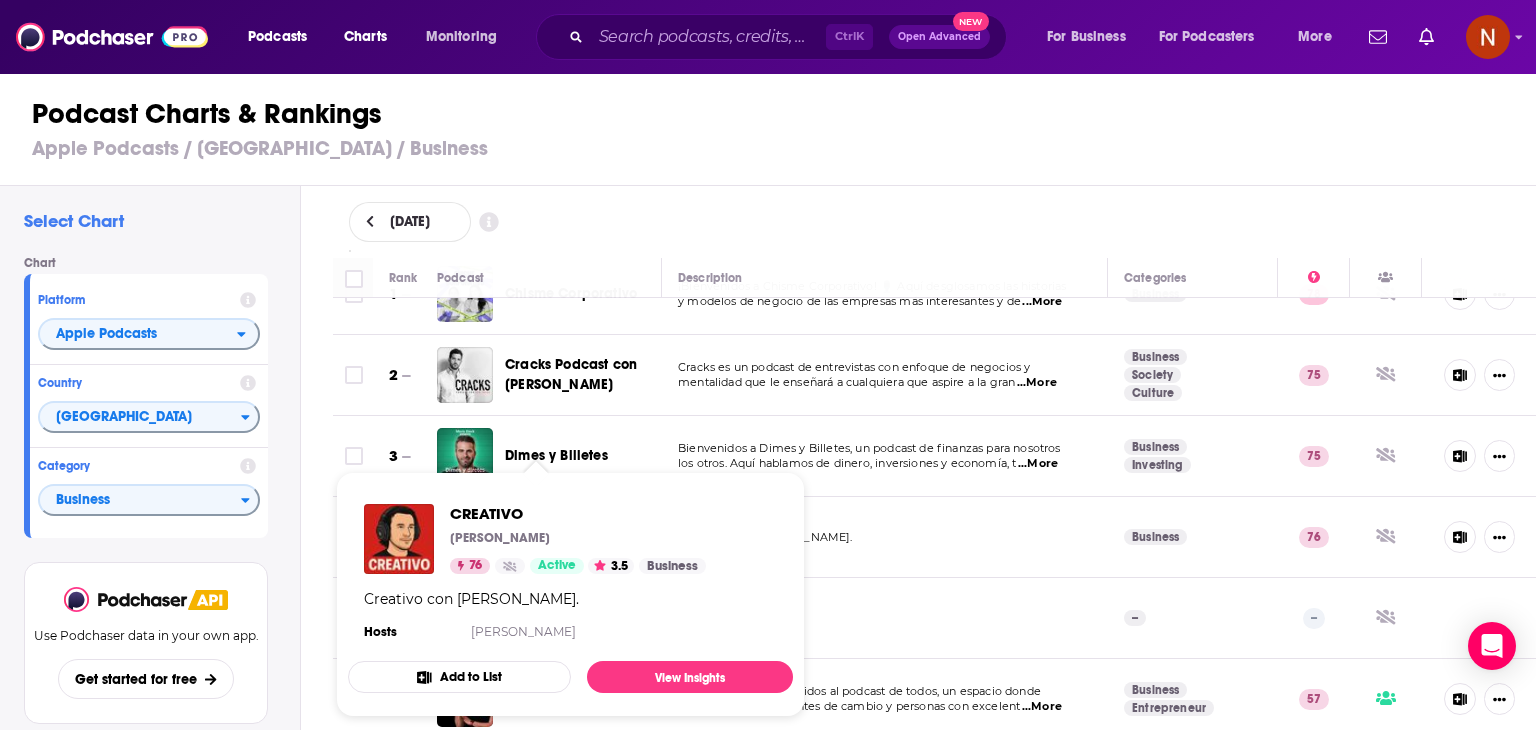 click on "[PERSON_NAME]" at bounding box center [578, 538] 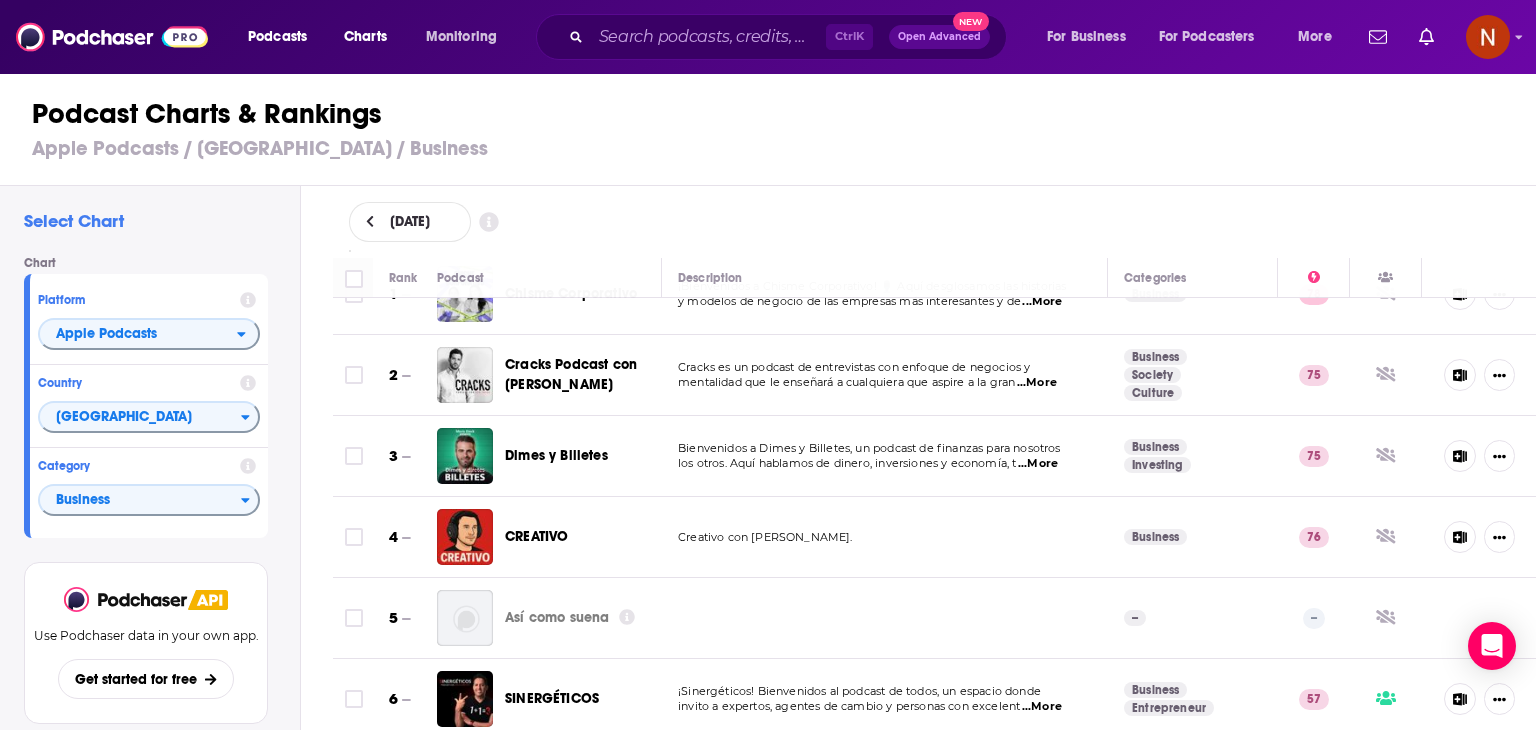 click on "Podcasts Charts Monitoring Ctrl  K Open Advanced New For Business For Podcasters More Podcasts Charts Monitoring For Business For Podcasters More Podcast Charts & Rankings Apple Podcasts / [GEOGRAPHIC_DATA] / Business Select Chart Chart Platform Apple Podcasts Country [GEOGRAPHIC_DATA] Category Business View chart Use Podchaser data in your own app. Get started for free   Change Chart [DATE] Rank Podcast Description Categories 1 Chisme Corporativo ¡Bienvenidos a Chisme Corporativo! 🎙️ Aquí desglosamos las historias y modelos de negocio de las empresas más interesantes y de  ...More Business 78 2 Cracks Podcast con [PERSON_NAME] es un podcast de entrevistas con enfoque de negocios y mentalidad que le enseñará a cualquiera que aspire a la gran  ...More Business Society Culture 75 3 Dimes y Billetes Bienvenidos a Dimes y Billetes, un podcast de finanzas para nosotros los otros. Aquí hablamos de dinero, inversiones y economía, t  ...More Business Investing 75 4 CREATIVO Creativo con [PERSON_NAME]. Business 76 5 --" at bounding box center (768, 365) 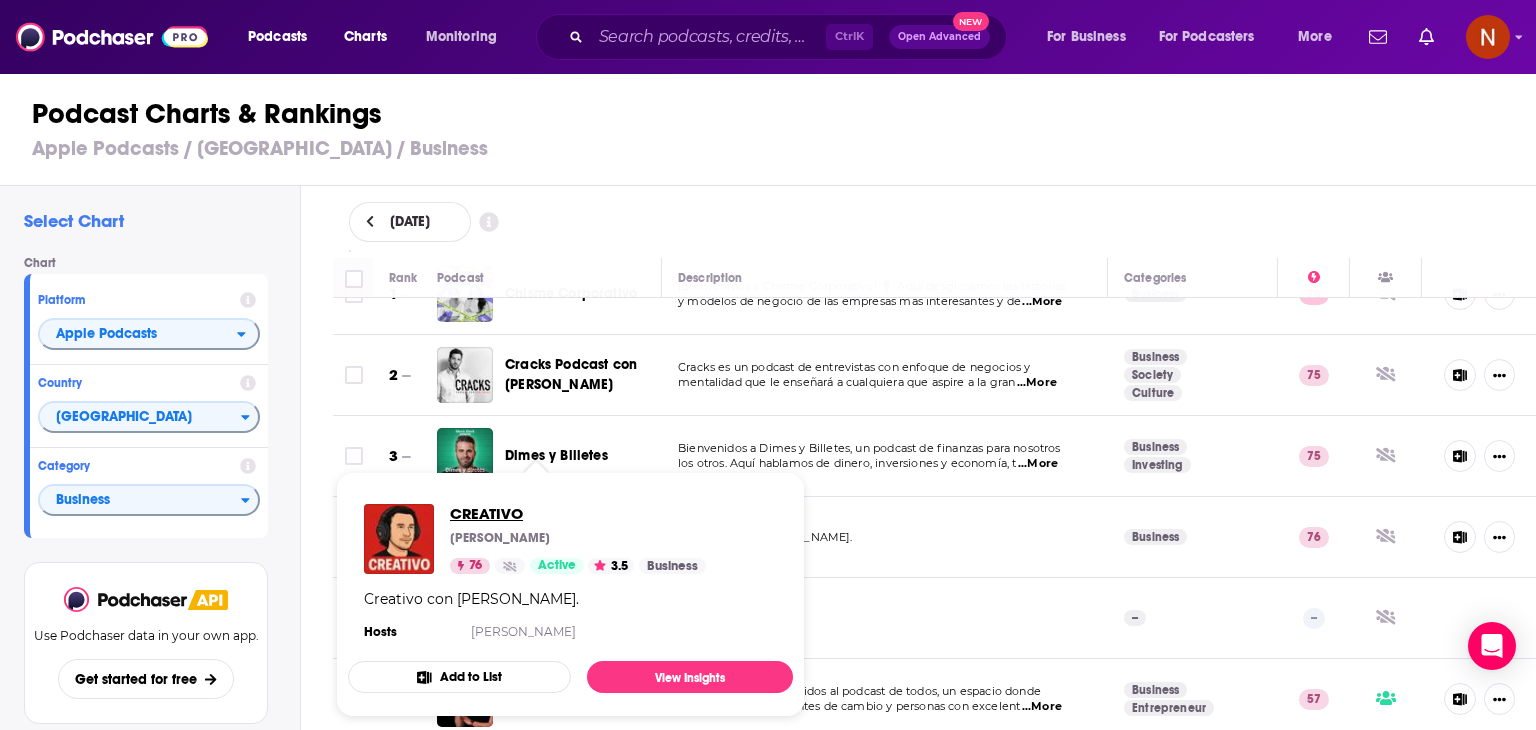 click on "CREATIVO" at bounding box center [578, 513] 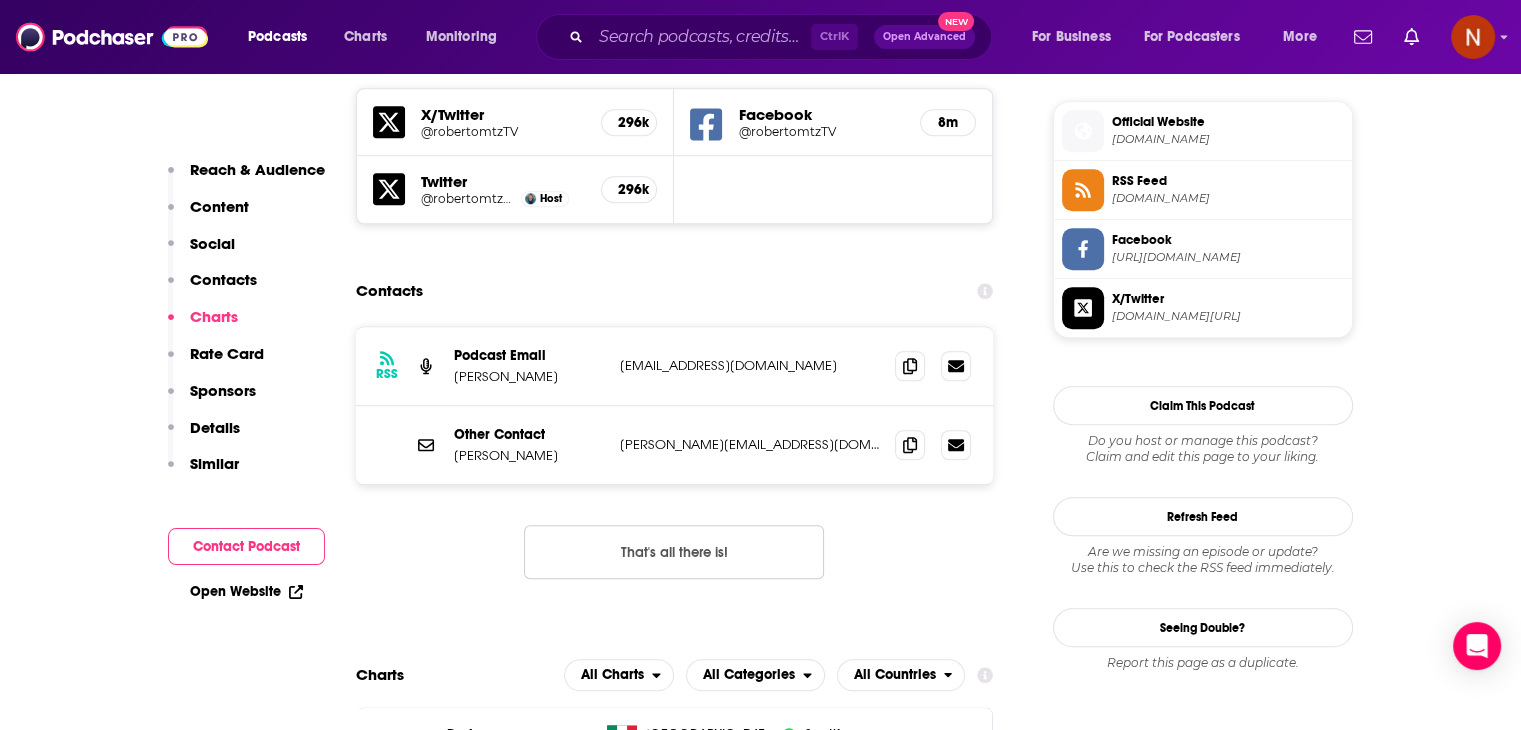scroll, scrollTop: 1594, scrollLeft: 0, axis: vertical 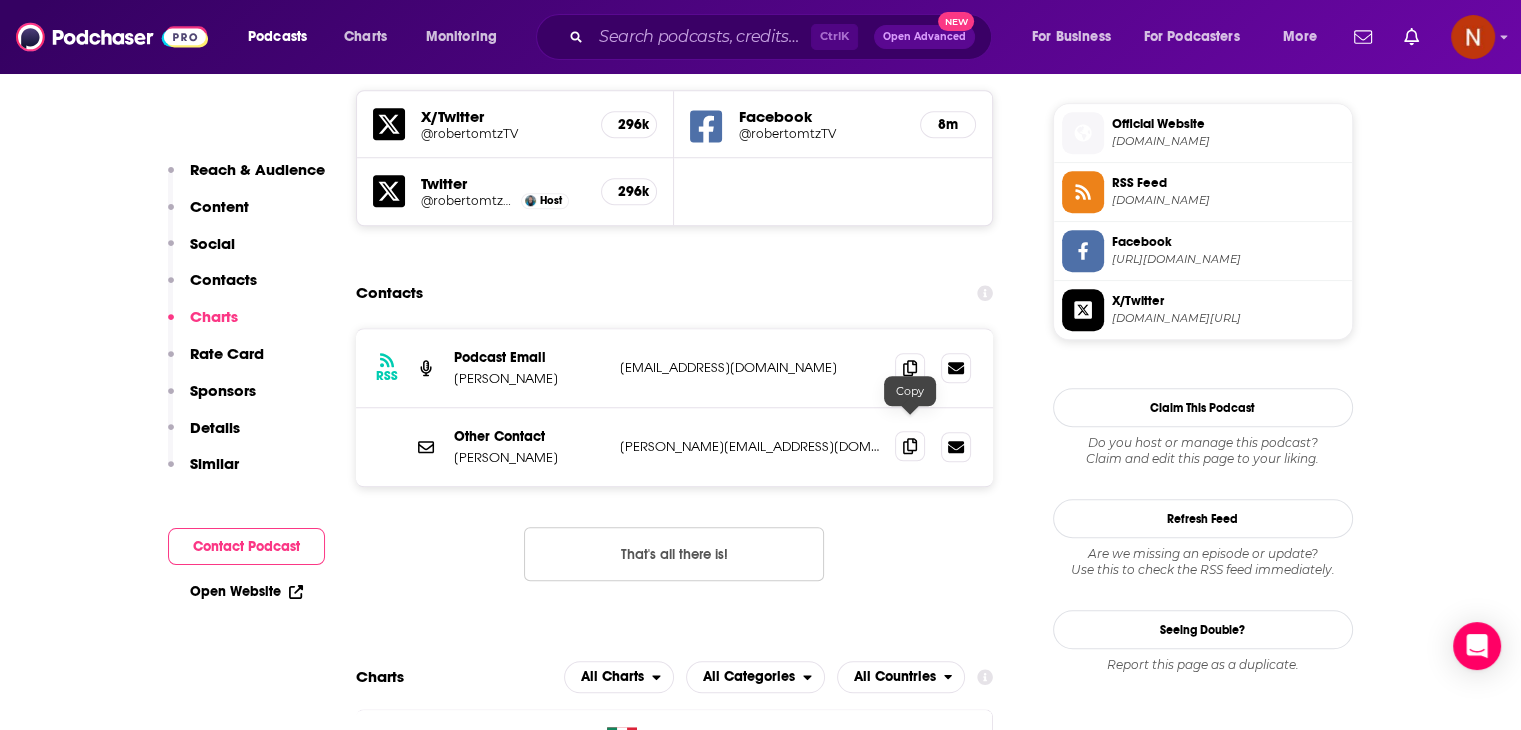 click 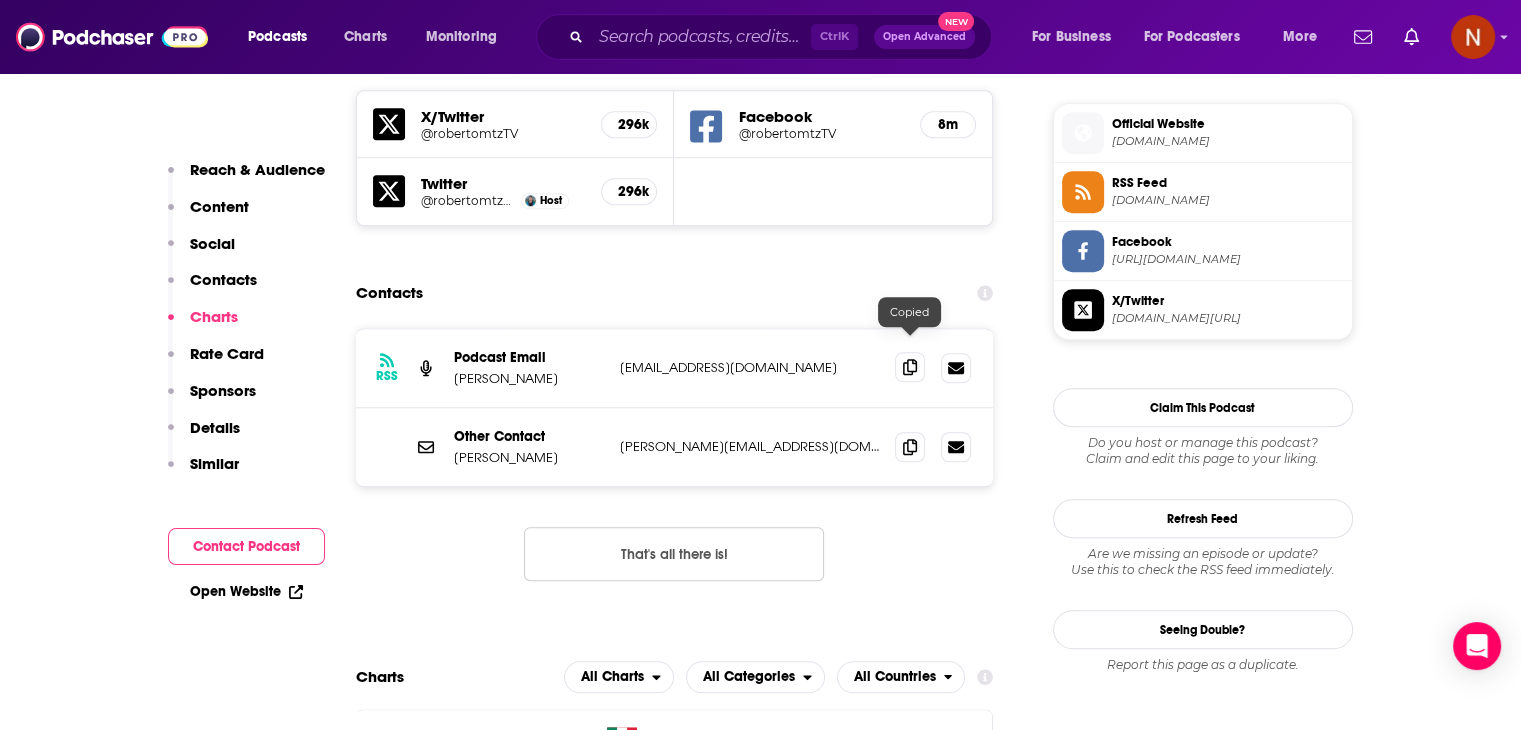 click 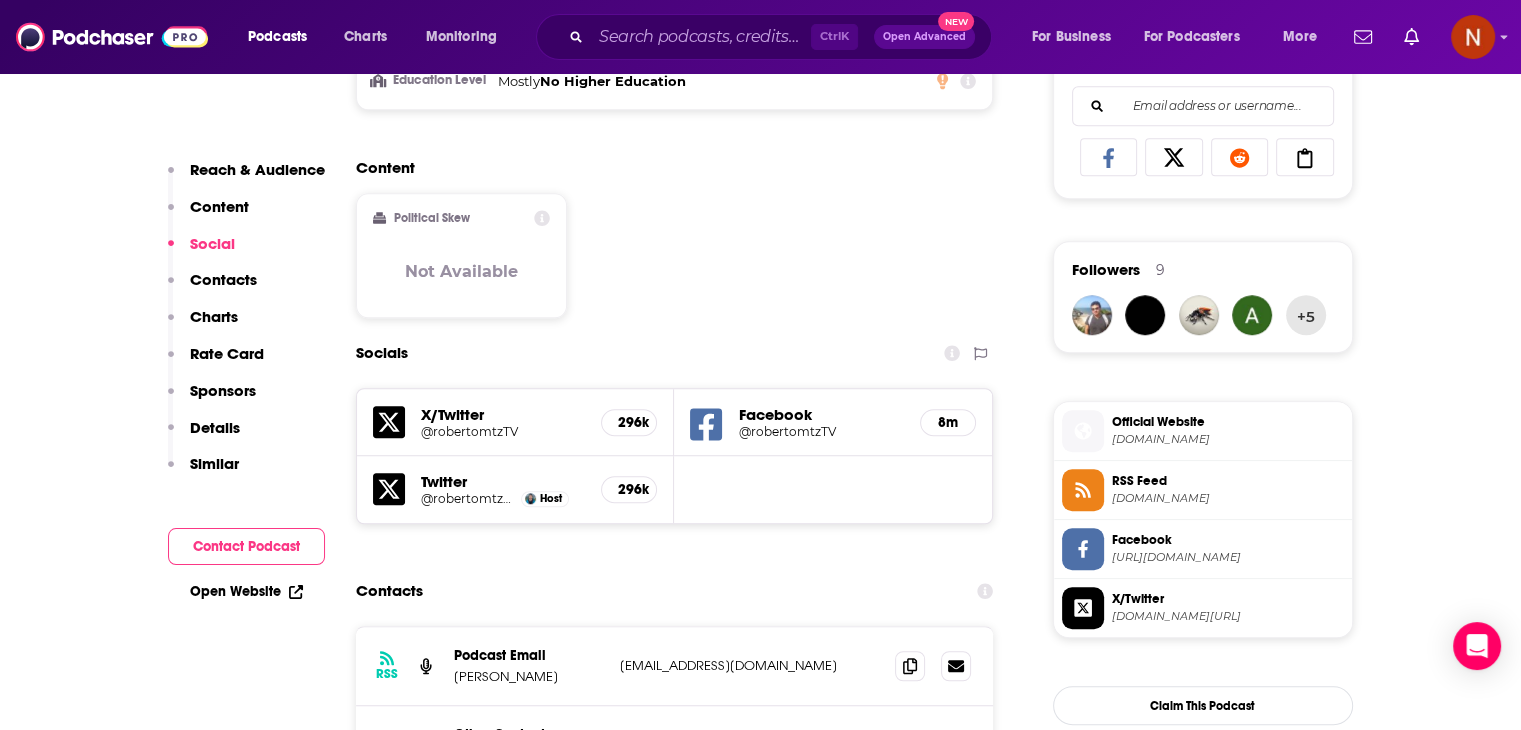 scroll, scrollTop: 1296, scrollLeft: 0, axis: vertical 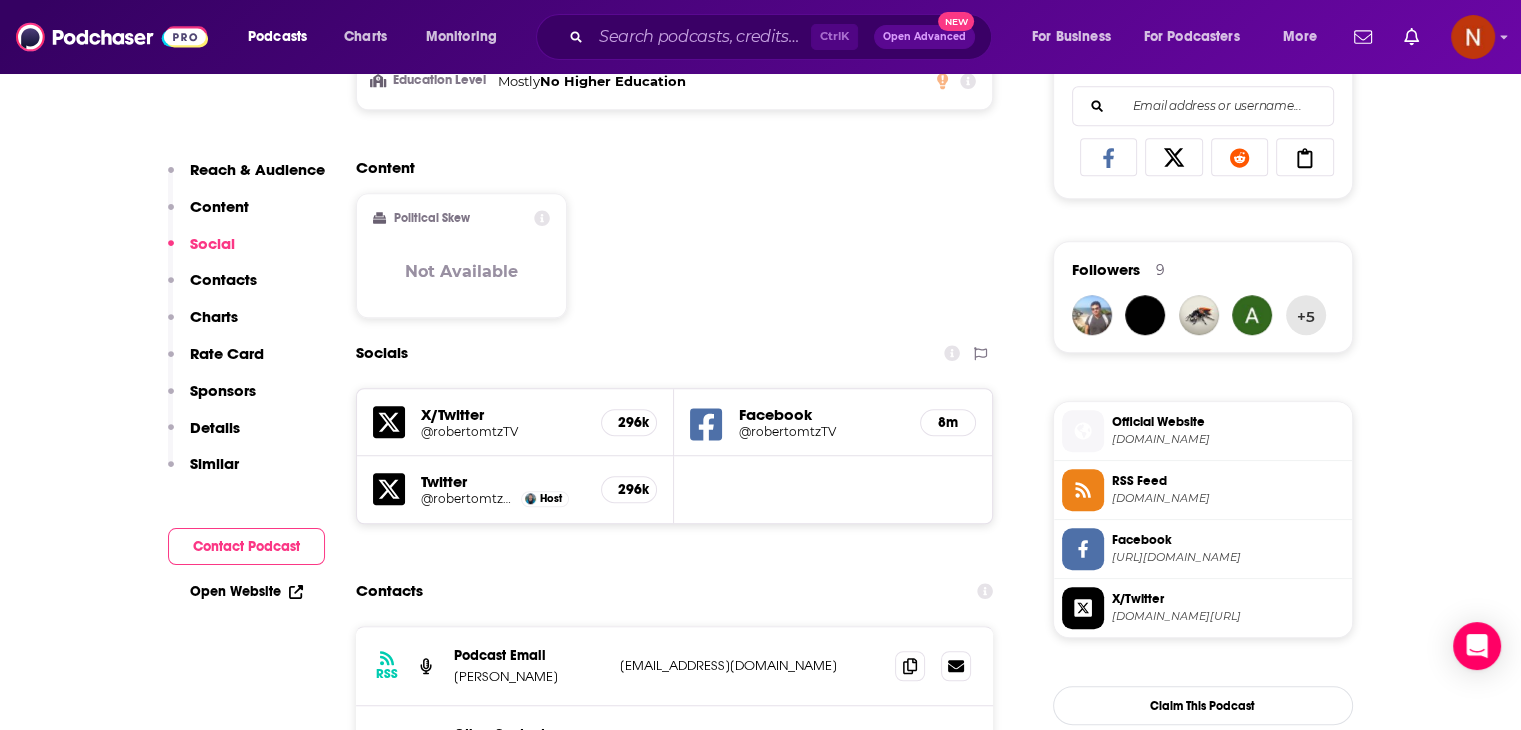 click on "Official Website" at bounding box center (1228, 422) 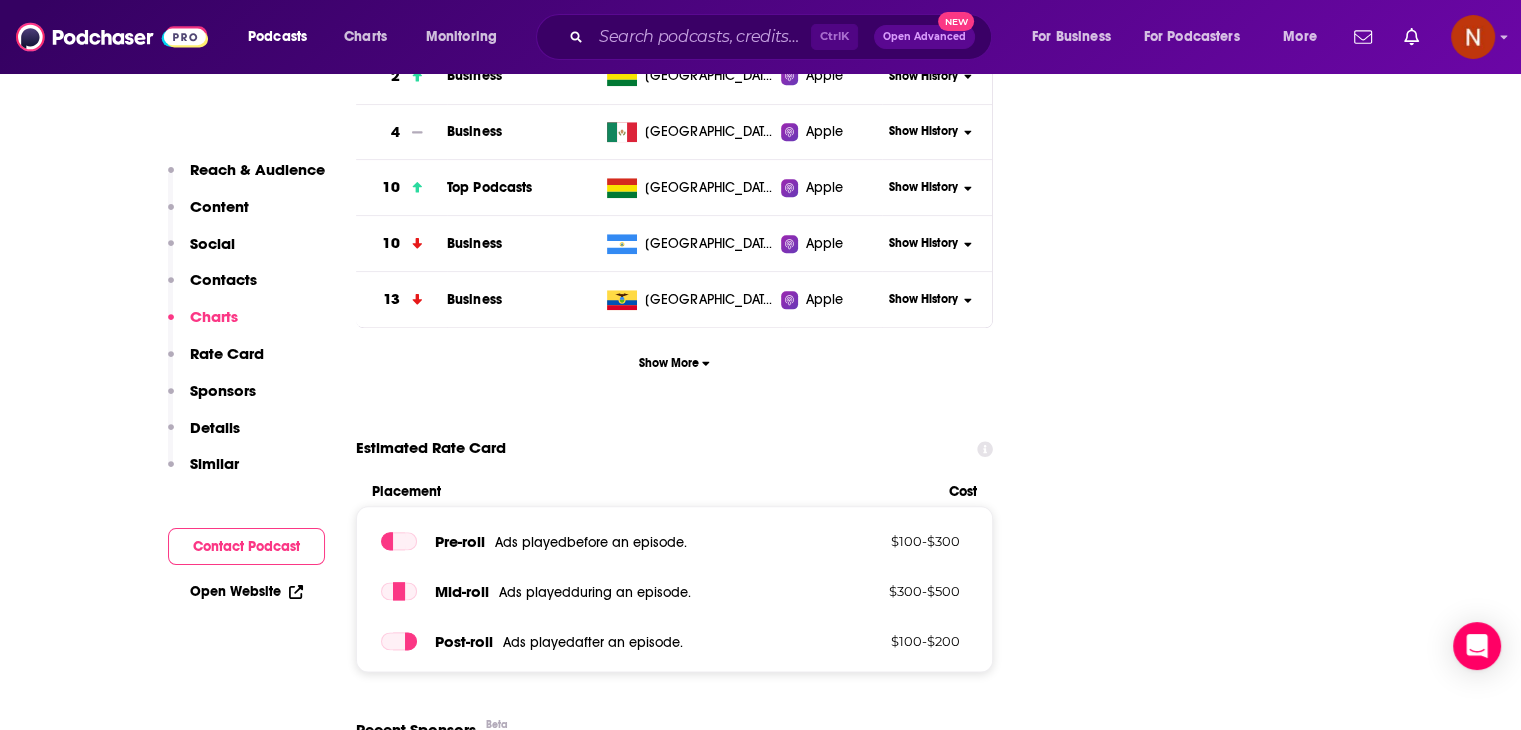 scroll, scrollTop: 2350, scrollLeft: 0, axis: vertical 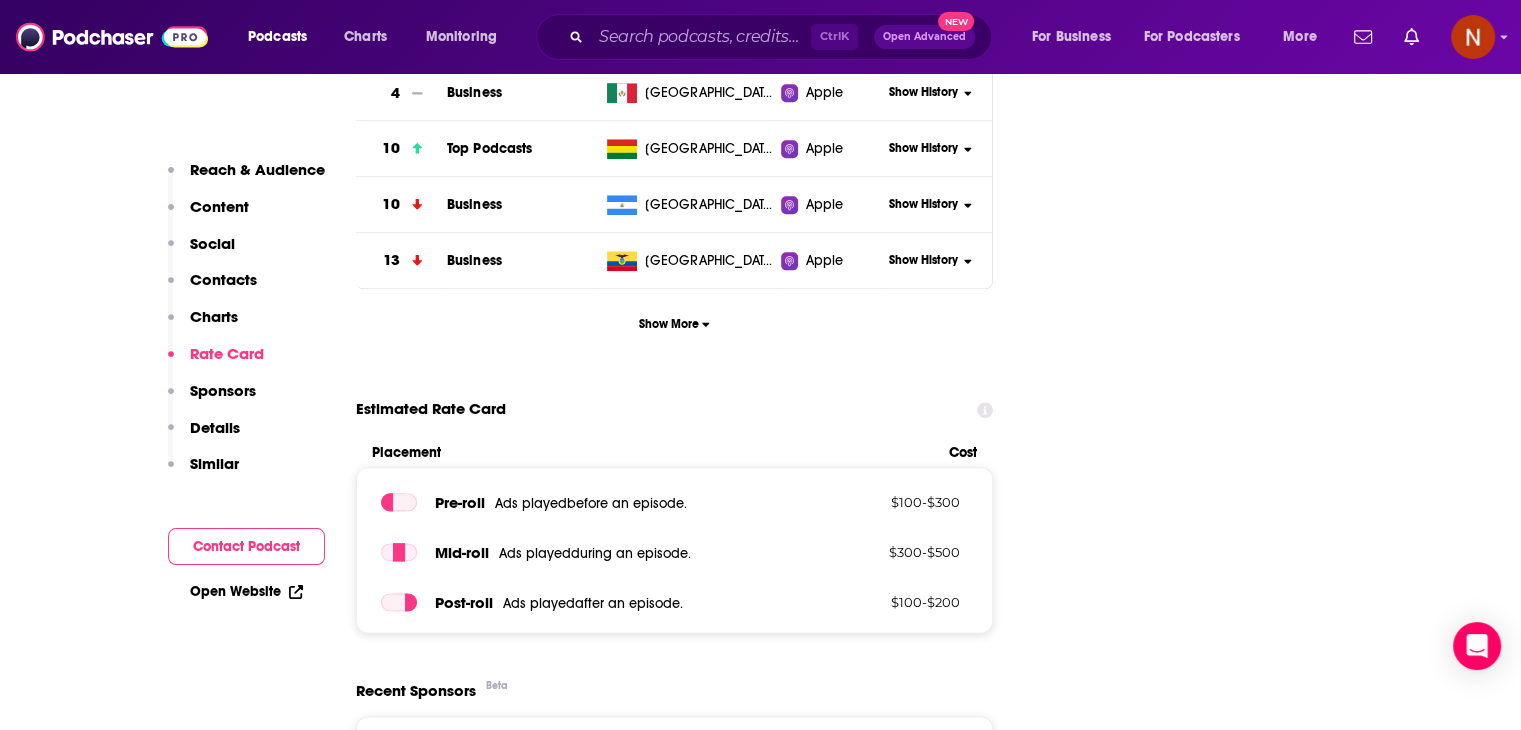 click 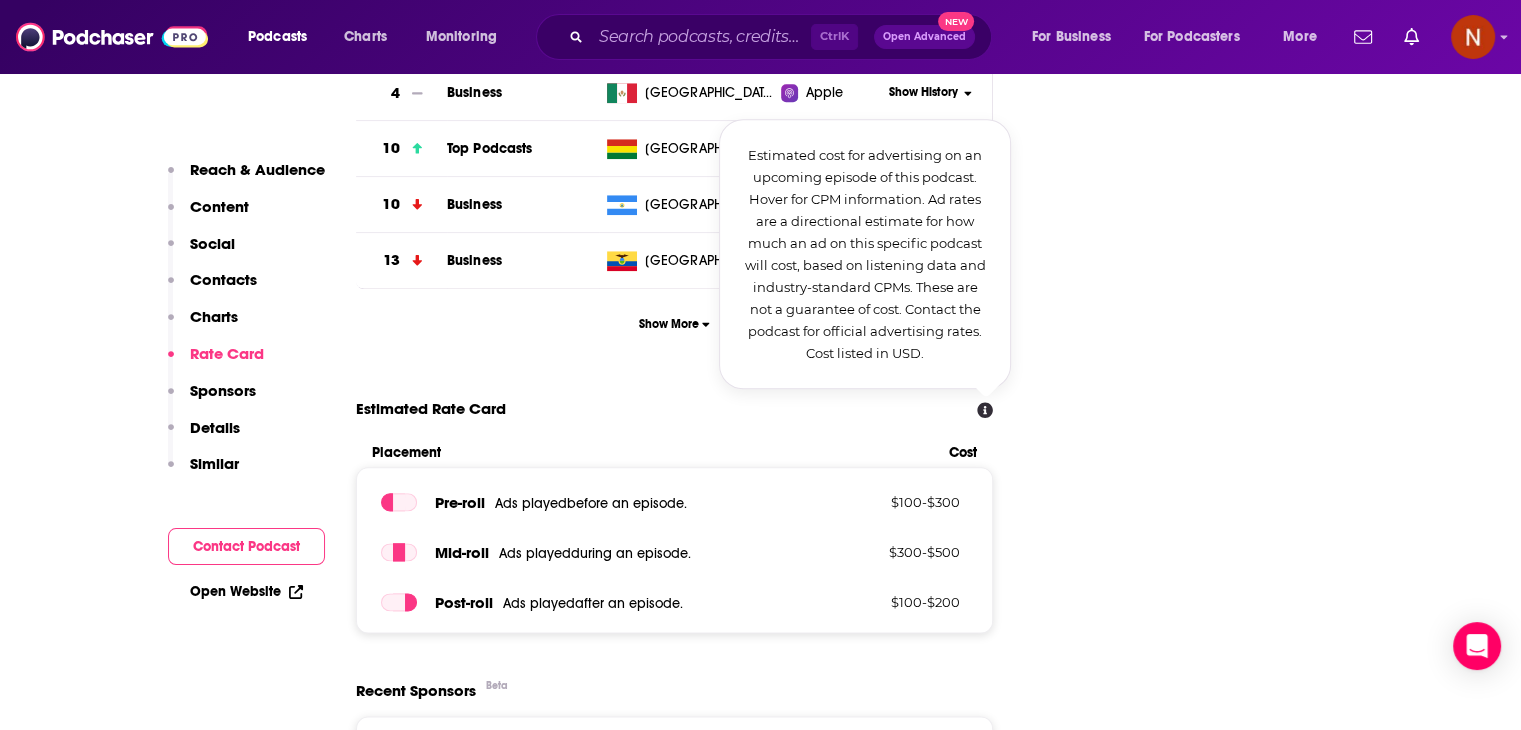 click on "Follow Rate Play Apps List Bookmark Share Tell Me Why Contact This Podcast Export One-Sheet Get this podcast via API My Notes Your concierge team Ask a question or make a request. Send a message Share This Podcast Recommendation sent [URL][DOMAIN_NAME] Copy Link Followers 9 +5 Official Website [DOMAIN_NAME] RSS Feed [DOMAIN_NAME] Facebook [URL][DOMAIN_NAME] X/Twitter [DOMAIN_NAME][URL] Claim This Podcast Do you host or manage this podcast? Claim and edit this page to your liking. Refresh Feed Are we missing an episode or update? Use this to check the RSS feed immediately. Seeing Double? Report this page as a duplicate." at bounding box center [1203, 2315] 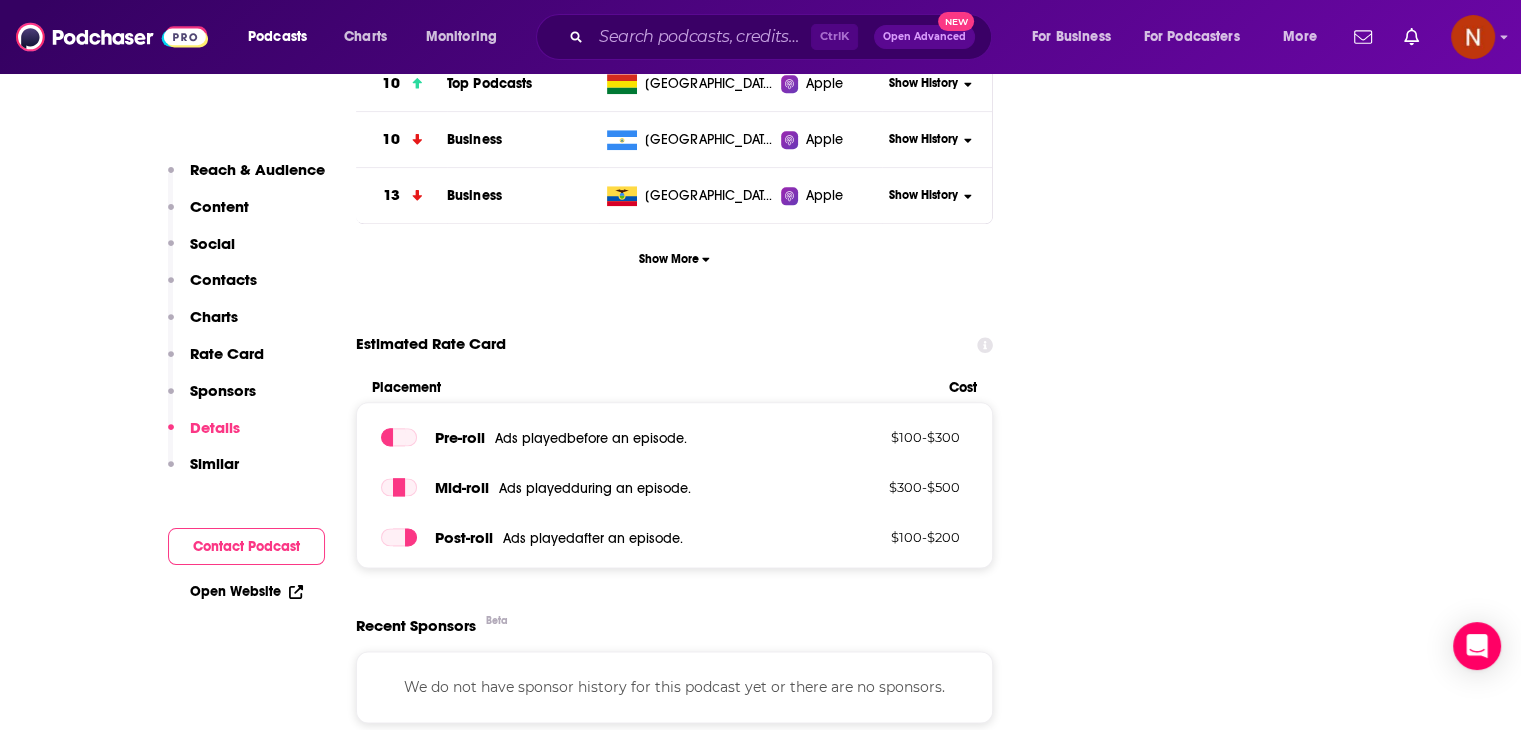 scroll, scrollTop: 2830, scrollLeft: 0, axis: vertical 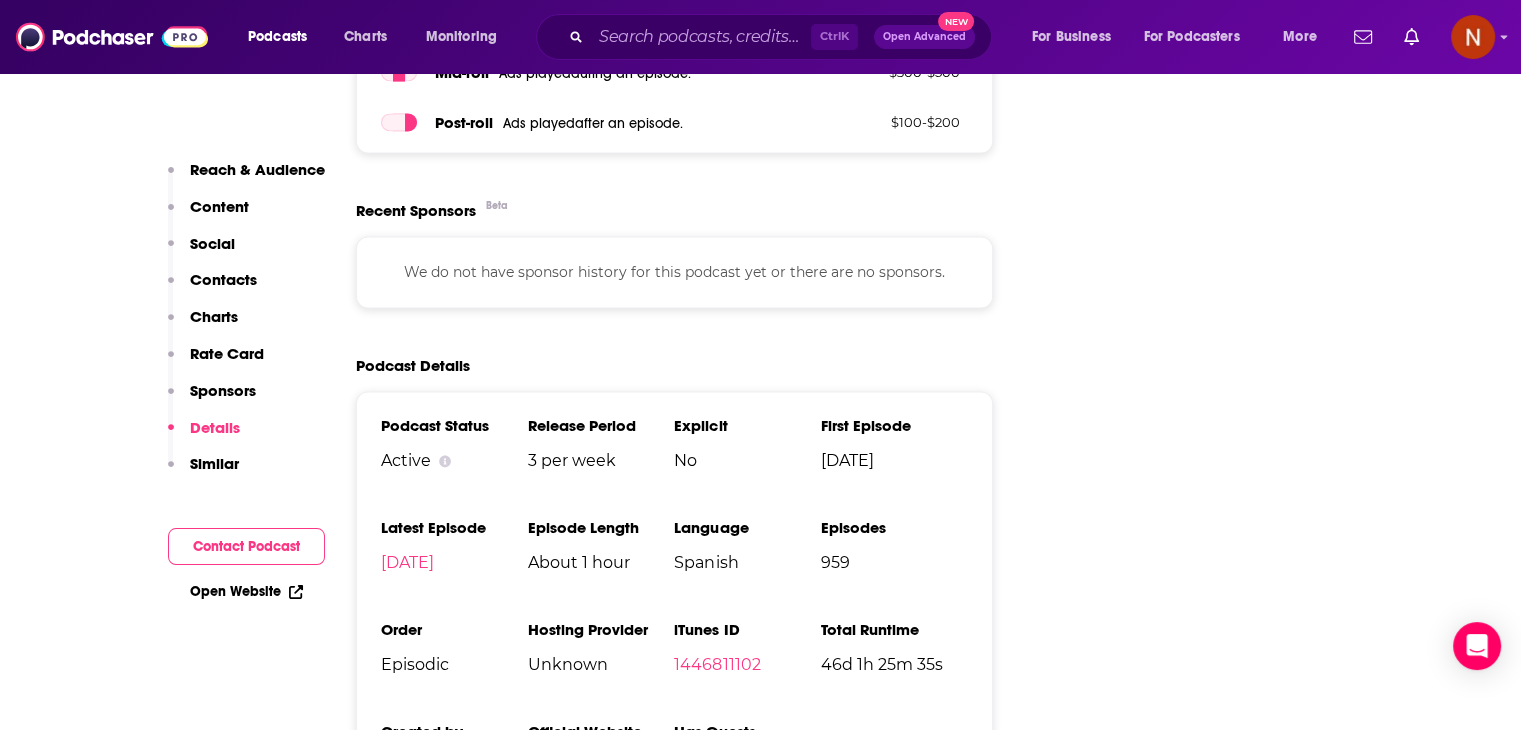 click on "Podcast Details" at bounding box center (675, 365) 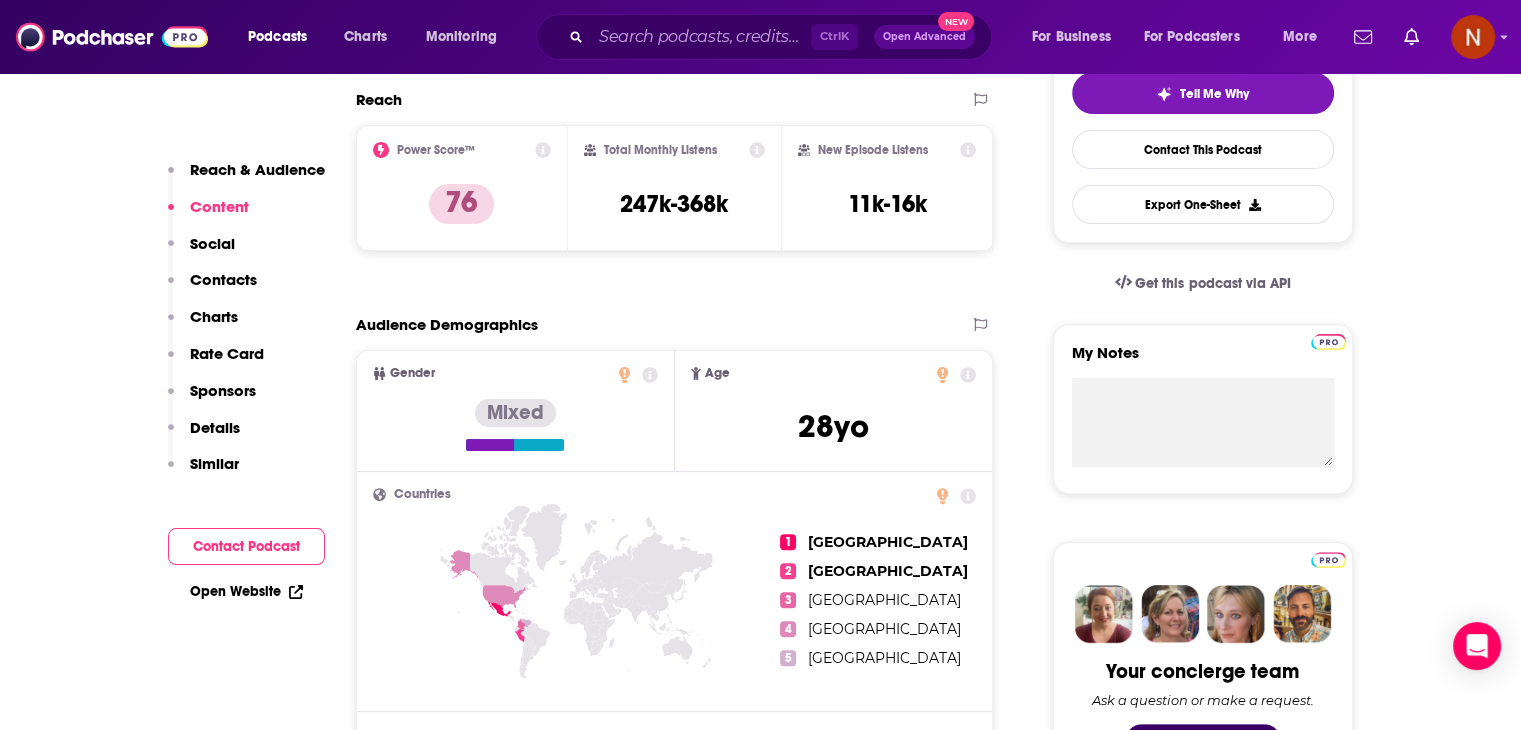 scroll, scrollTop: 472, scrollLeft: 0, axis: vertical 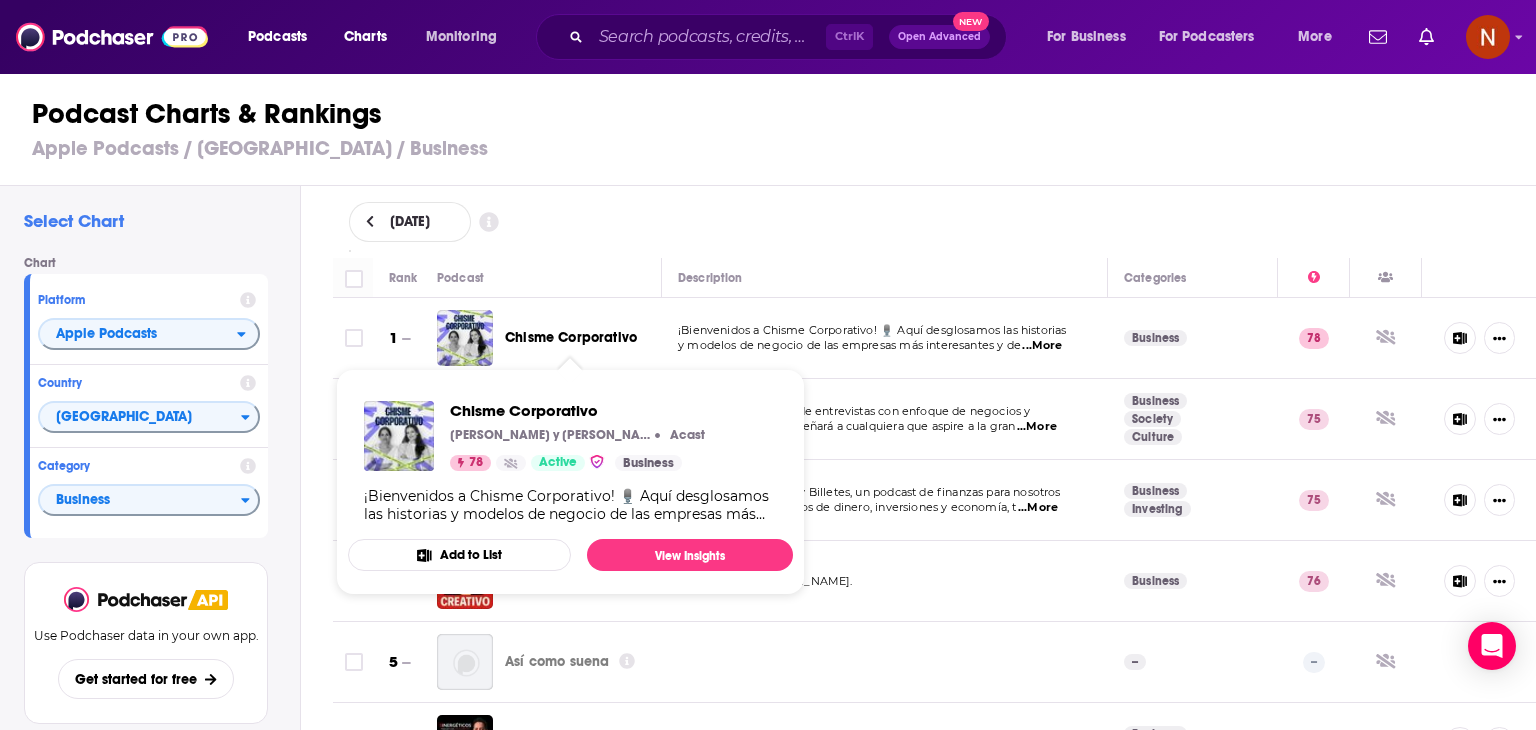 click on "Chisme Corporativo" at bounding box center (571, 337) 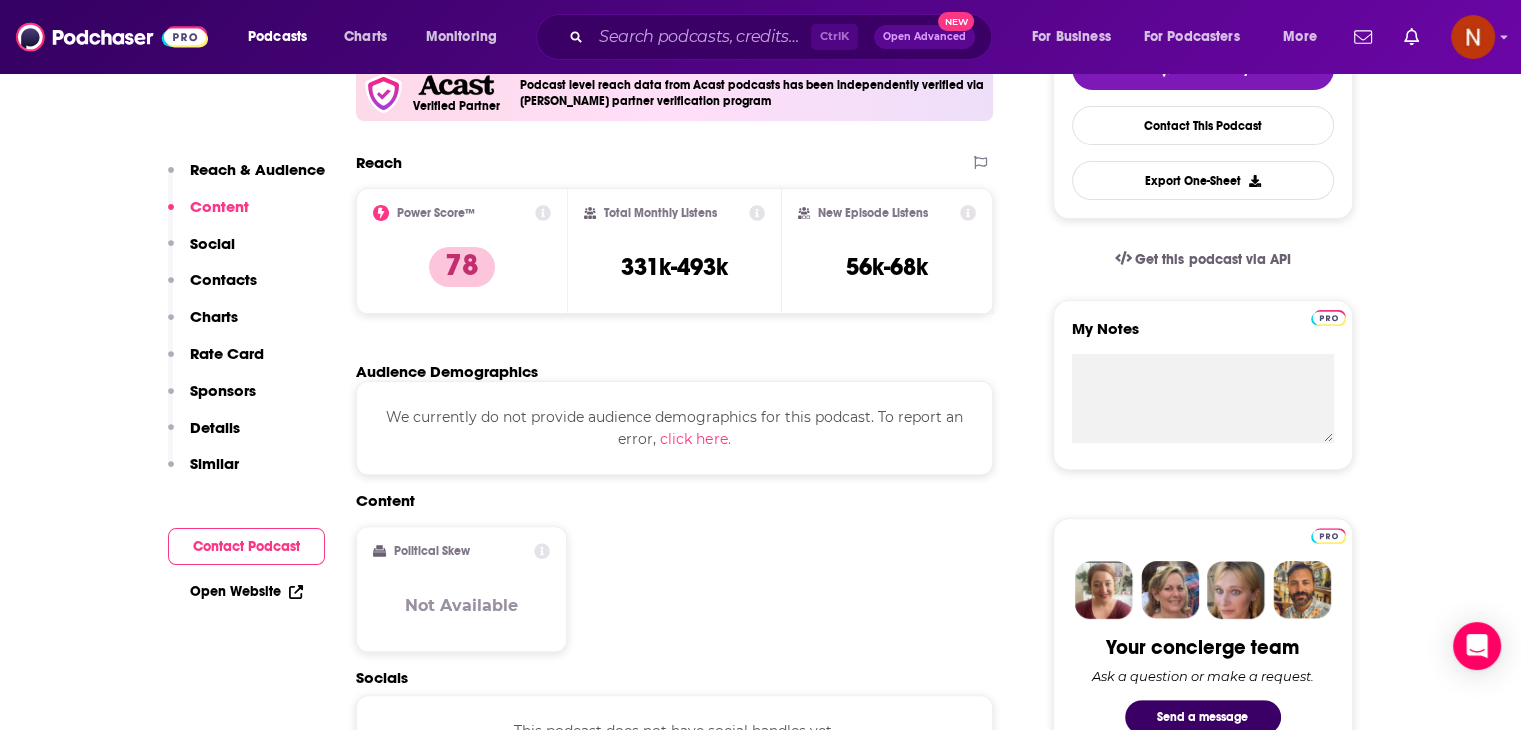 scroll, scrollTop: 512, scrollLeft: 0, axis: vertical 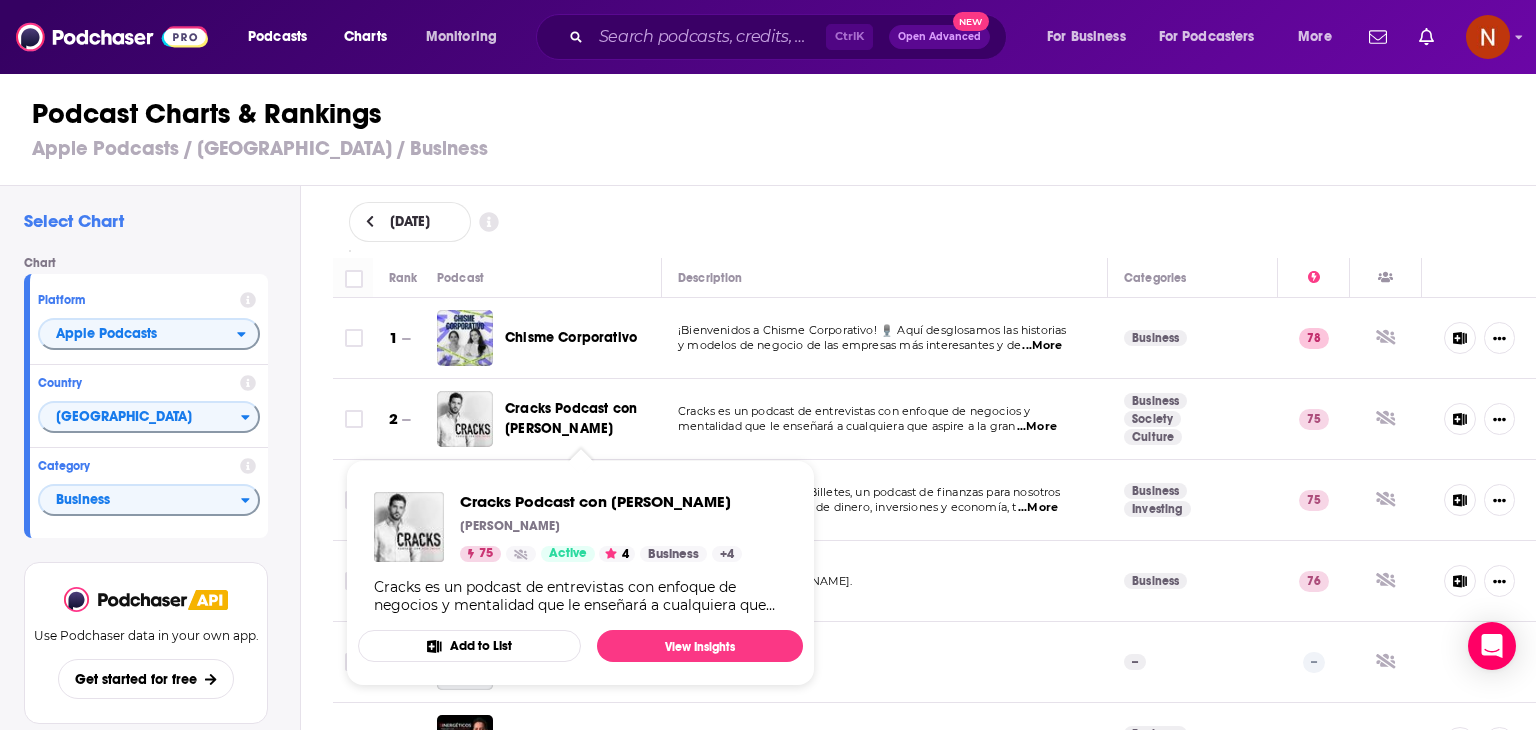 click on "Cracks Podcast con [PERSON_NAME]" at bounding box center [571, 418] 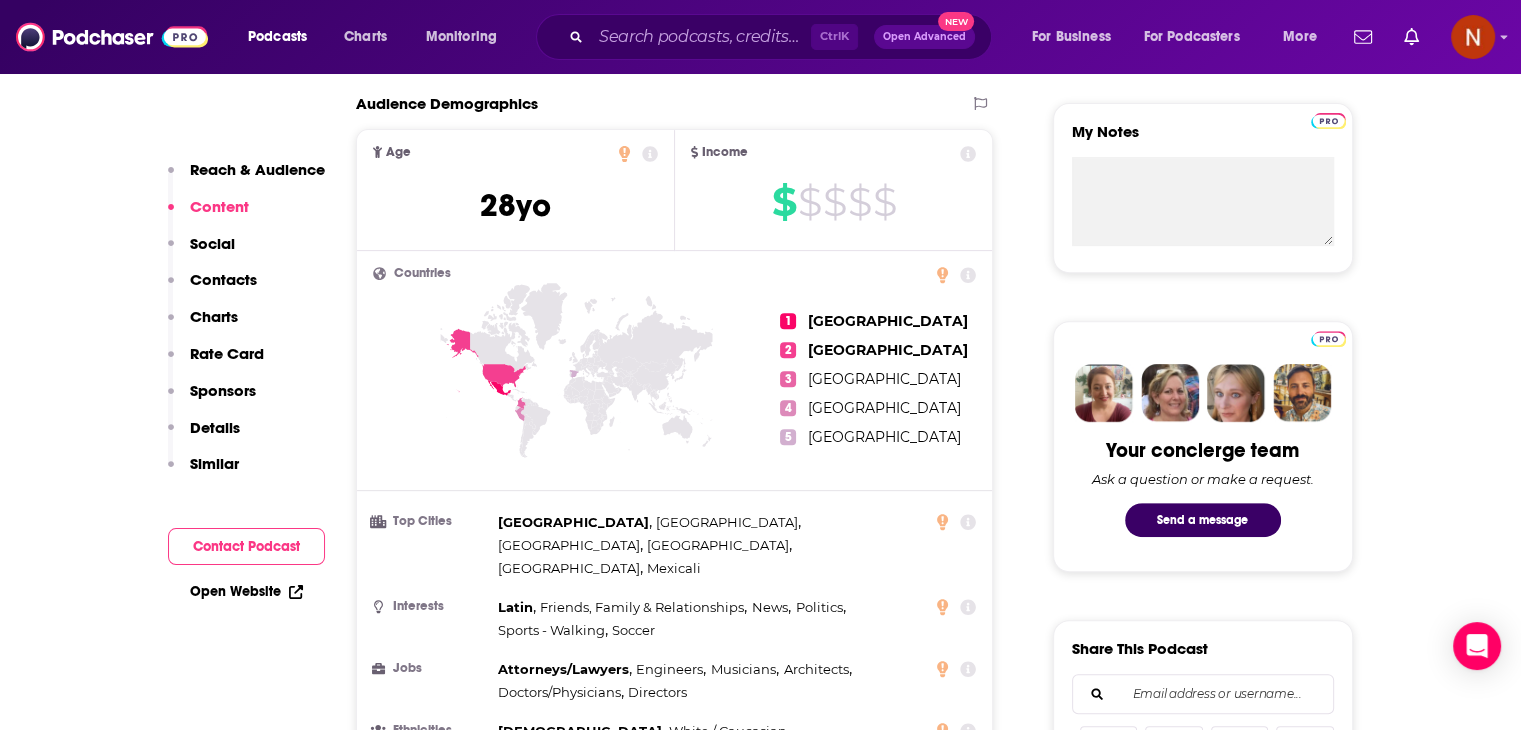 scroll, scrollTop: 698, scrollLeft: 0, axis: vertical 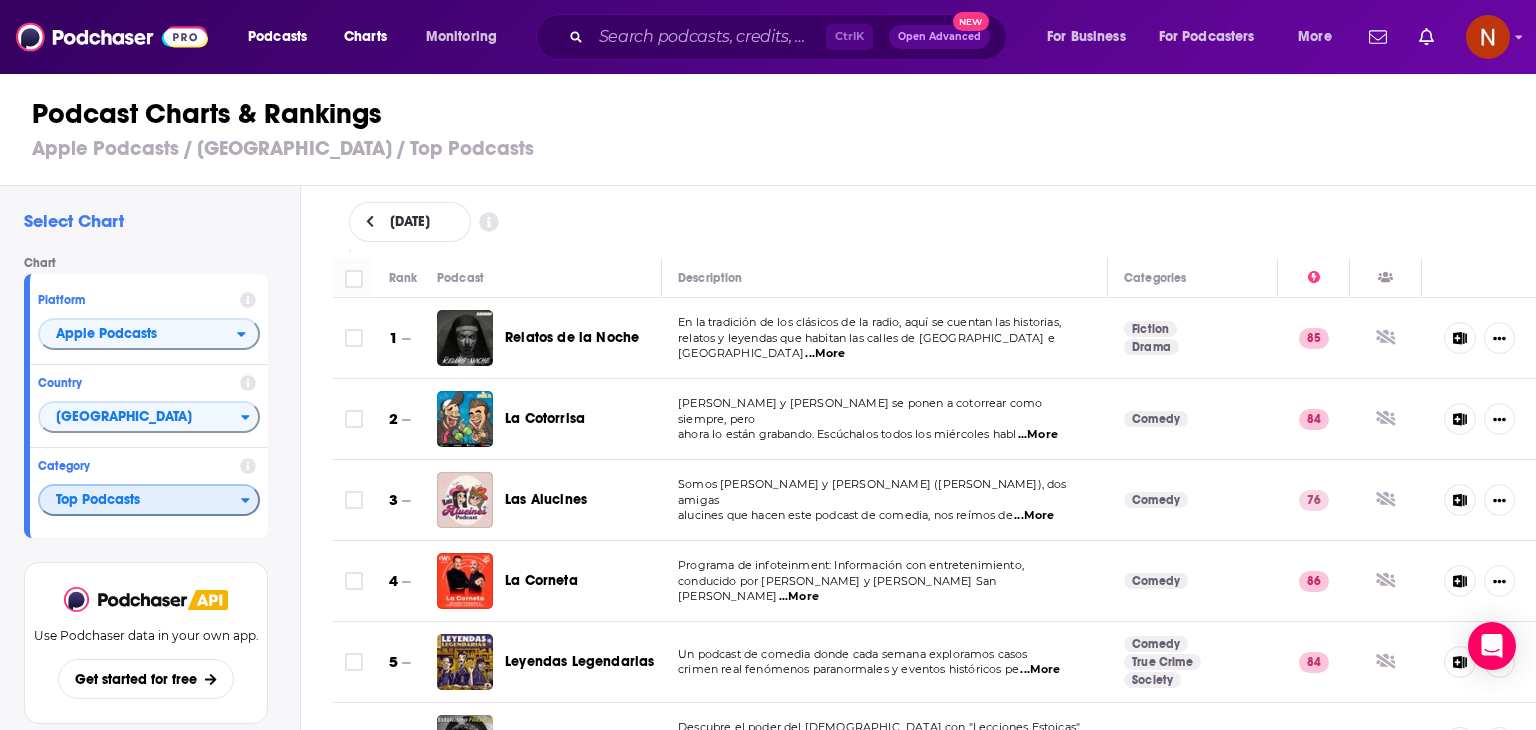 click on "Top Podcasts" at bounding box center (140, 501) 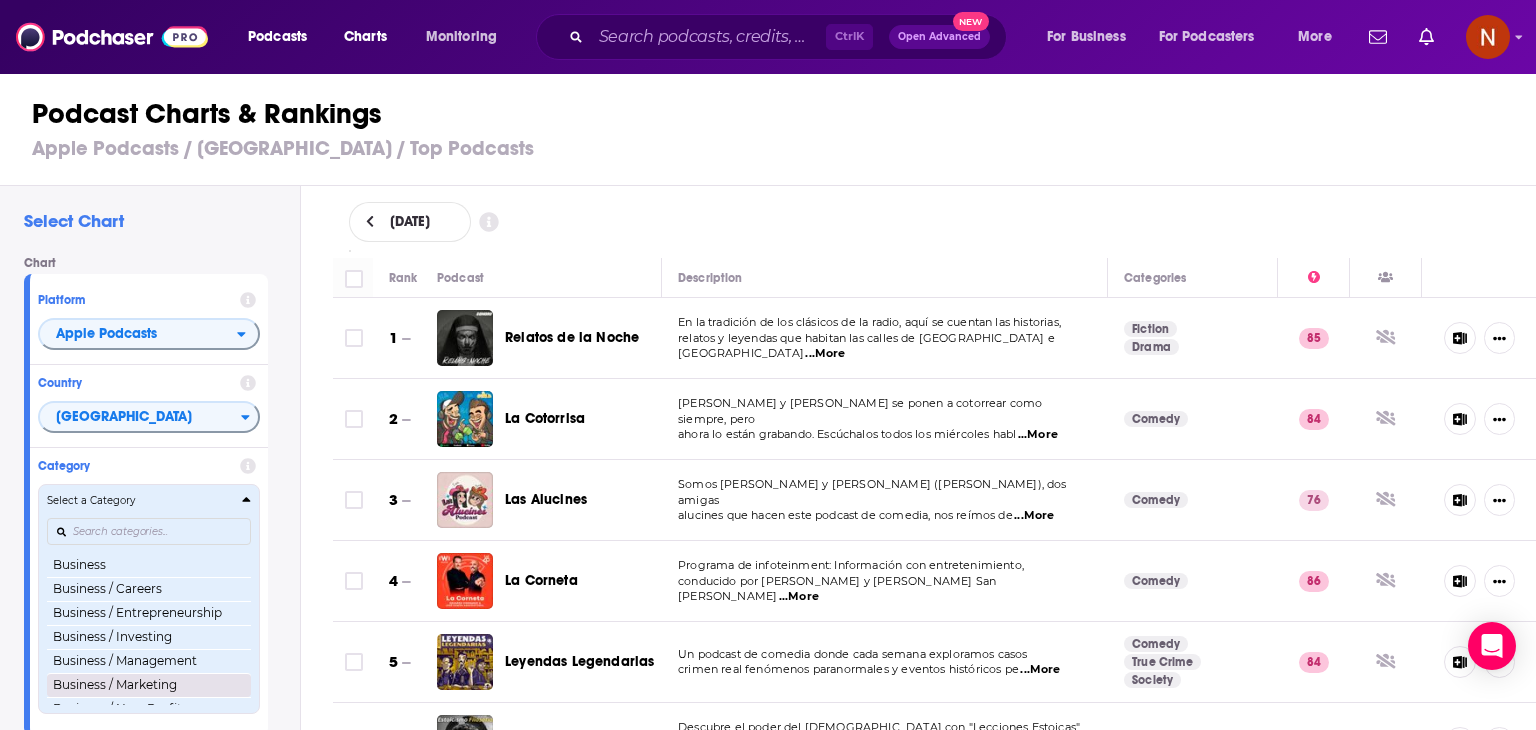 scroll, scrollTop: 192, scrollLeft: 0, axis: vertical 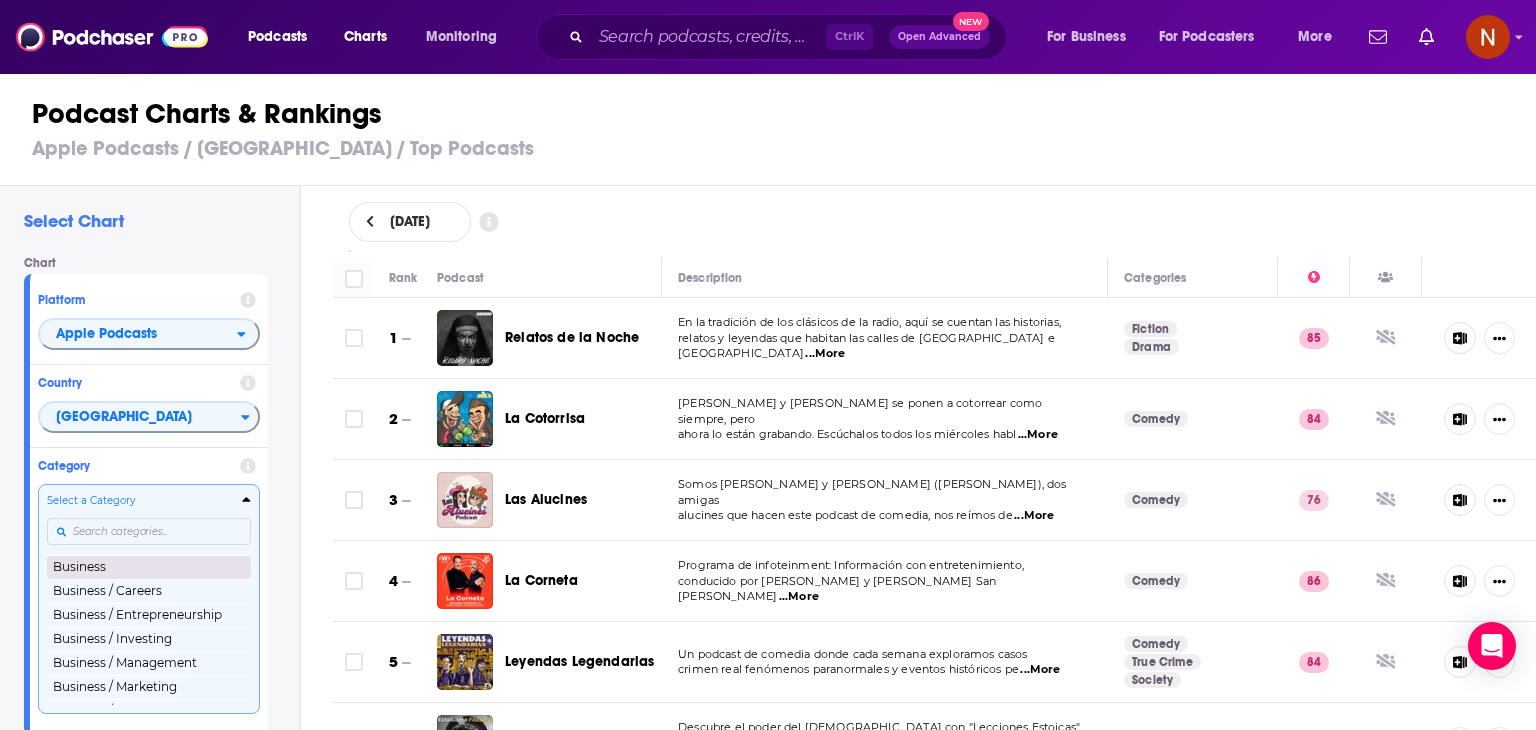 click on "Business" at bounding box center (149, 567) 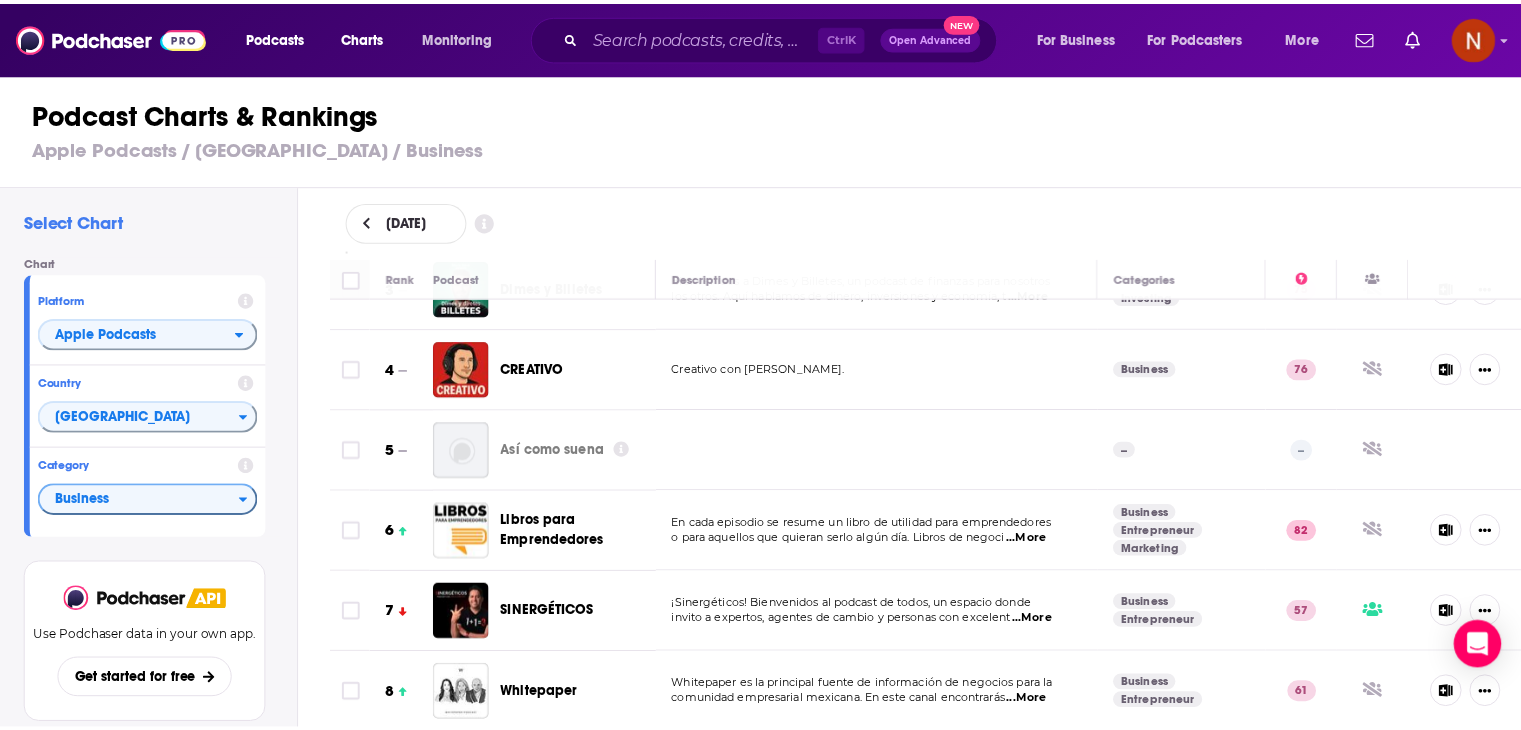 scroll, scrollTop: 278, scrollLeft: 0, axis: vertical 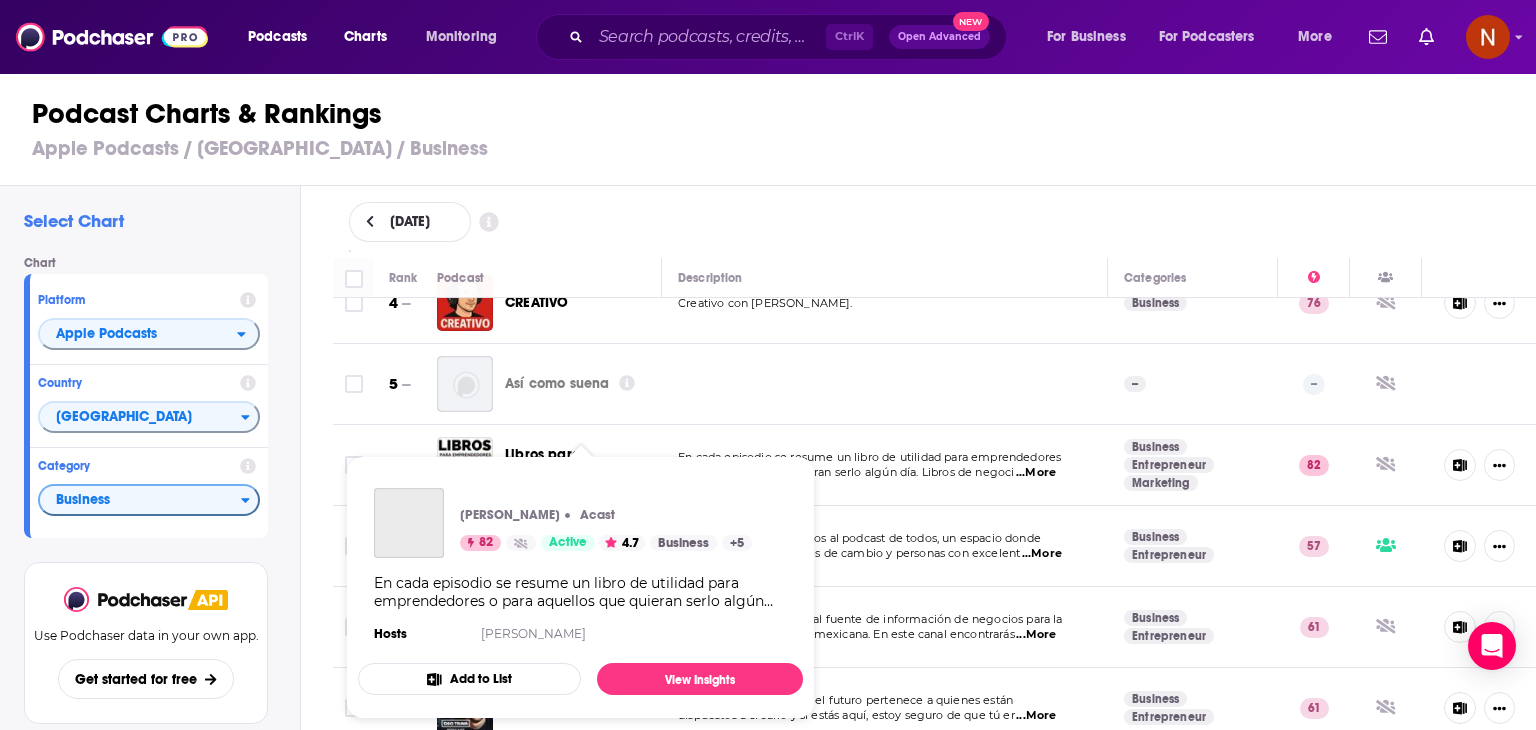 click on "[PERSON_NAME] Acast 82 Active 4.7 Business + 5 En cada episodio se resume un libro de utilidad para emprendedores o para aquellos que quieran serlo algún día. Libros de negocios, marketing, ventas, inspiración, motivación, educación, gestión de personal, hablar en público, gestión económica, relaciones y networking. Un podcast de [PERSON_NAME], emprendedor, empresario y experto en Marca Personal.Con más de 100 millones de descargas, Libros para Emprendedores es el podcast de Negocios más escuchado del mundo. Hosts   [PERSON_NAME]" at bounding box center (580, 567) 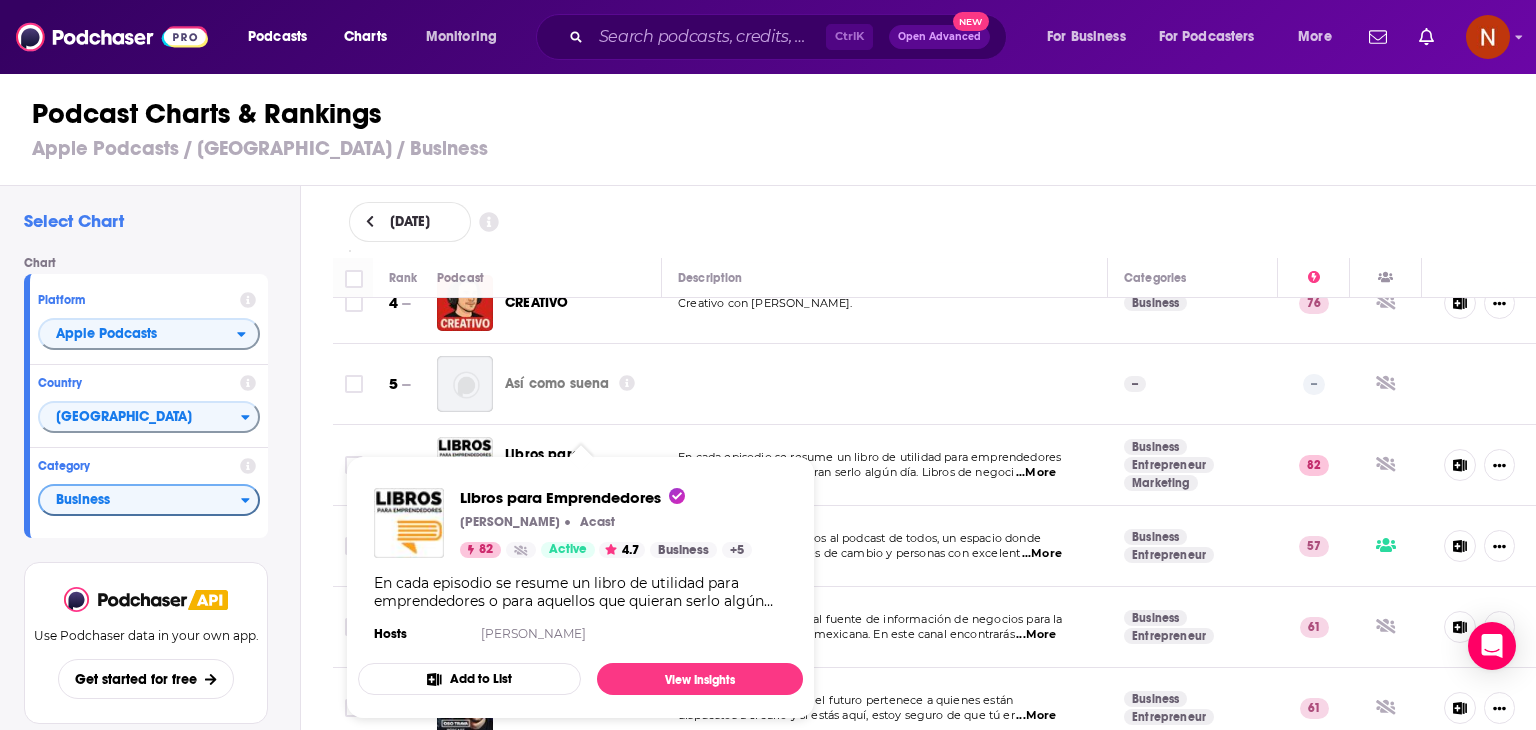 click on "Libros para Emprendedores [PERSON_NAME] Acast 82 Active 4.7 Business + 5 En cada episodio se resume un libro de utilidad para emprendedores o para aquellos que quieran serlo algún día. Libros de negocios, marketing, ventas, inspiración, motivación, educación, gestión de personal, hablar en público, gestión económica, relaciones y networking. Un podcast de [PERSON_NAME], emprendedor, empresario y experto en Marca Personal.Con más de 100 millones de descargas, Libros para Emprendedores es el podcast de Negocios más escuchado del mundo. Hosts   [PERSON_NAME]" at bounding box center [580, 567] 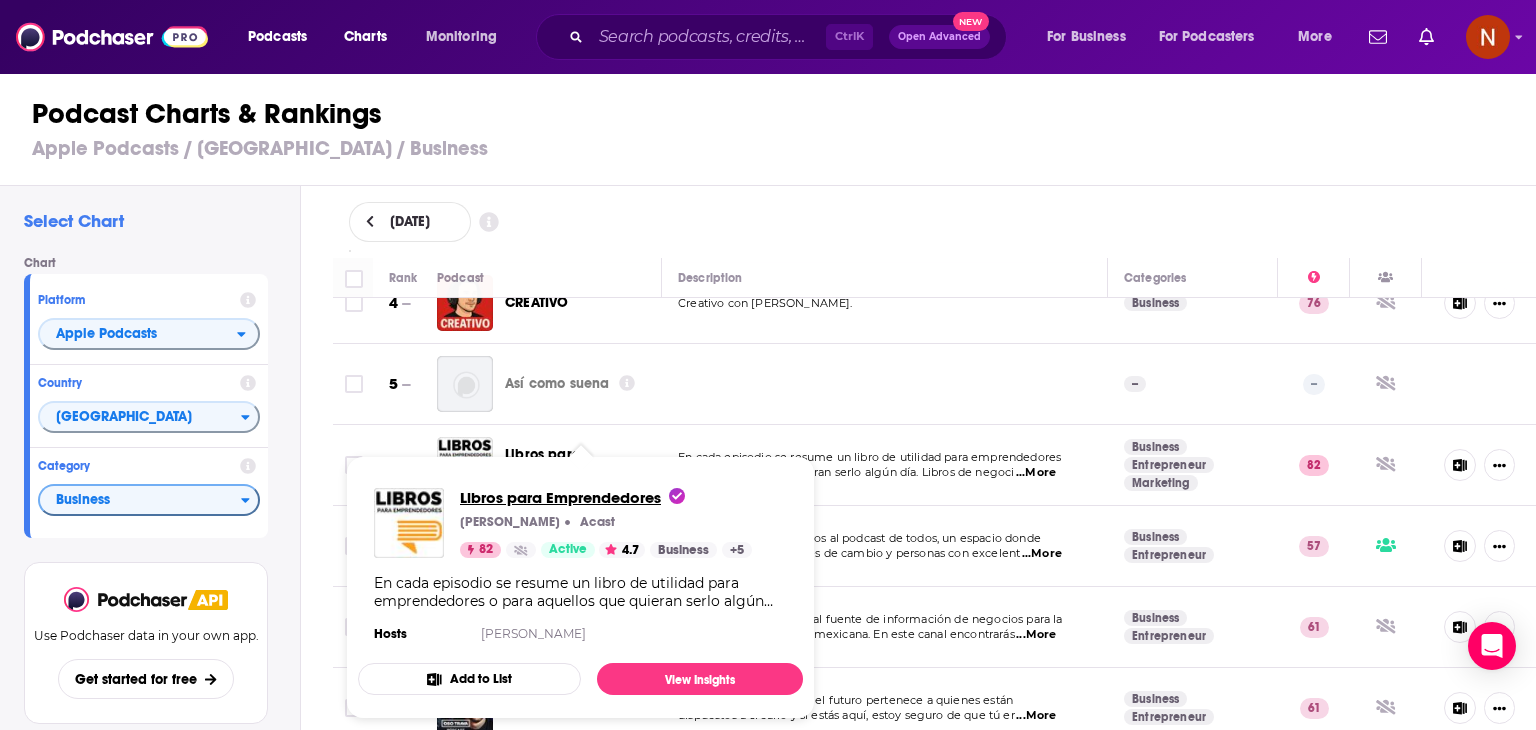 click on "Libros para Emprendedores" at bounding box center (572, 497) 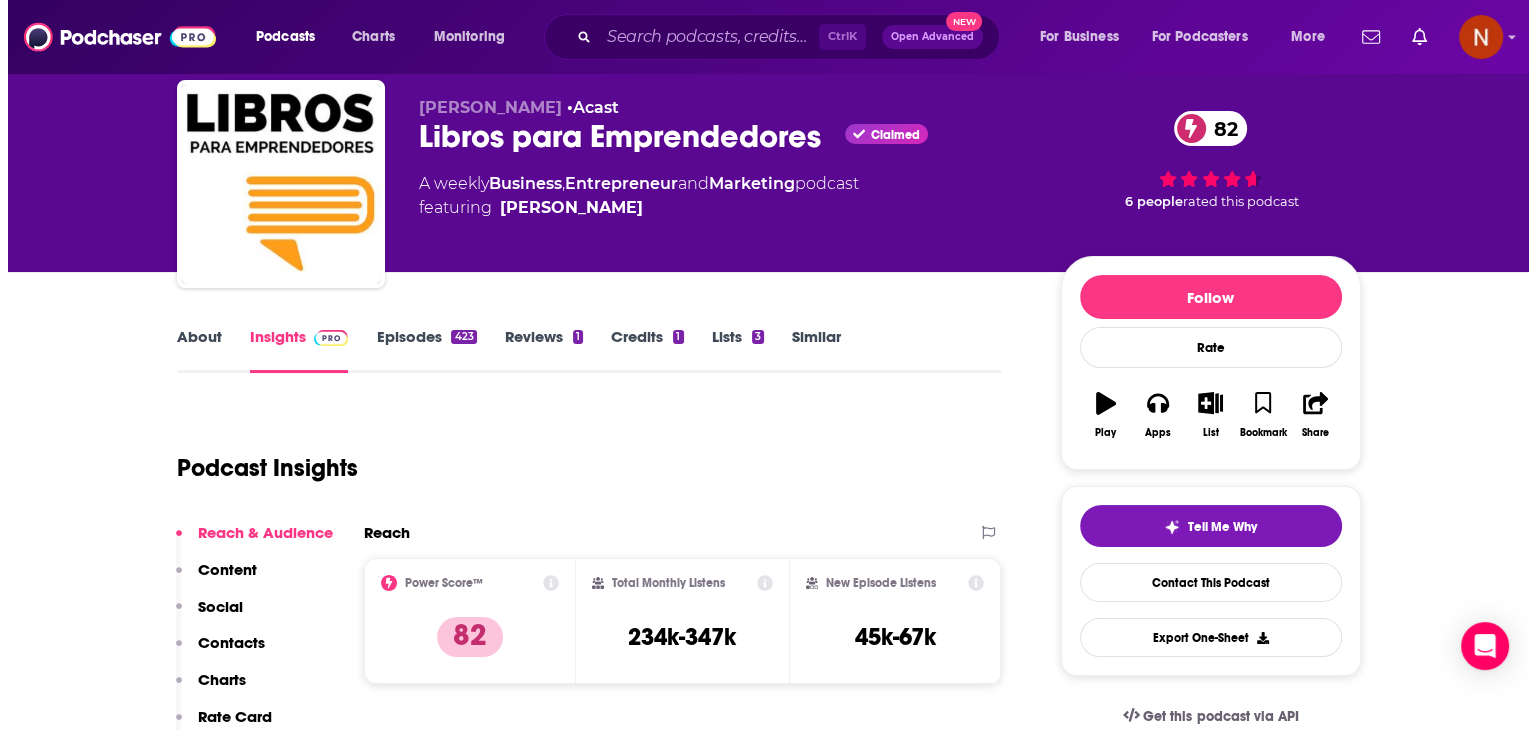 scroll, scrollTop: 0, scrollLeft: 0, axis: both 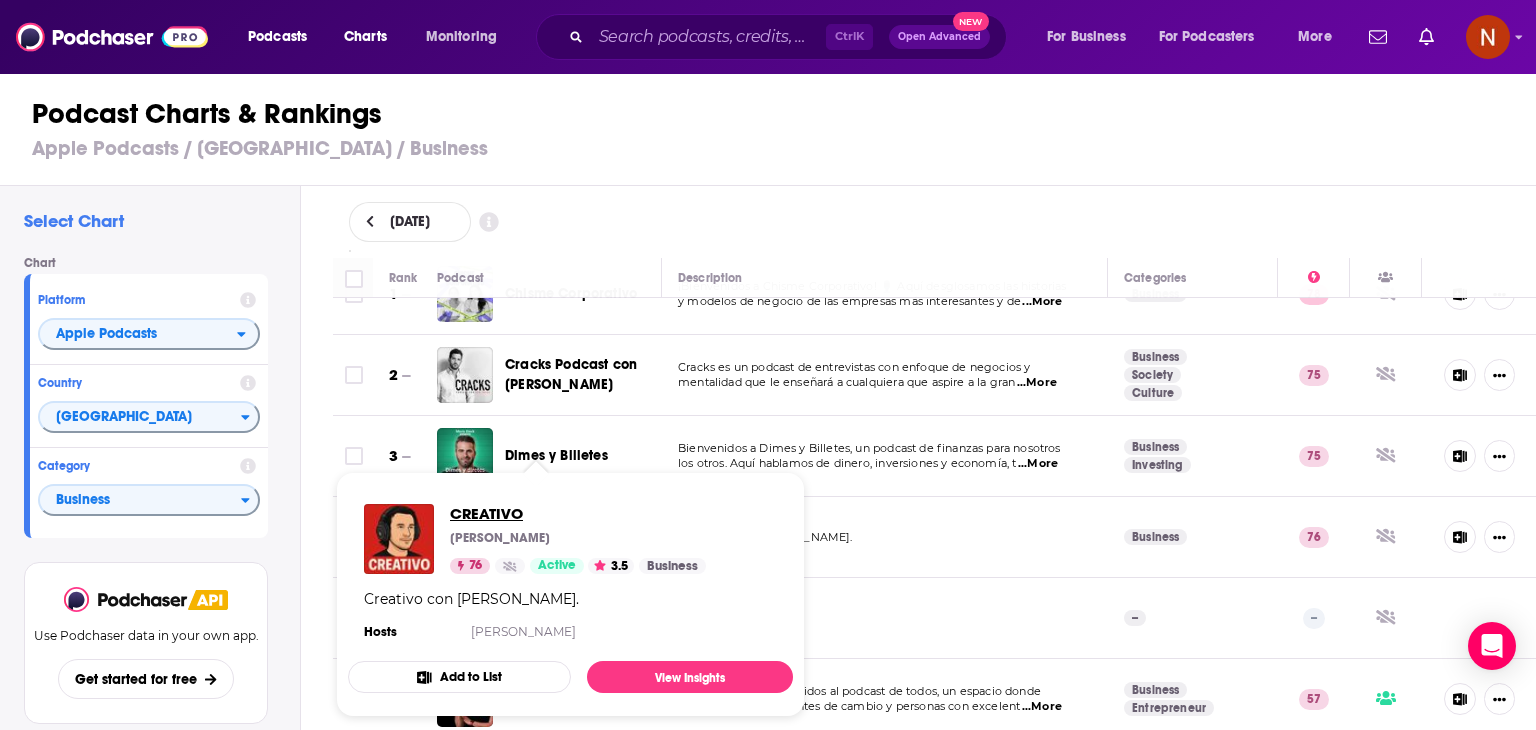 click on "CREATIVO" at bounding box center (578, 513) 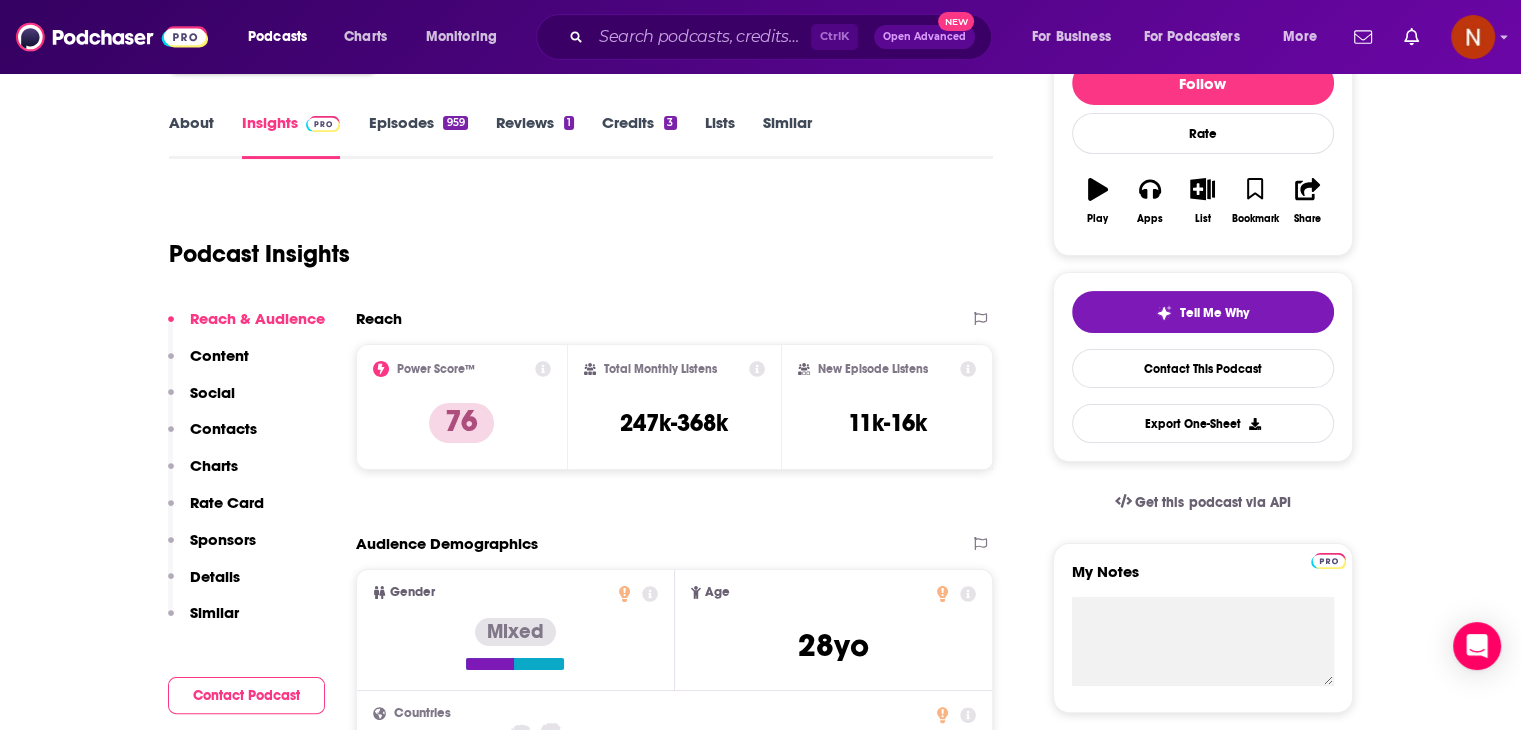 scroll, scrollTop: 330, scrollLeft: 0, axis: vertical 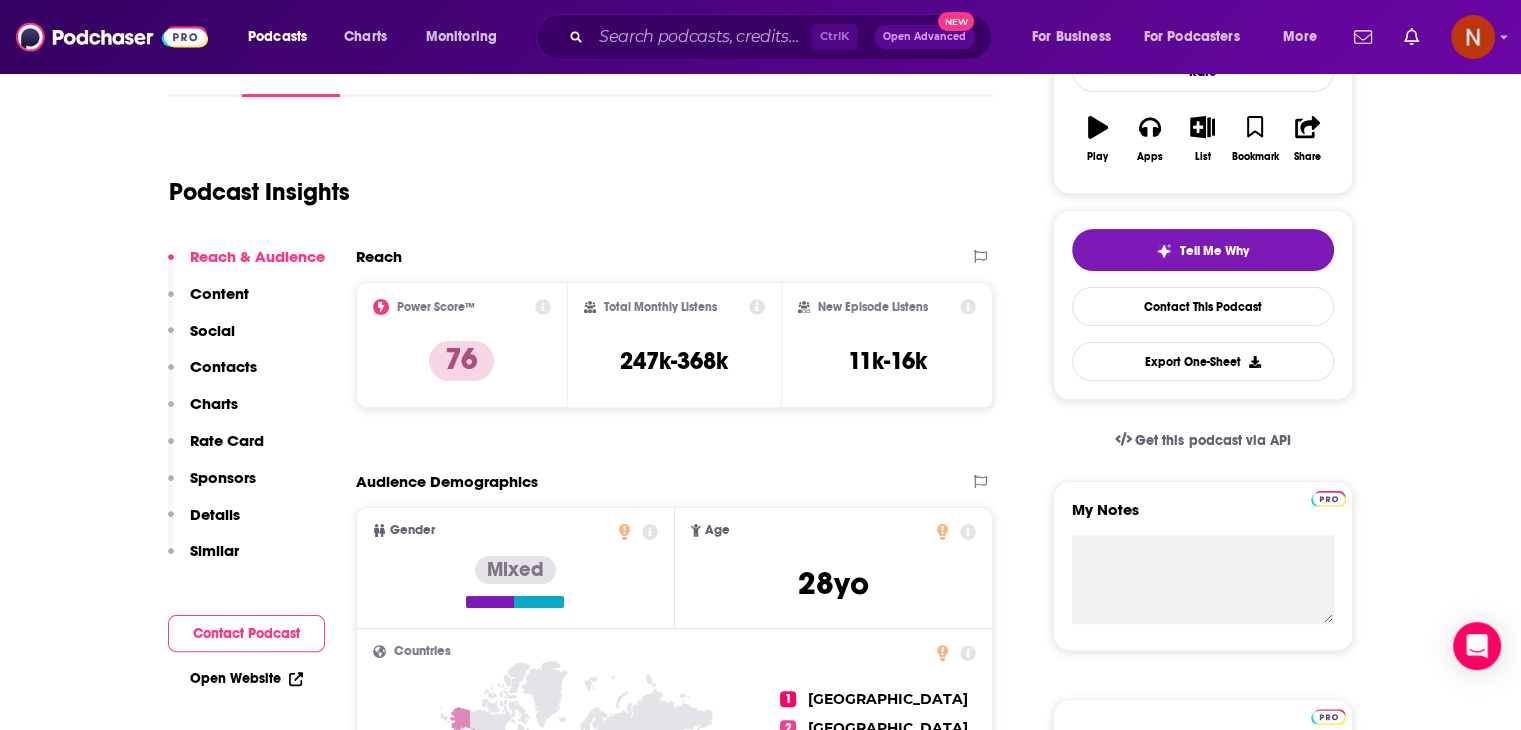 click on "Contact Podcast" at bounding box center (246, 633) 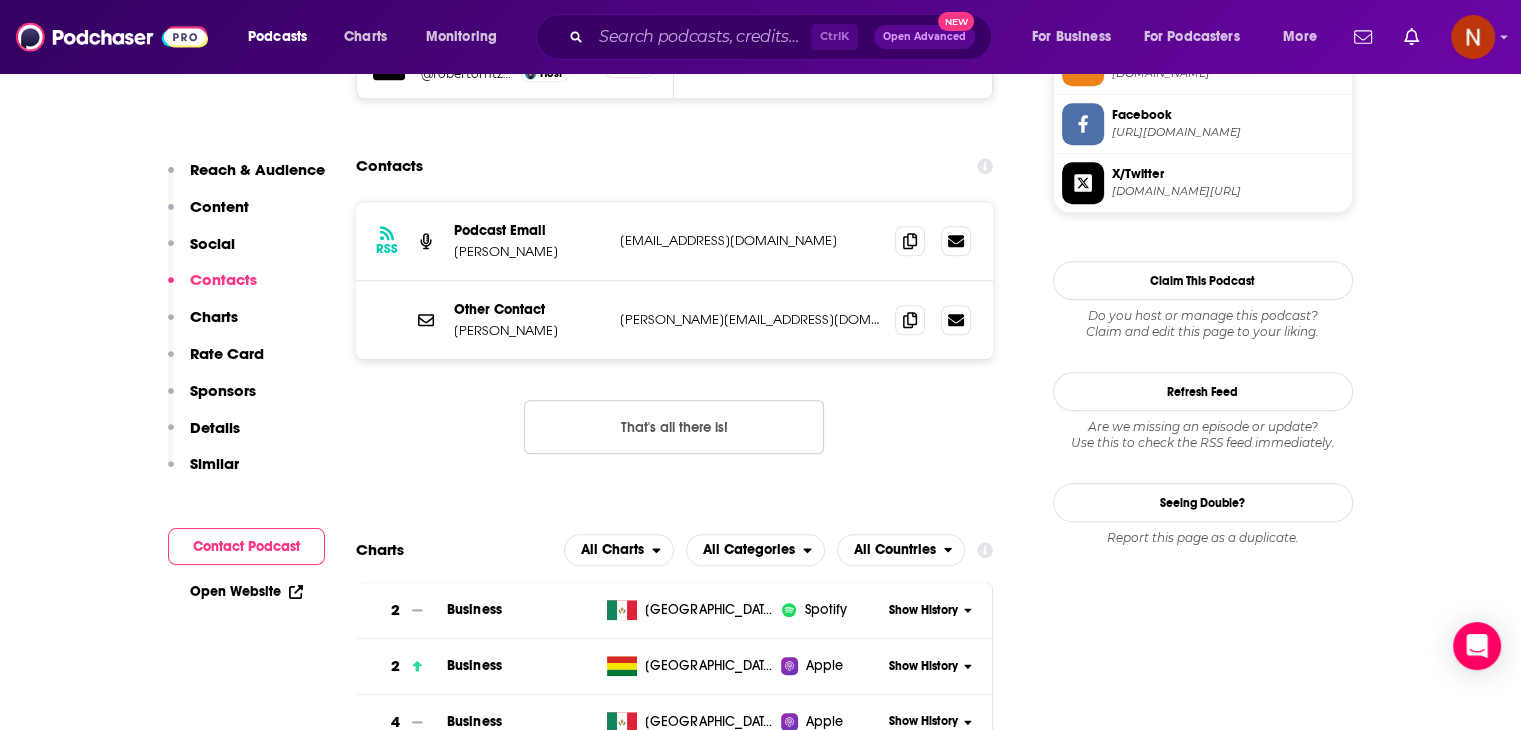 scroll, scrollTop: 1833, scrollLeft: 0, axis: vertical 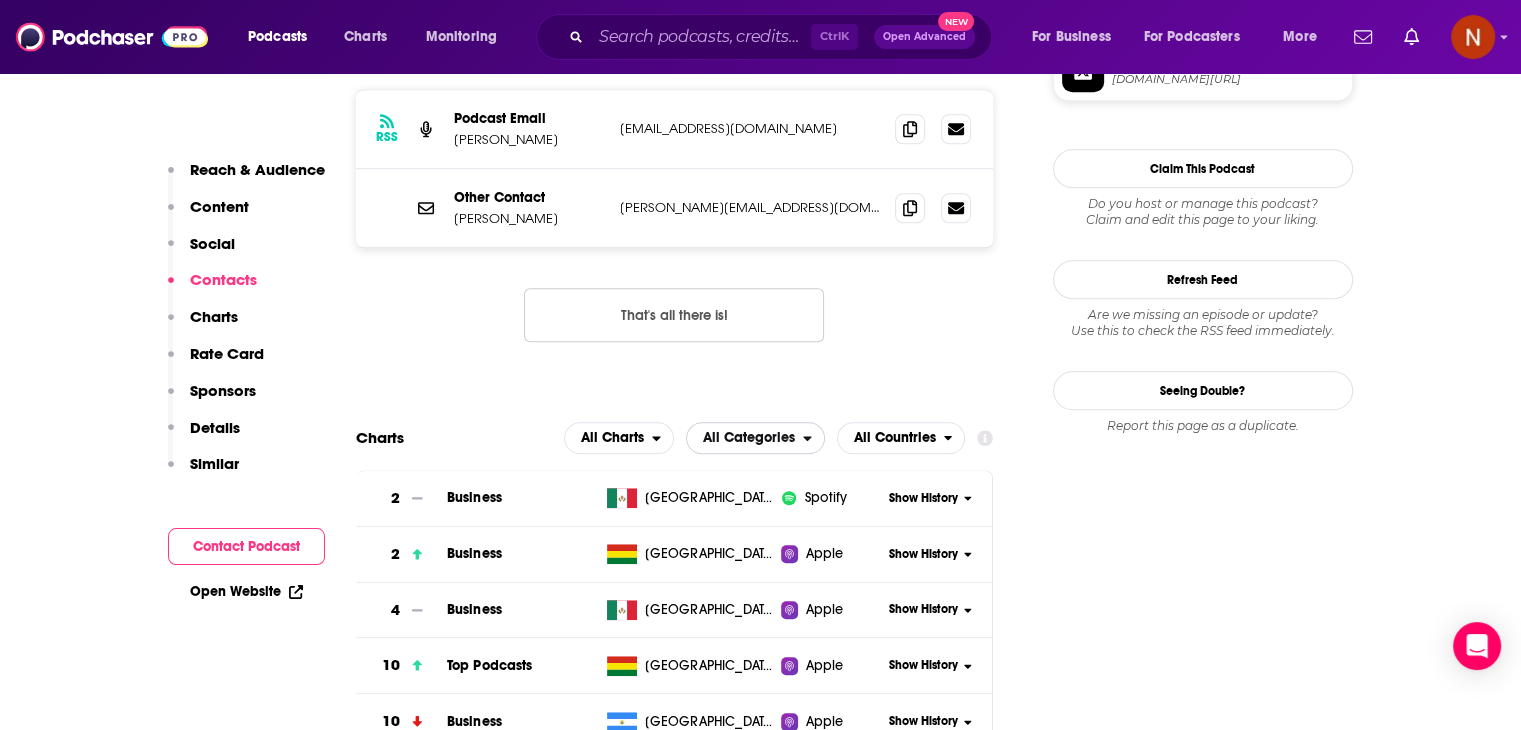 click at bounding box center (813, 438) 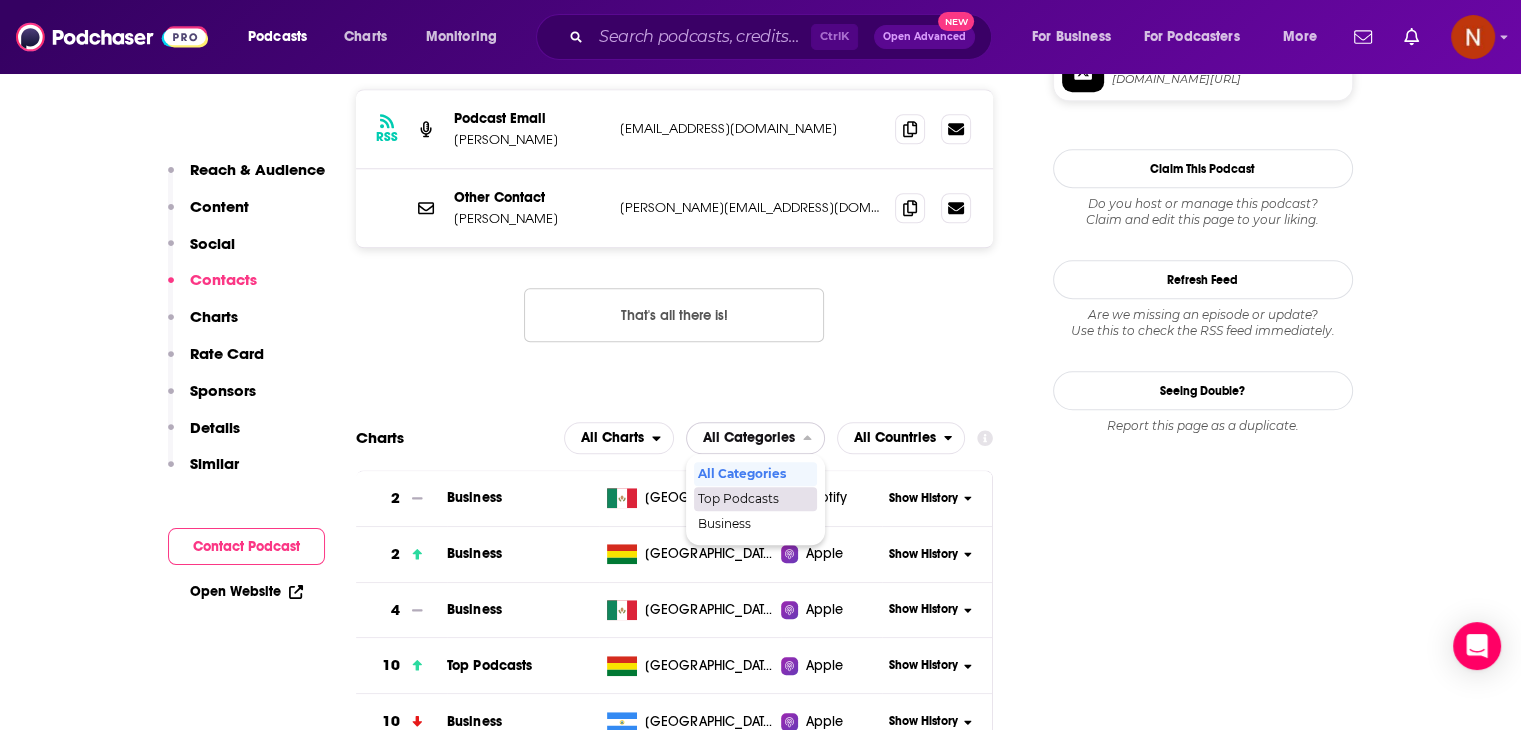 click on "Top Podcasts" at bounding box center [755, 499] 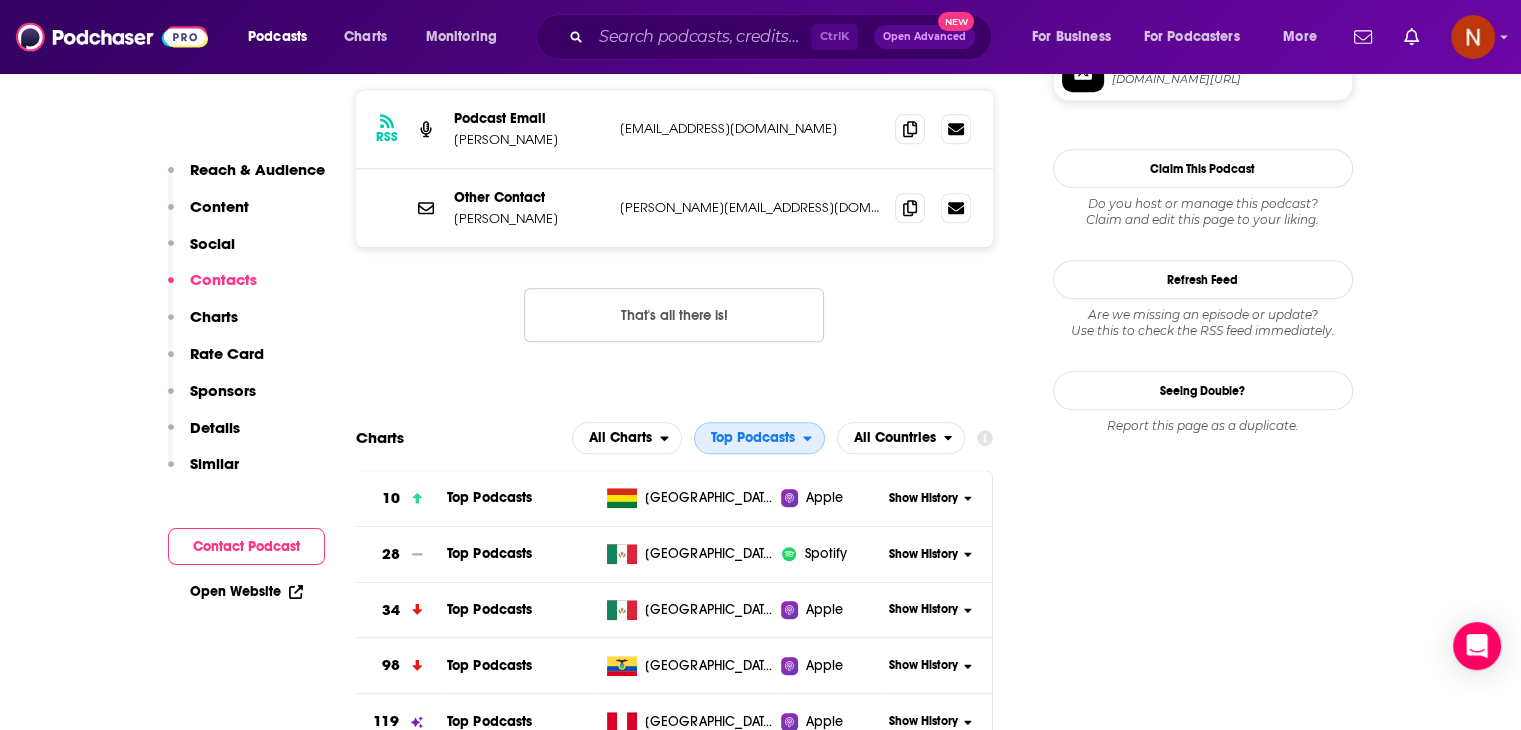 click on "Top Podcasts" at bounding box center [749, 438] 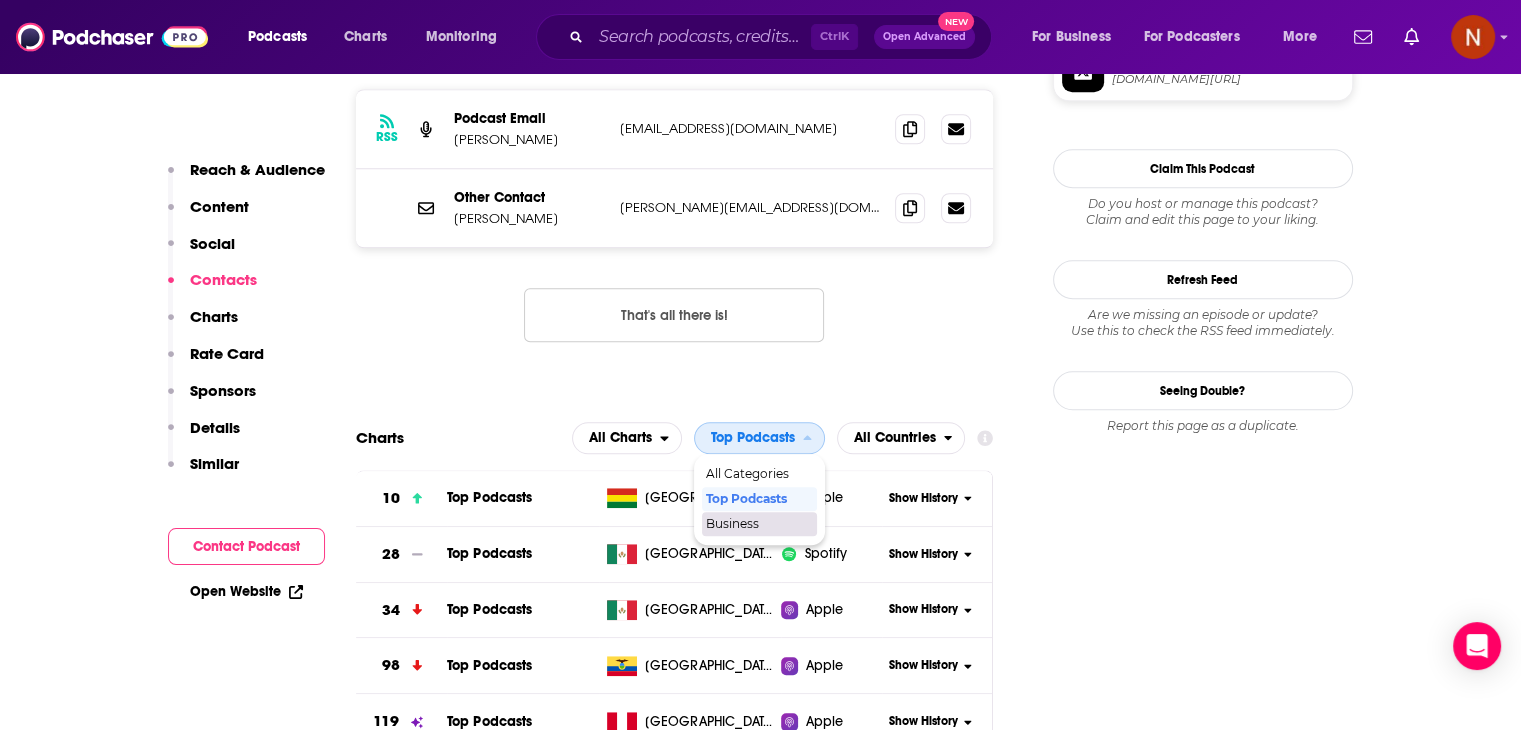 click on "Business" at bounding box center (758, 524) 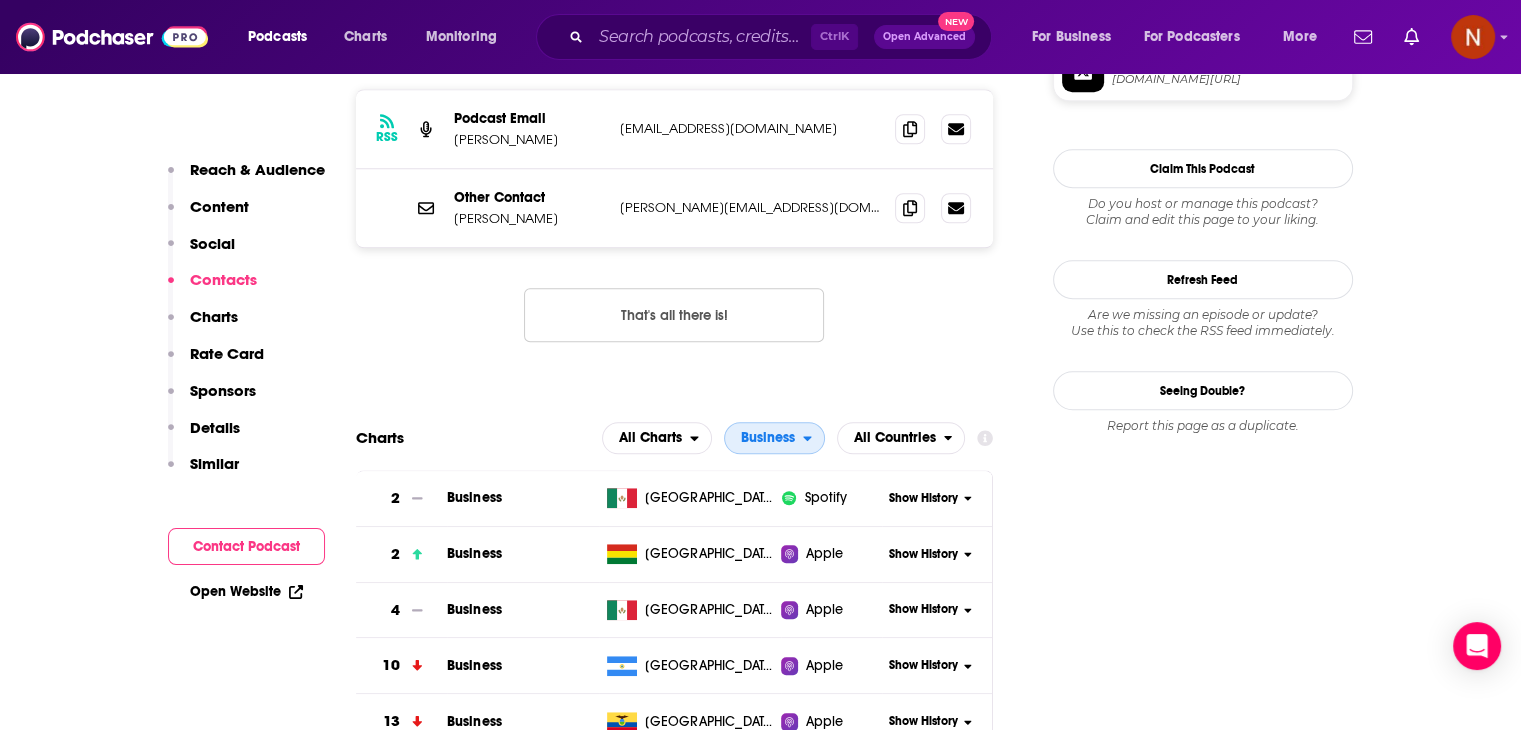 click on "Business" at bounding box center [768, 438] 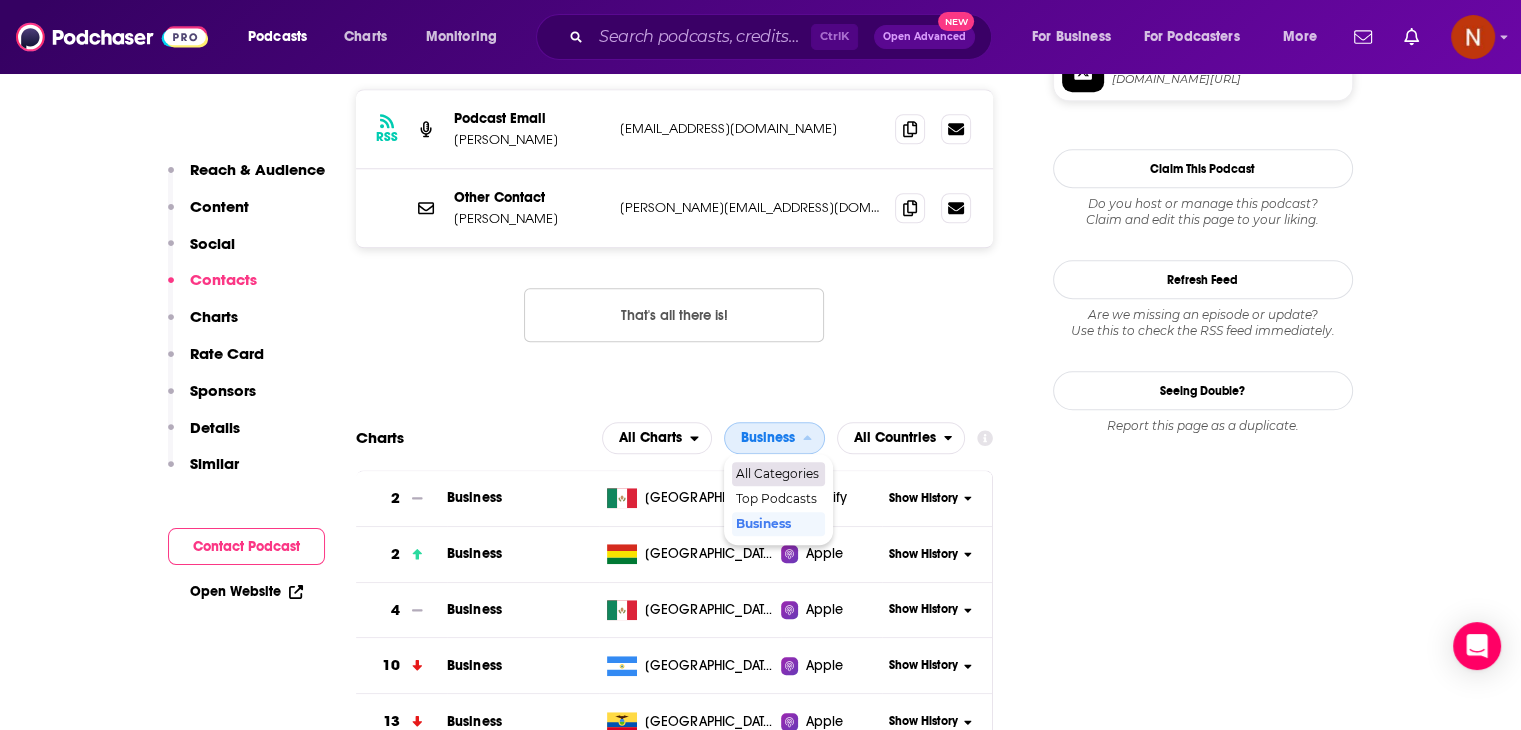 click on "All Categories" at bounding box center (777, 474) 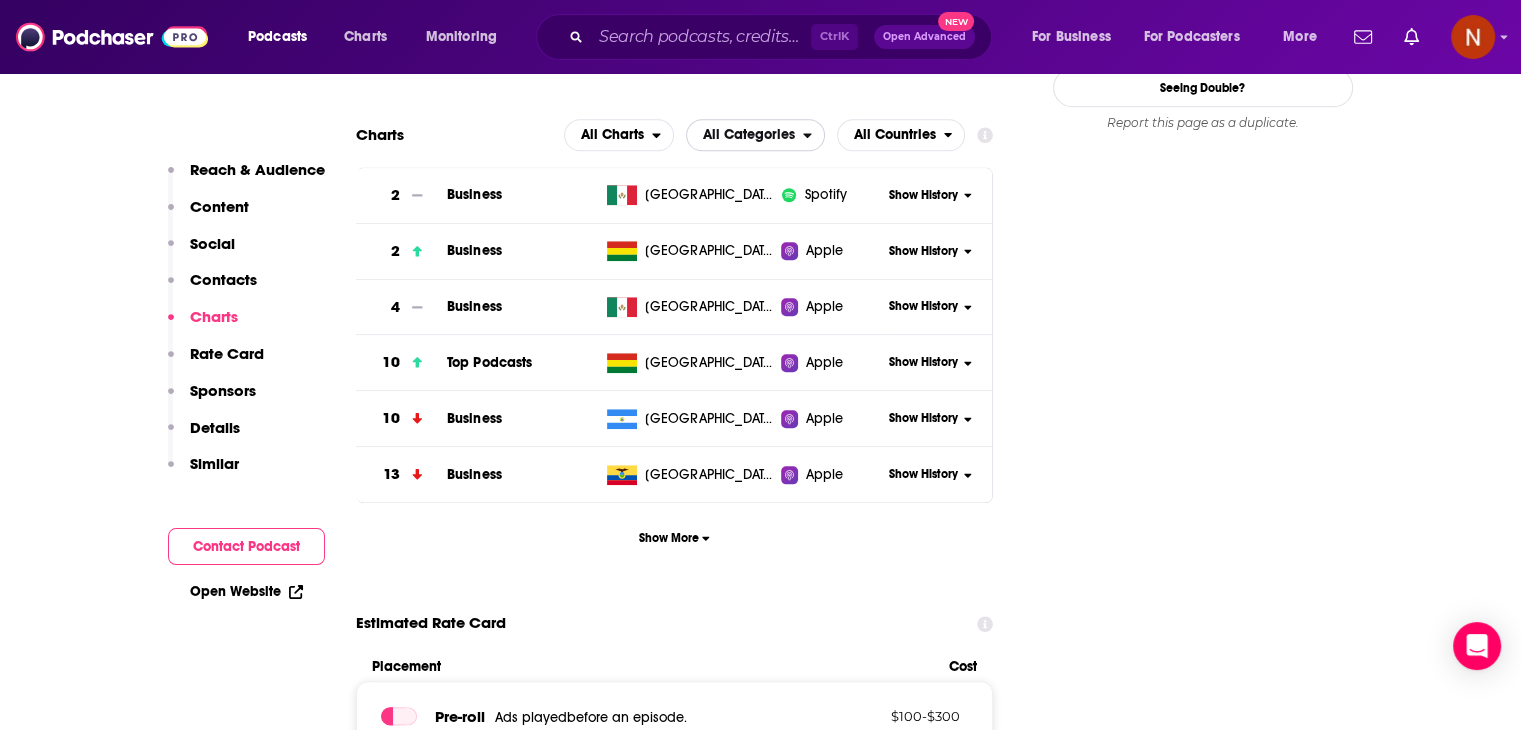 scroll, scrollTop: 1848, scrollLeft: 0, axis: vertical 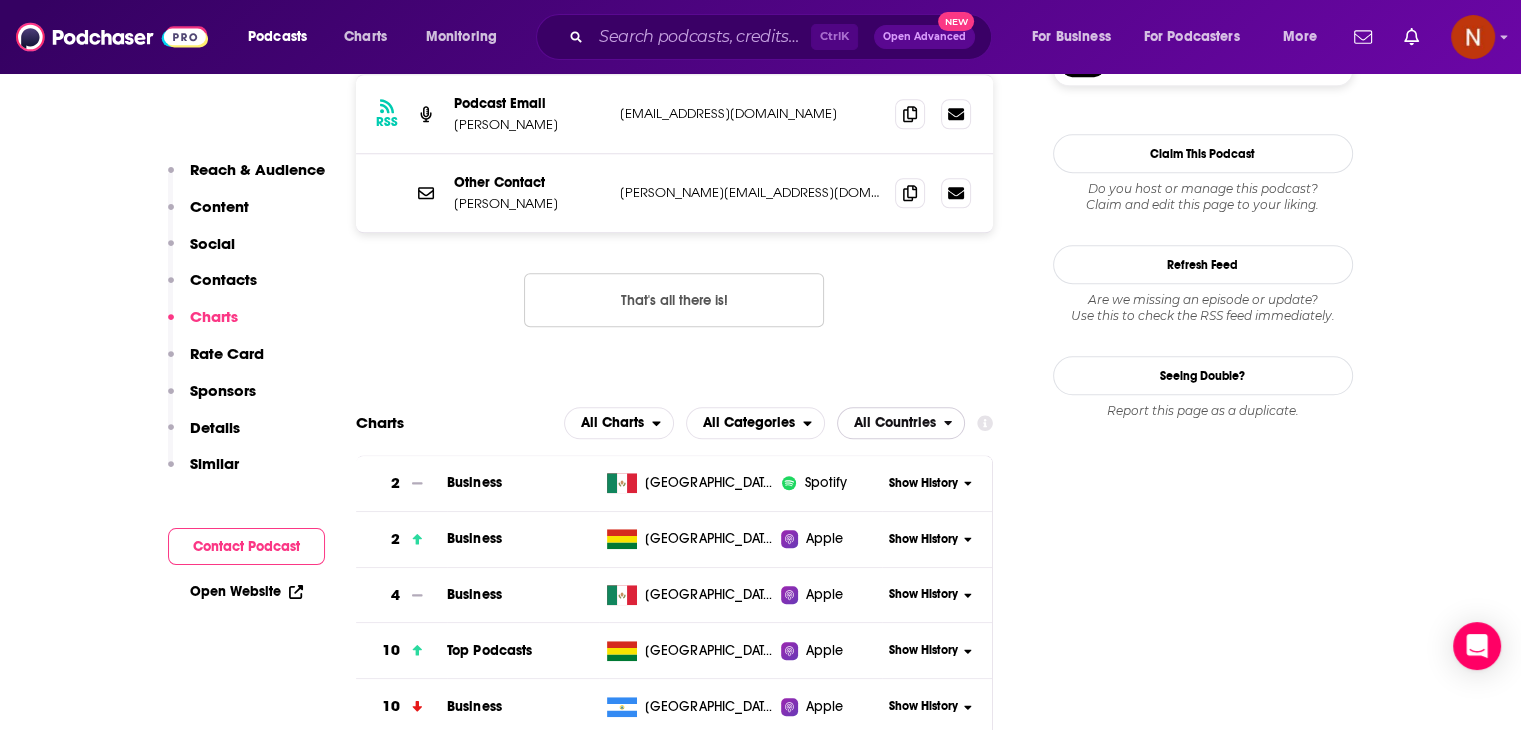 click on "All Countries" at bounding box center [895, 423] 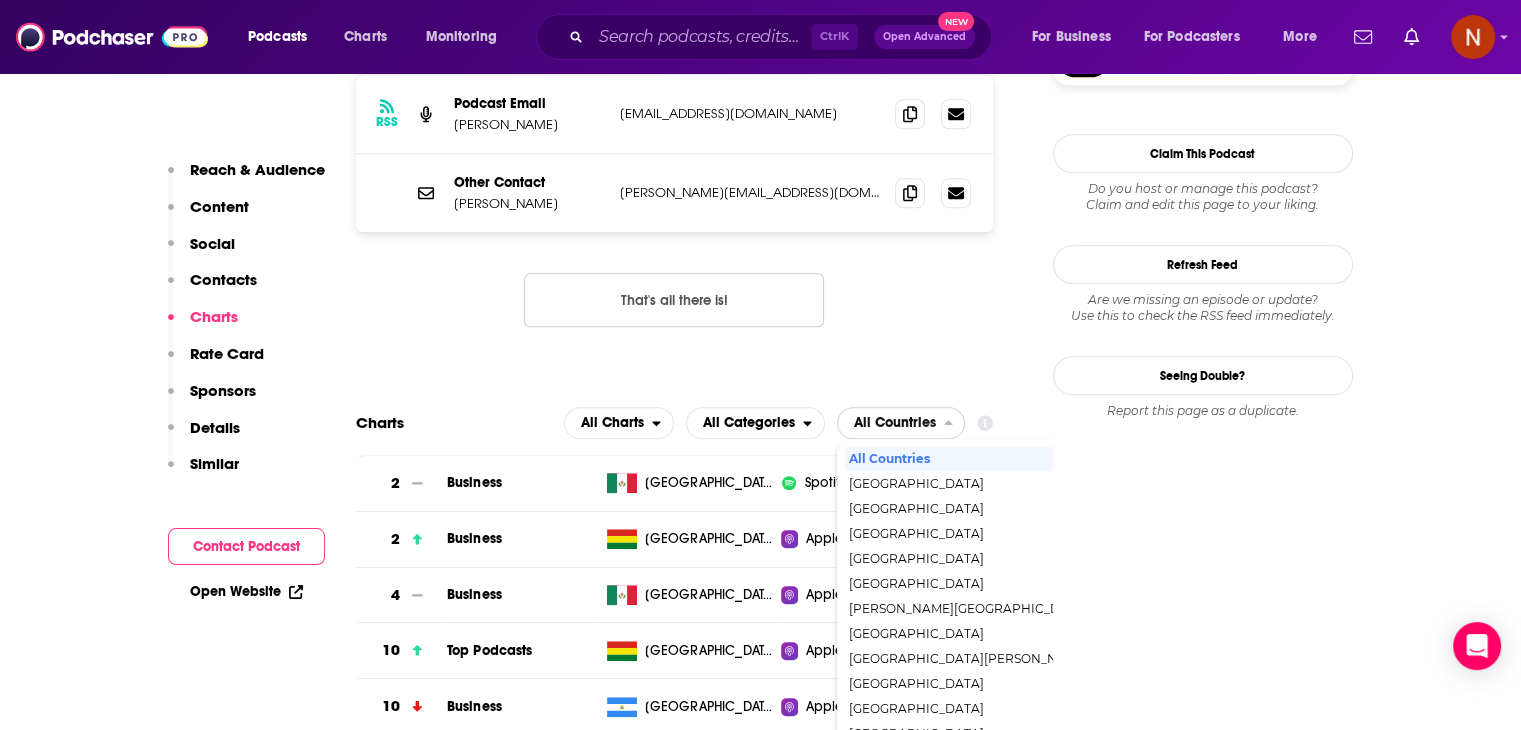 click on "All Countries" at bounding box center [895, 423] 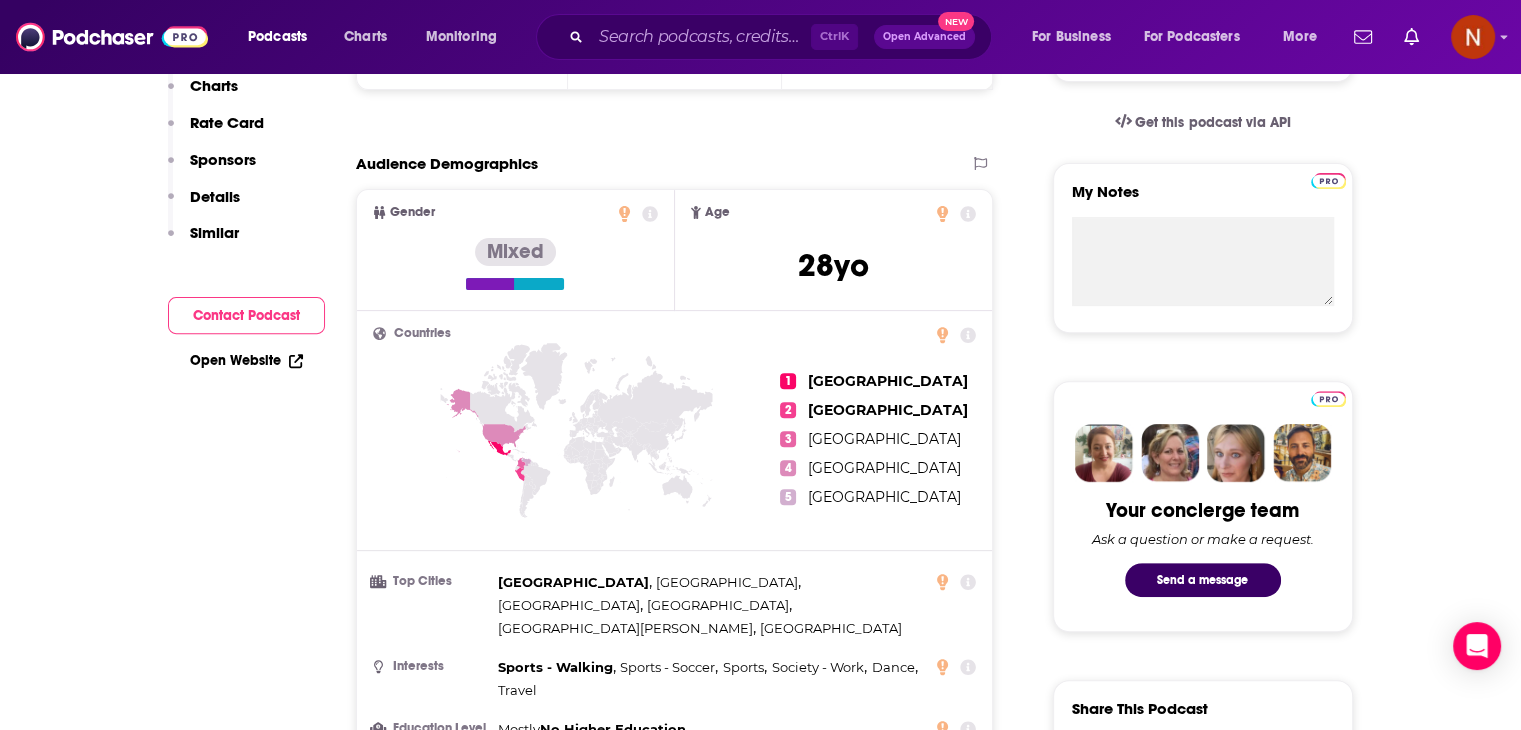 scroll, scrollTop: 0, scrollLeft: 0, axis: both 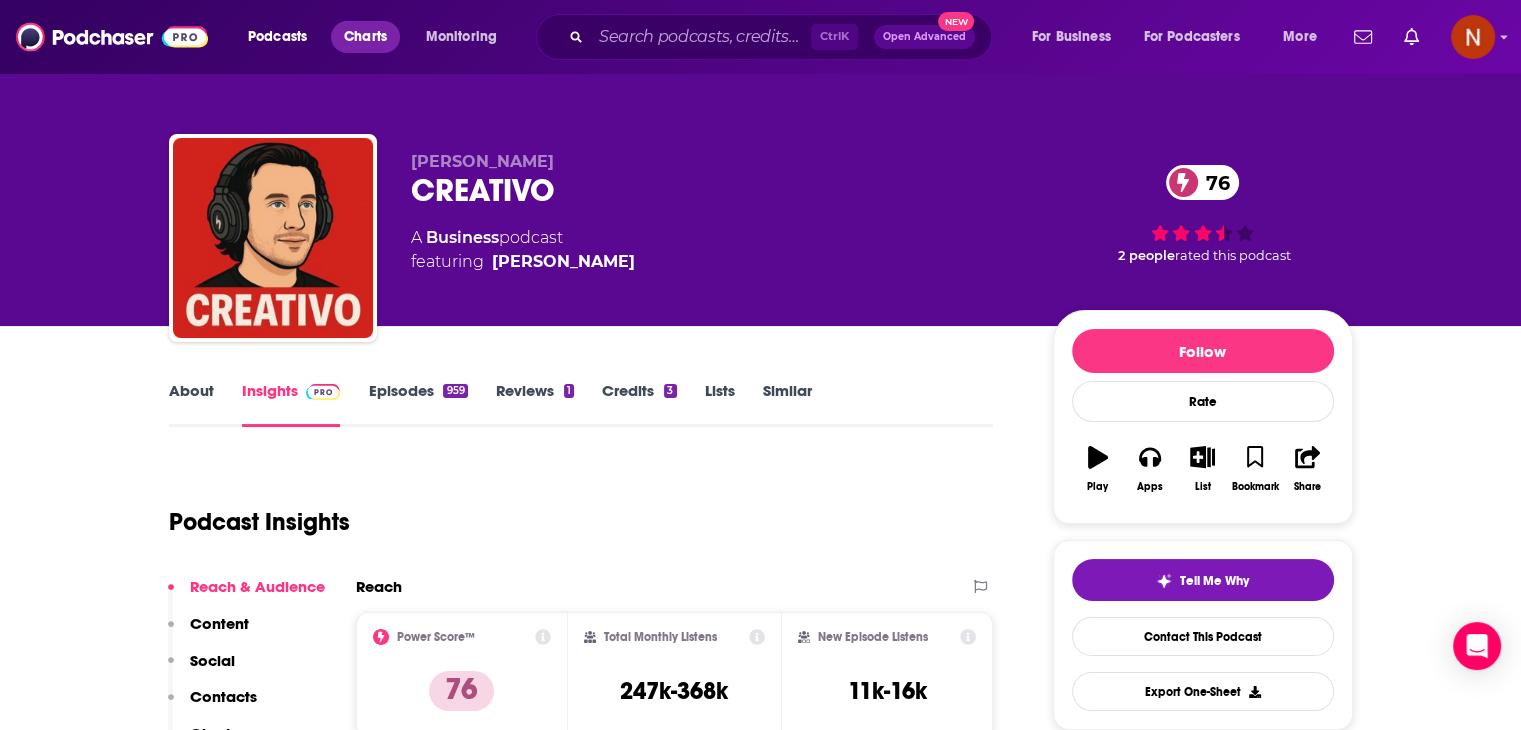 click on "Charts" at bounding box center [365, 37] 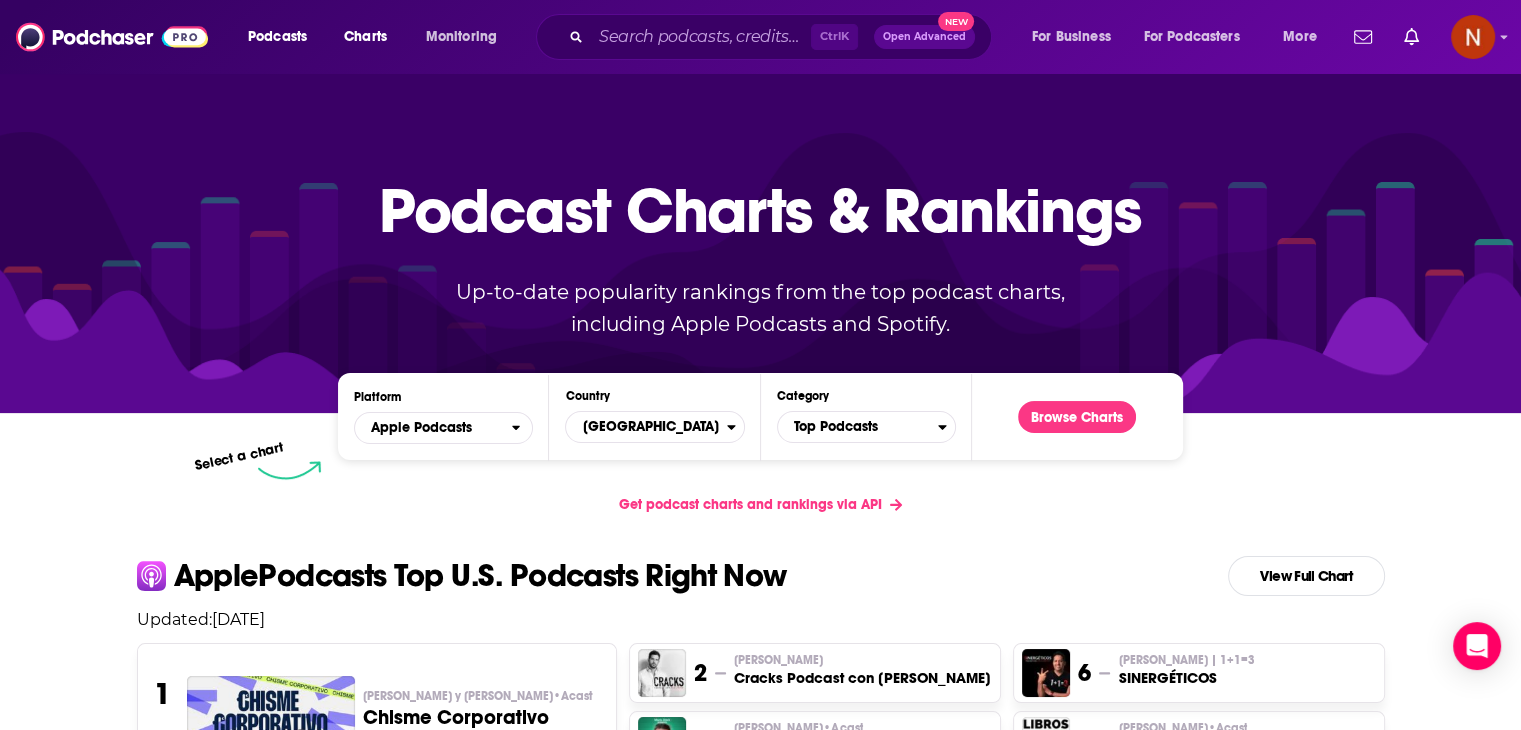 scroll, scrollTop: 155, scrollLeft: 0, axis: vertical 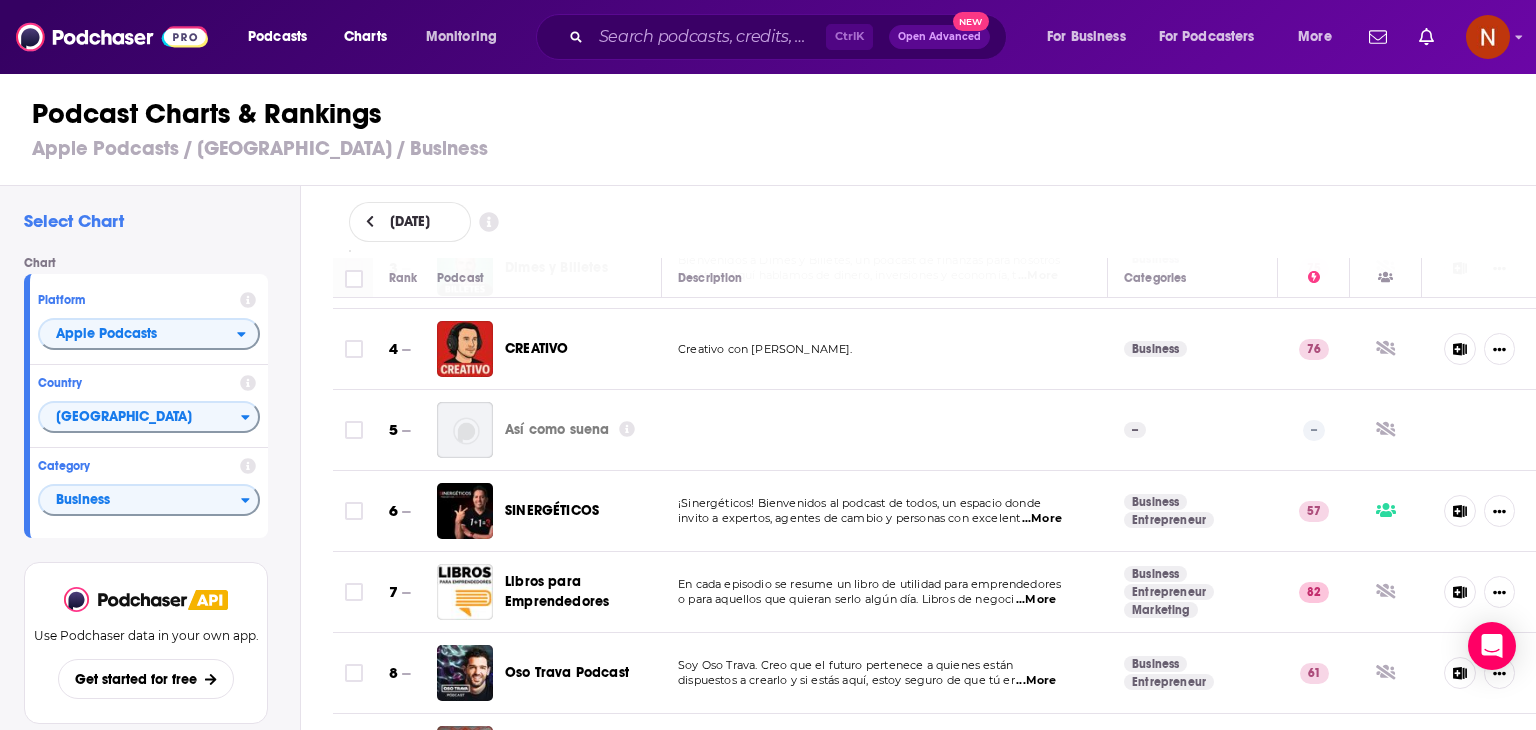 click on "[DATE]" at bounding box center (410, 222) 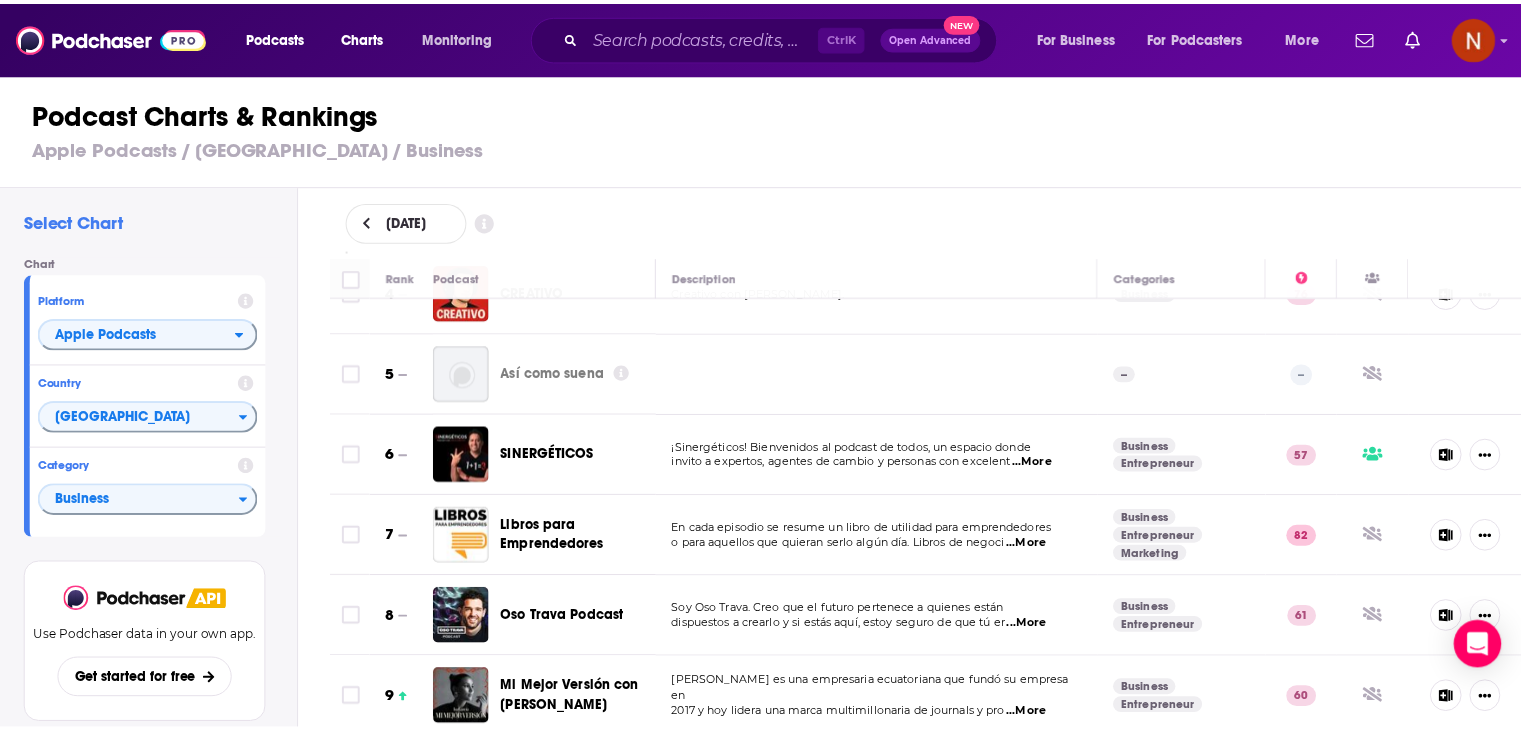 scroll, scrollTop: 436, scrollLeft: 0, axis: vertical 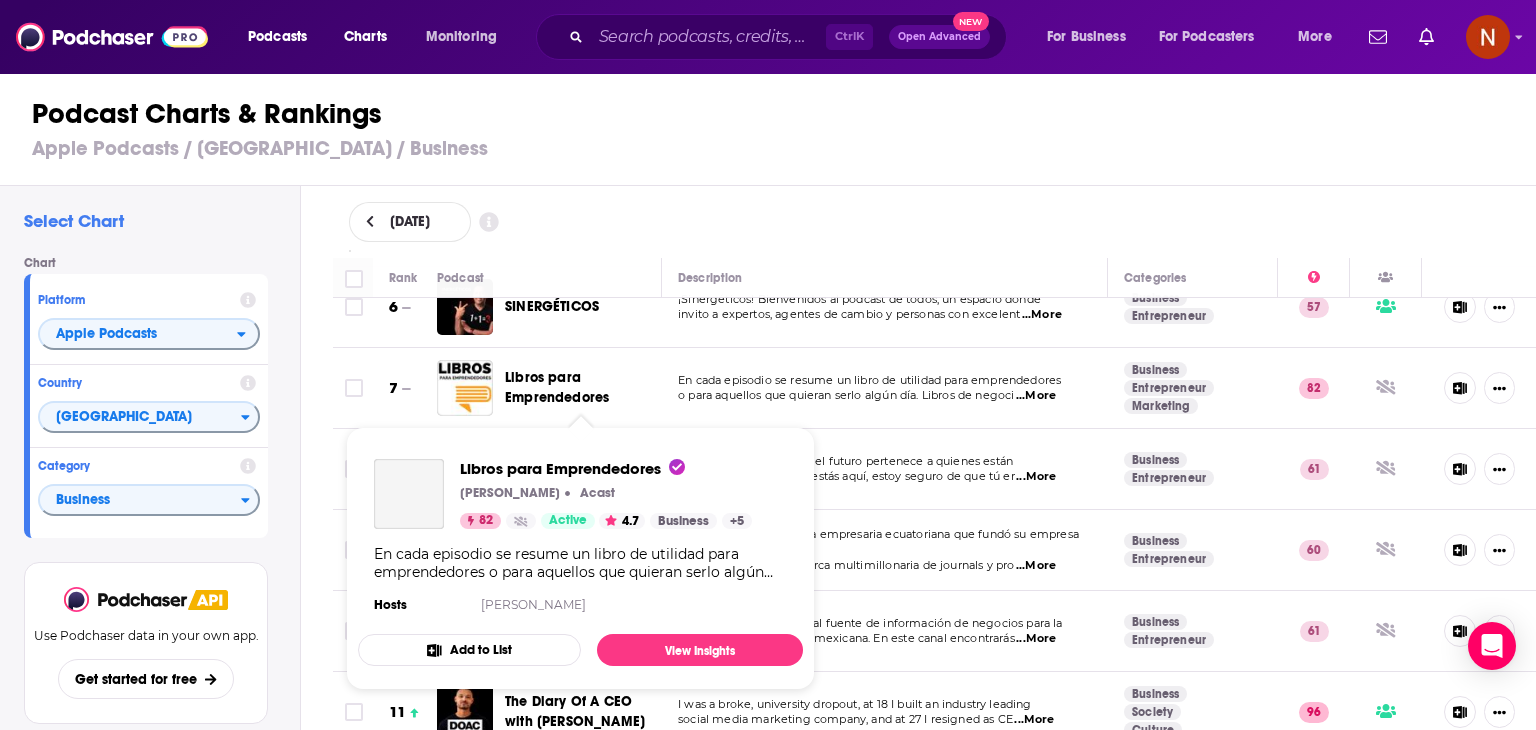click on "Libros para Emprendedores" at bounding box center [557, 387] 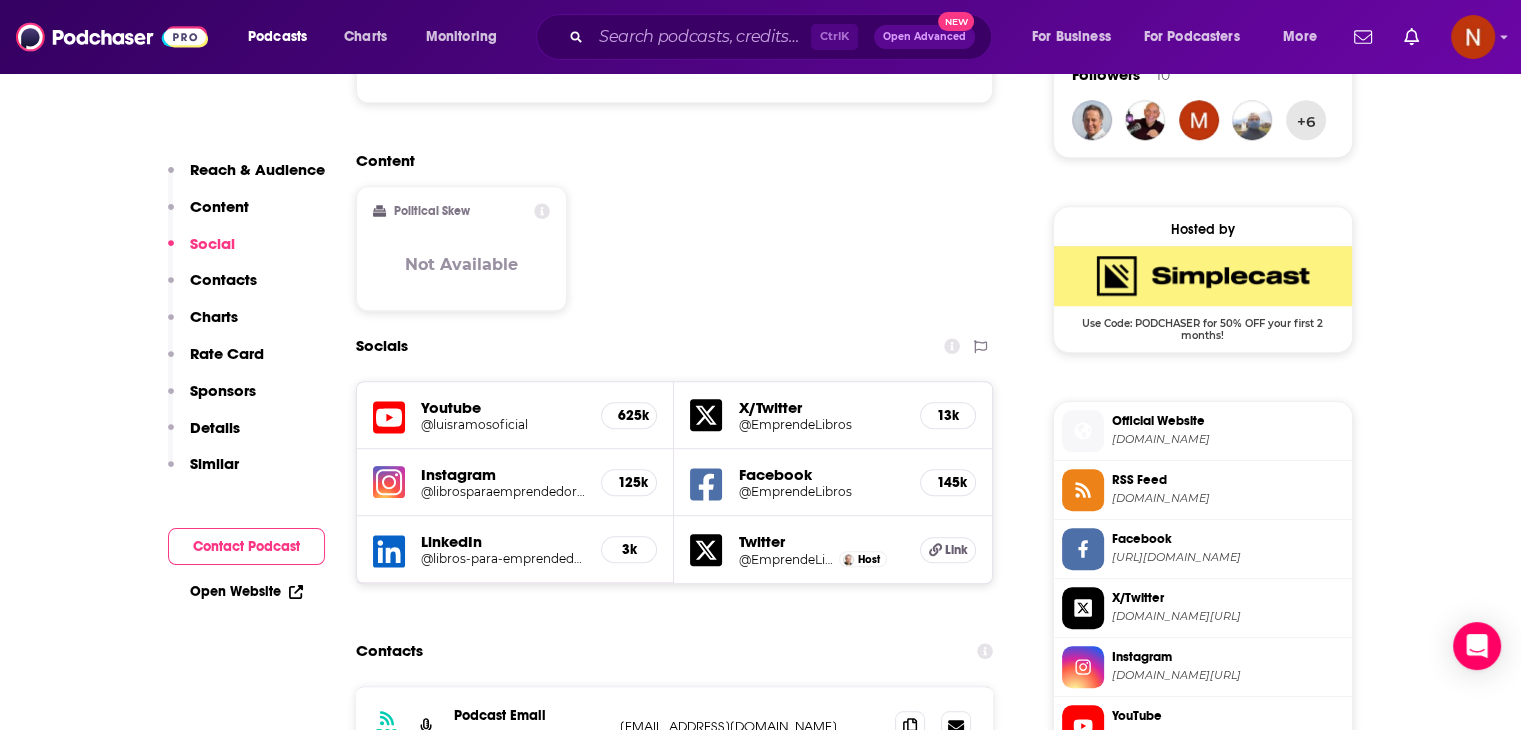 scroll, scrollTop: 1490, scrollLeft: 0, axis: vertical 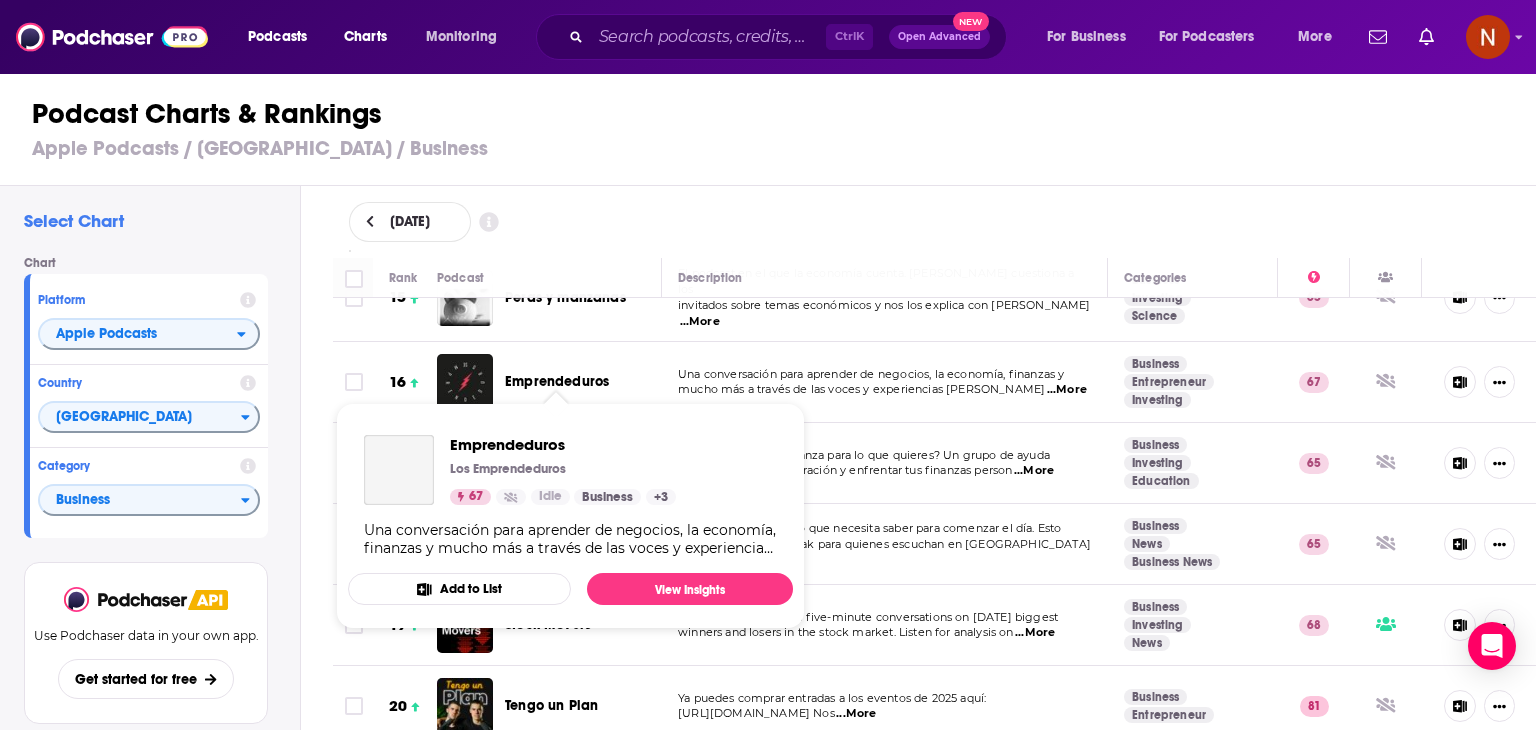 click on "Emprendeduros" at bounding box center (557, 381) 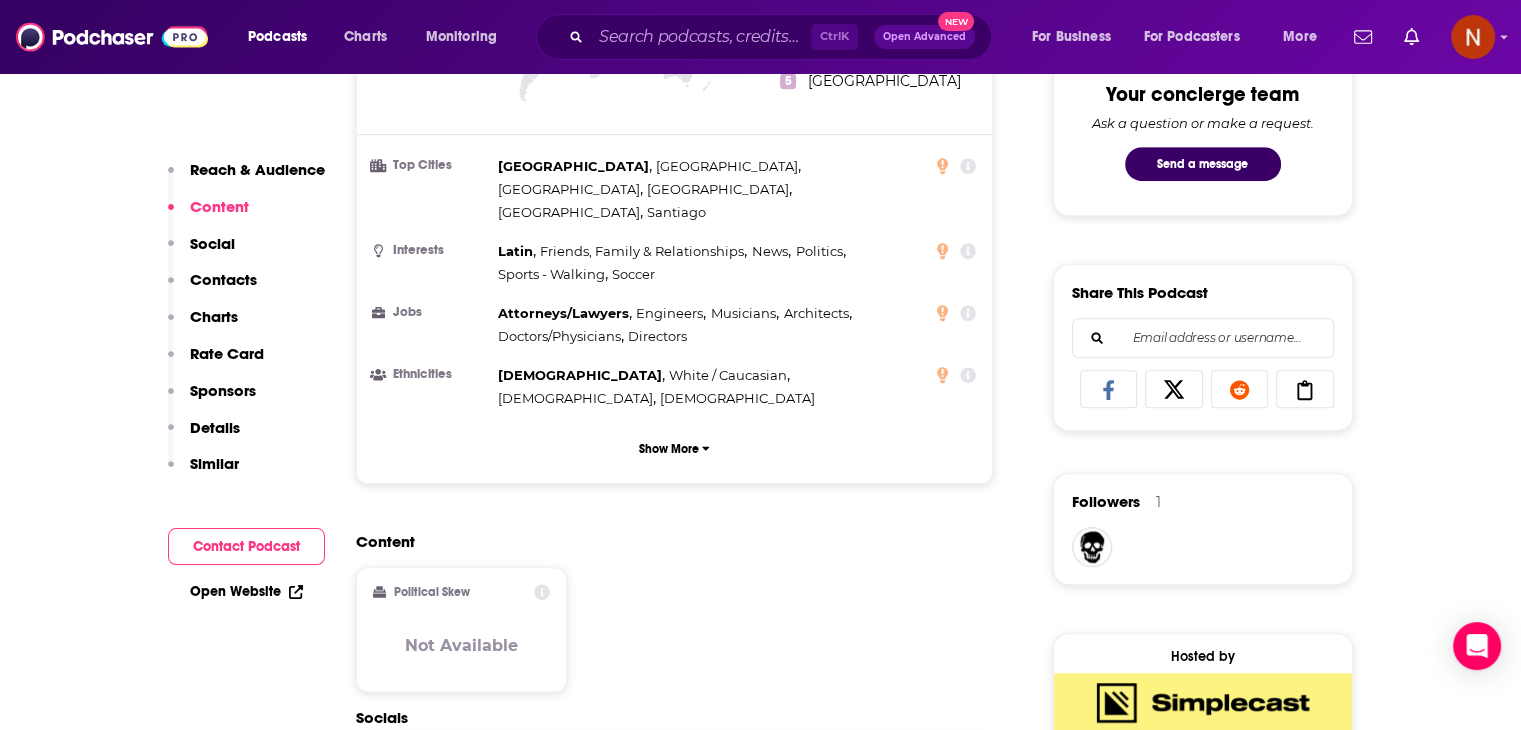 scroll, scrollTop: 1306, scrollLeft: 0, axis: vertical 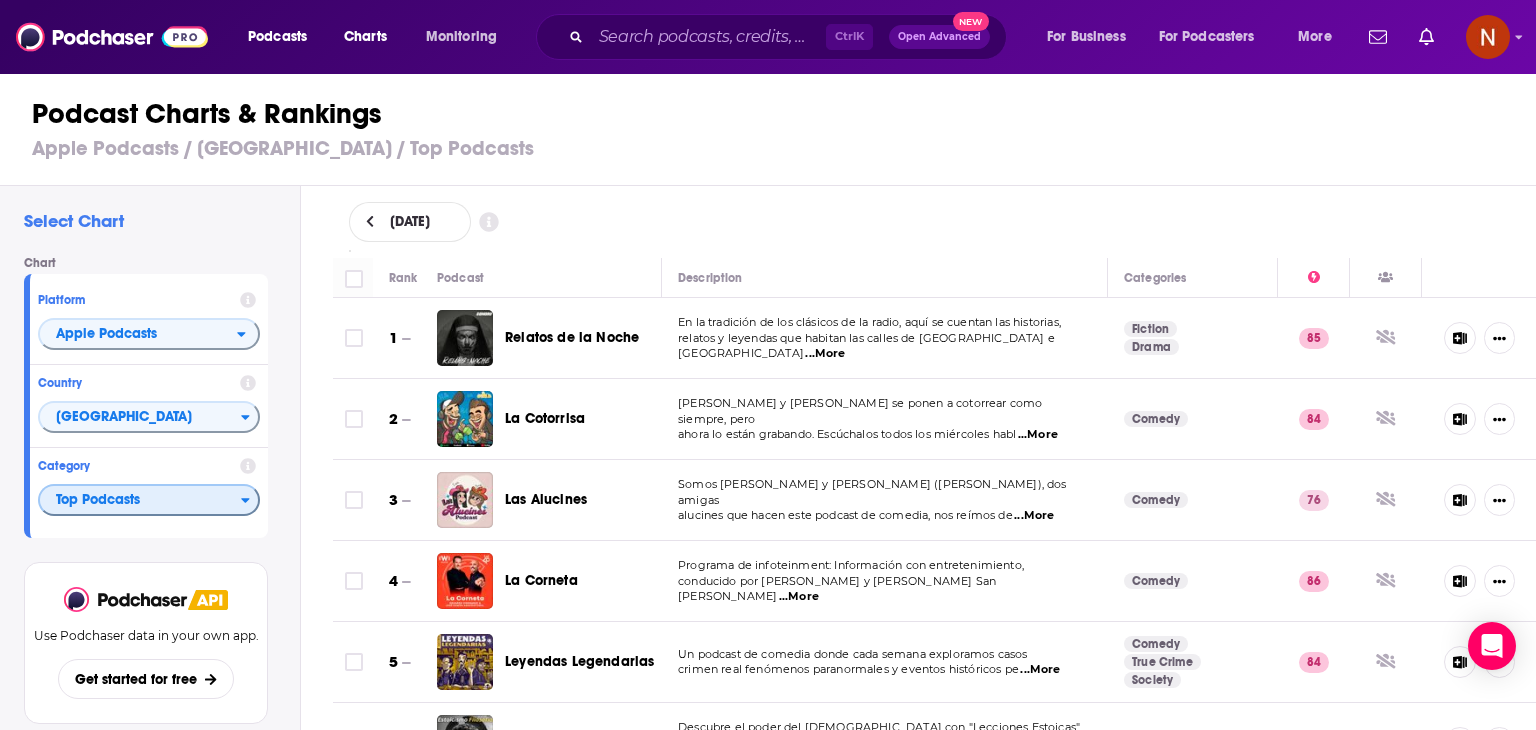 click on "Top Podcasts" at bounding box center (140, 501) 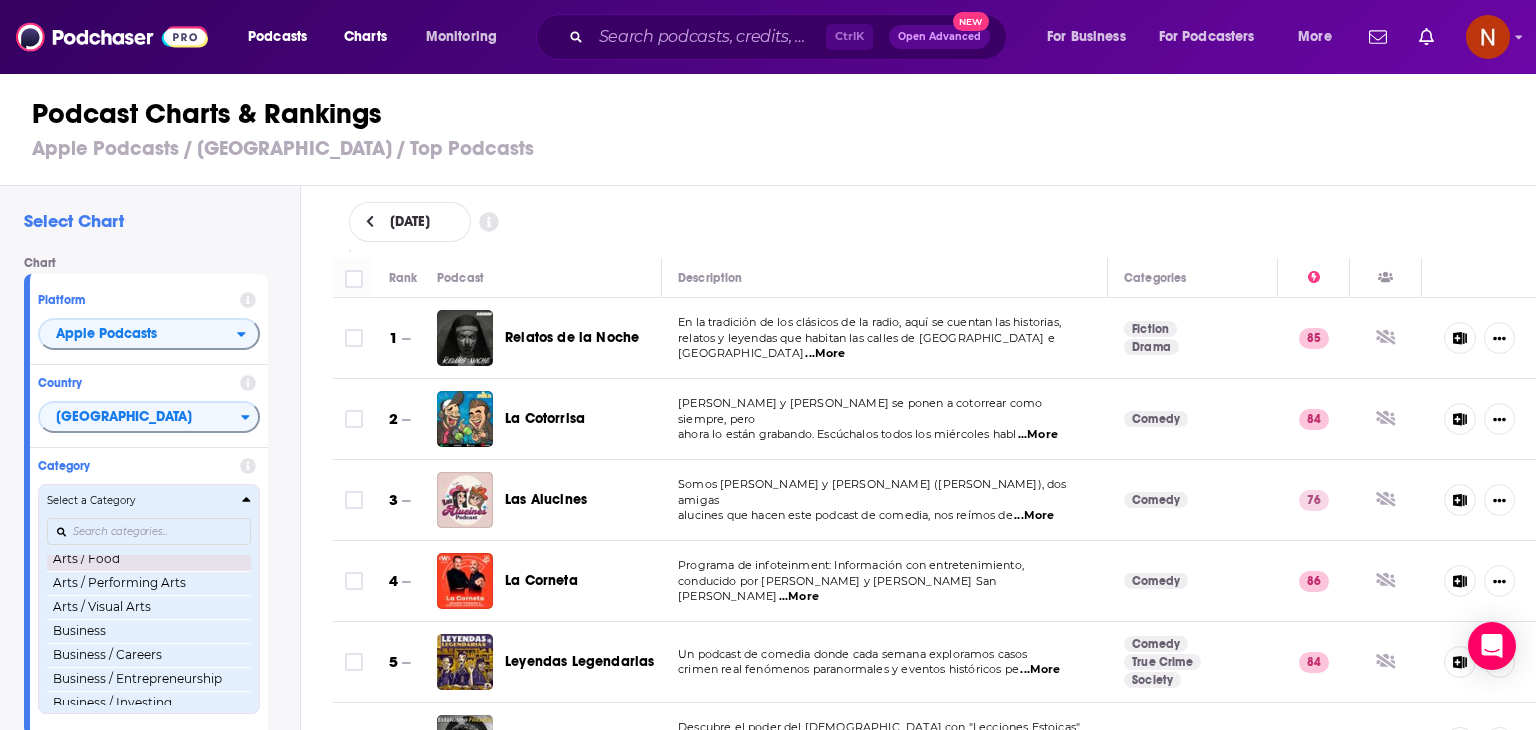 scroll, scrollTop: 128, scrollLeft: 0, axis: vertical 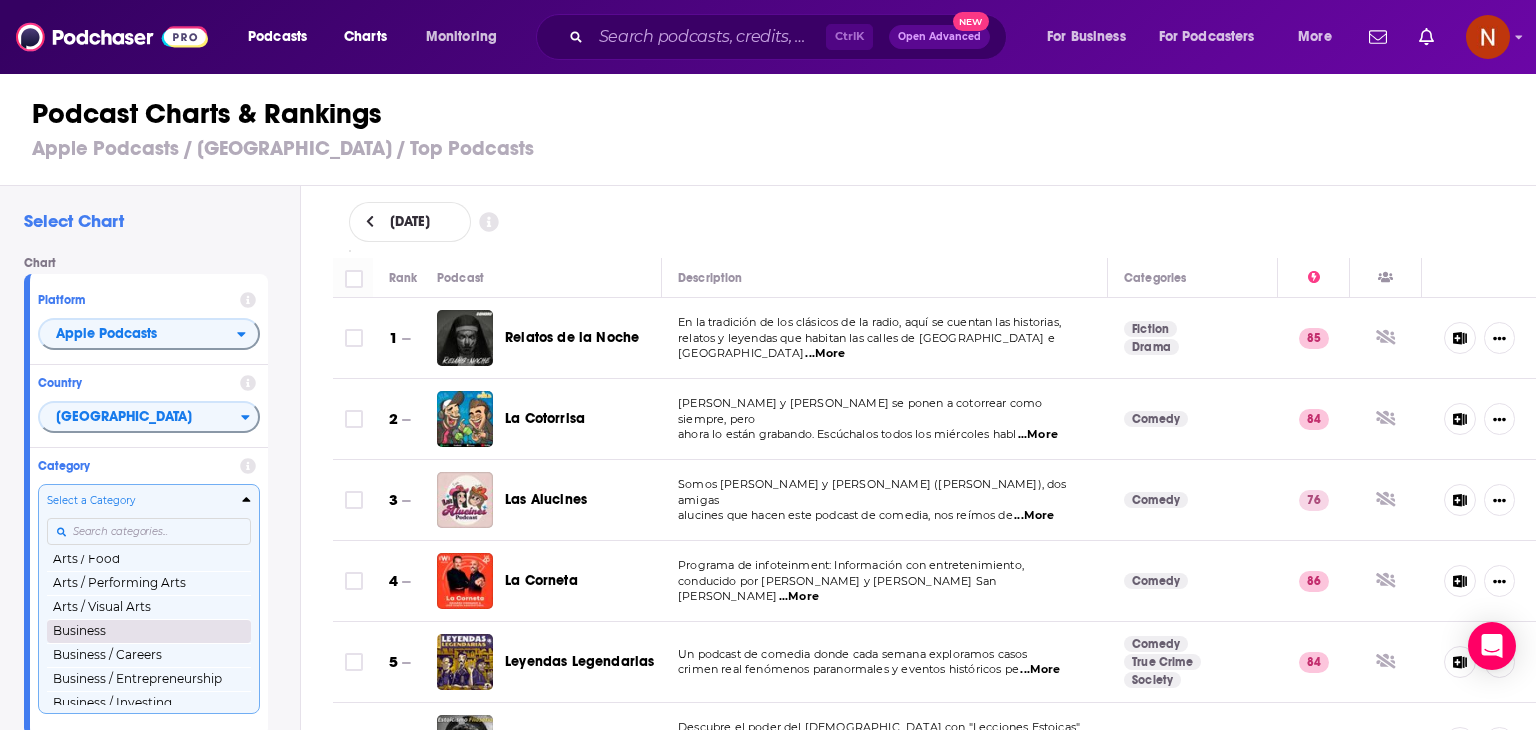 click on "Business" at bounding box center (149, 631) 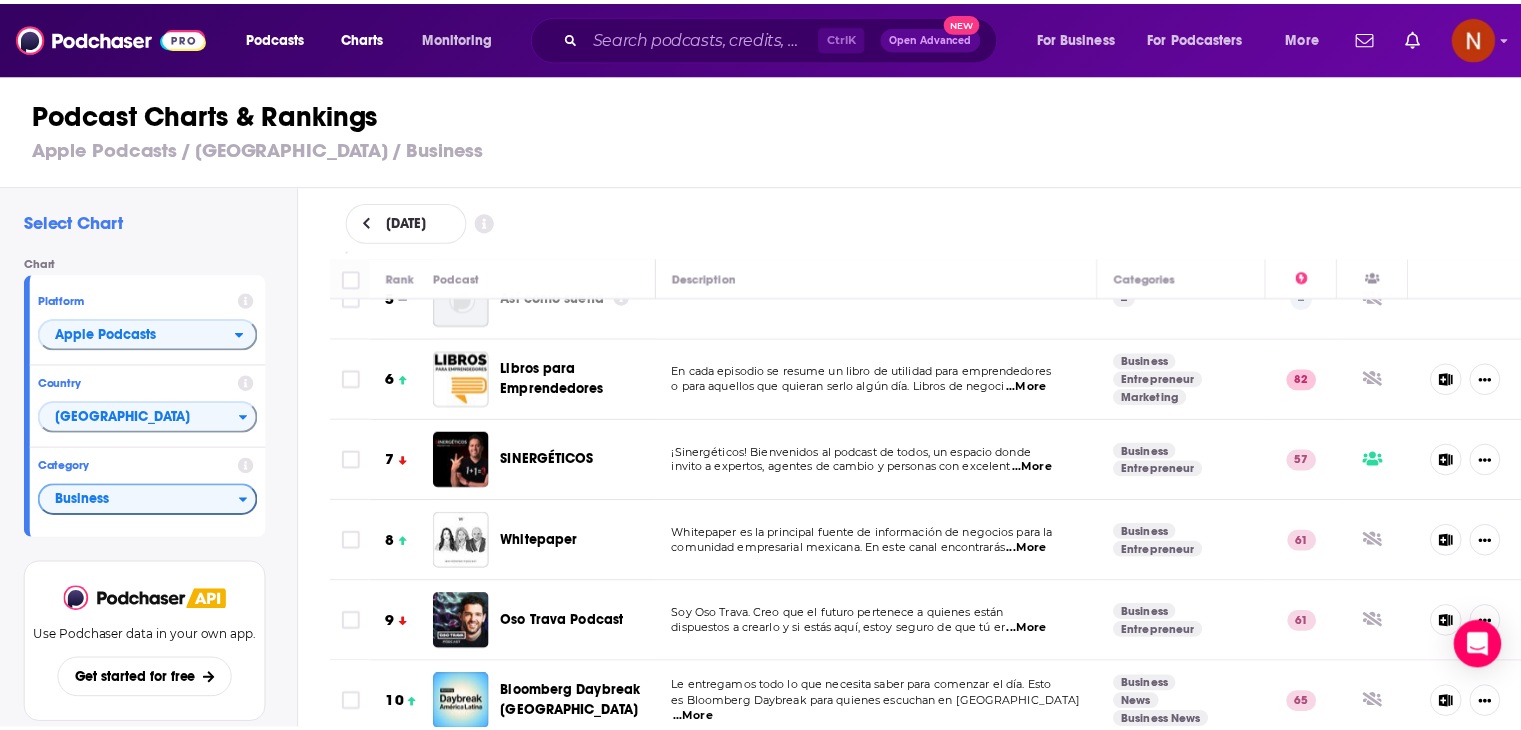 scroll, scrollTop: 364, scrollLeft: 0, axis: vertical 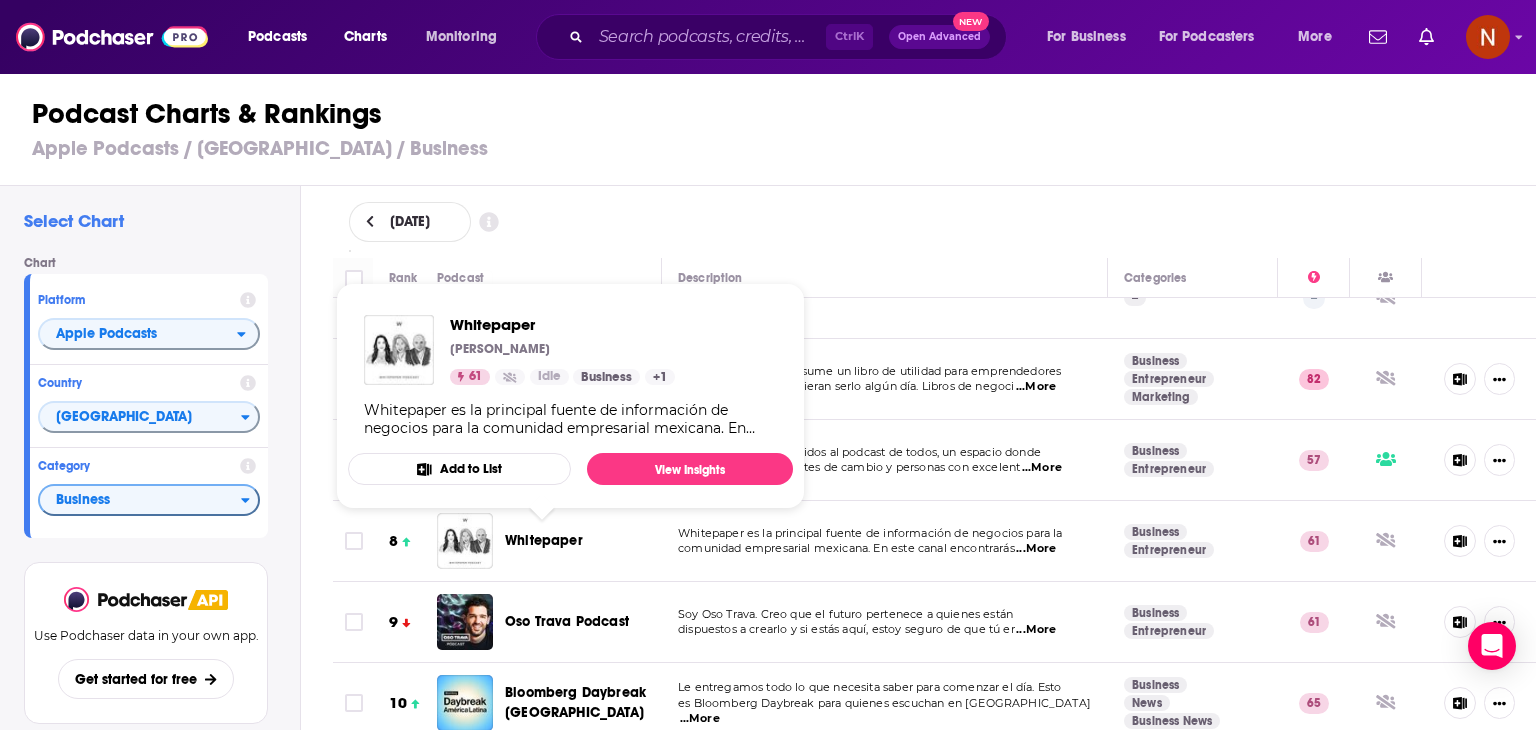click on "Whitepaper" at bounding box center [544, 540] 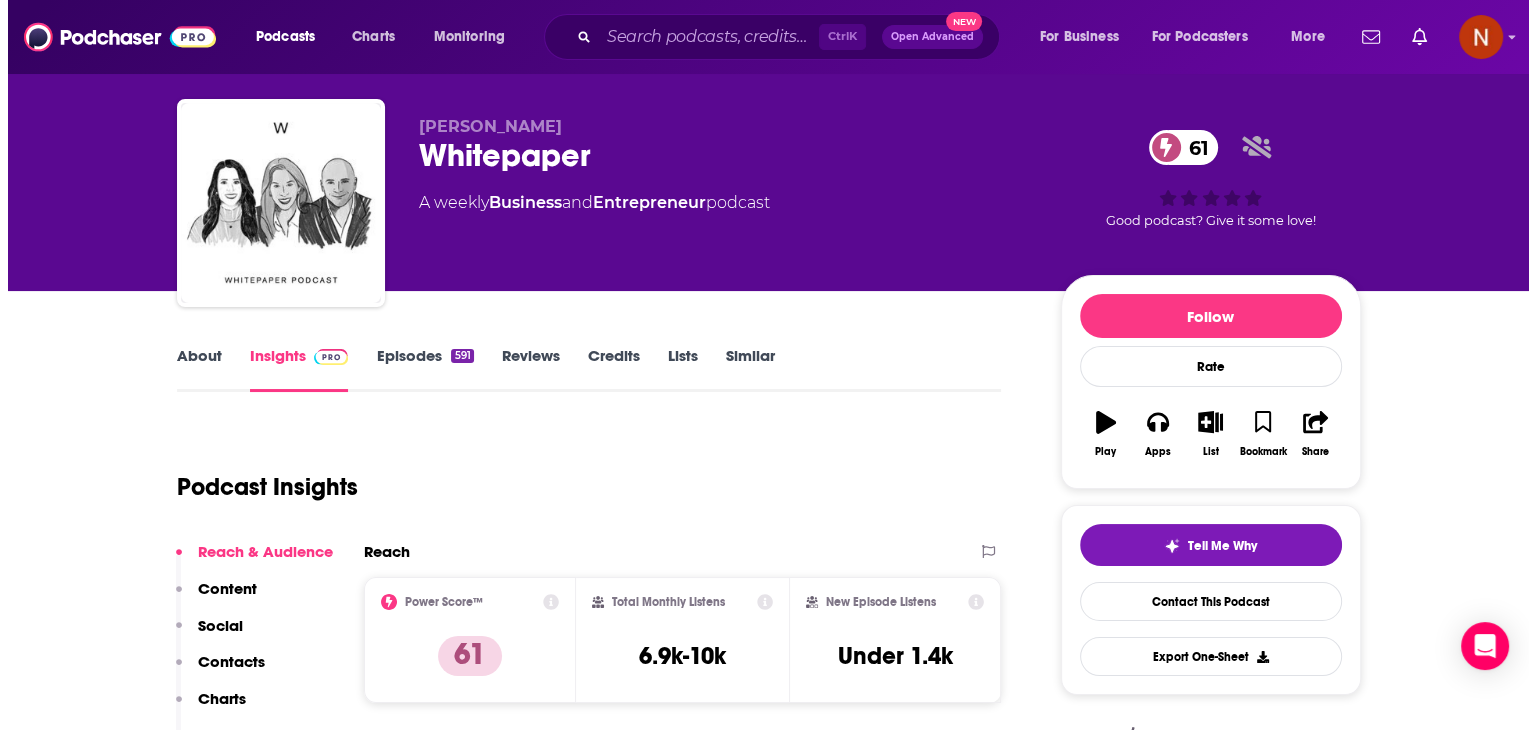 scroll, scrollTop: 0, scrollLeft: 0, axis: both 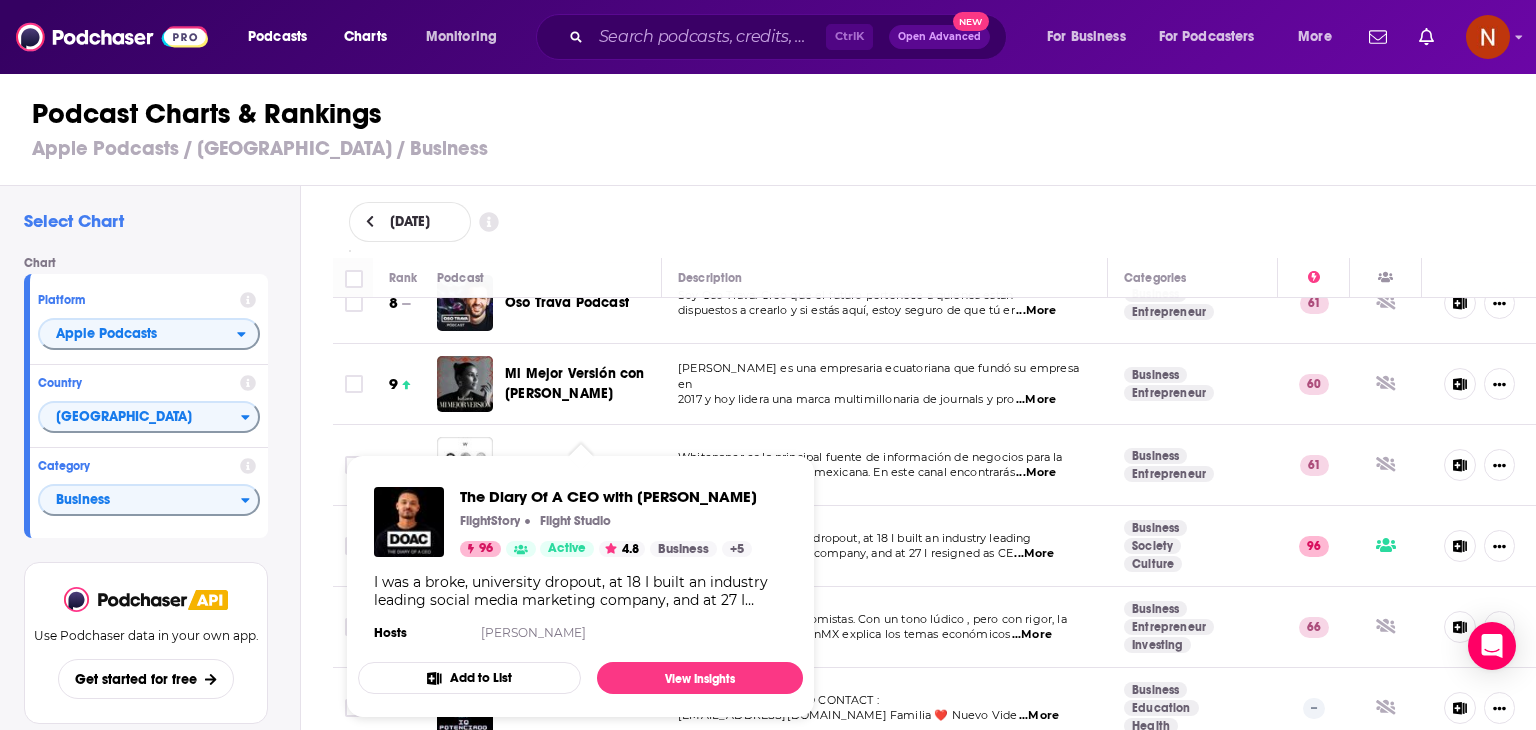 click on "The Diary Of A CEO with [PERSON_NAME] FlightStory Flight Studio 96 Active 4.8 Business + 5 I was a broke, university dropout, at 18 I built an industry leading social media marketing company, and at 27 I resigned as CEO. At 28 I co-founded Flight Story – a marketing and communications company, and thirdweb - a software platform, making it easy to build web3 applications. I then launched private equity fund, Flight Fund, to accelerate the next generation of European unicorns. During this time I decided to launch 'The Diary Of A CEO' podcast with the simple mission of providing an unfiltered journey into the remarkable stories and untold dimensions of the world’s most influential people, experts and thinkers.
If you enjoy the show, please hit the follow button! That's a small way you can help us carry on doing this, thank you for listening.
My New Book: [URL][DOMAIN_NAME]
IG: [URL][DOMAIN_NAME][PERSON_NAME]: [URL][DOMAIN_NAME] Hosts   [PERSON_NAME]" at bounding box center [580, 566] 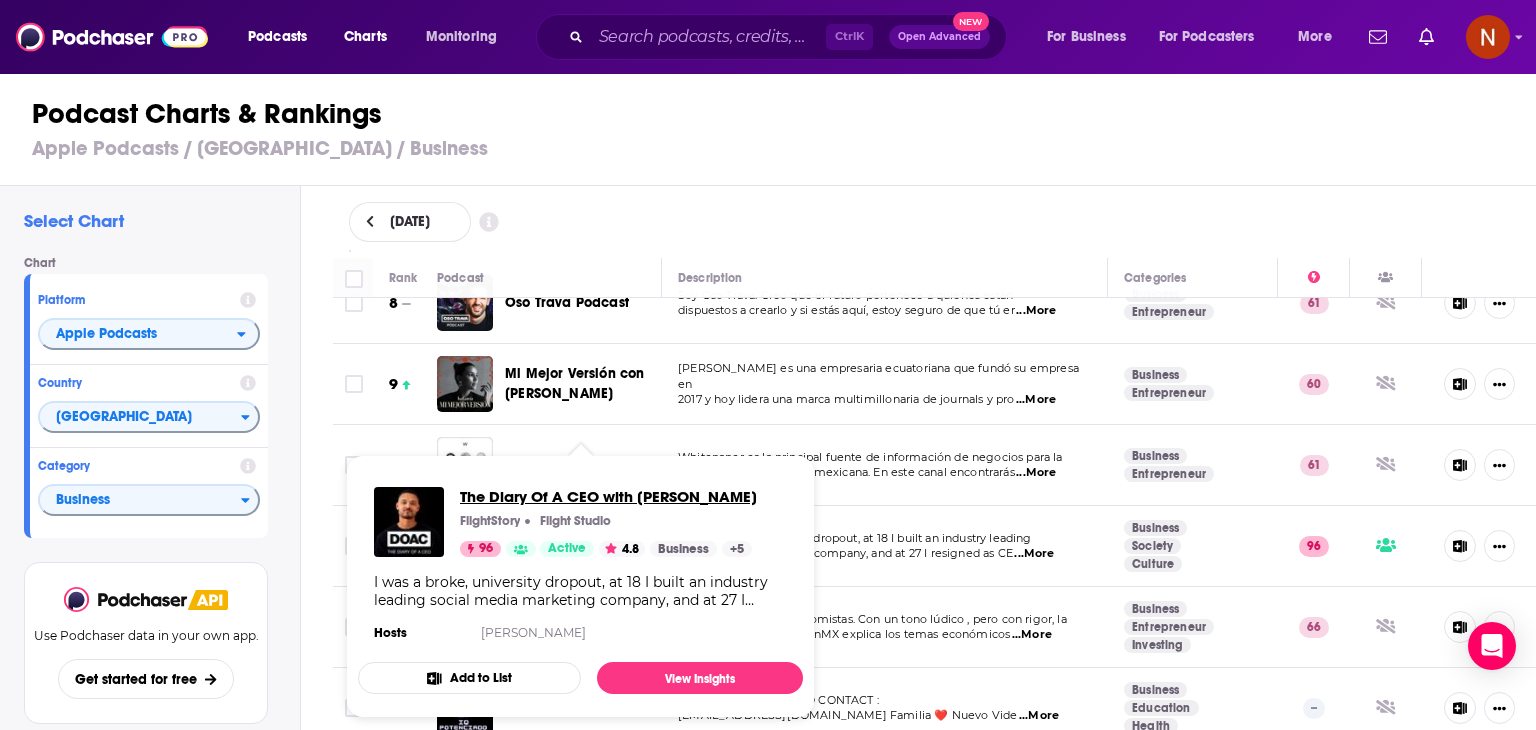 click on "The Diary Of A CEO with [PERSON_NAME]" at bounding box center [608, 496] 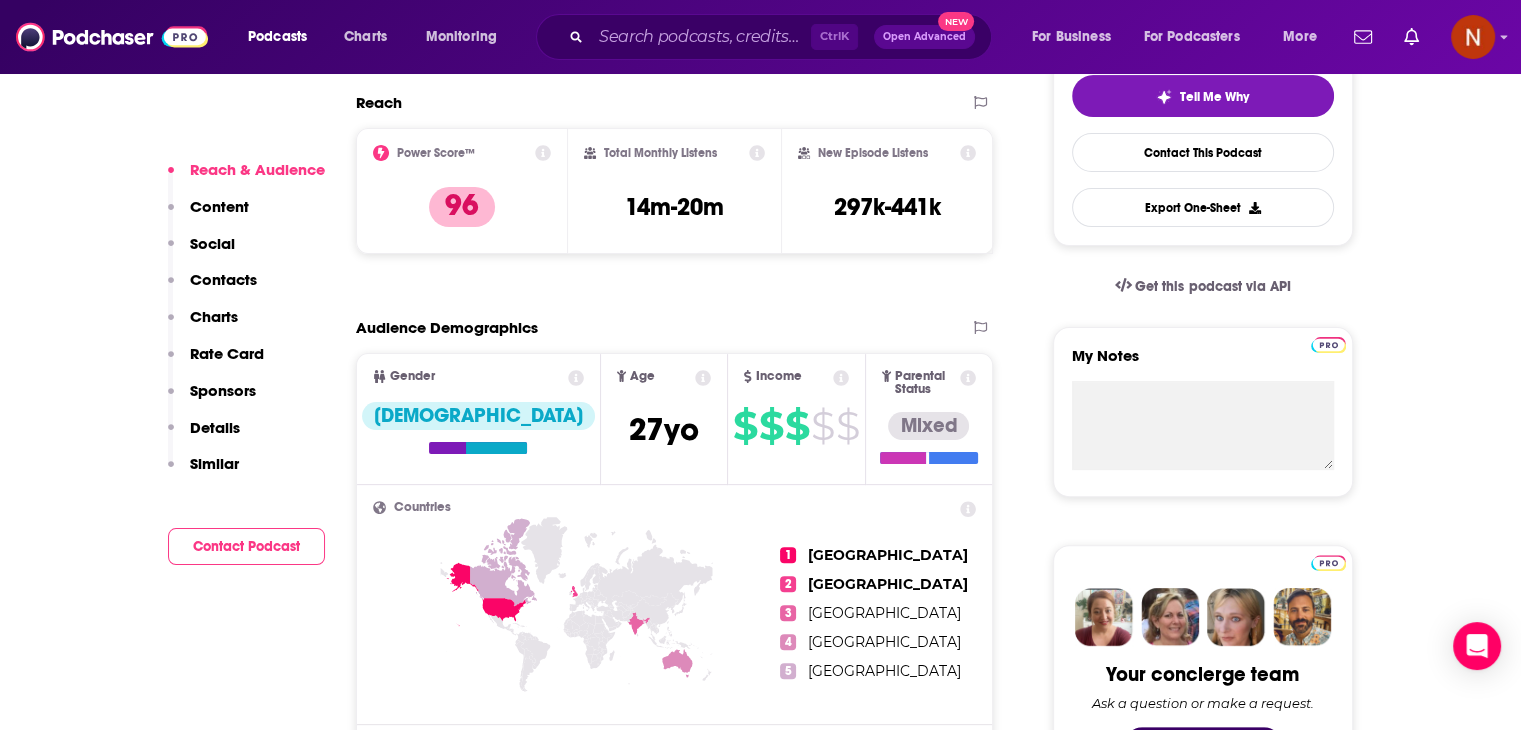 scroll, scrollTop: 606, scrollLeft: 0, axis: vertical 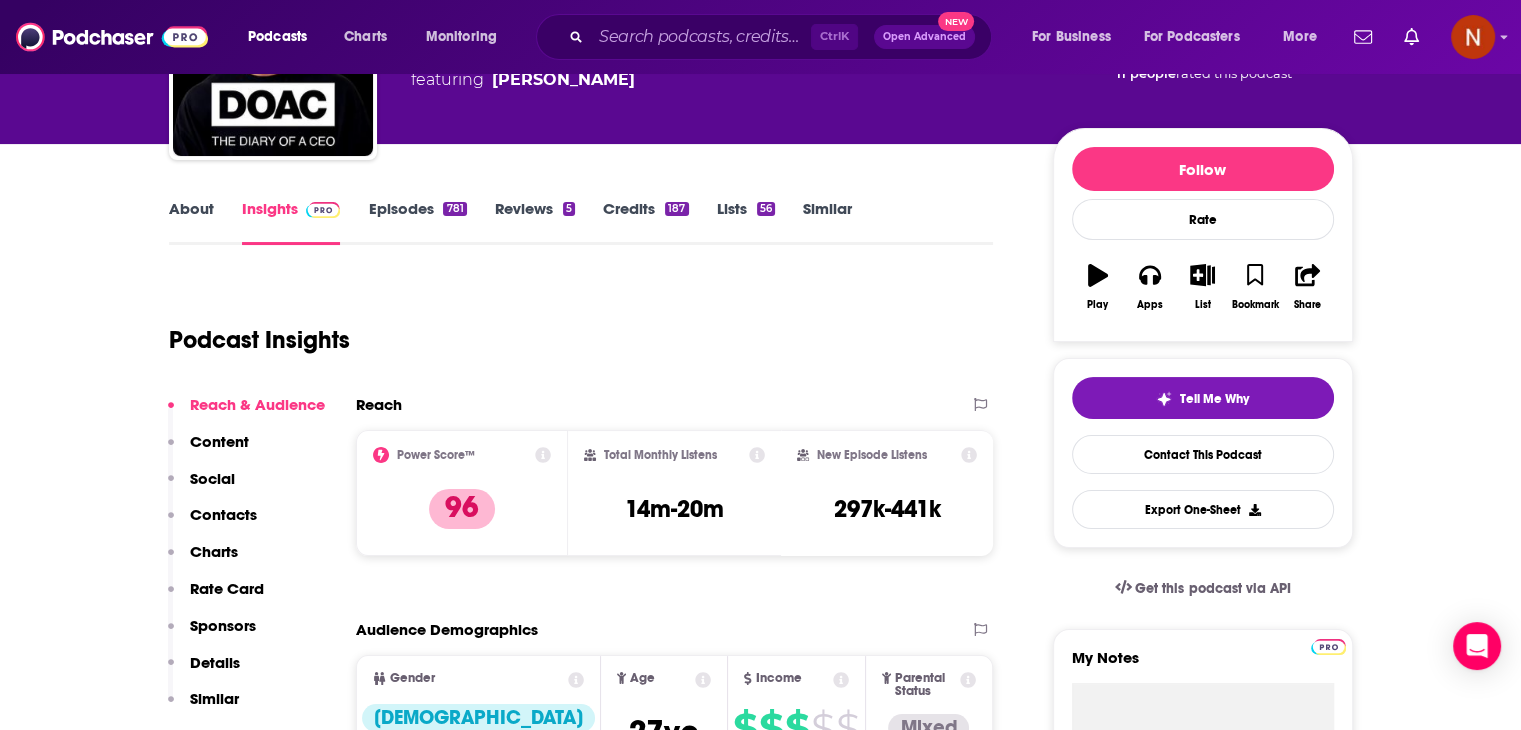 click 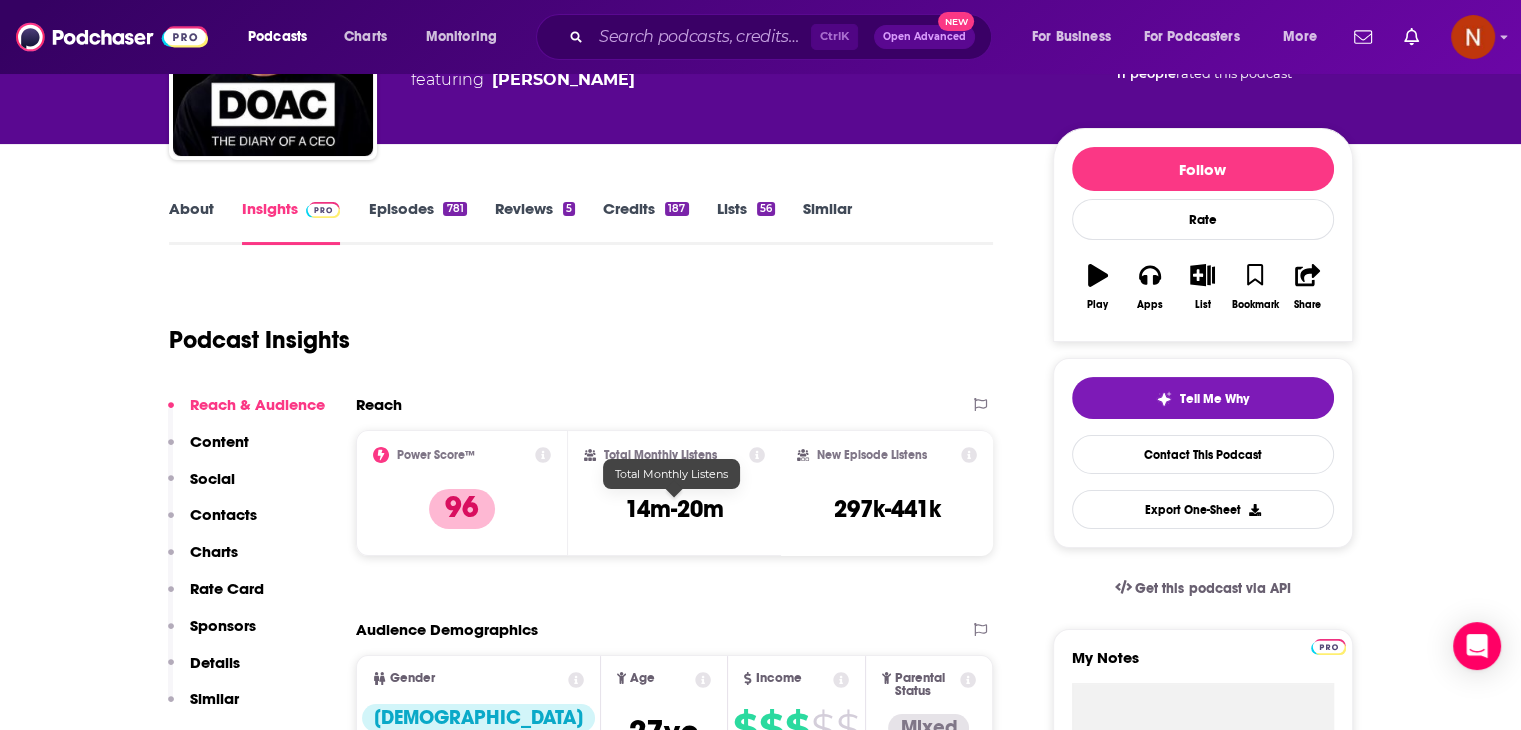 click on "14m-20m" at bounding box center (674, 509) 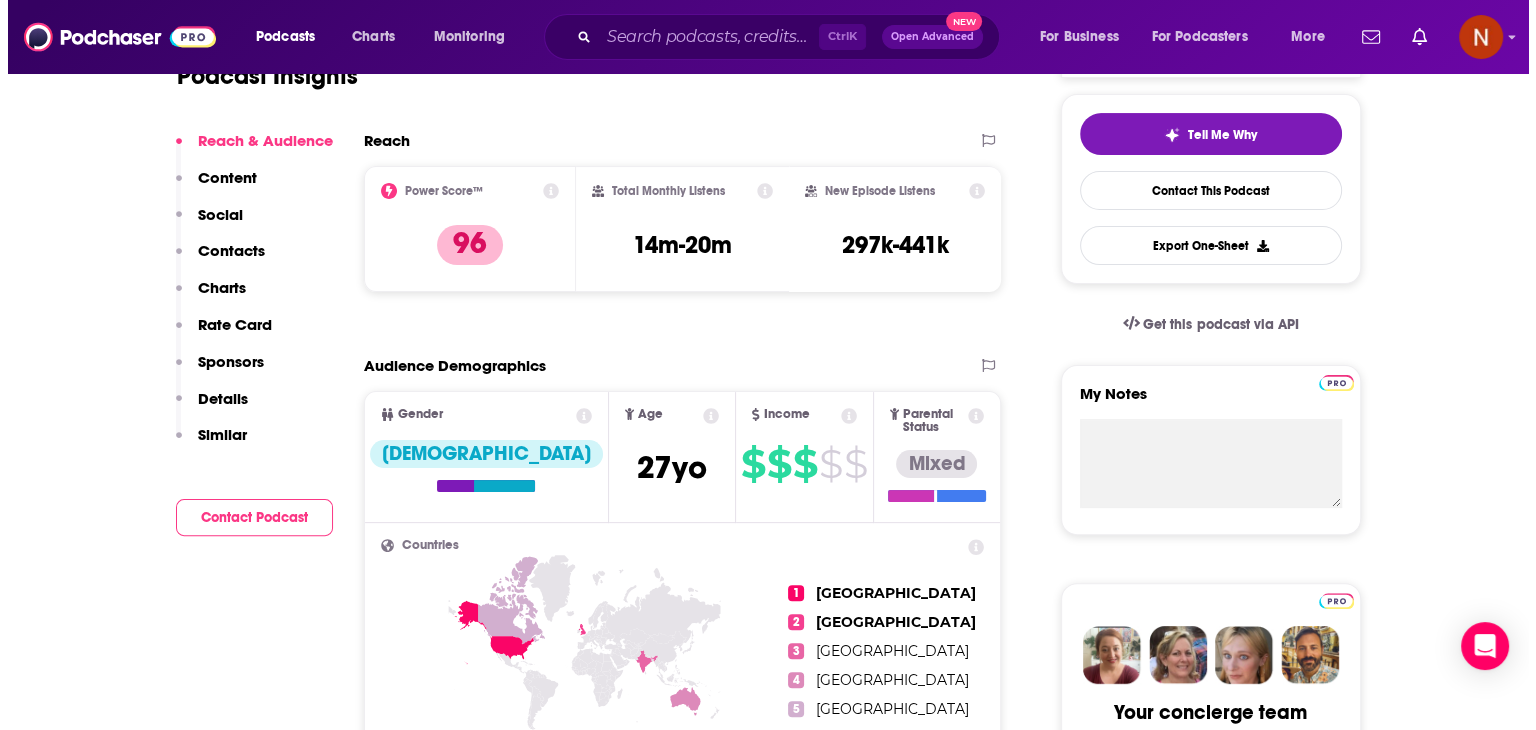 scroll, scrollTop: 0, scrollLeft: 0, axis: both 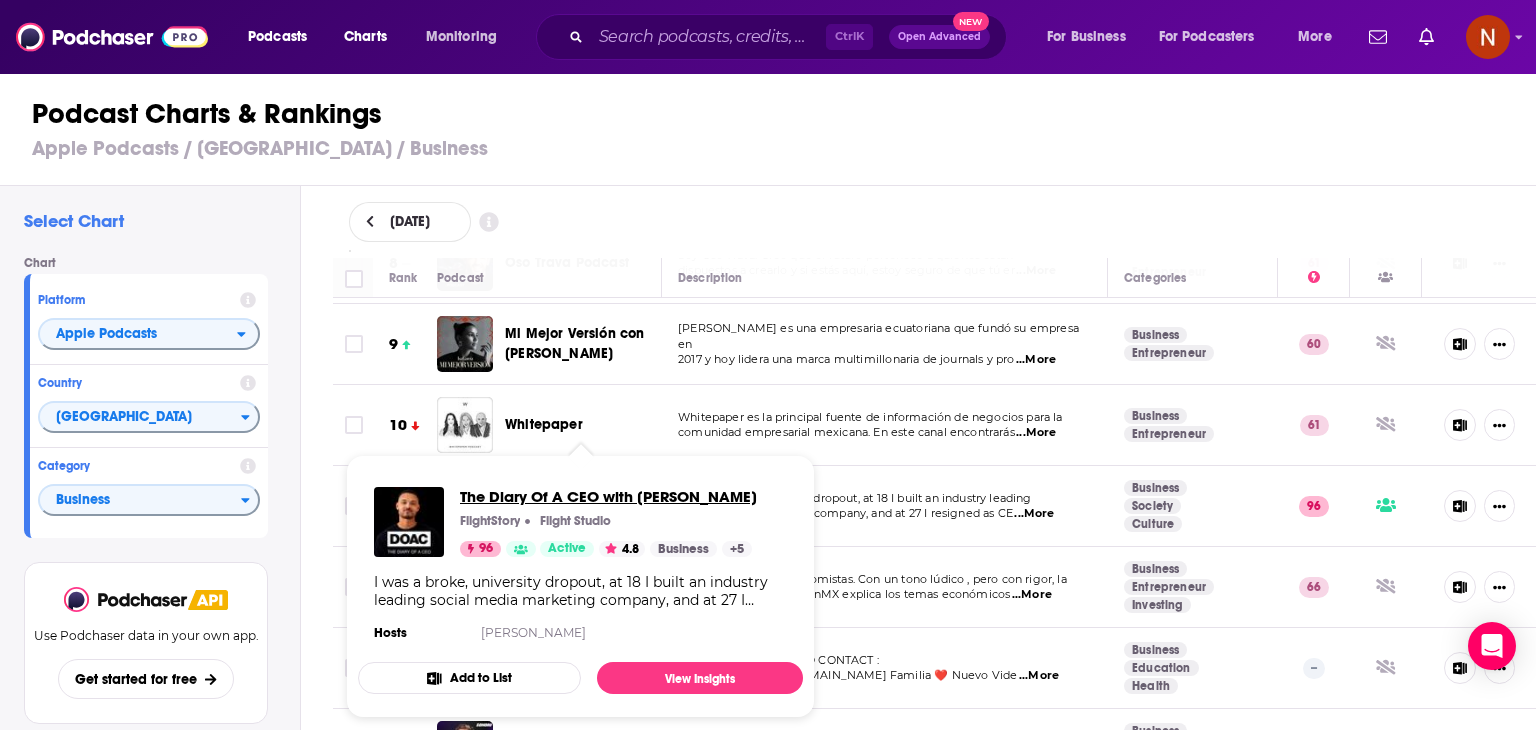click on "The Diary Of A CEO with [PERSON_NAME]" at bounding box center [608, 496] 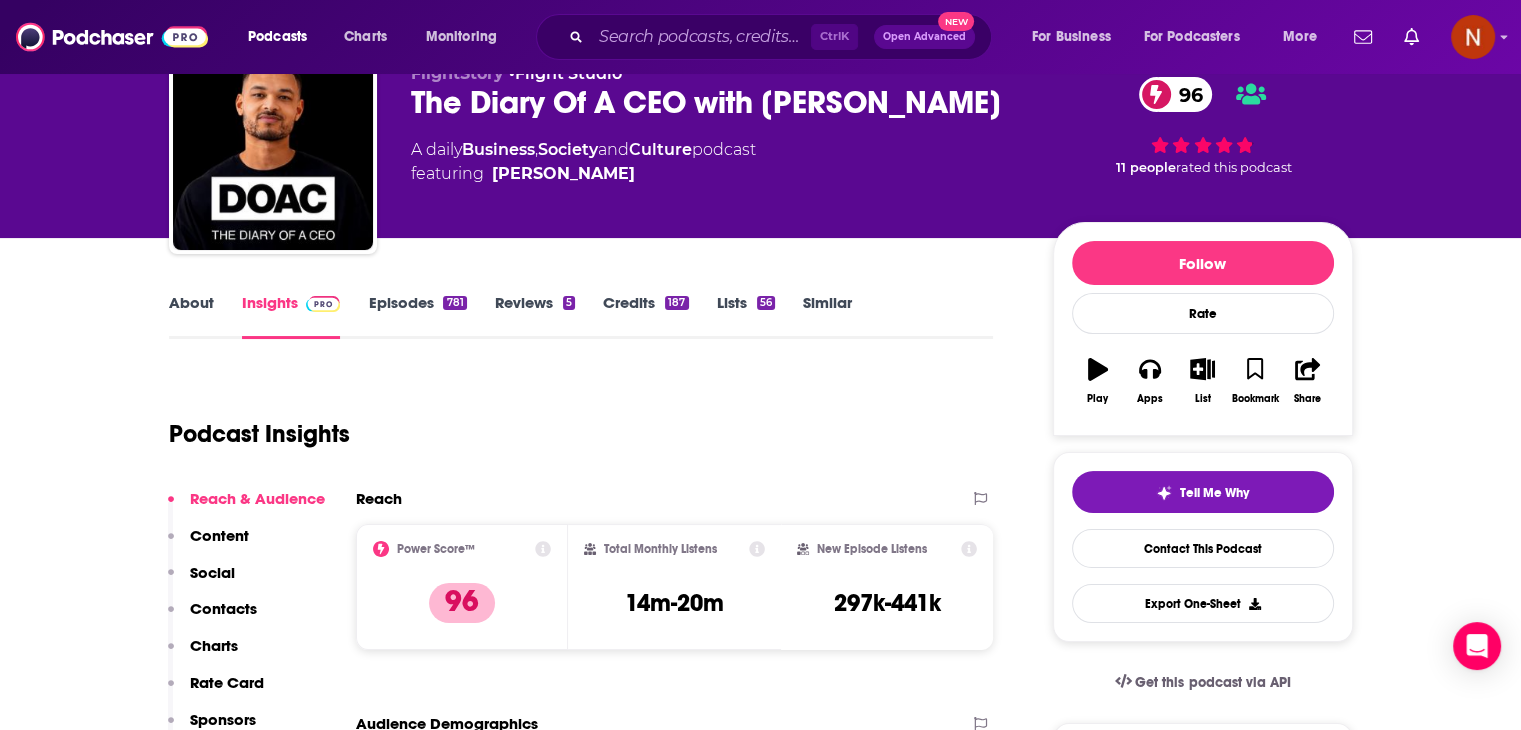 scroll, scrollTop: 0, scrollLeft: 0, axis: both 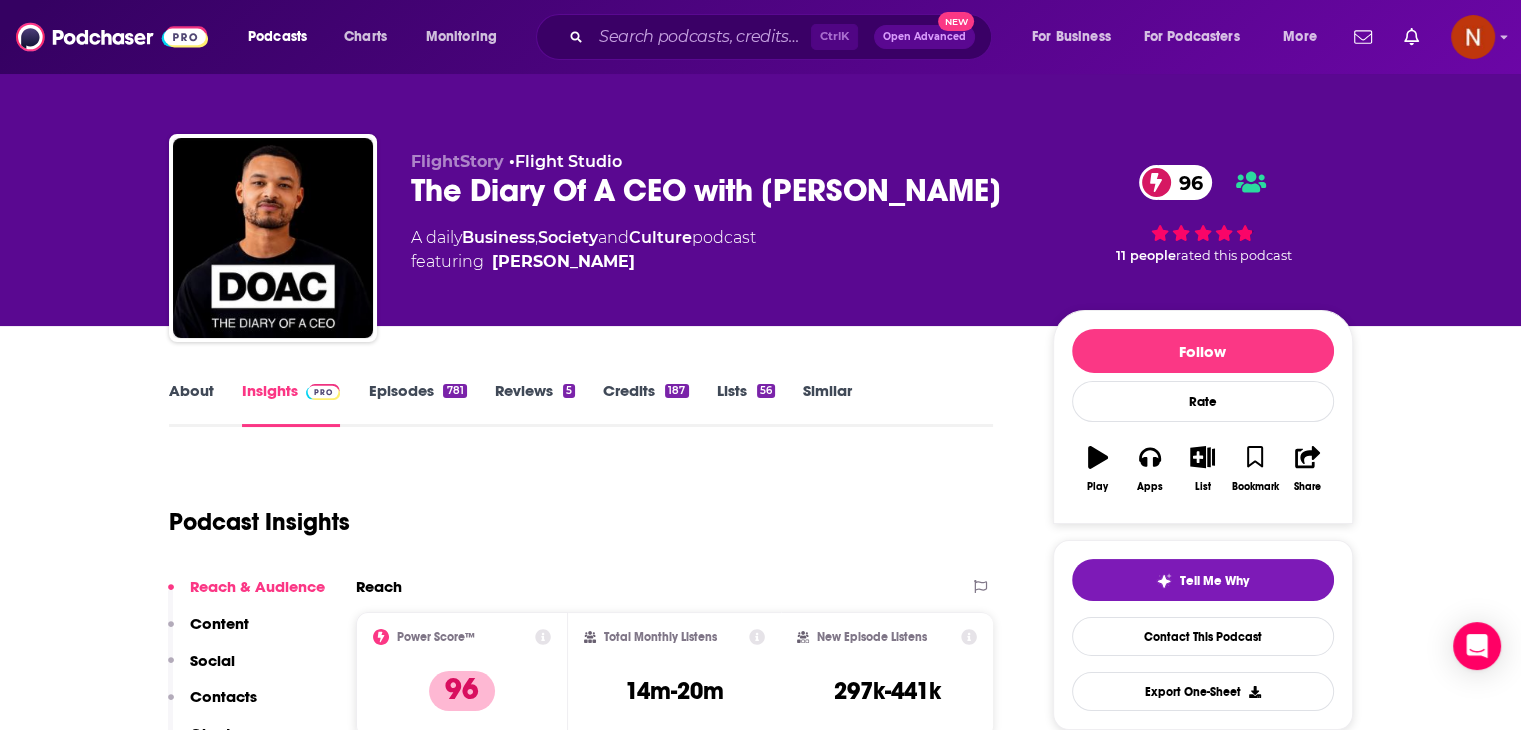 drag, startPoint x: 414, startPoint y: 184, endPoint x: 983, endPoint y: 195, distance: 569.1063 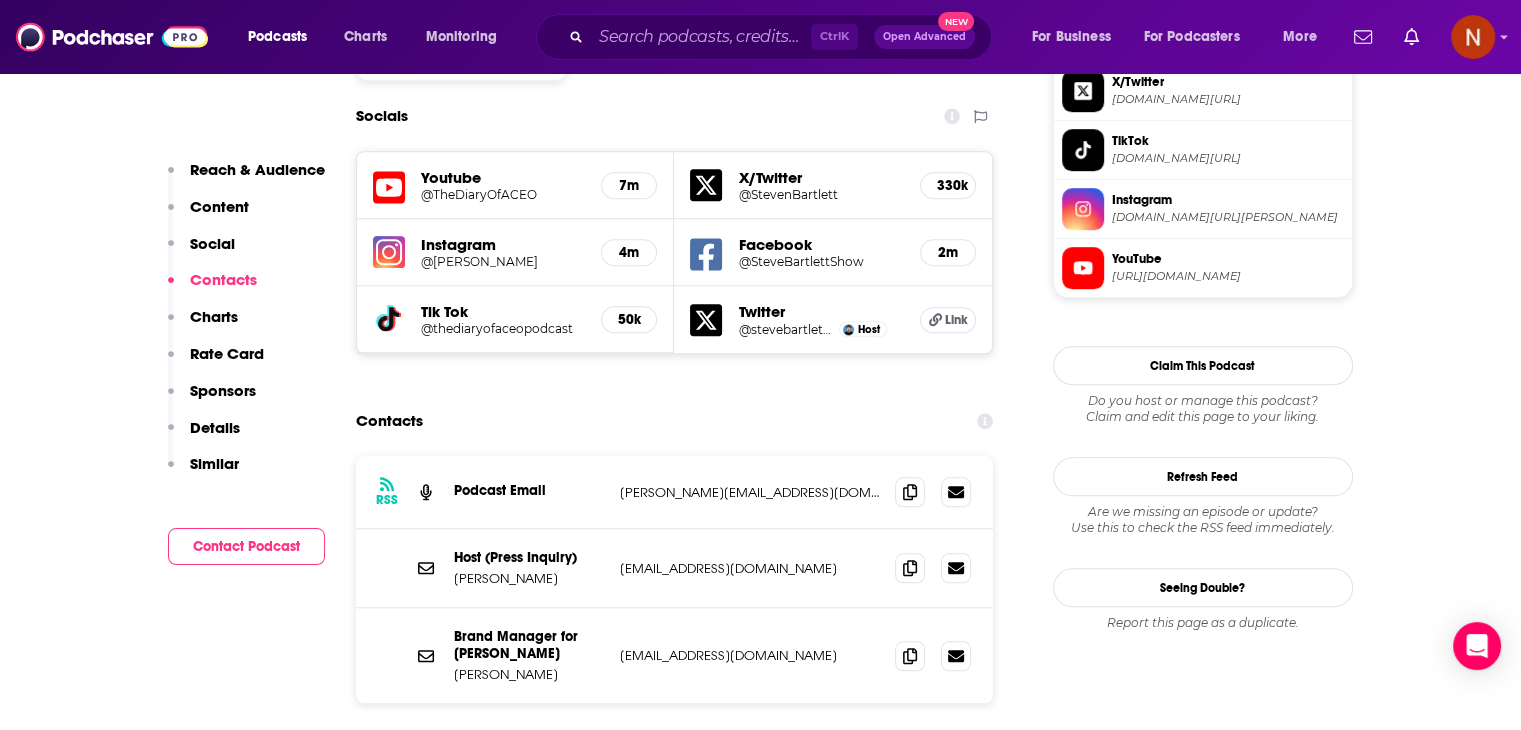 scroll, scrollTop: 1755, scrollLeft: 0, axis: vertical 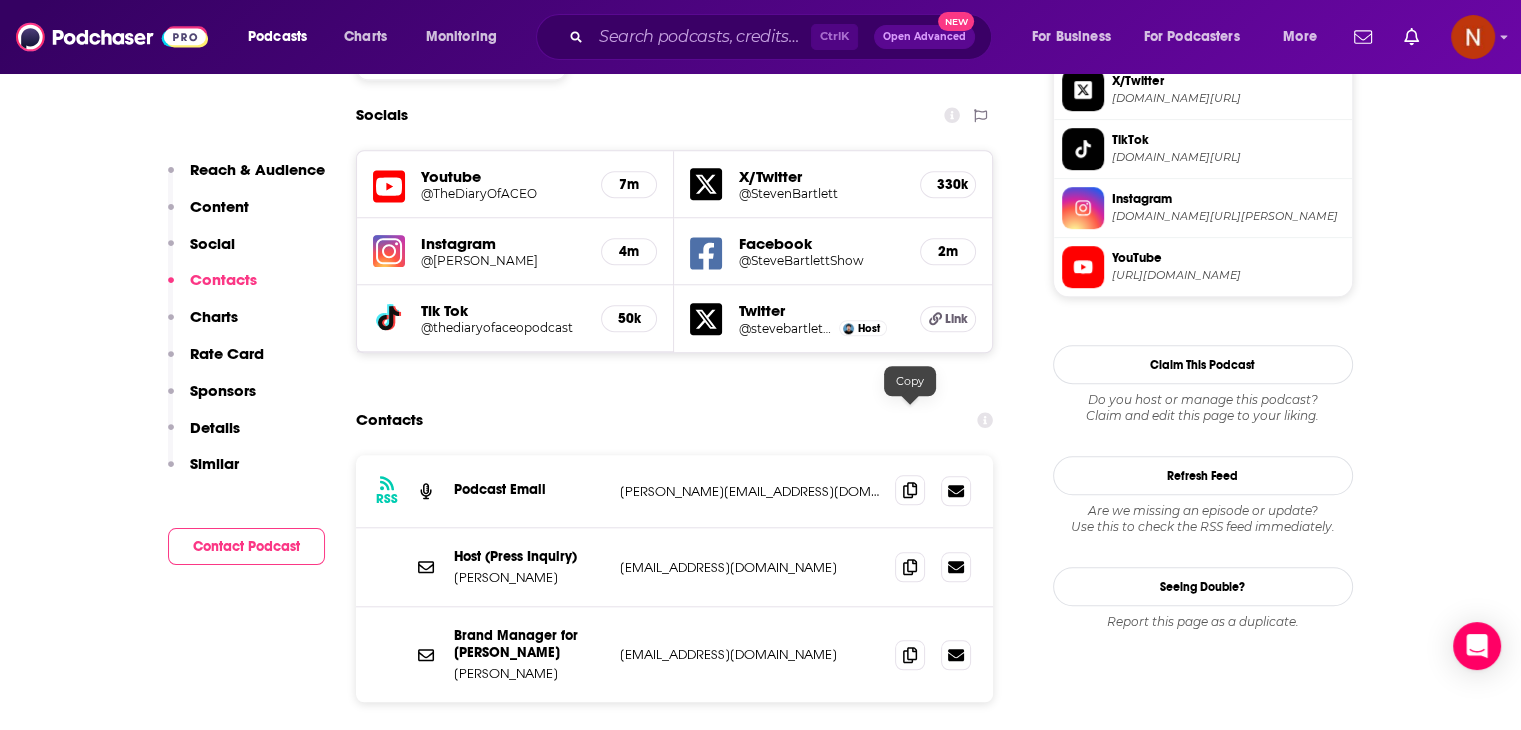 click 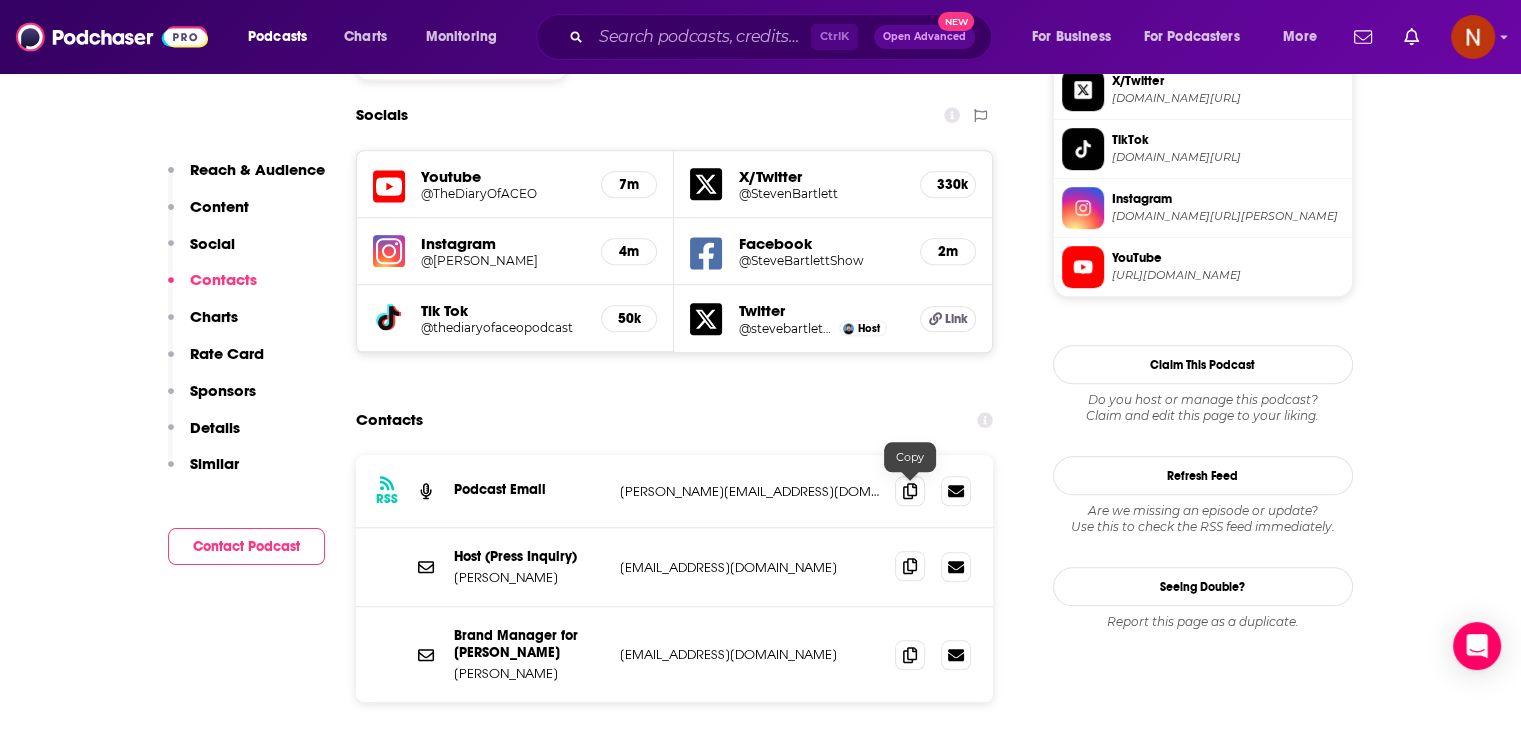 click 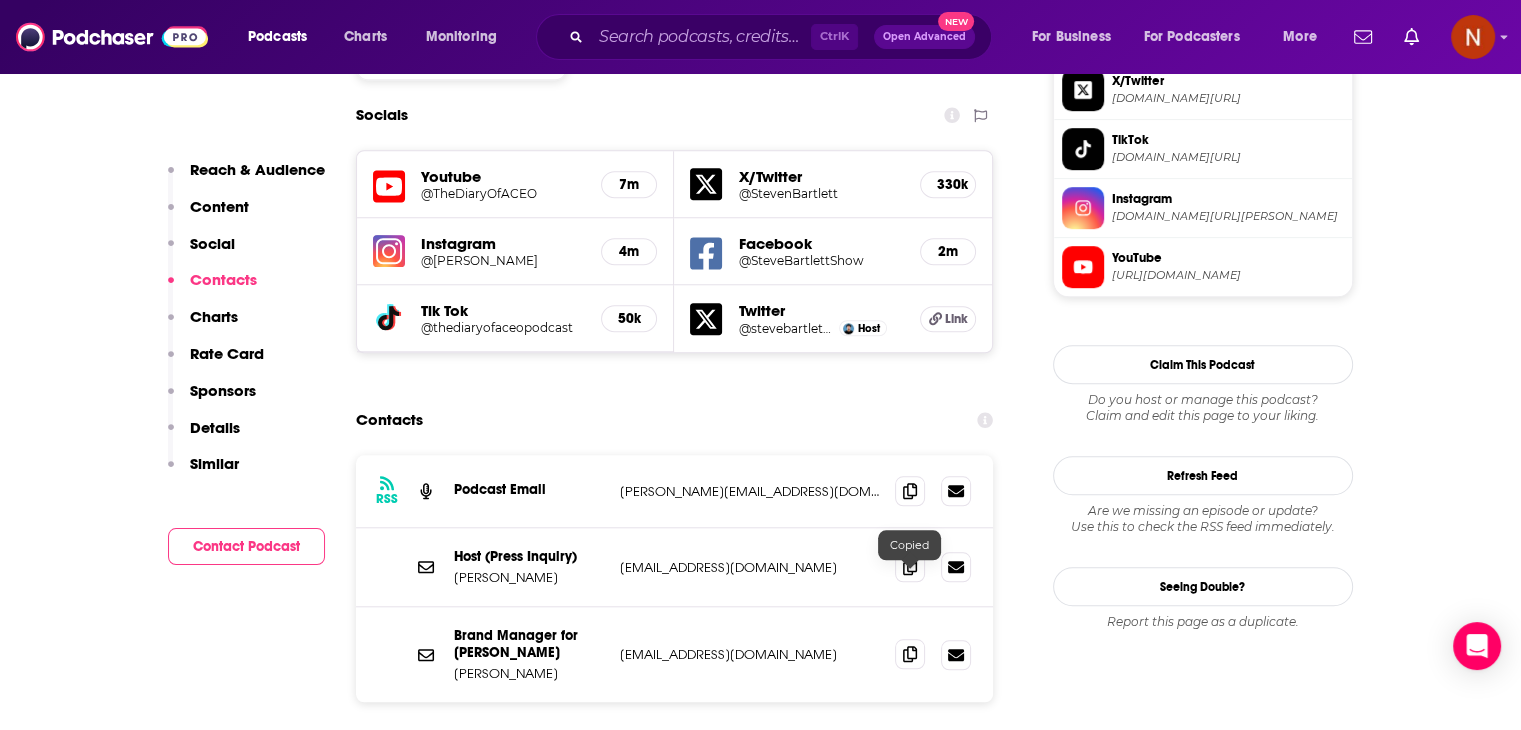 click at bounding box center (910, 654) 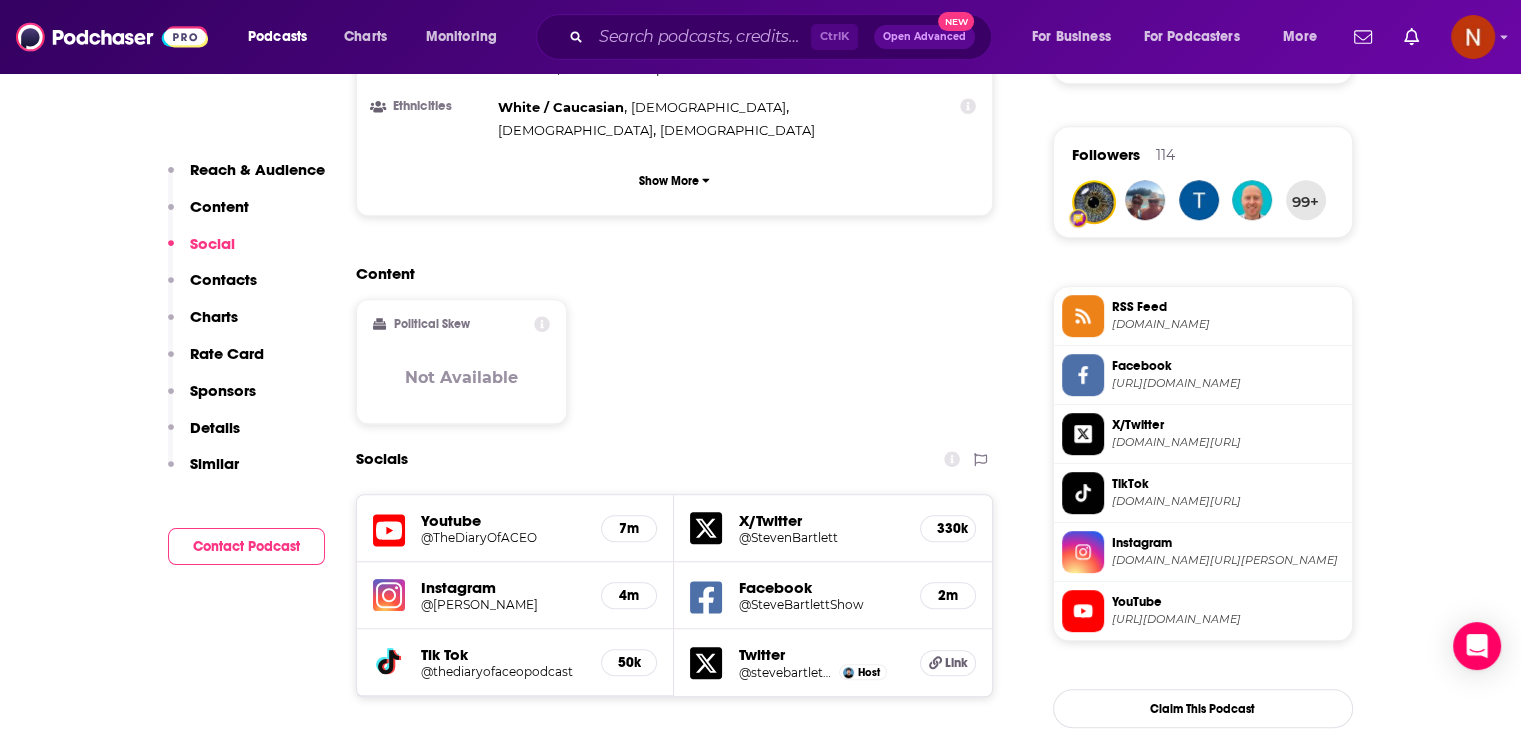 scroll, scrollTop: 1412, scrollLeft: 0, axis: vertical 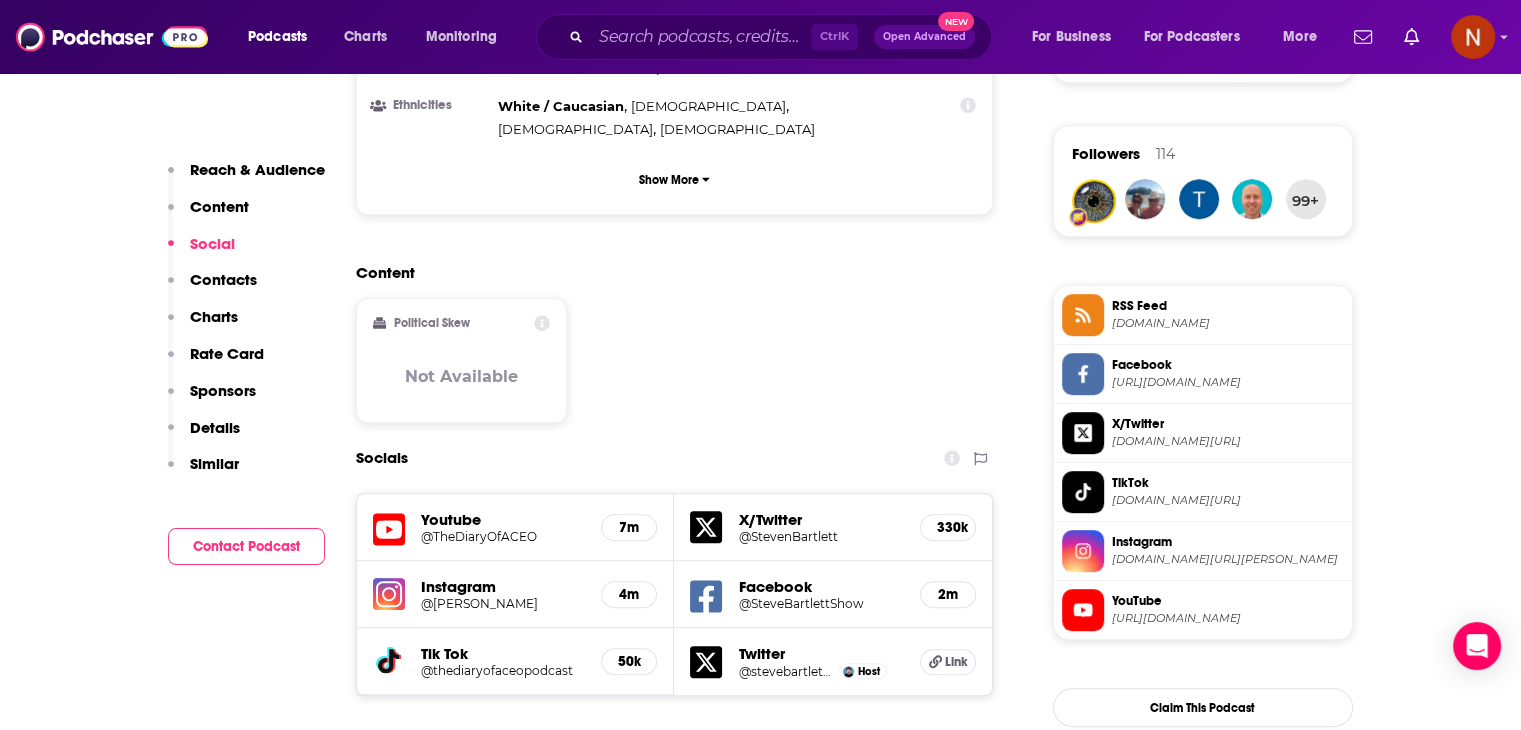 click on "TikTok" at bounding box center (1228, 483) 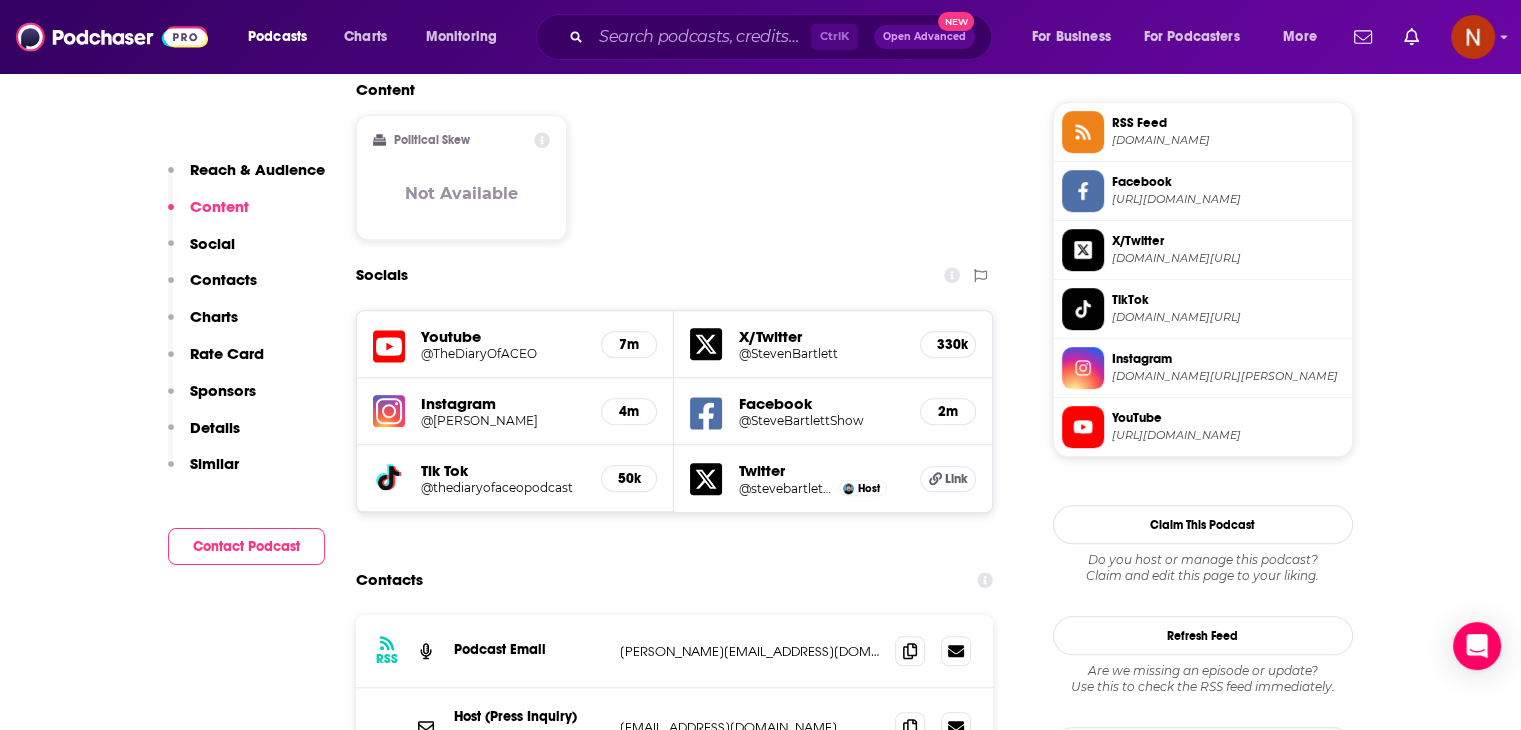 scroll, scrollTop: 963, scrollLeft: 0, axis: vertical 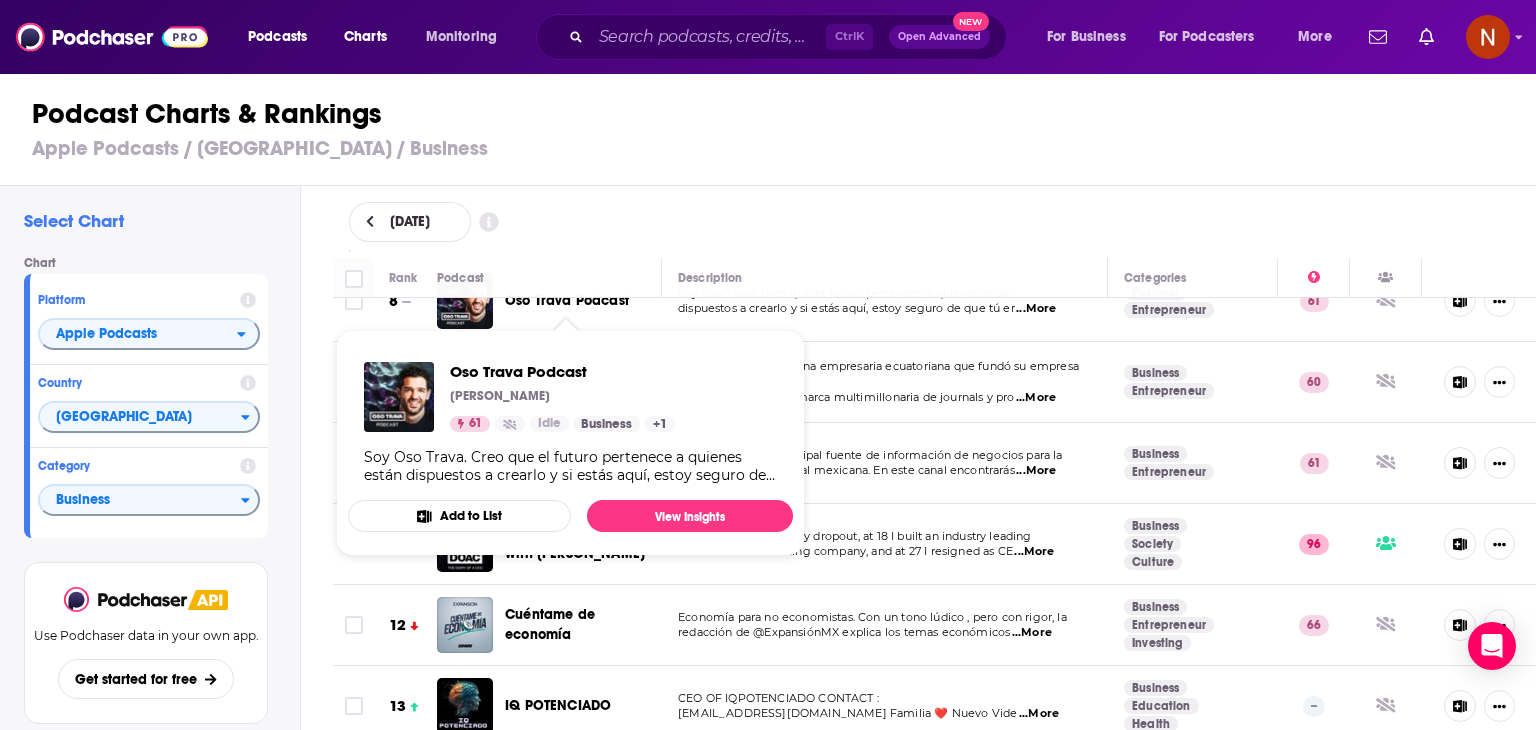 click on "Description" at bounding box center [884, 278] 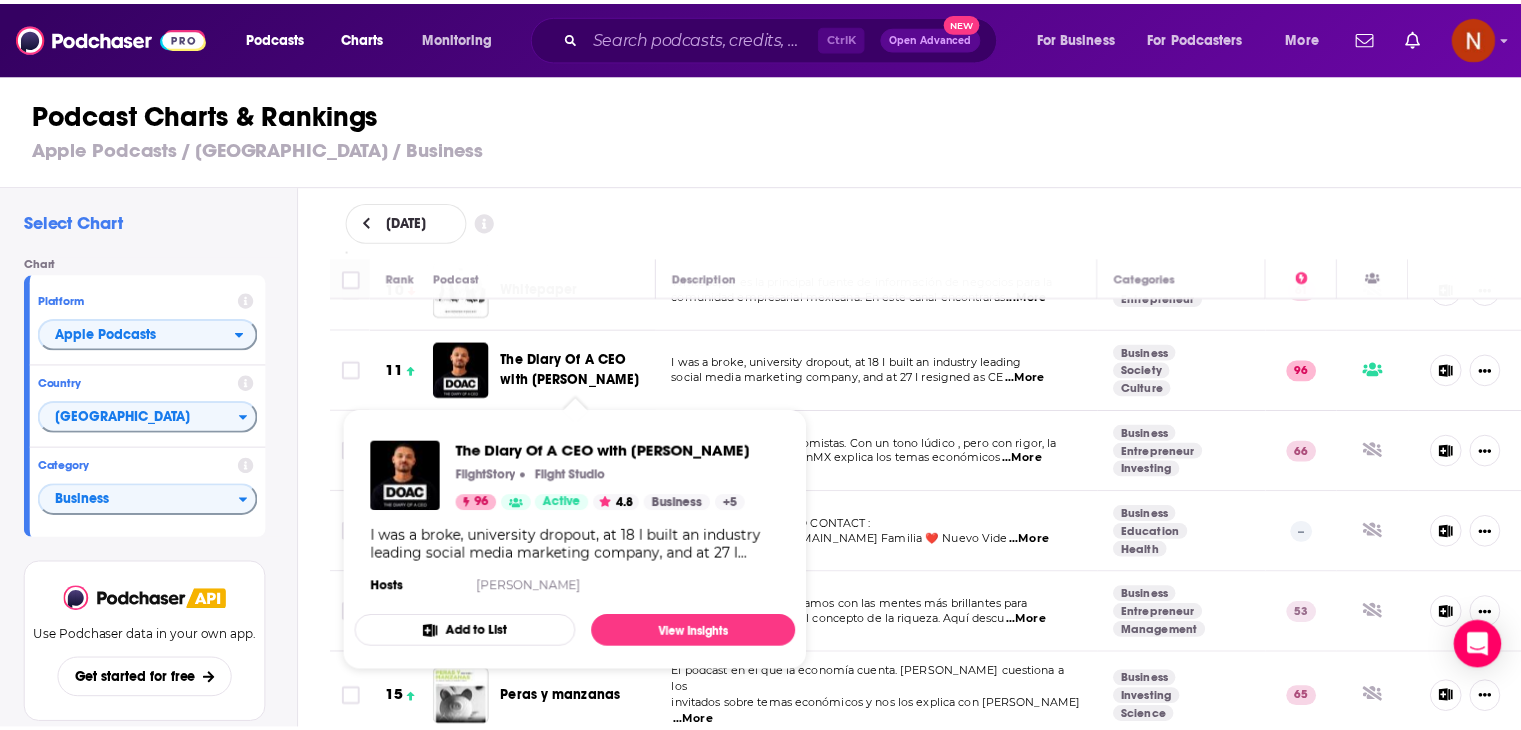 scroll, scrollTop: 779, scrollLeft: 0, axis: vertical 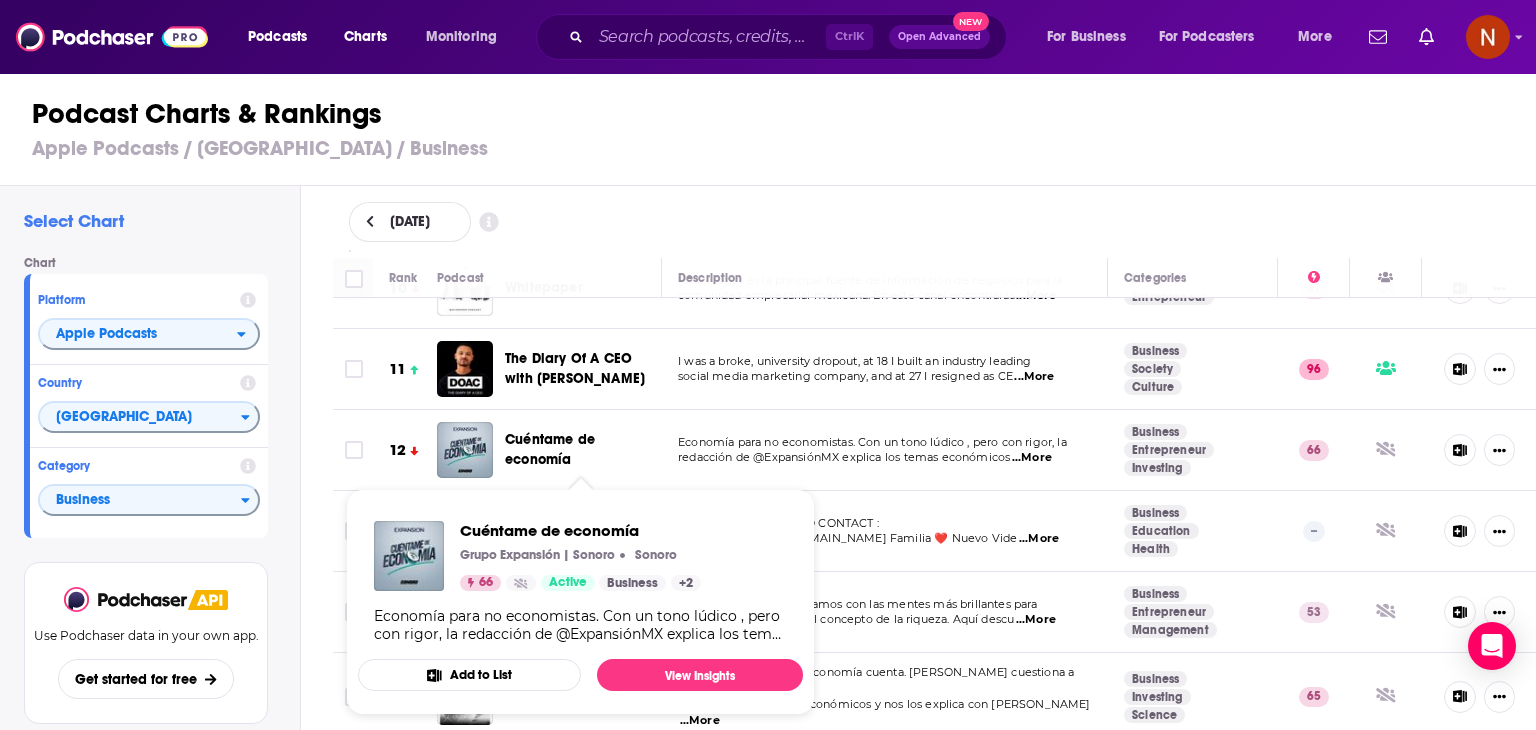 click on "Cuéntame de economía" at bounding box center [550, 449] 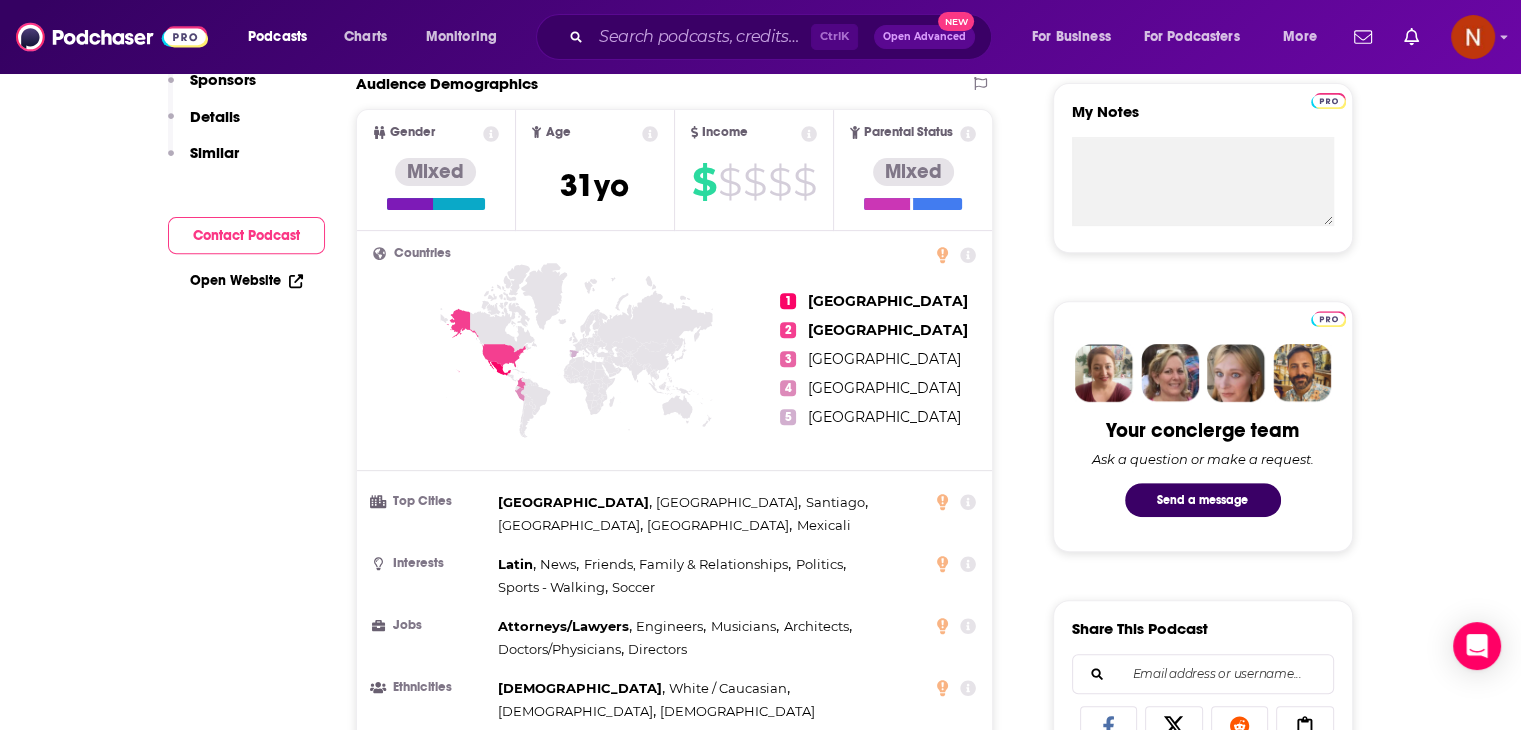 scroll, scrollTop: 0, scrollLeft: 0, axis: both 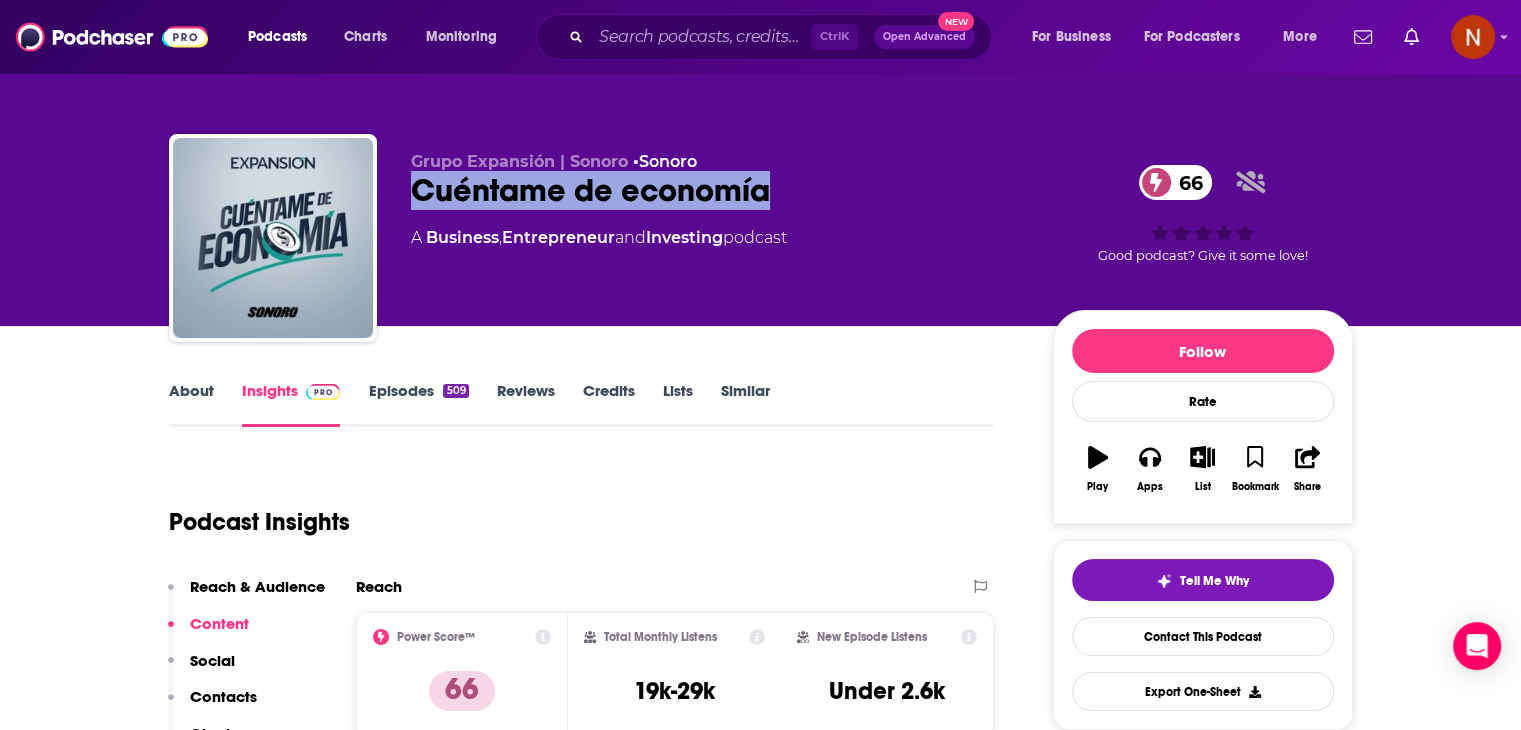 drag, startPoint x: 763, startPoint y: 193, endPoint x: 417, endPoint y: 202, distance: 346.11703 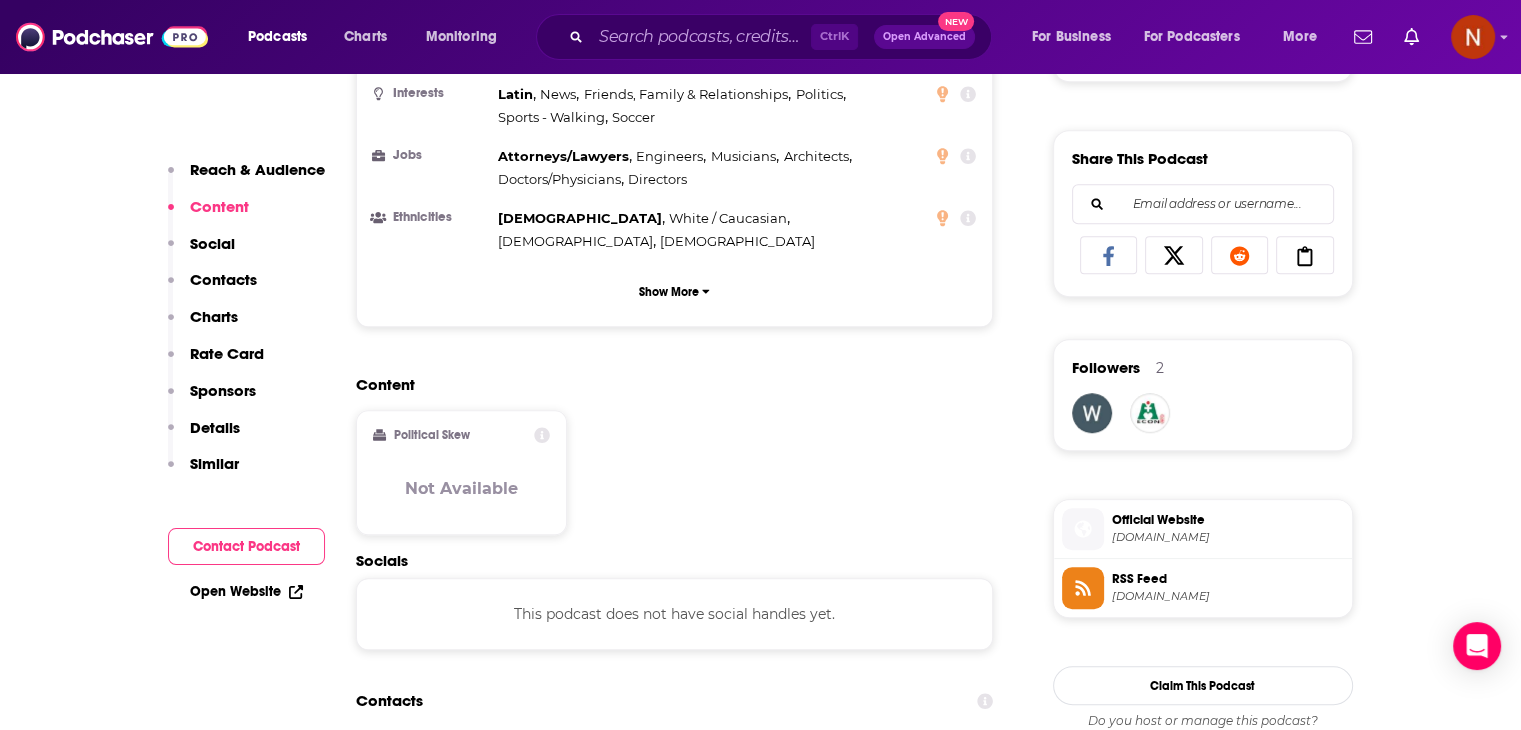 scroll, scrollTop: 1199, scrollLeft: 0, axis: vertical 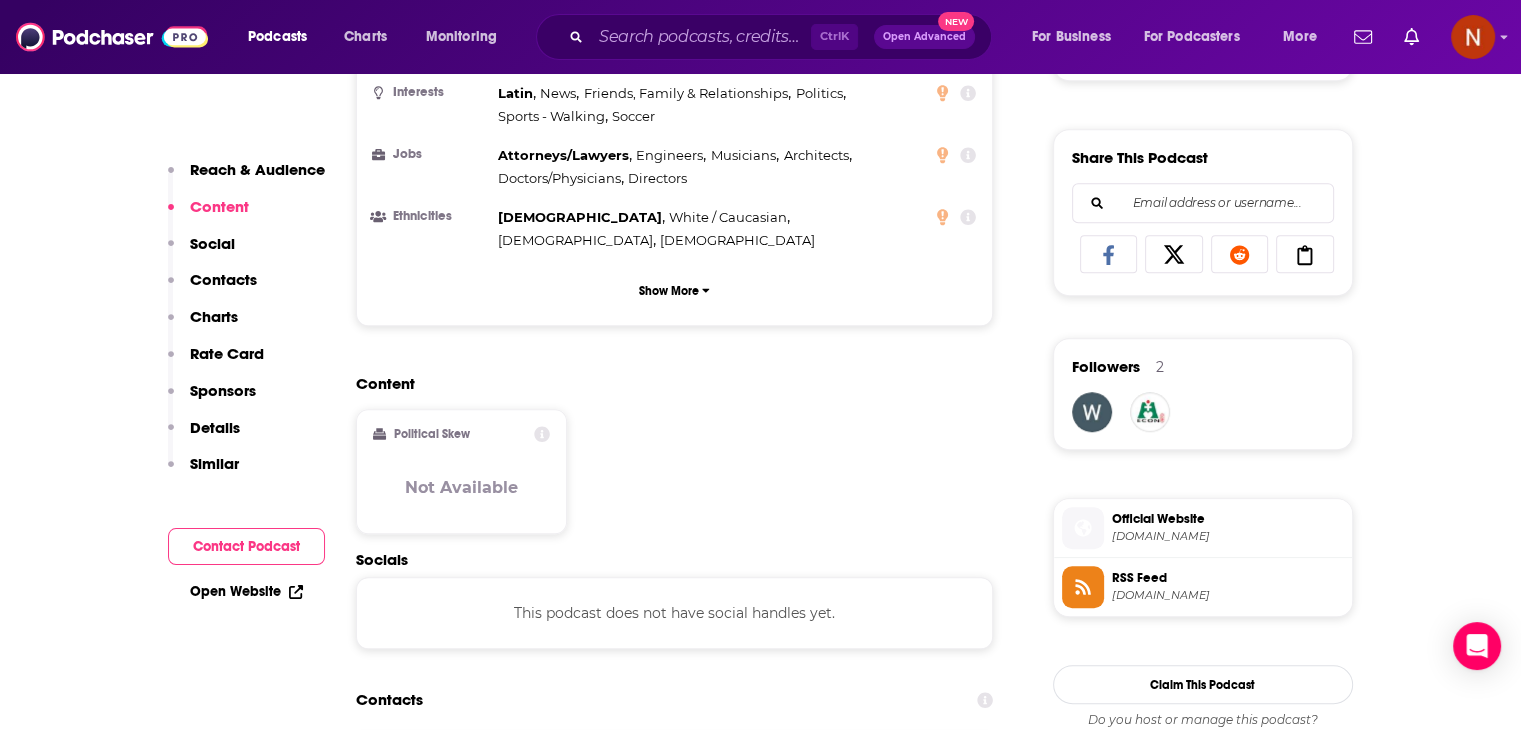 click on "Open Website" at bounding box center (246, 591) 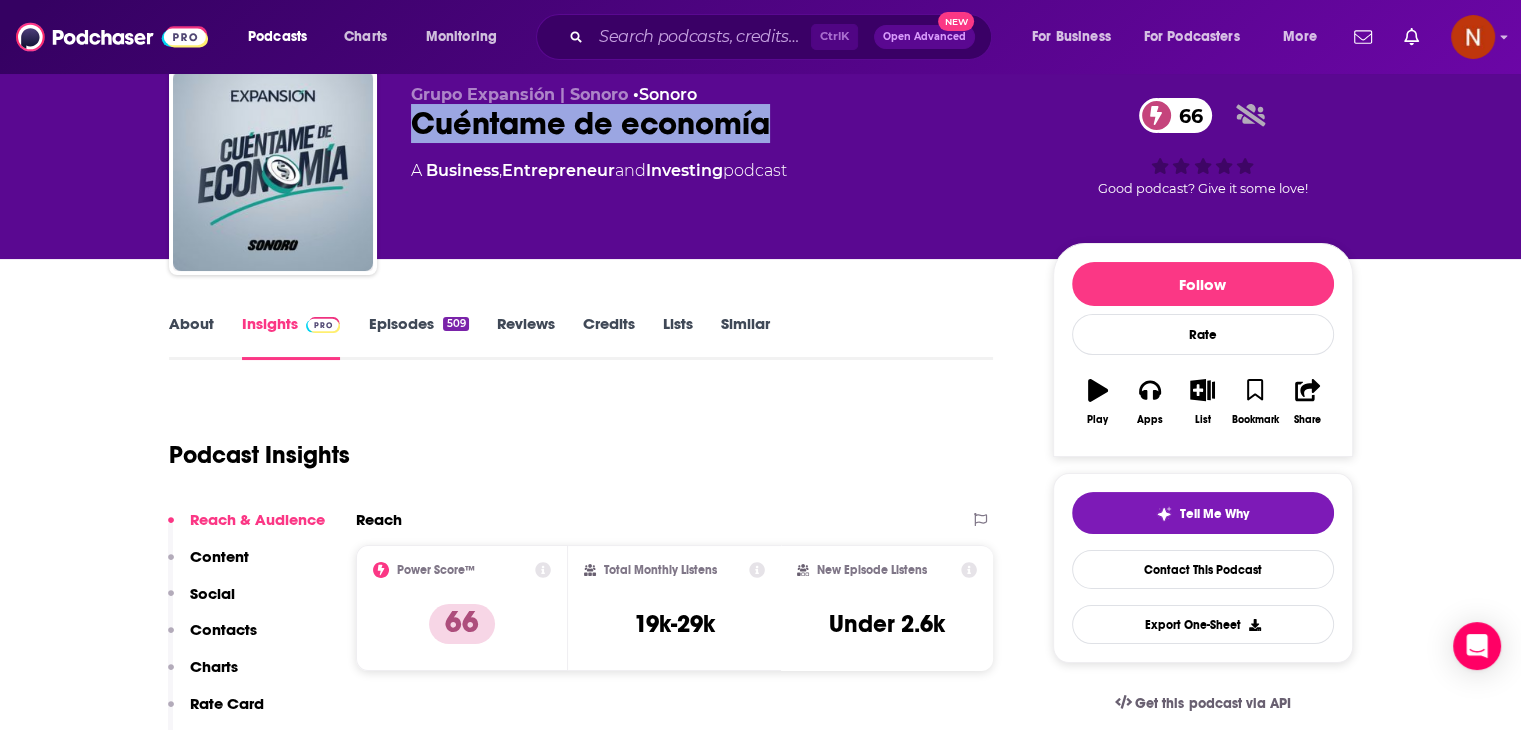 scroll, scrollTop: 124, scrollLeft: 0, axis: vertical 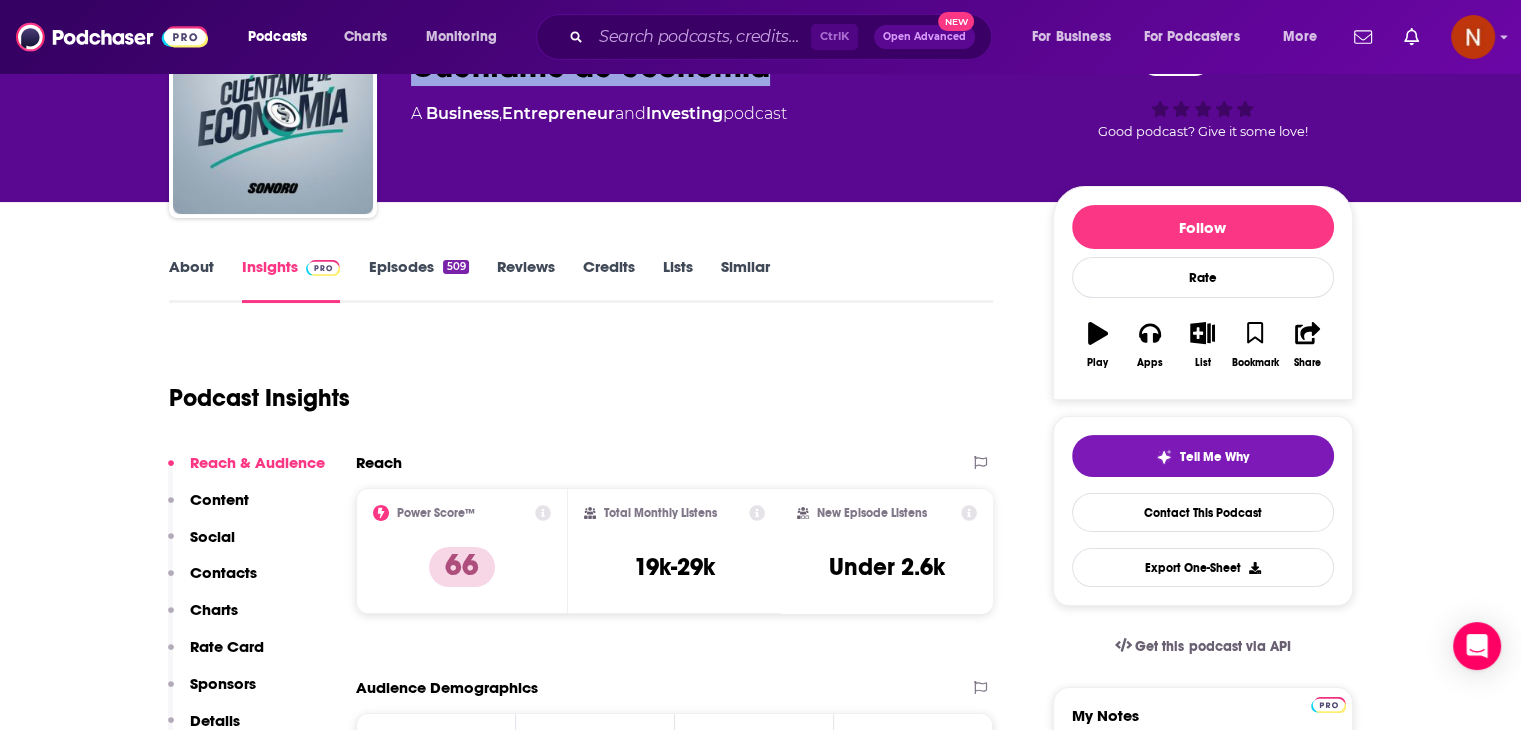 click 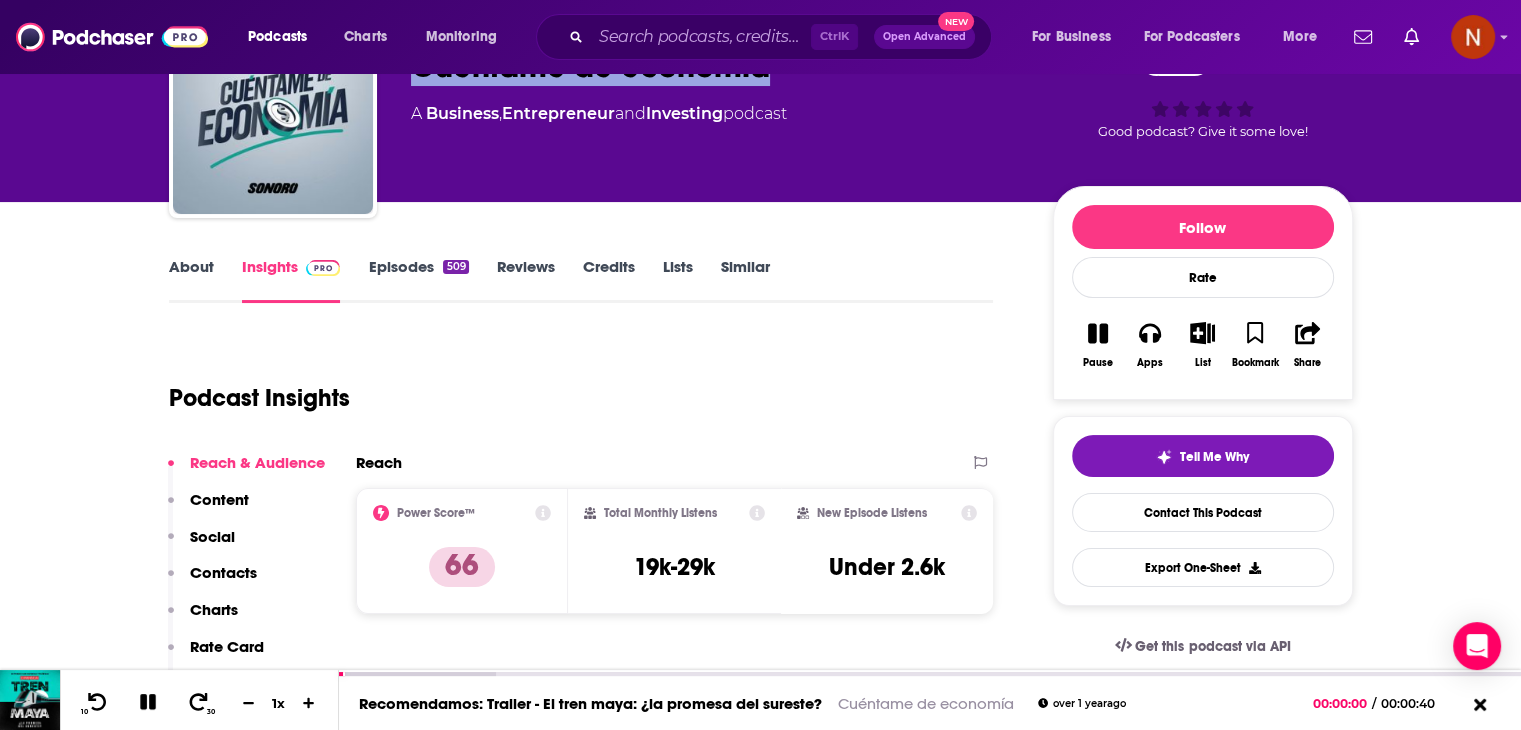 scroll, scrollTop: 58, scrollLeft: 0, axis: vertical 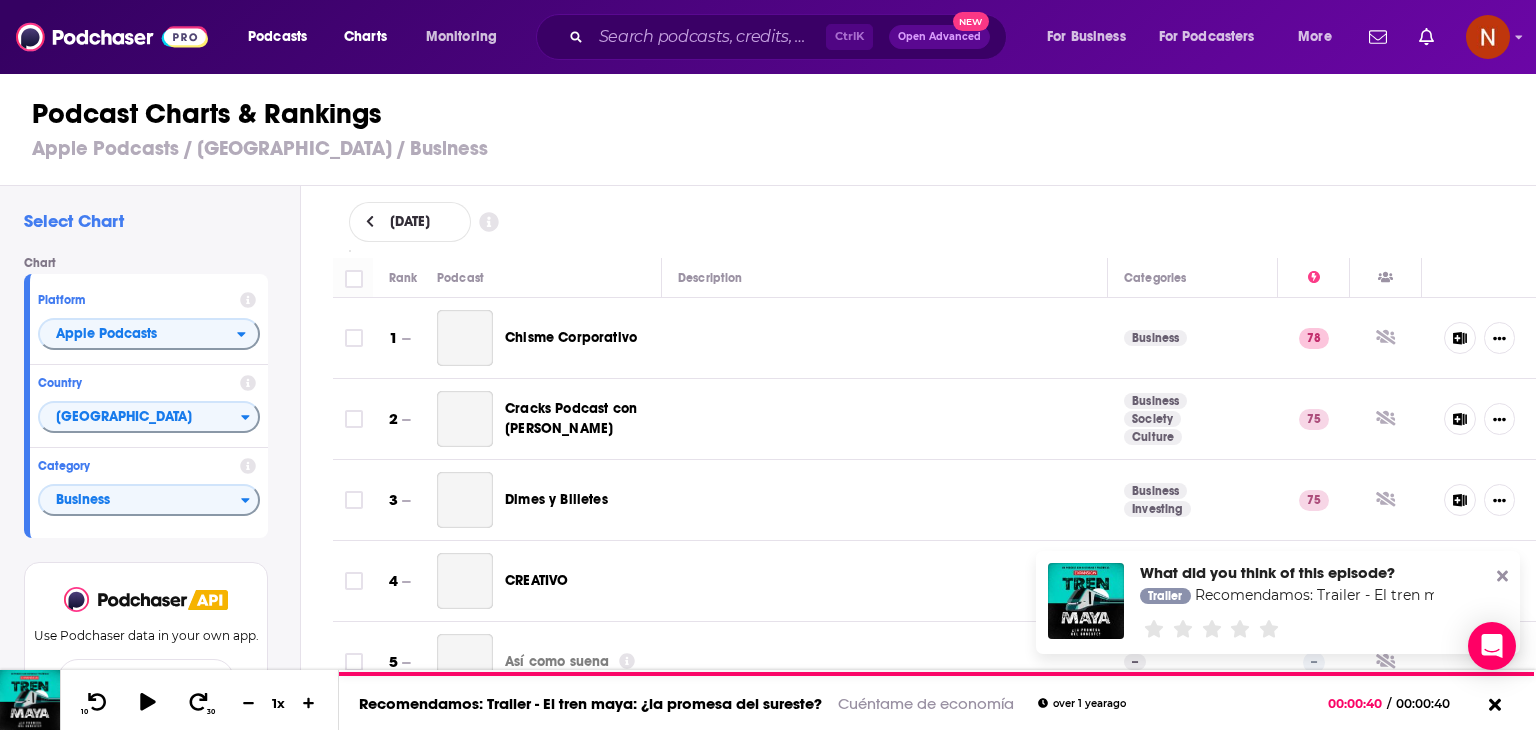 click 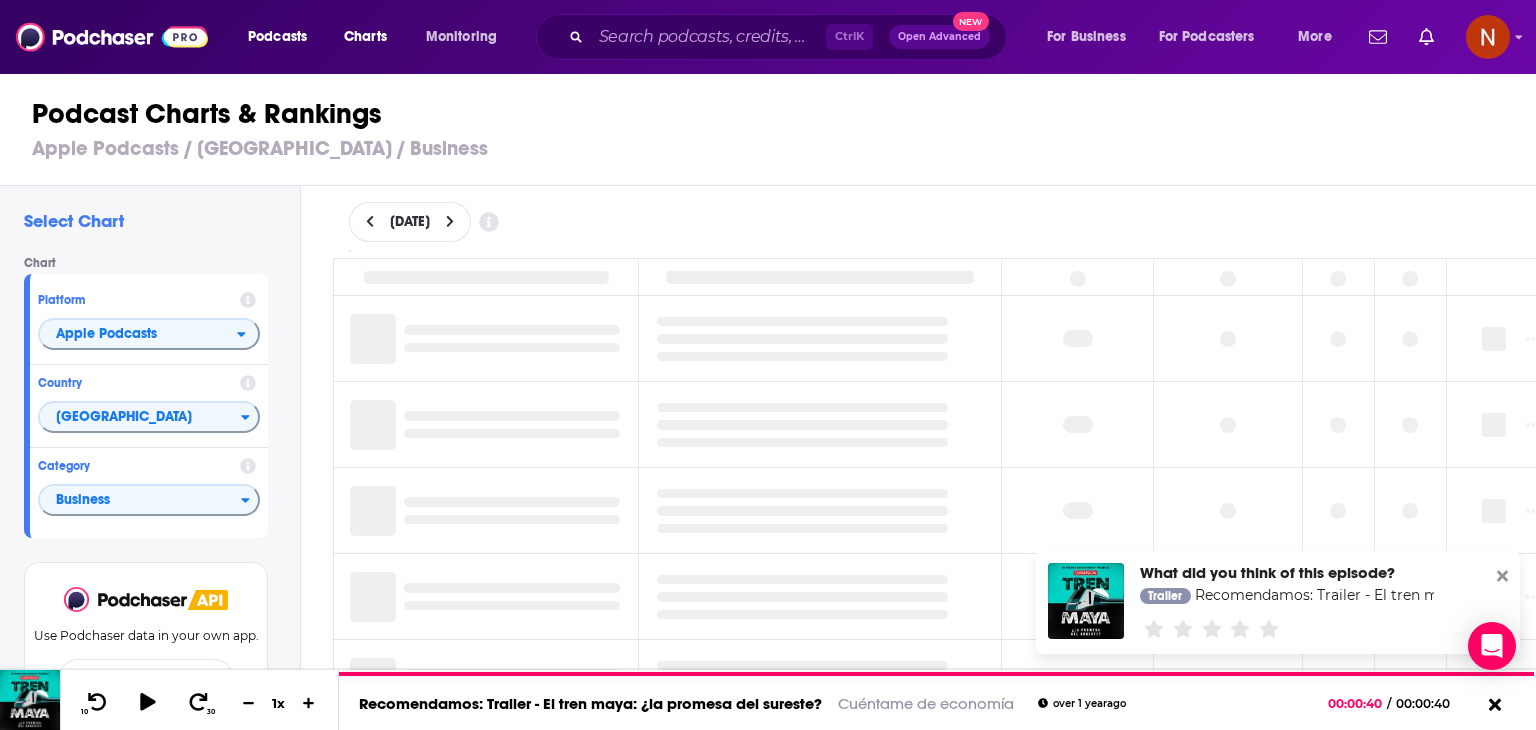 click 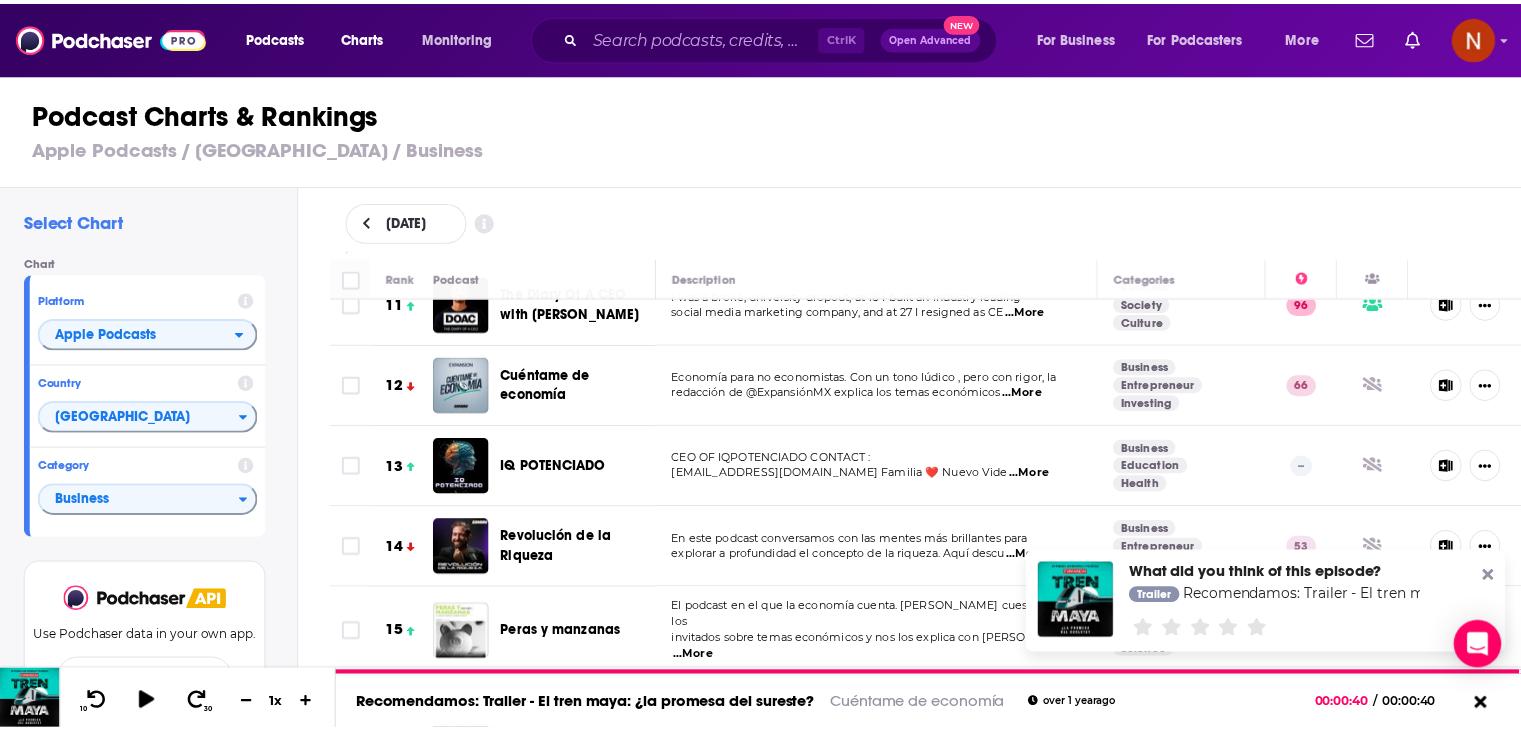 scroll, scrollTop: 850, scrollLeft: 0, axis: vertical 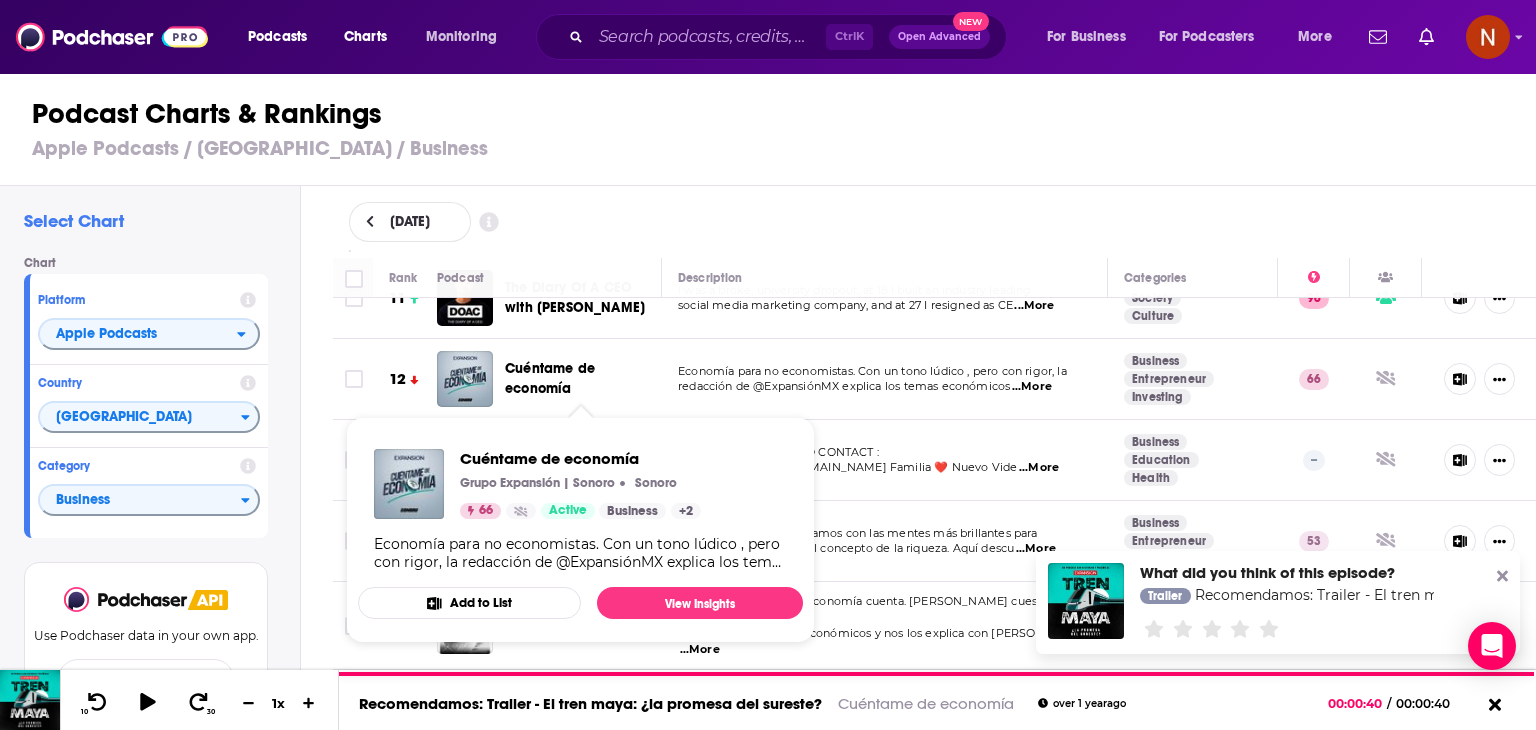 click on "Cuéntame de economía" at bounding box center [581, 379] 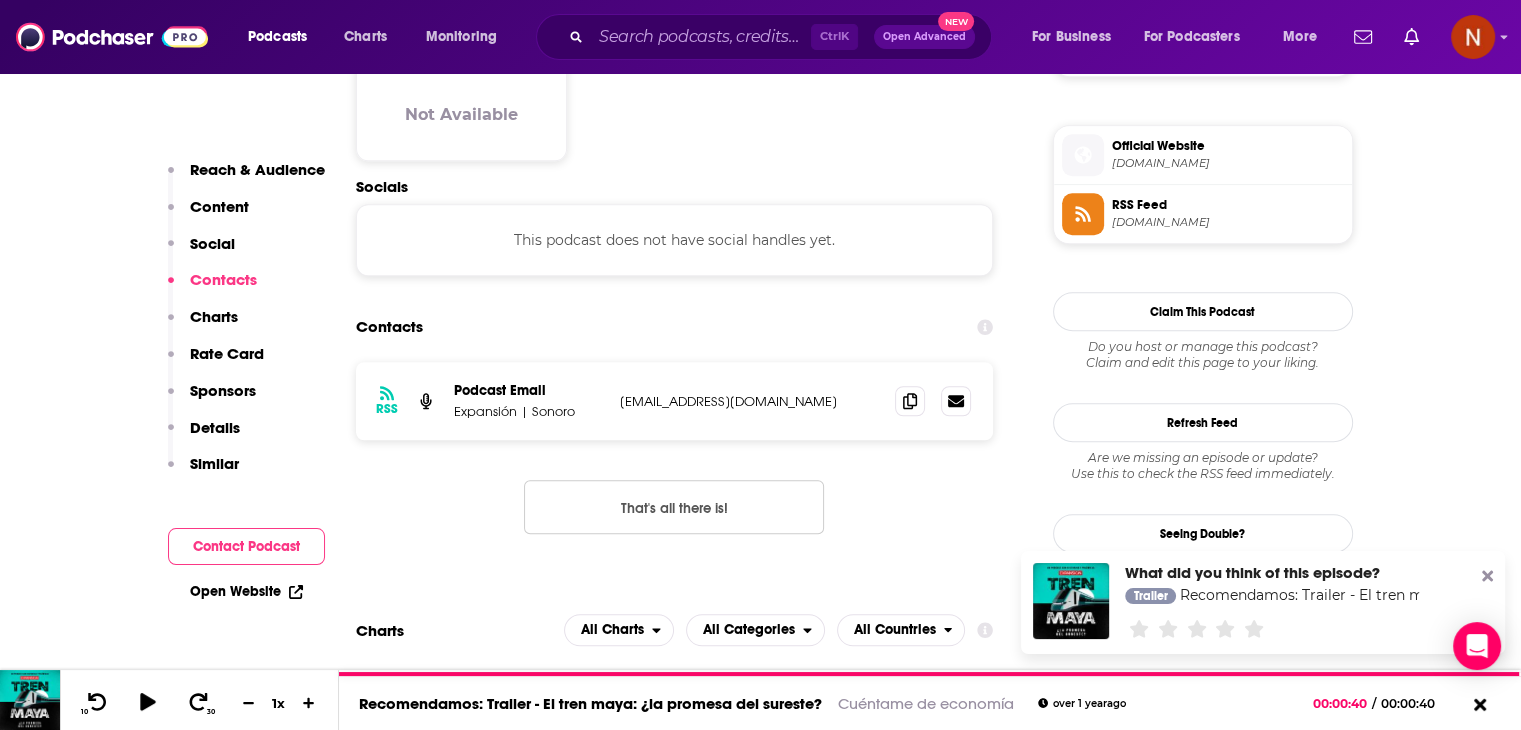scroll, scrollTop: 1670, scrollLeft: 0, axis: vertical 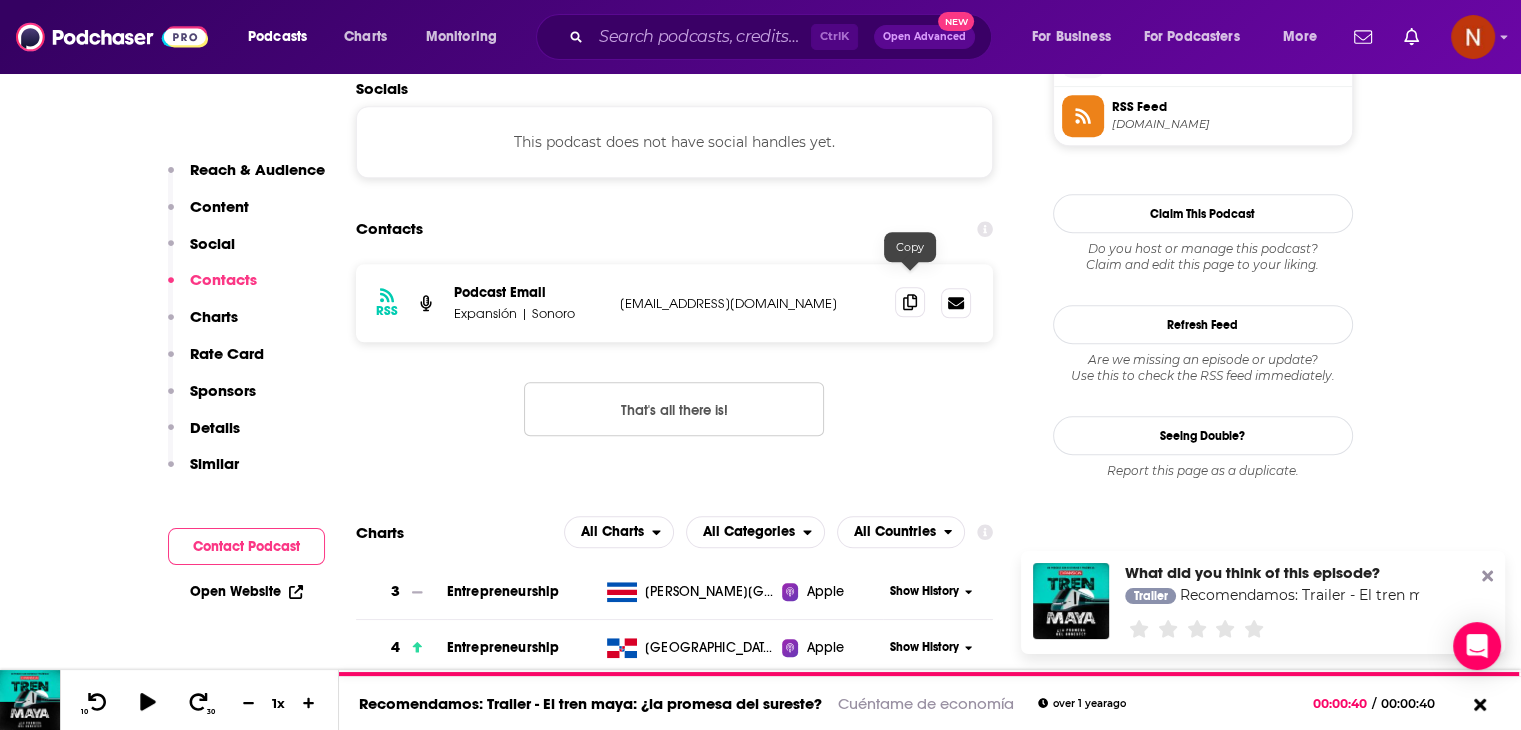 click 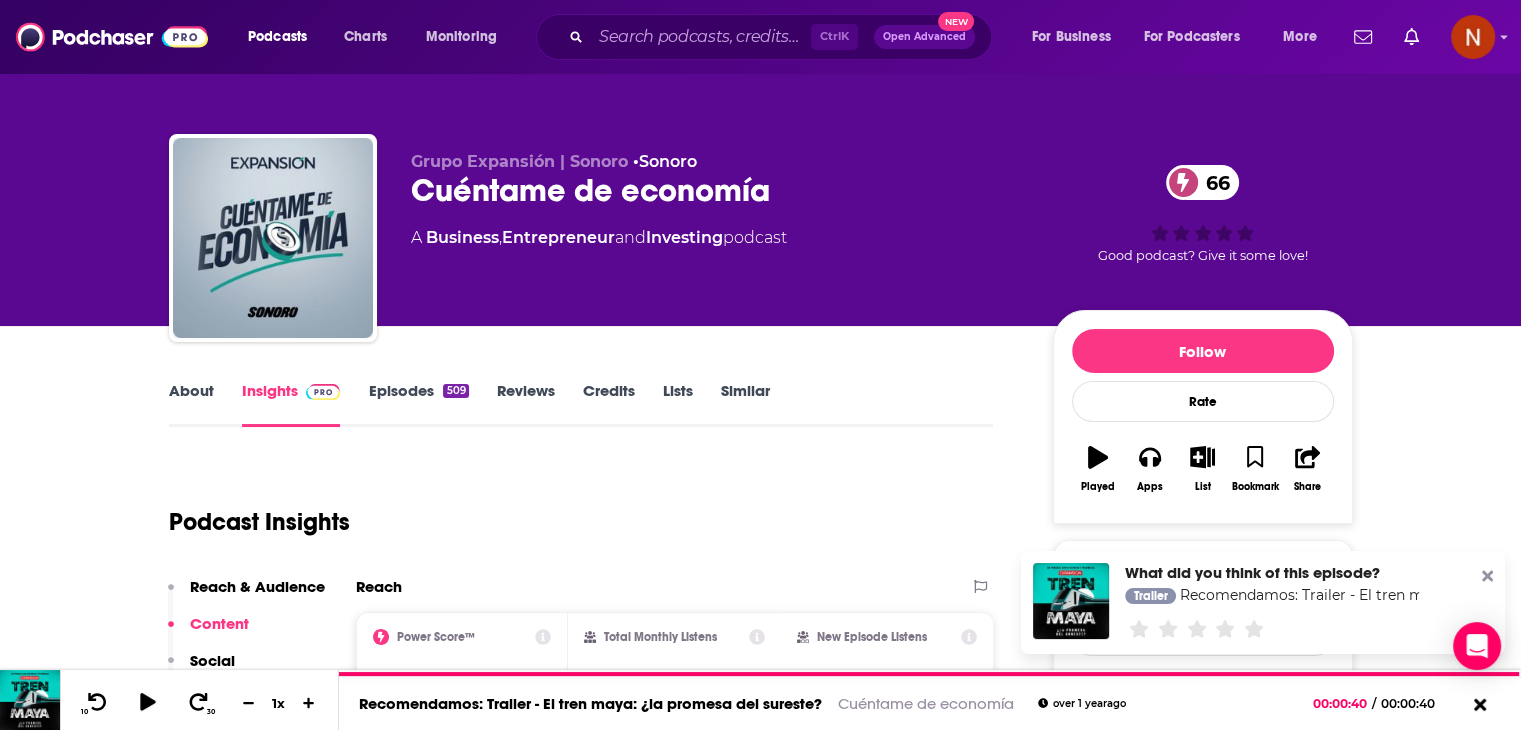 scroll, scrollTop: 27, scrollLeft: 0, axis: vertical 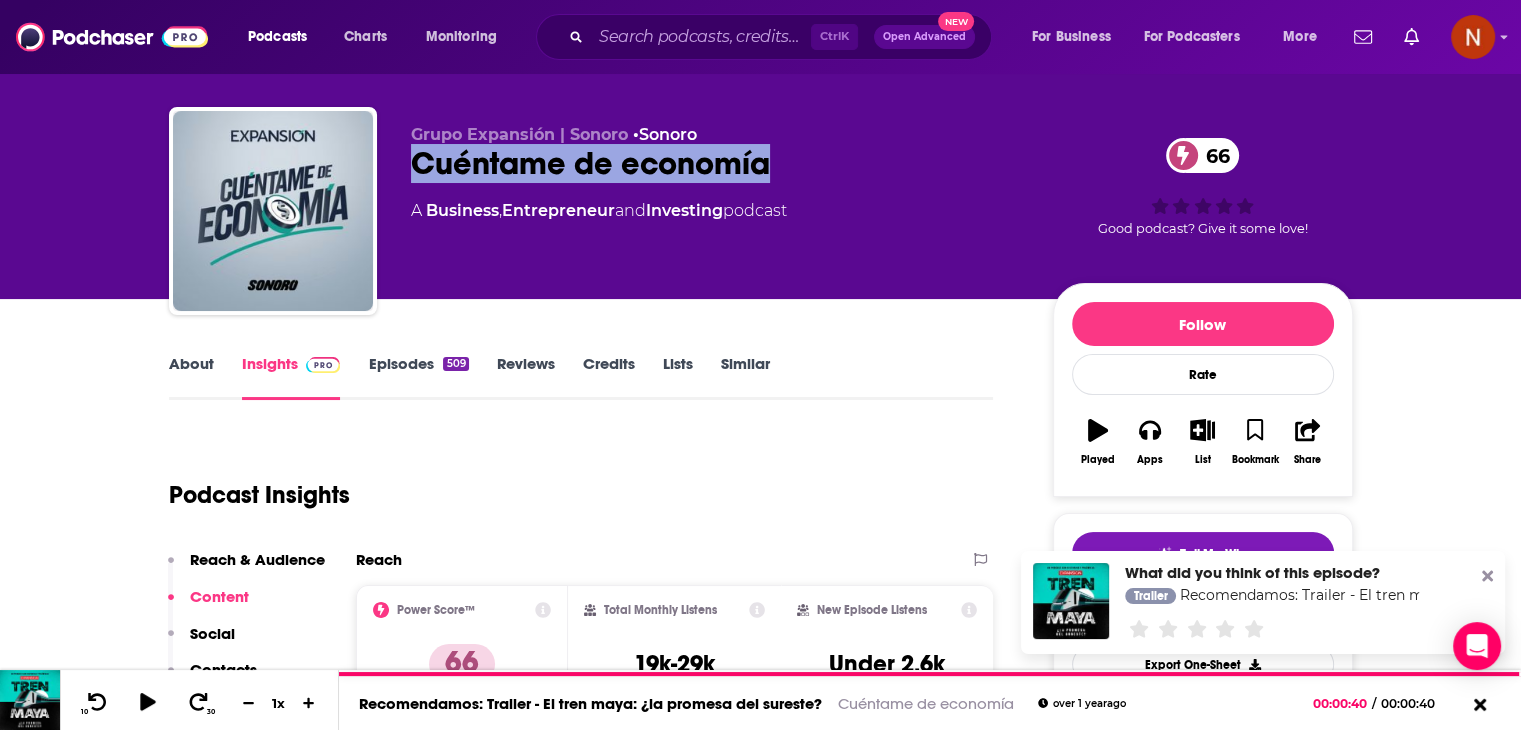 drag, startPoint x: 772, startPoint y: 166, endPoint x: 392, endPoint y: 169, distance: 380.01184 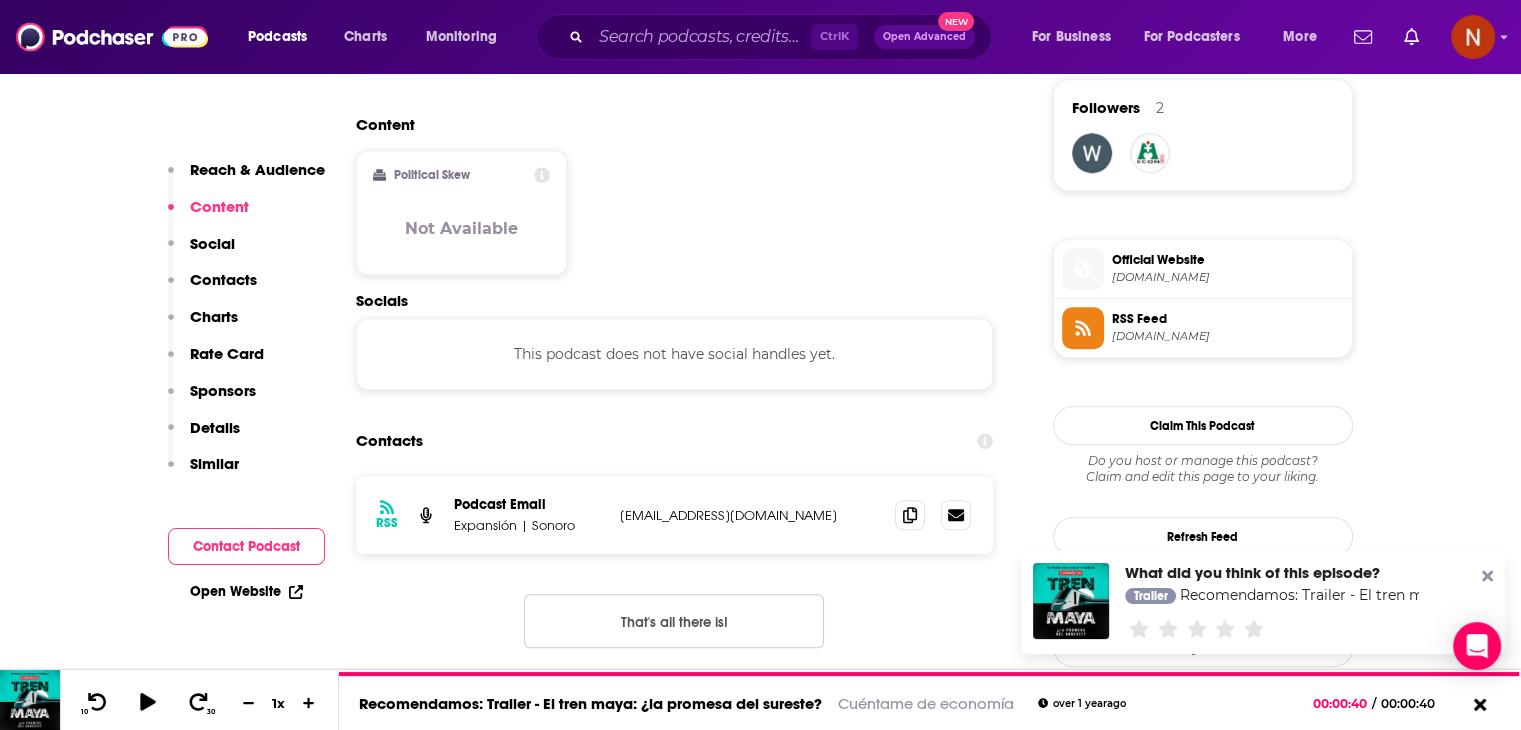 scroll, scrollTop: 1582, scrollLeft: 0, axis: vertical 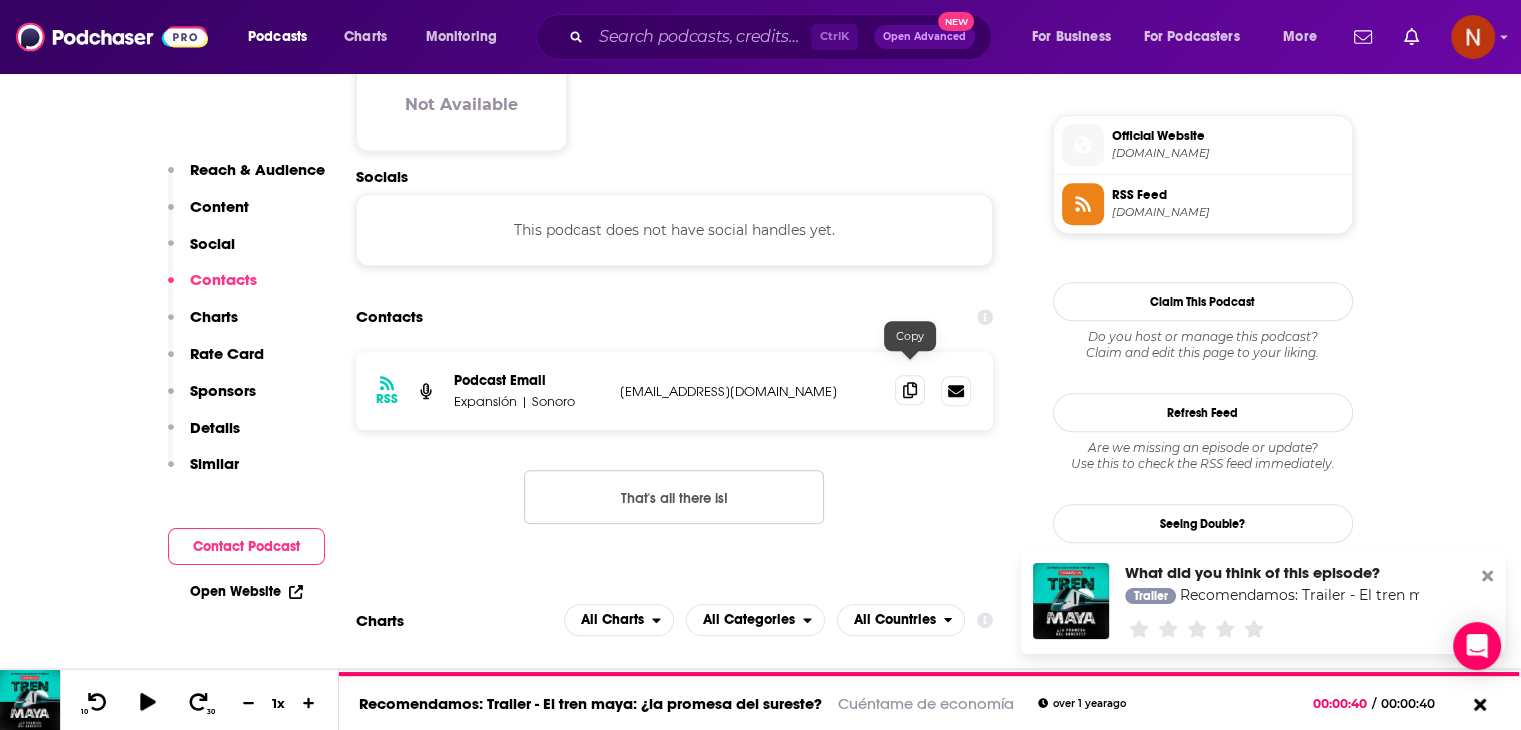 click 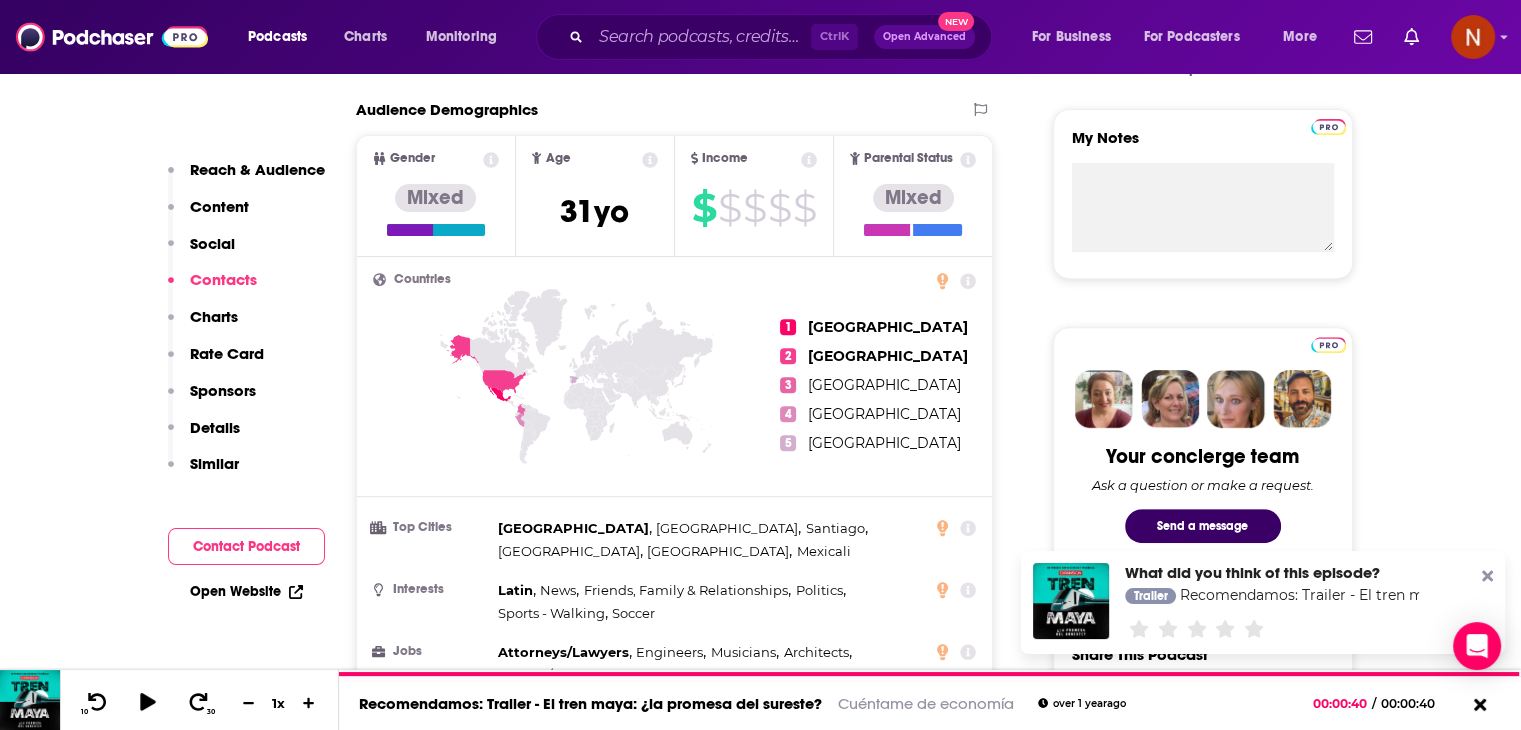 scroll, scrollTop: 650, scrollLeft: 0, axis: vertical 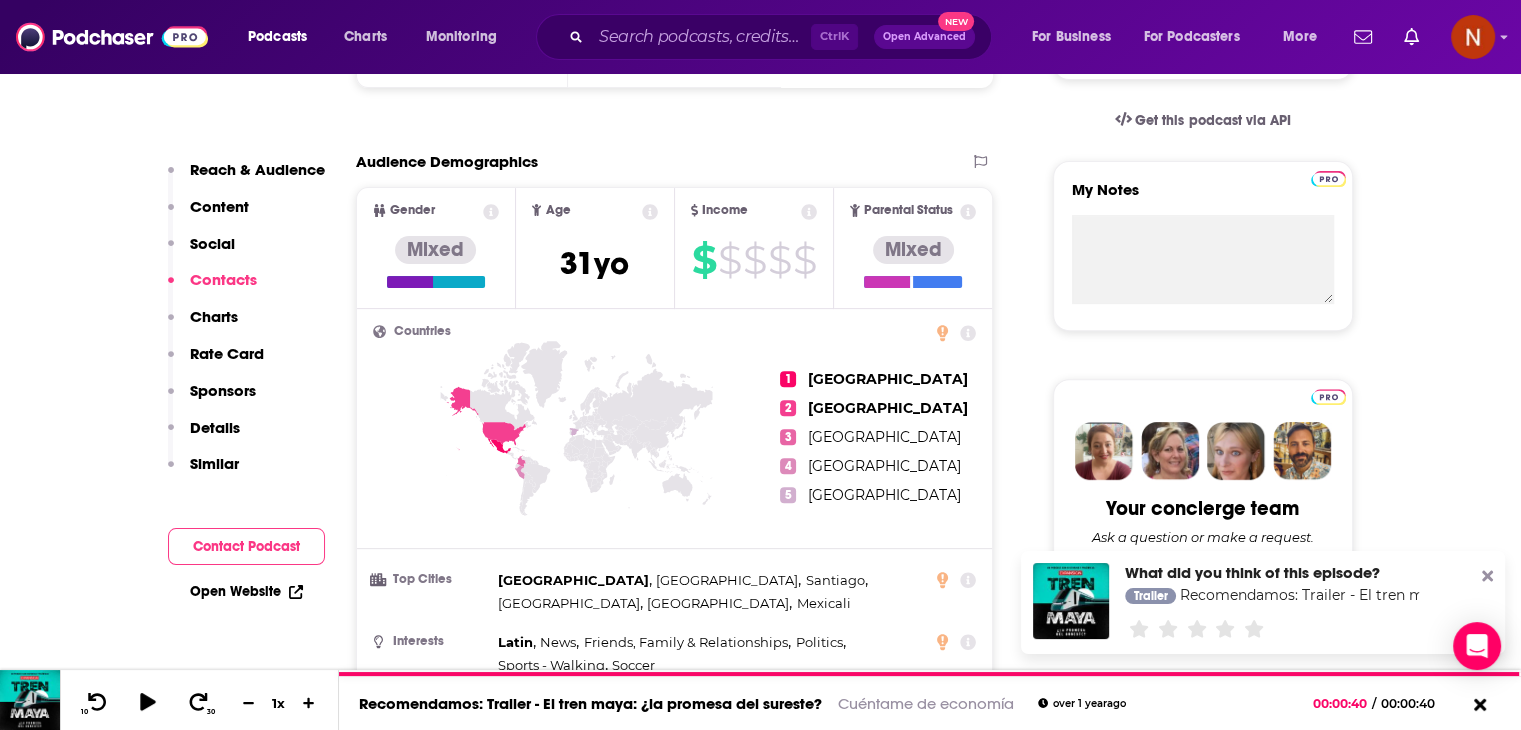 click 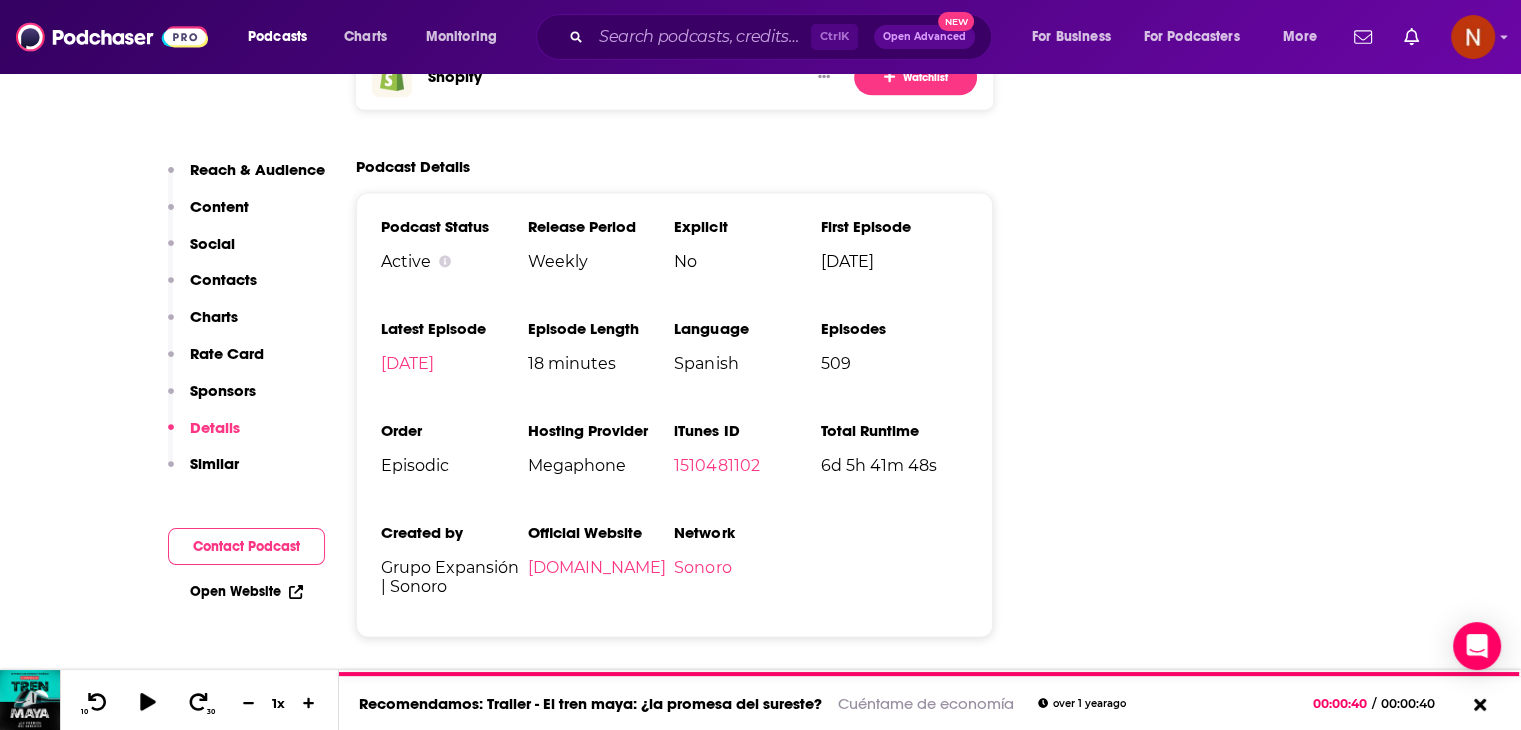scroll, scrollTop: 3052, scrollLeft: 0, axis: vertical 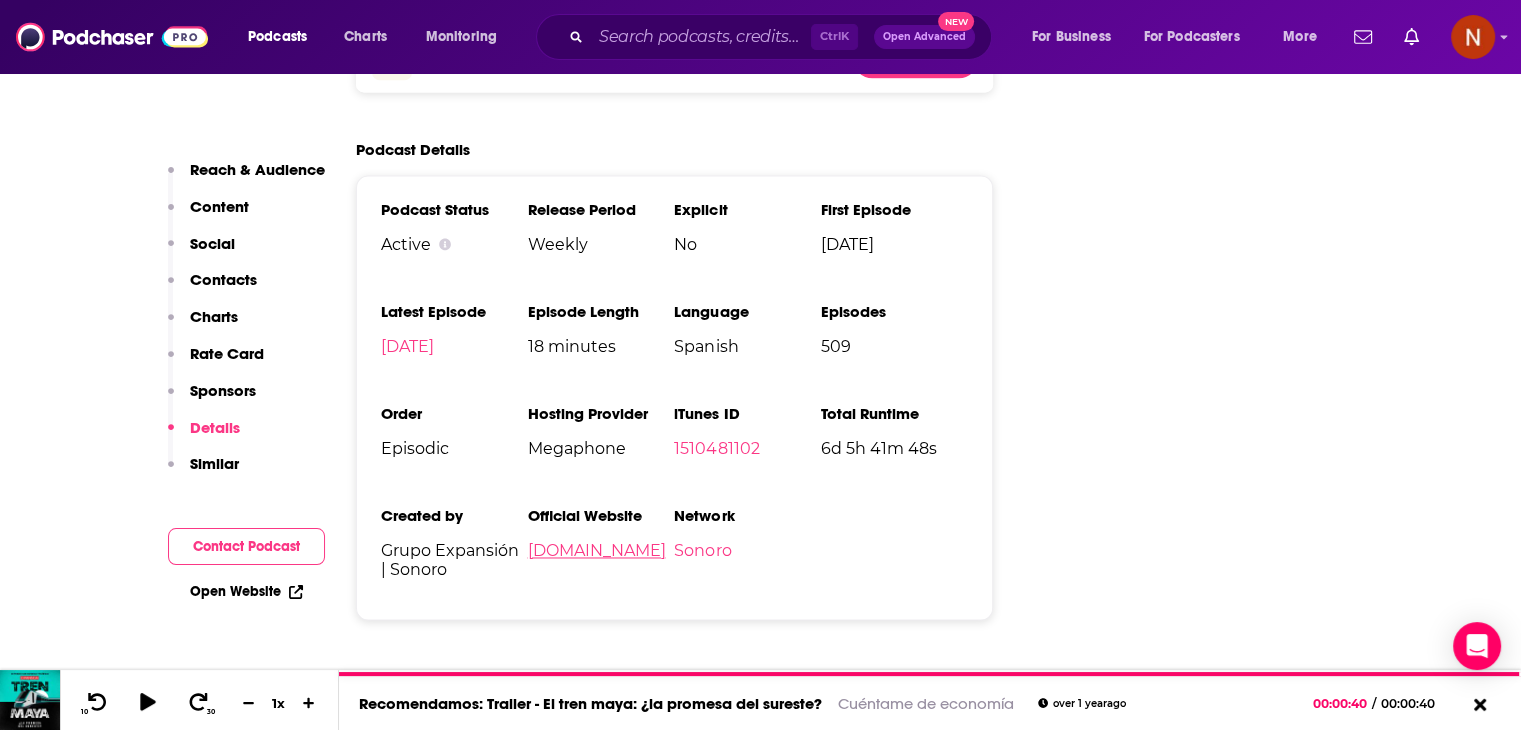click on "expansion.mx" at bounding box center [596, 550] 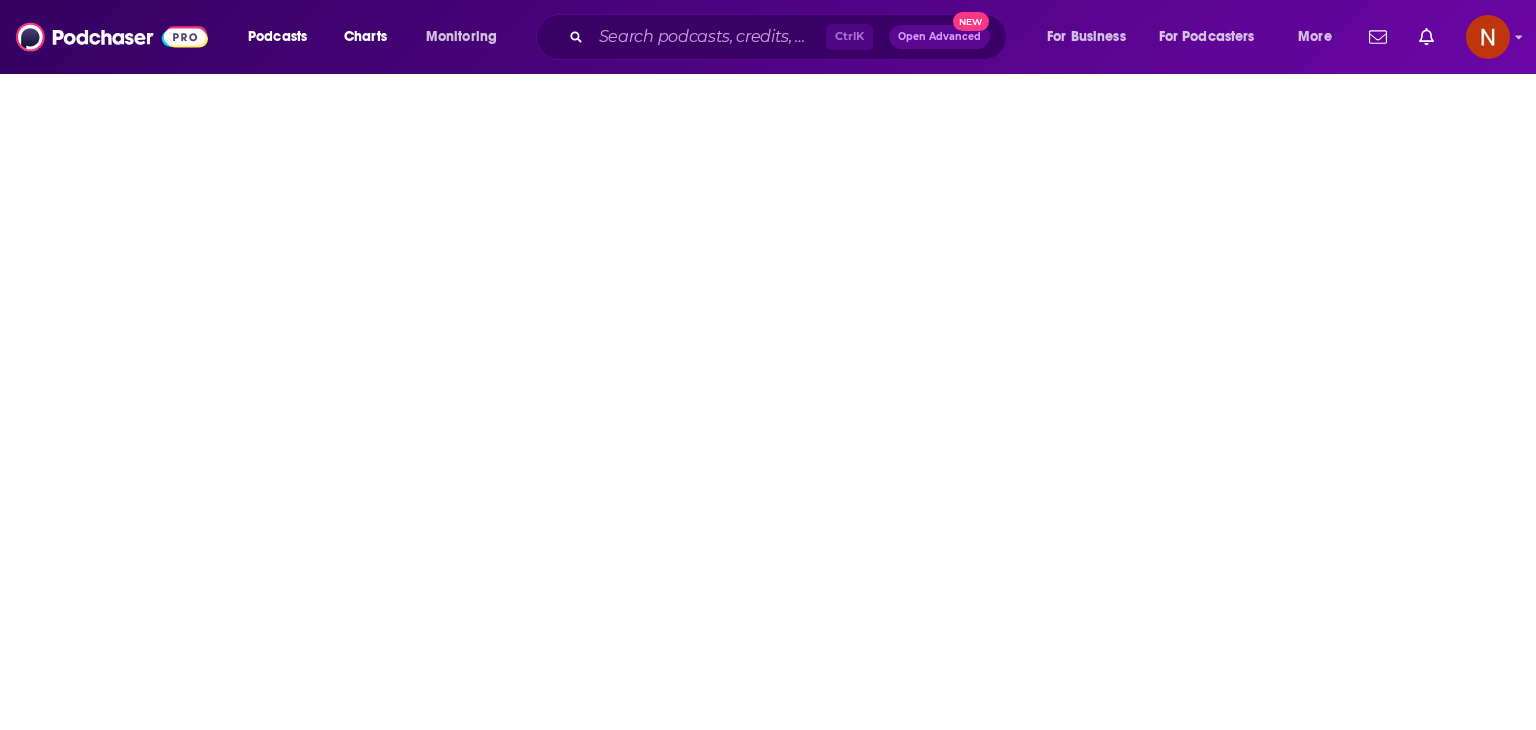 scroll, scrollTop: 0, scrollLeft: 0, axis: both 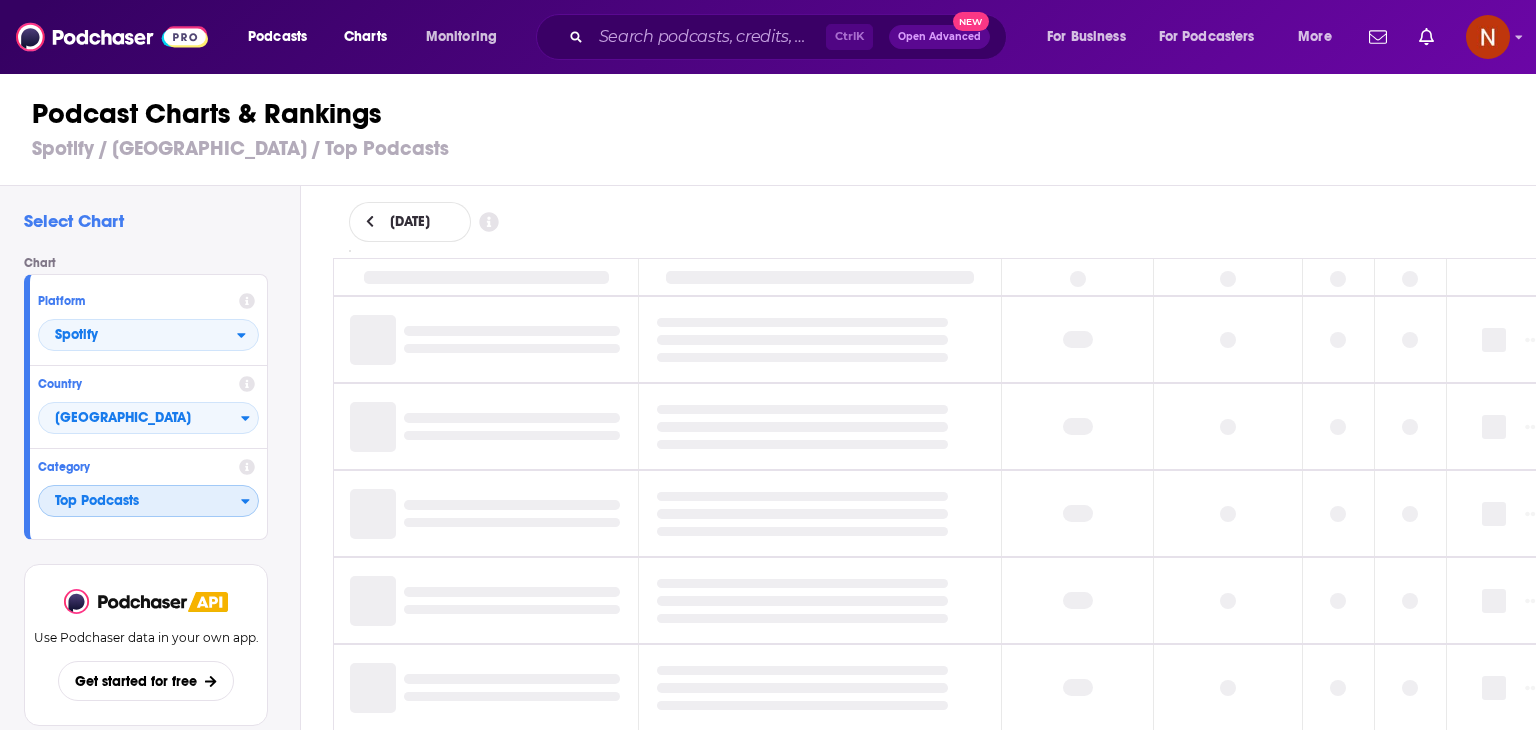 click on "Top Podcasts" at bounding box center [140, 502] 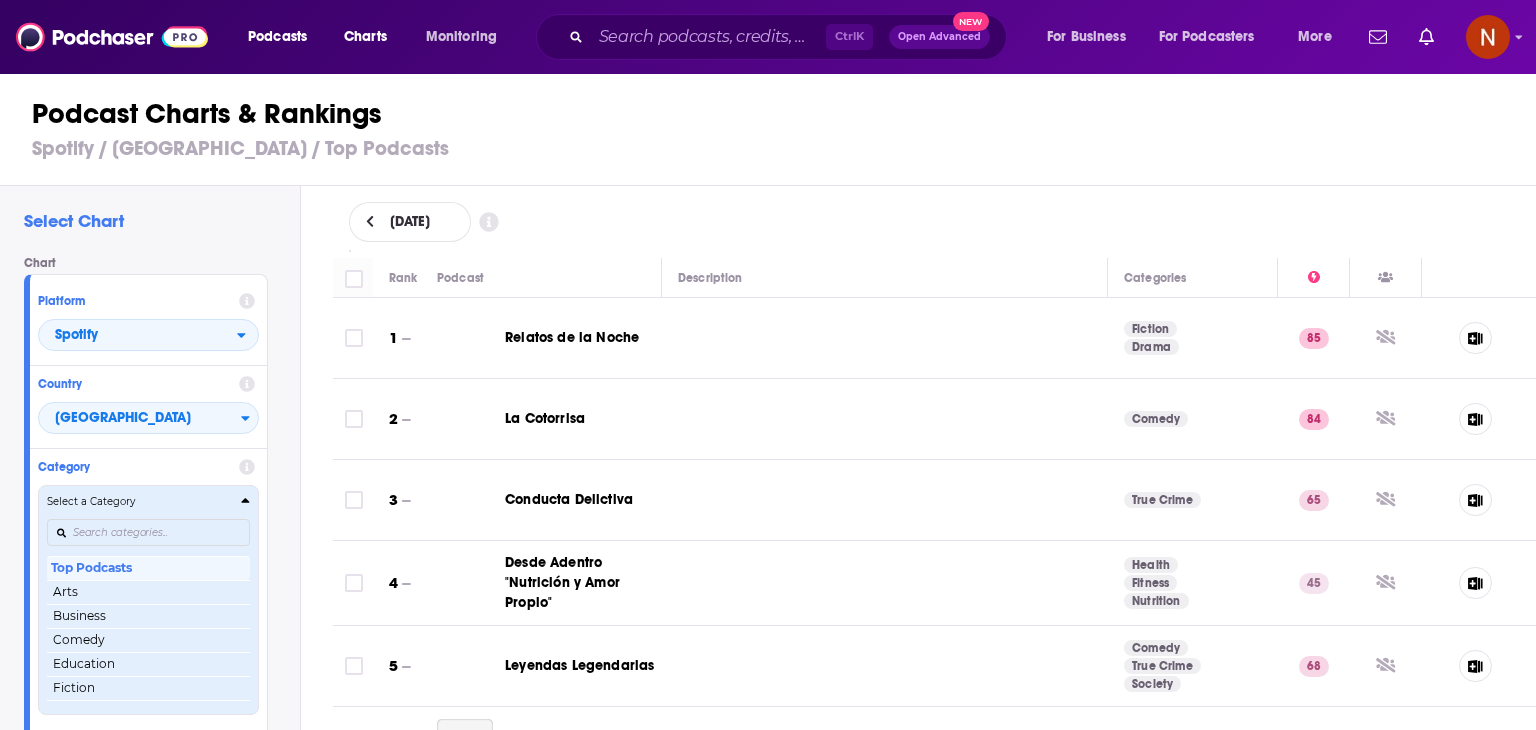 click at bounding box center (148, 533) 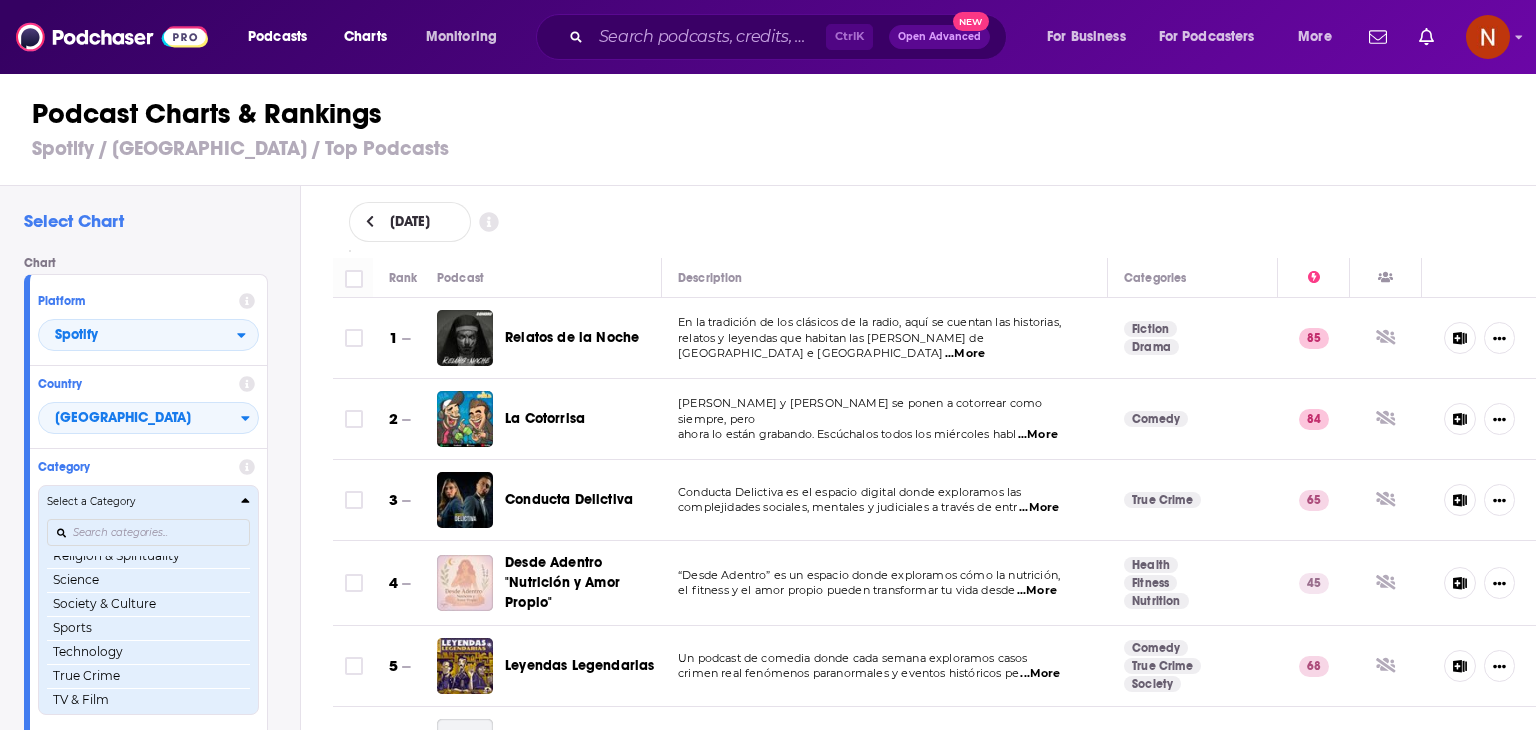 scroll, scrollTop: 281, scrollLeft: 0, axis: vertical 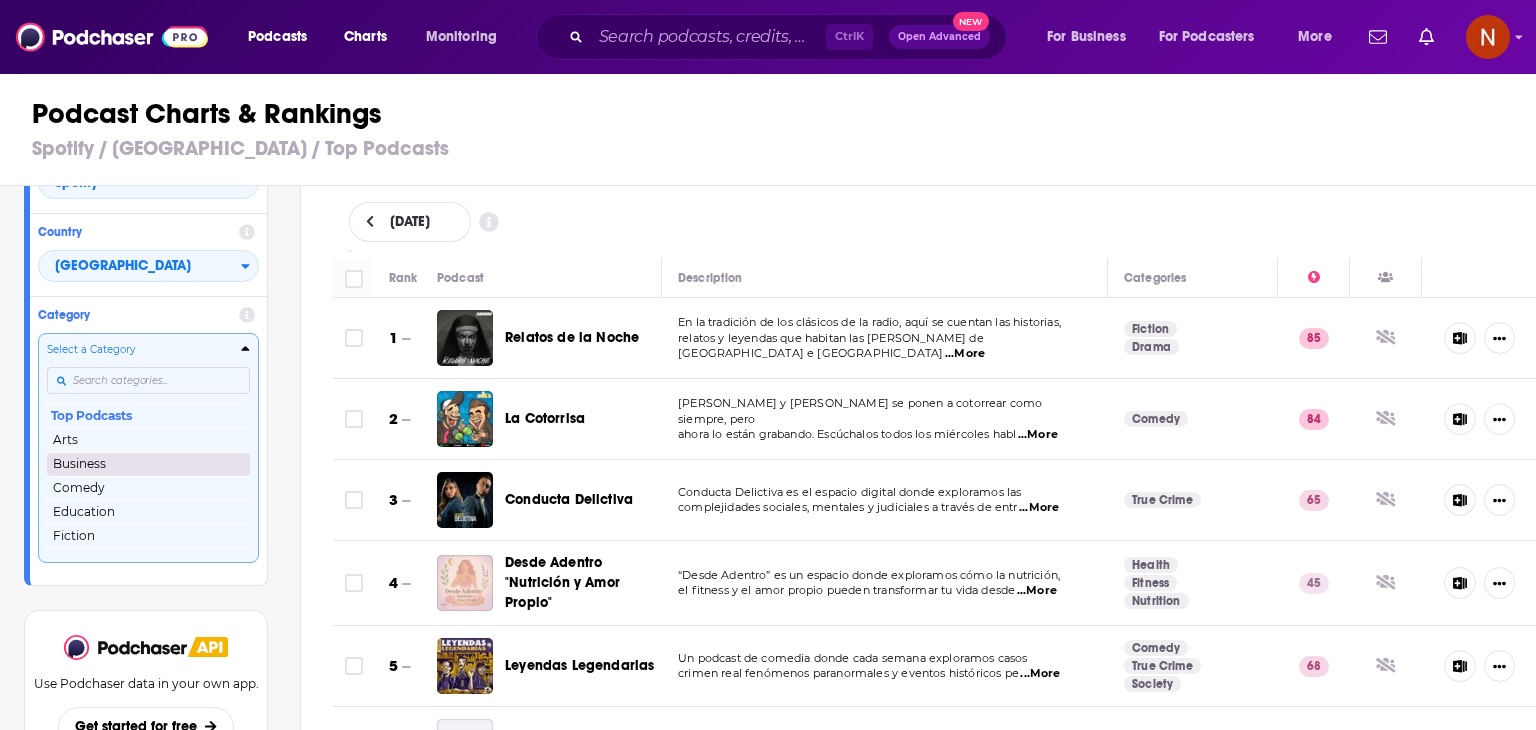 click on "Business" at bounding box center (148, 464) 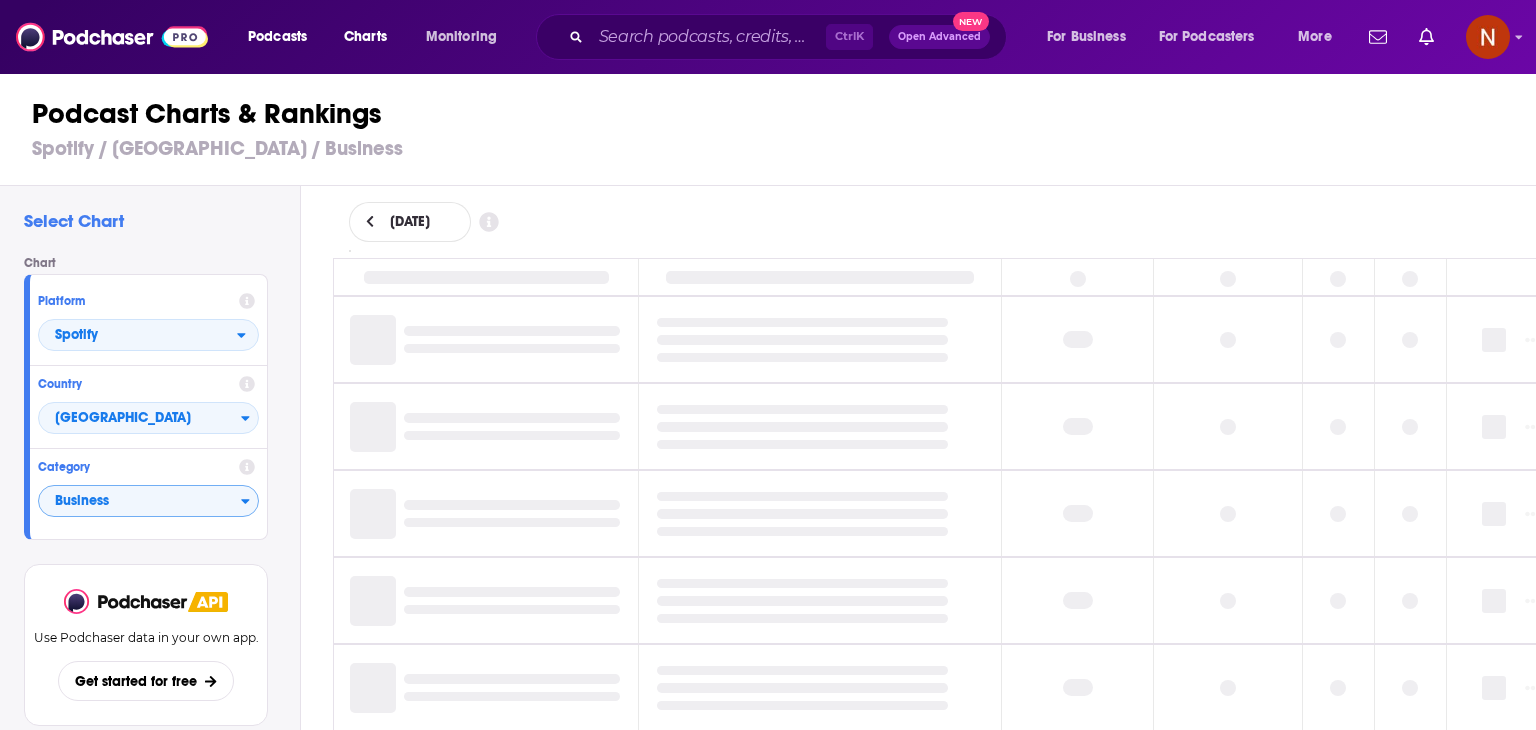 scroll, scrollTop: 0, scrollLeft: 0, axis: both 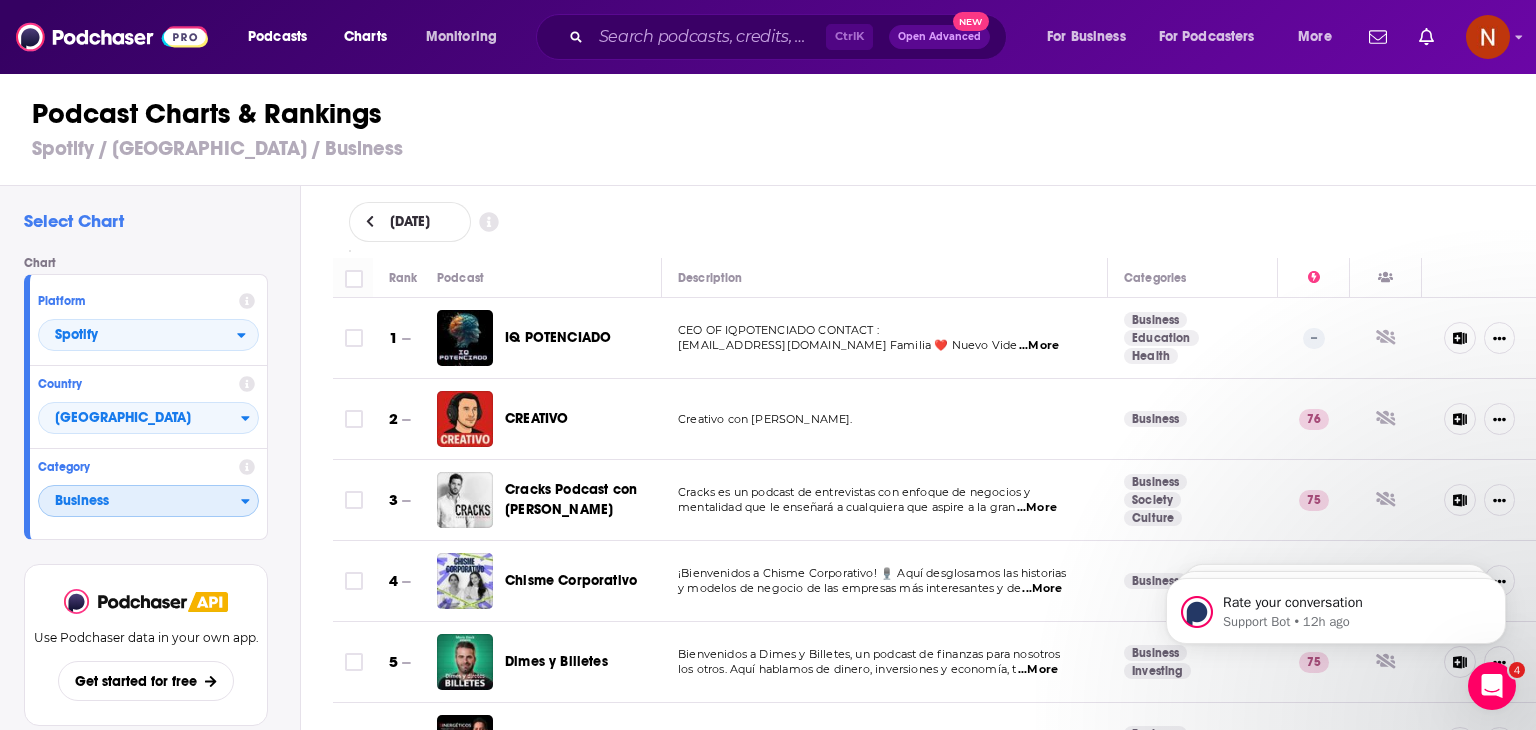 click on "Business" at bounding box center [140, 502] 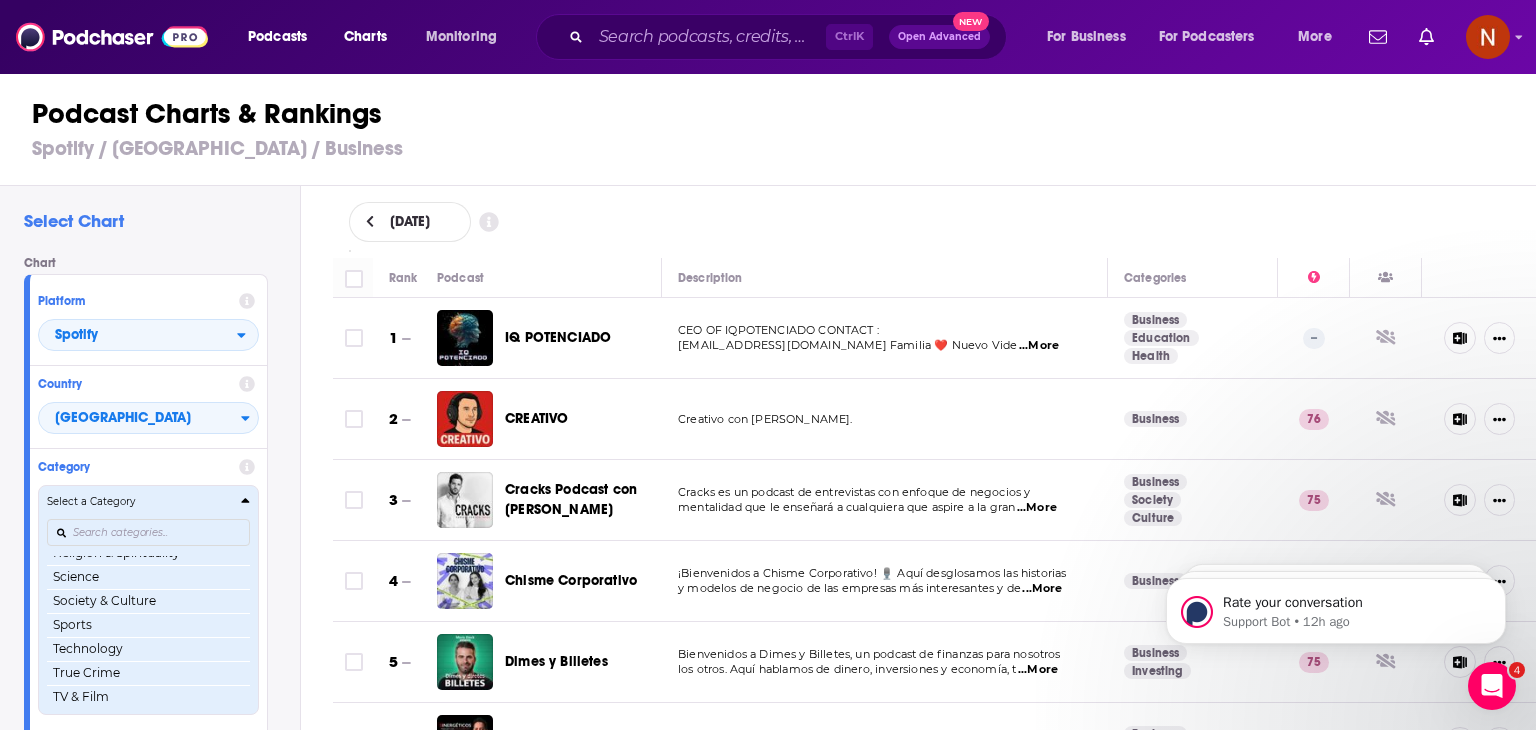 scroll, scrollTop: 281, scrollLeft: 0, axis: vertical 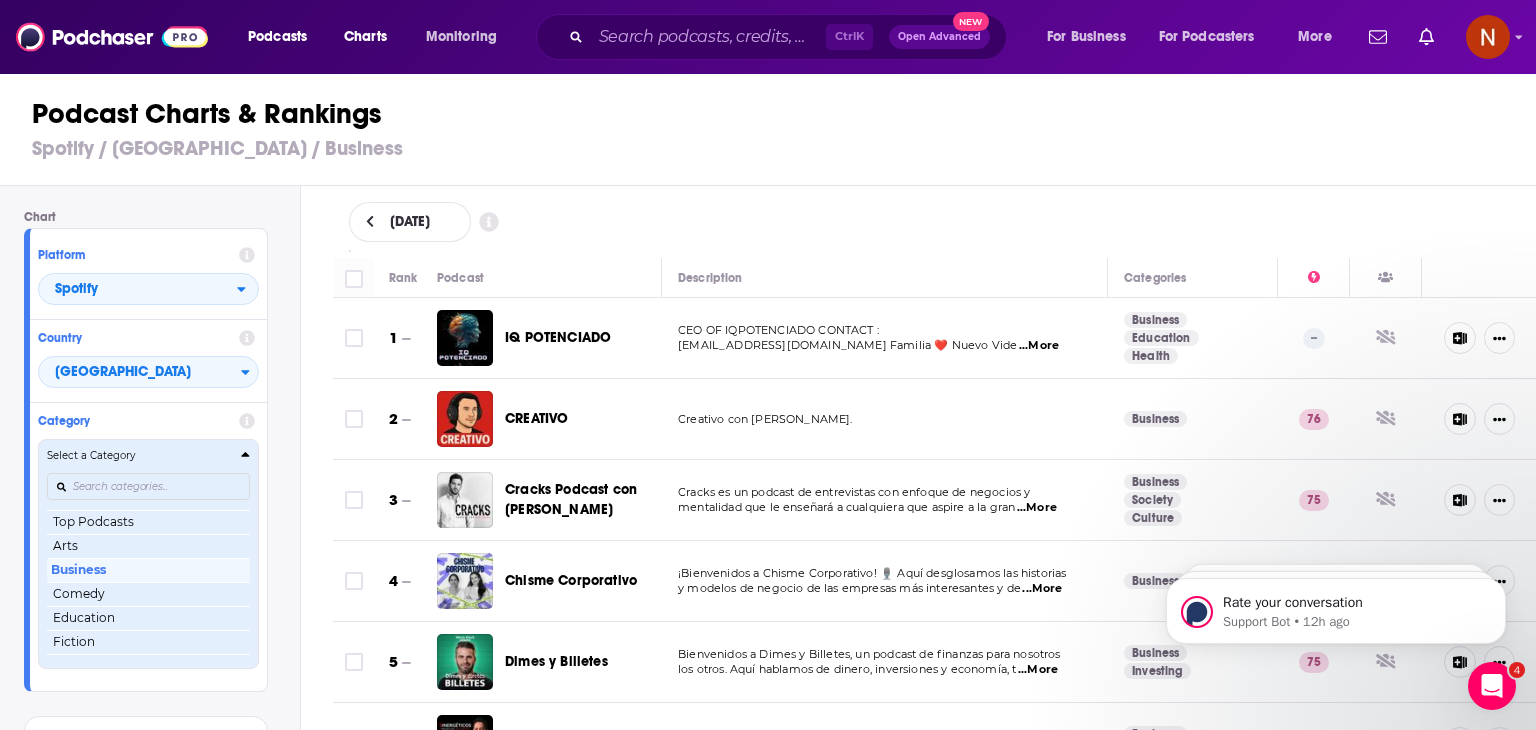 click on "Select a Category Top Podcasts Arts Business Comedy Education Fiction Health & Fitness History Leisure Music News Religion & Spirituality Science Society & Culture Sports Technology True Crime TV & Film" at bounding box center (148, 553) 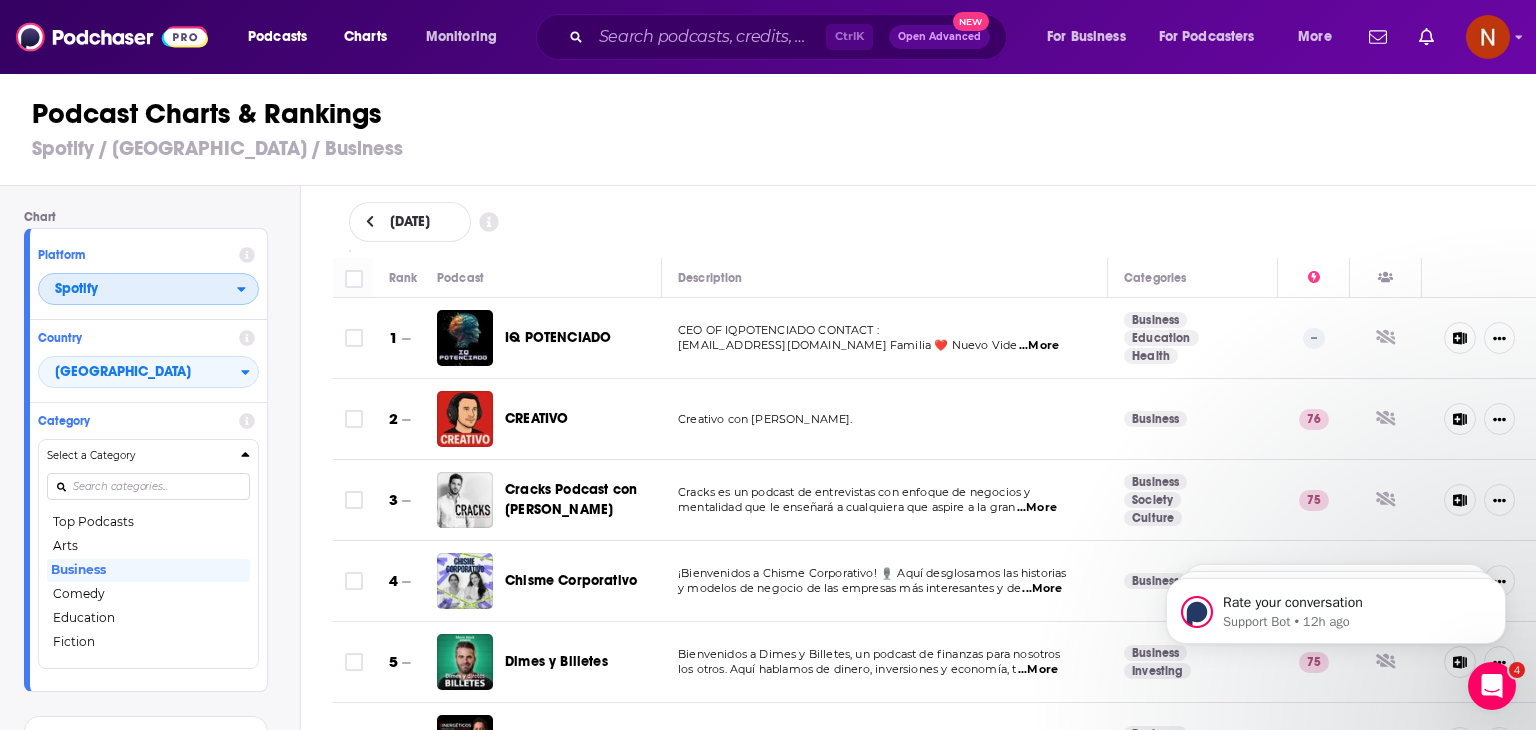 click on "Spotify" at bounding box center [138, 290] 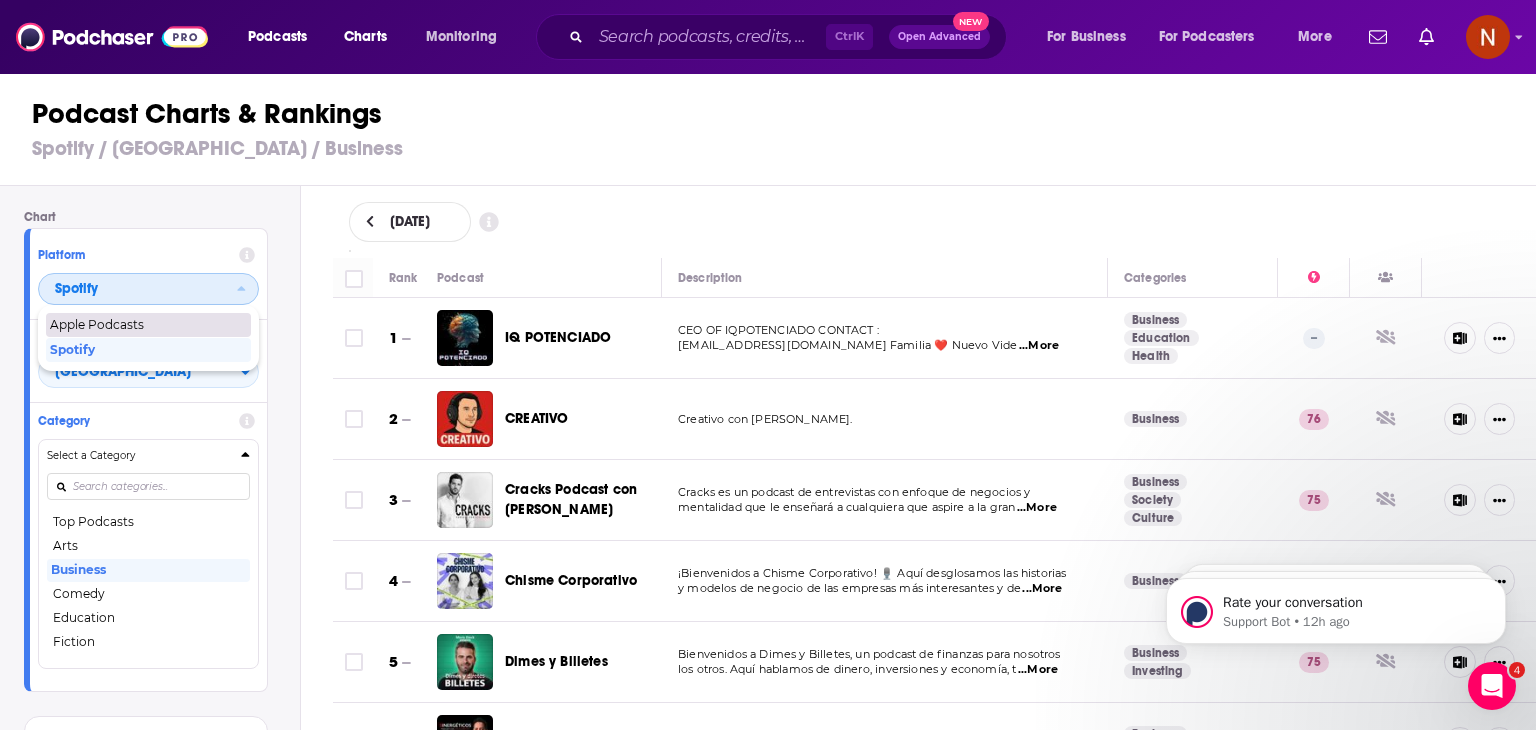 click on "Apple Podcasts" at bounding box center [147, 325] 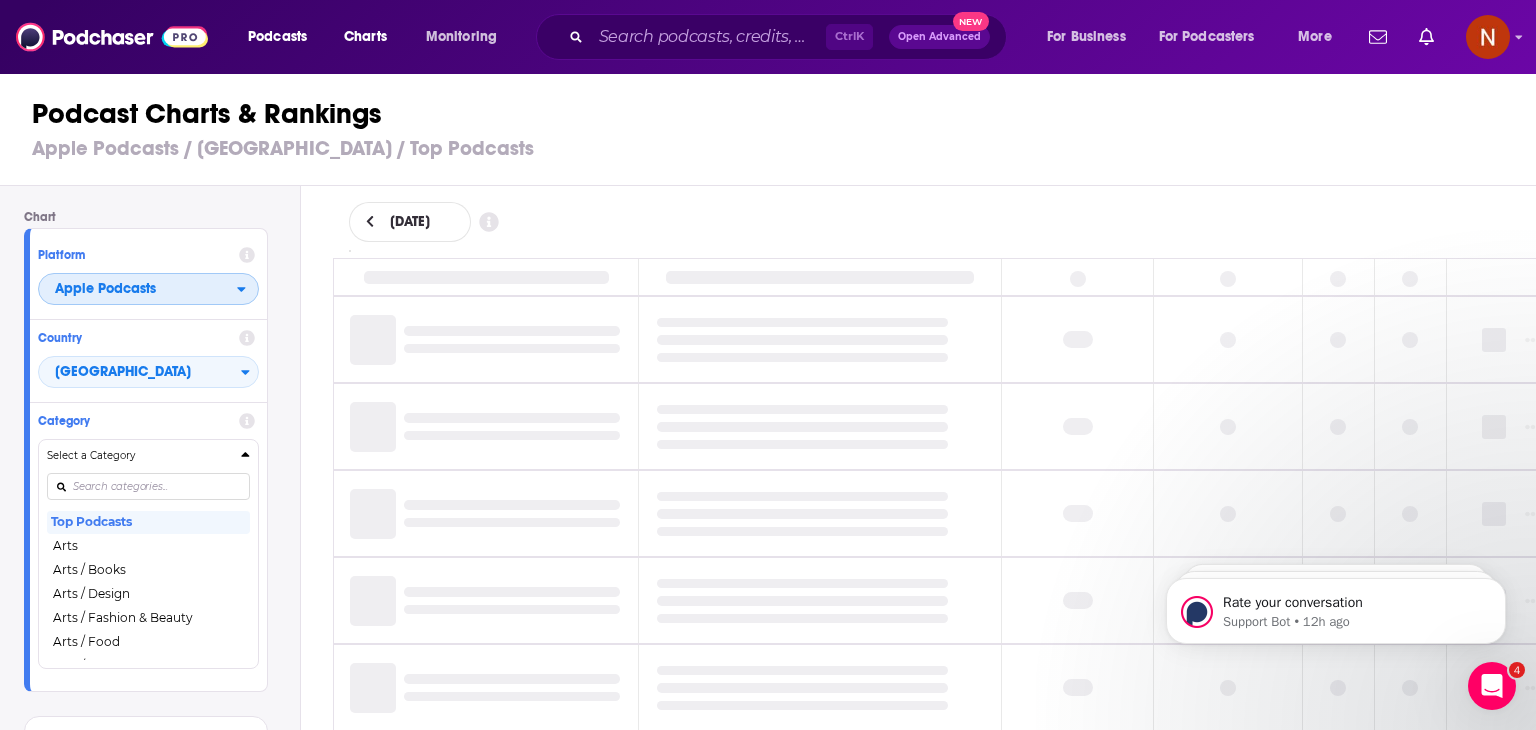 click on "Apple Podcasts" at bounding box center (138, 290) 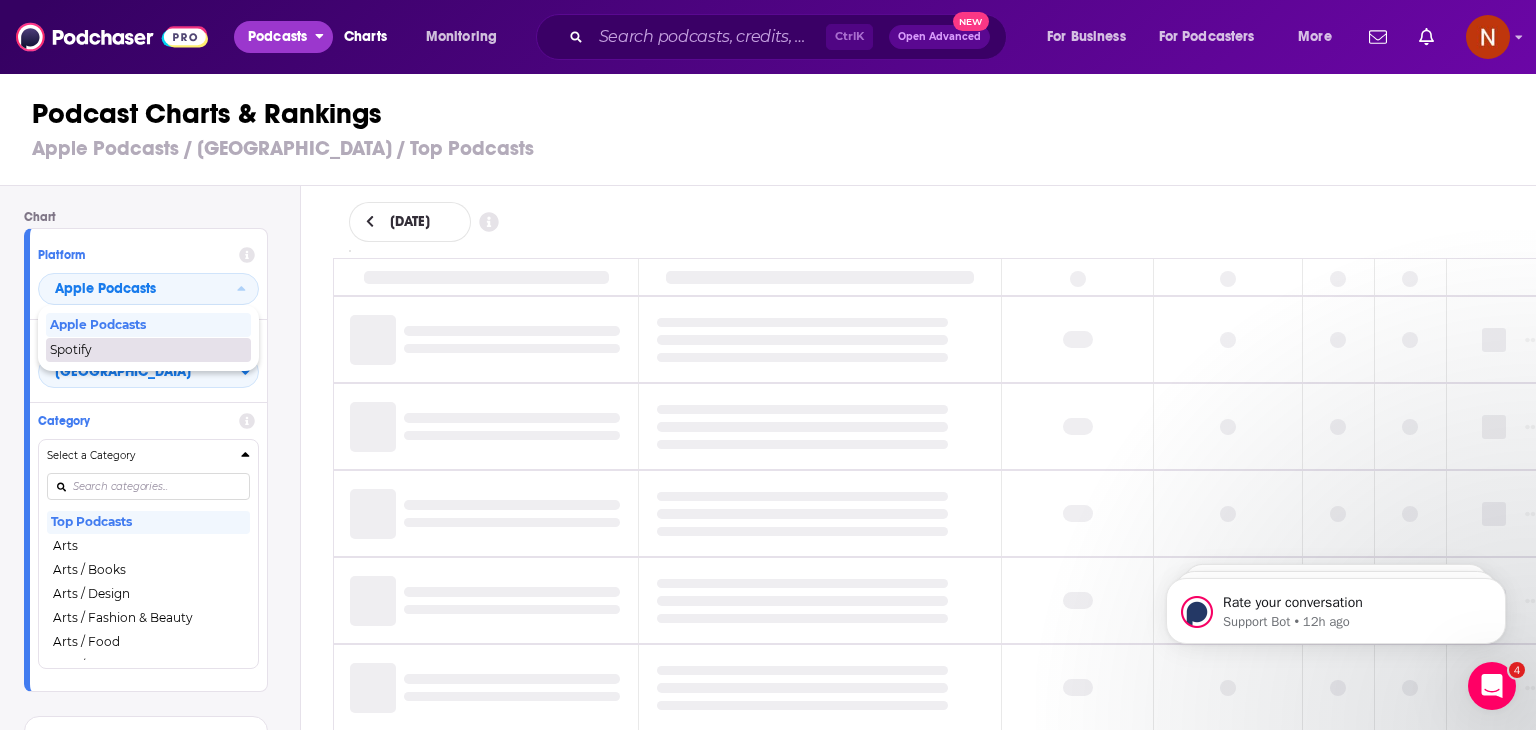 click on "Podcasts" at bounding box center [277, 37] 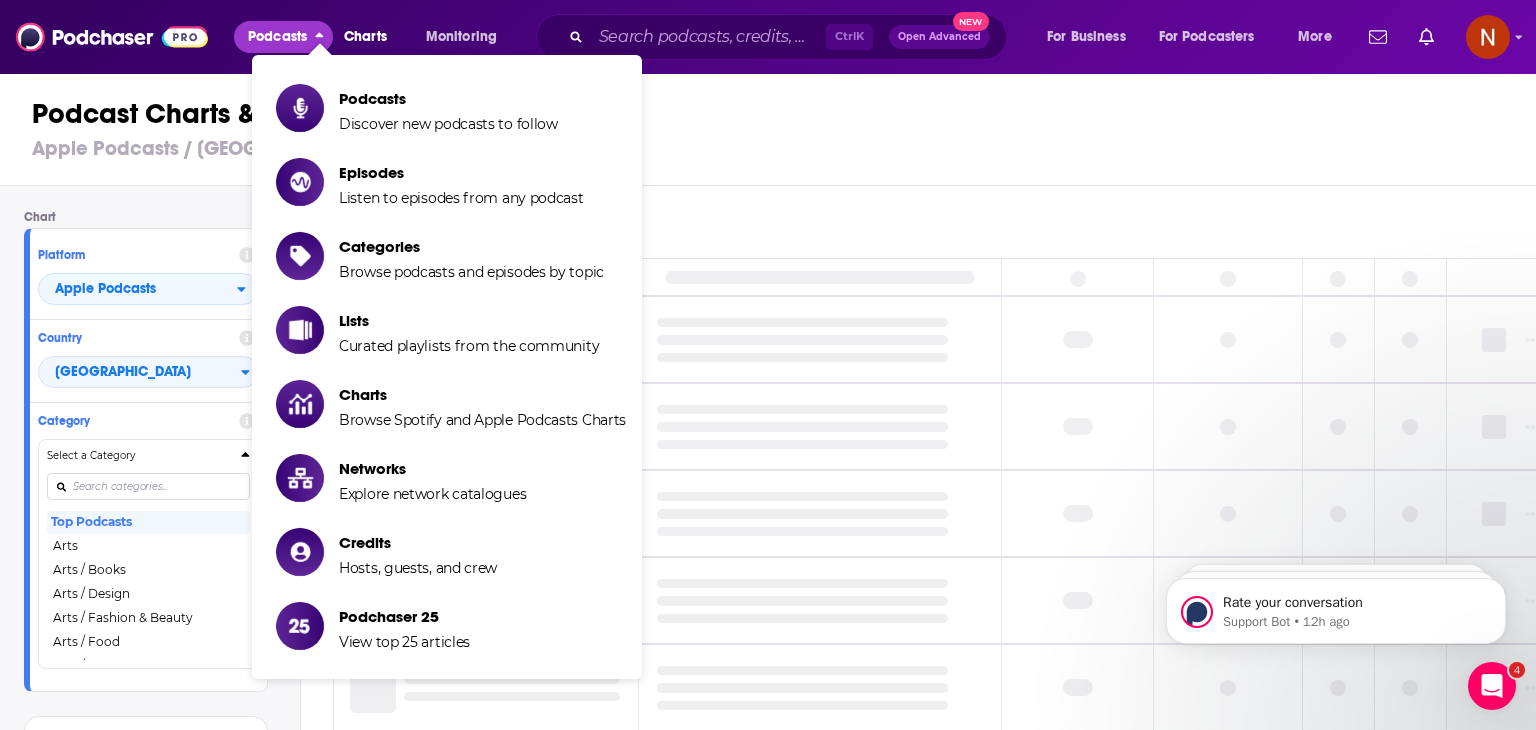 click on "Podcasts Discover new podcasts to follow" at bounding box center (448, 108) 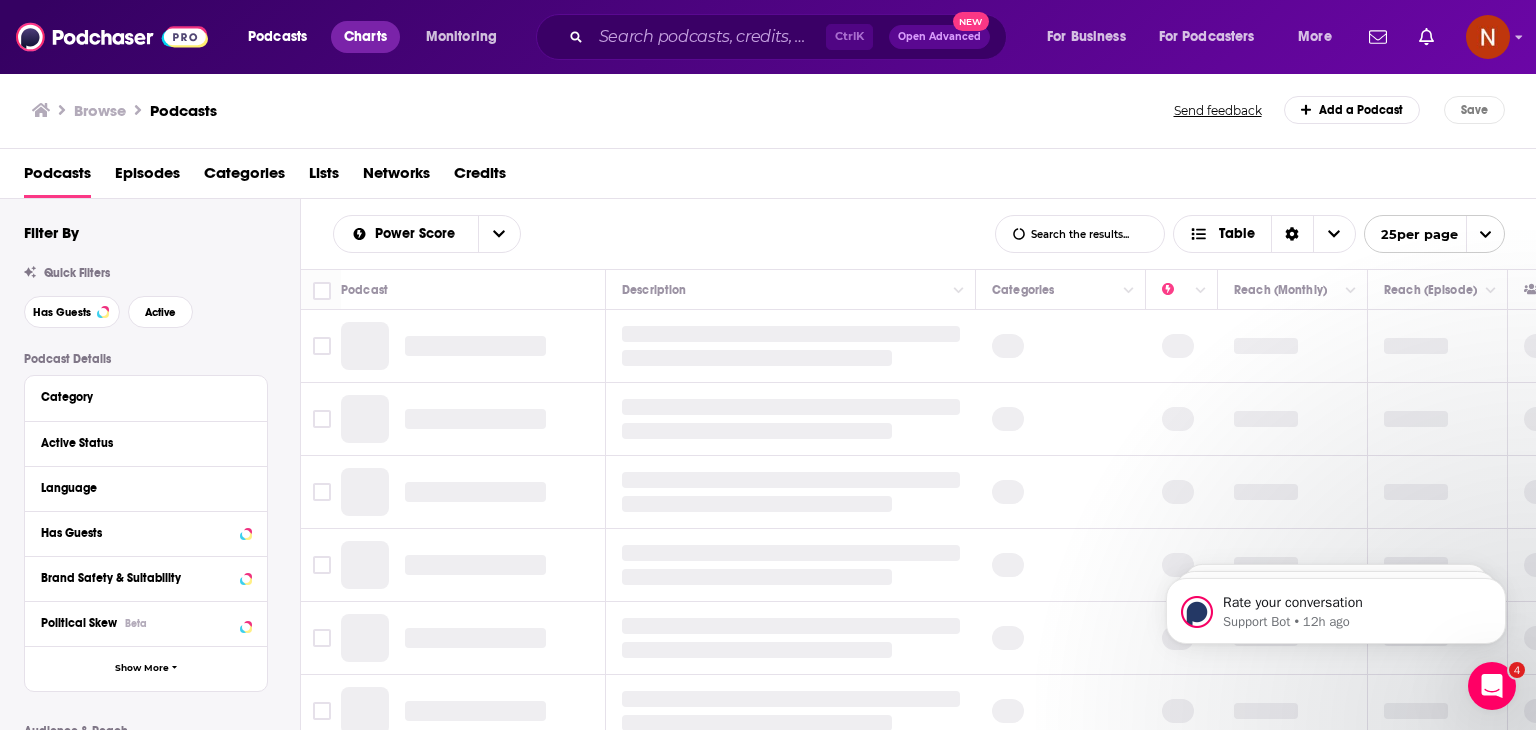 click on "Charts" at bounding box center [365, 37] 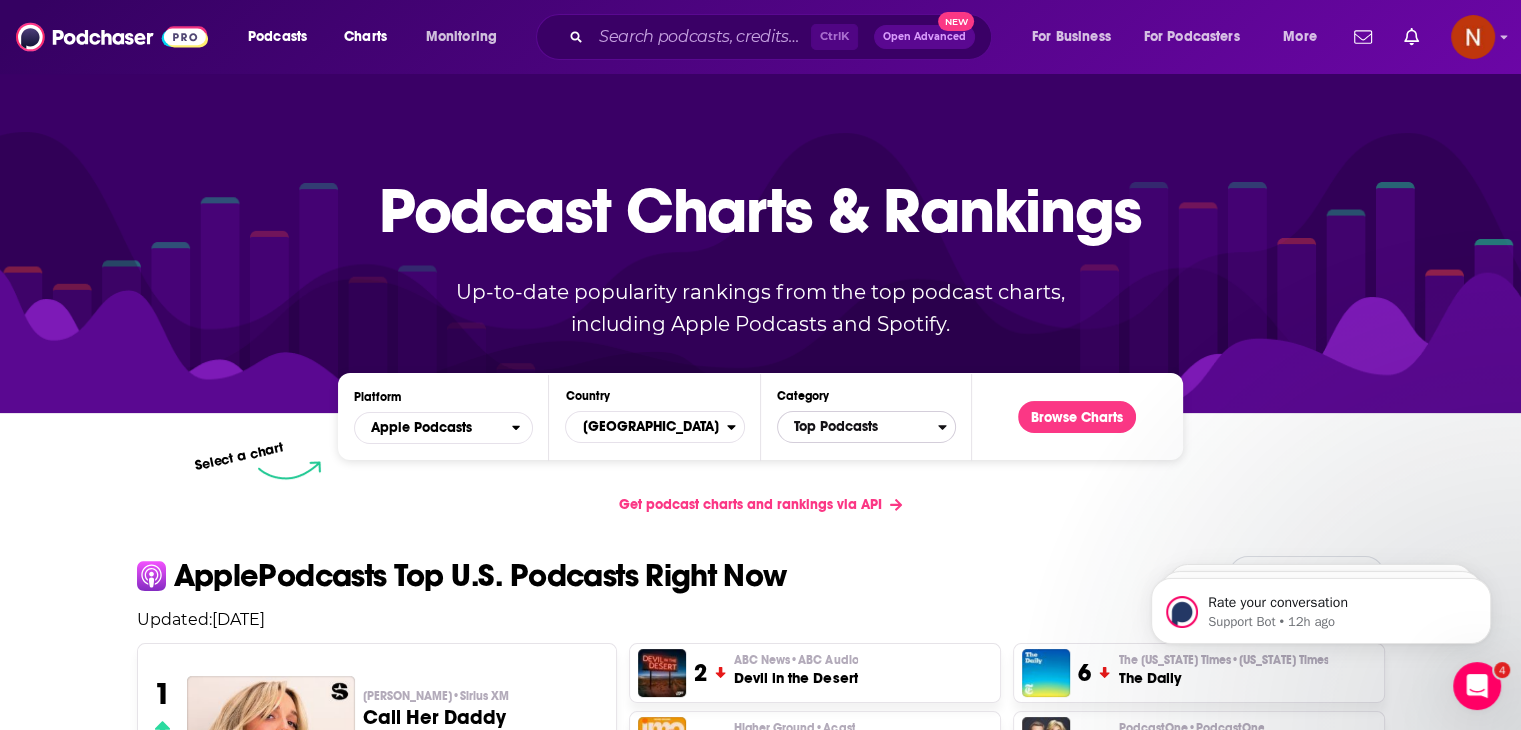 click on "Top Podcasts" at bounding box center (858, 427) 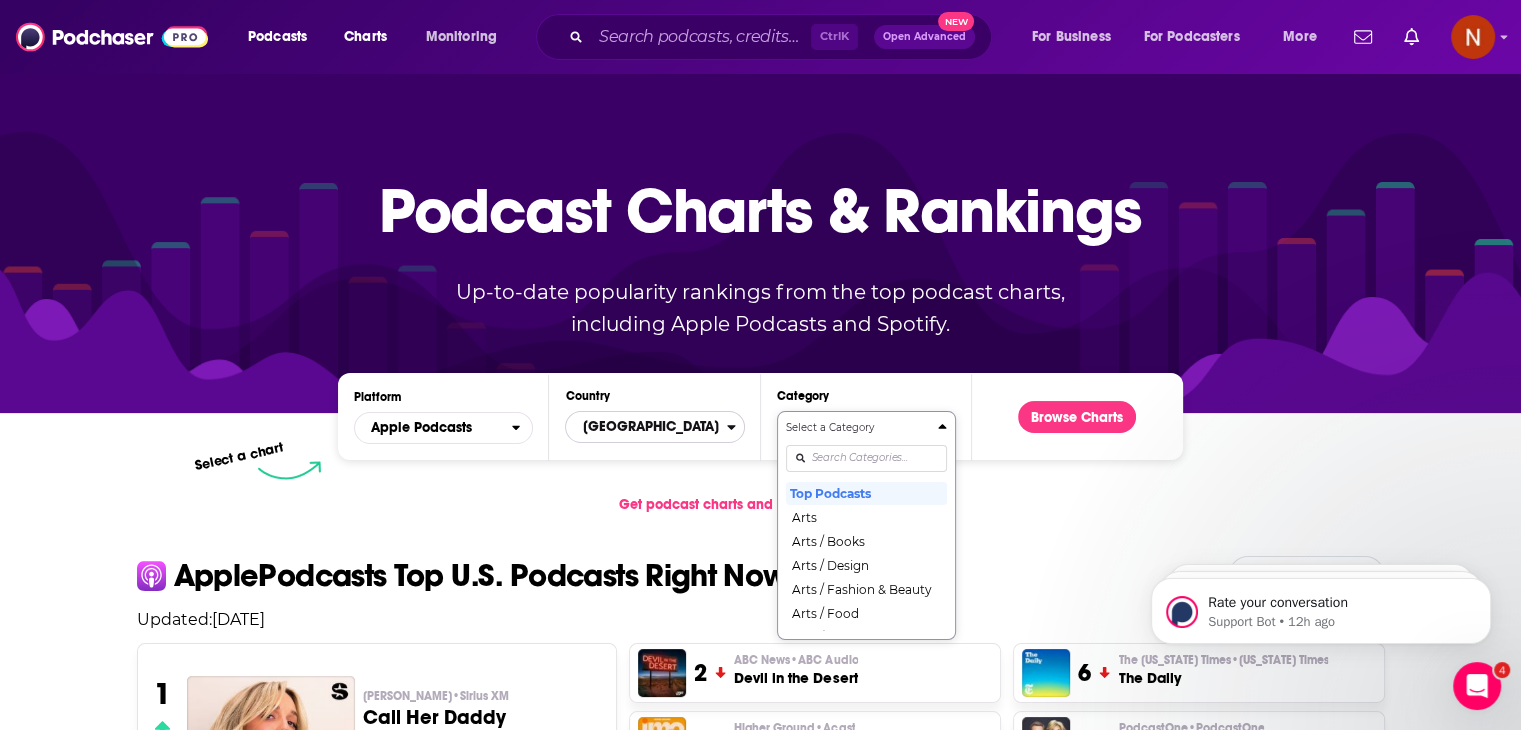 click on "[GEOGRAPHIC_DATA]" at bounding box center [646, 427] 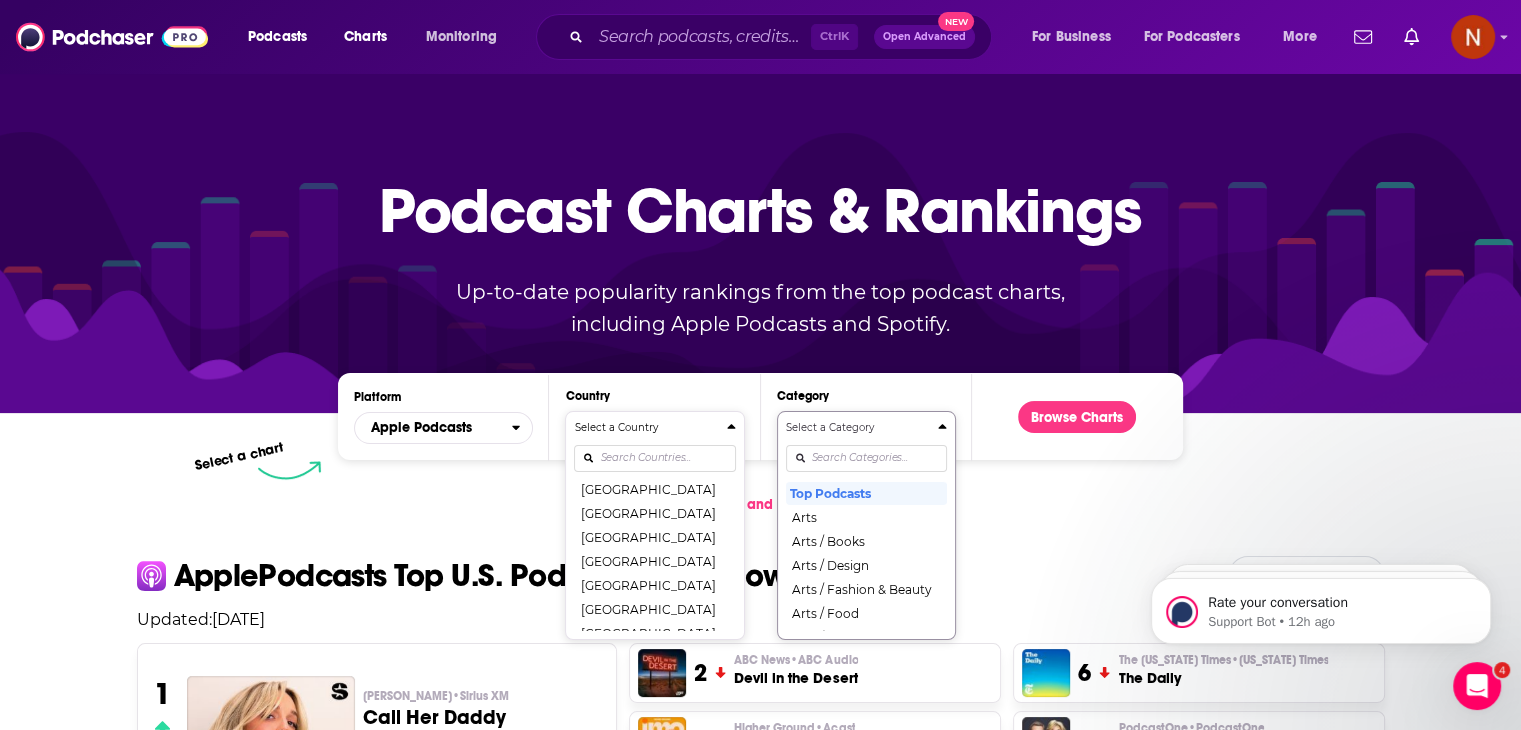 scroll, scrollTop: 1396, scrollLeft: 0, axis: vertical 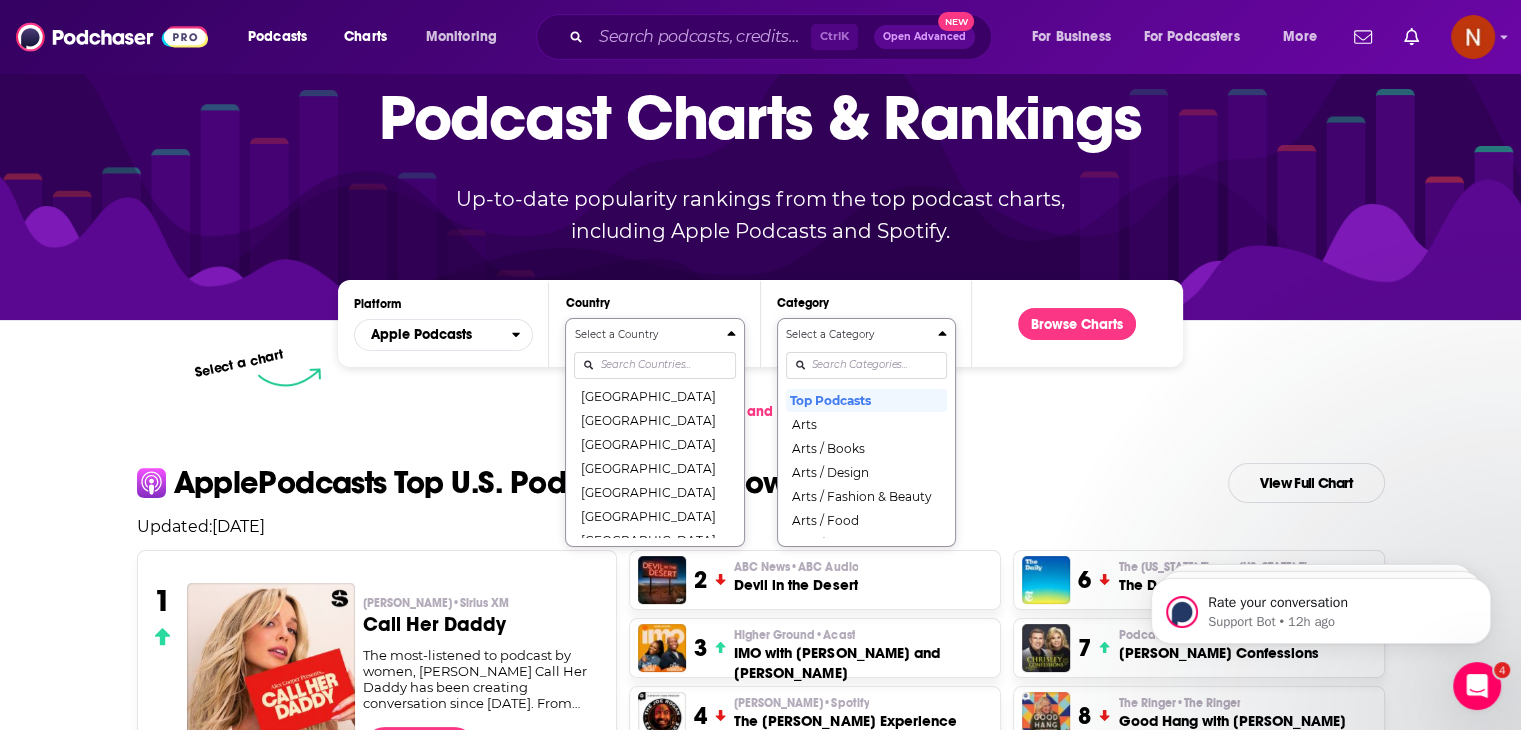 click on "Select a Country United States Afghanistan Albania Algeria Angola Anguilla Antigua and Barbuda Argentina Armenia Australia Austria Azerbaijan Bahamas Bahrain Barbados Belarus Belgium Belize Benin Bermuda Bhutan Bolivia Bosnia and Herzegovina Botswana Brazil British Virgin Islands Brunei Darussalam Bulgaria Burkina Faso Cambodia Cameroon Canada Cape Verde Cayman Islands Chad Chile China Colombia Congo Congo (Brazzaville) Costa Rica Côte dIvoire Croatia Cyprus Czech Republic Denmark Dominica Dominican Republic Ecuador Egypt El Salvador Estonia Fiji Finland France Gabon Gambia Georgia Germany Ghana Greece Grenada Guatemala Guinea-Bissau Guyana Honduras Hong Kong Hungary Iceland India Indonesia Iraq Ireland Israel Italy Jamaica Japan Jordan Kazakhstan Kenya Kosovo Kuwait Kyrgyzstan Lao PDR Latvia Lebanon Liberia Libya Lithuania Luxembourg Macao Macedonia, Republic of Madagascar Malawi Malaysia Maldives Mali Malta Mauritania Mauritius Mexico Micronesia, Federated States of Moldova Mongolia Montenegro Montserrat" at bounding box center [654, 432] 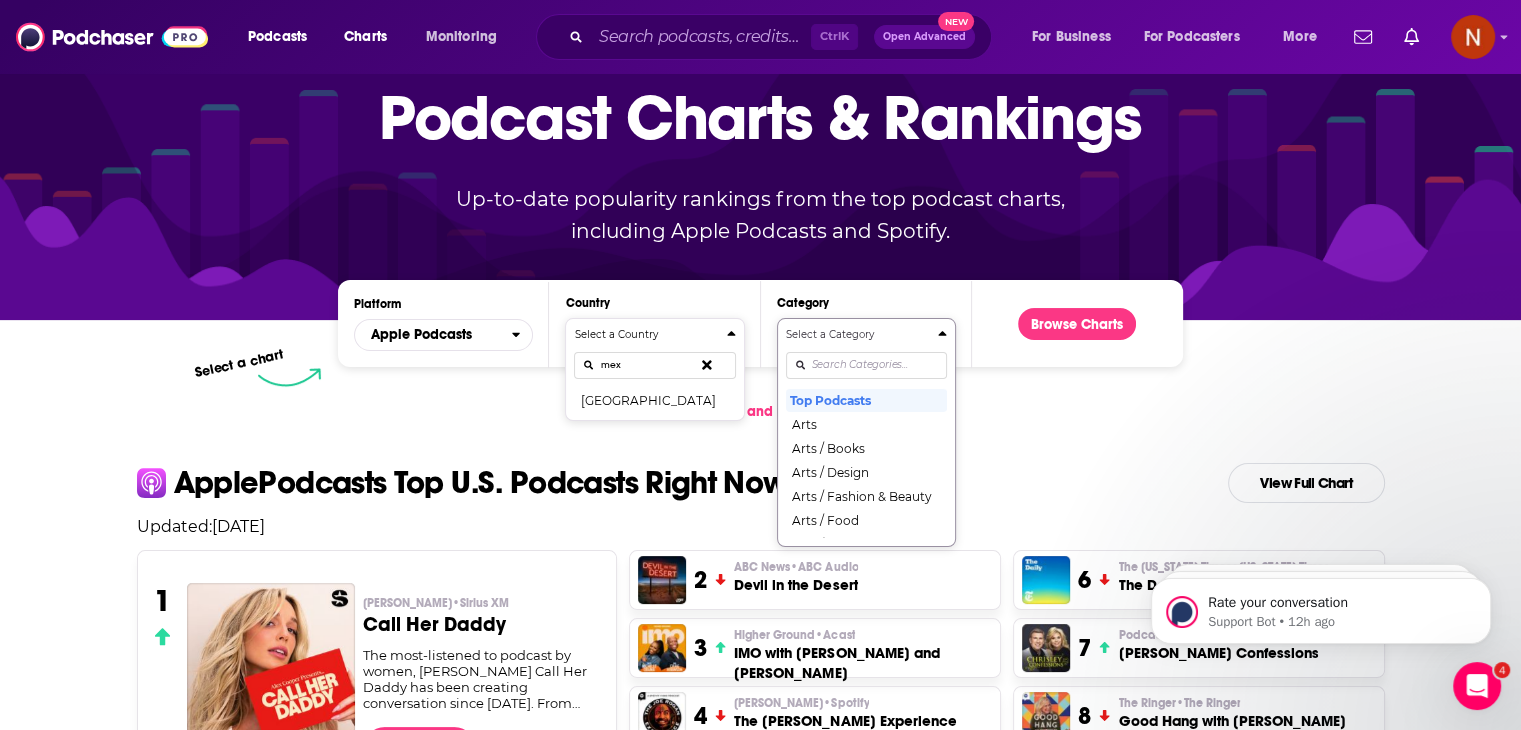 scroll, scrollTop: 0, scrollLeft: 0, axis: both 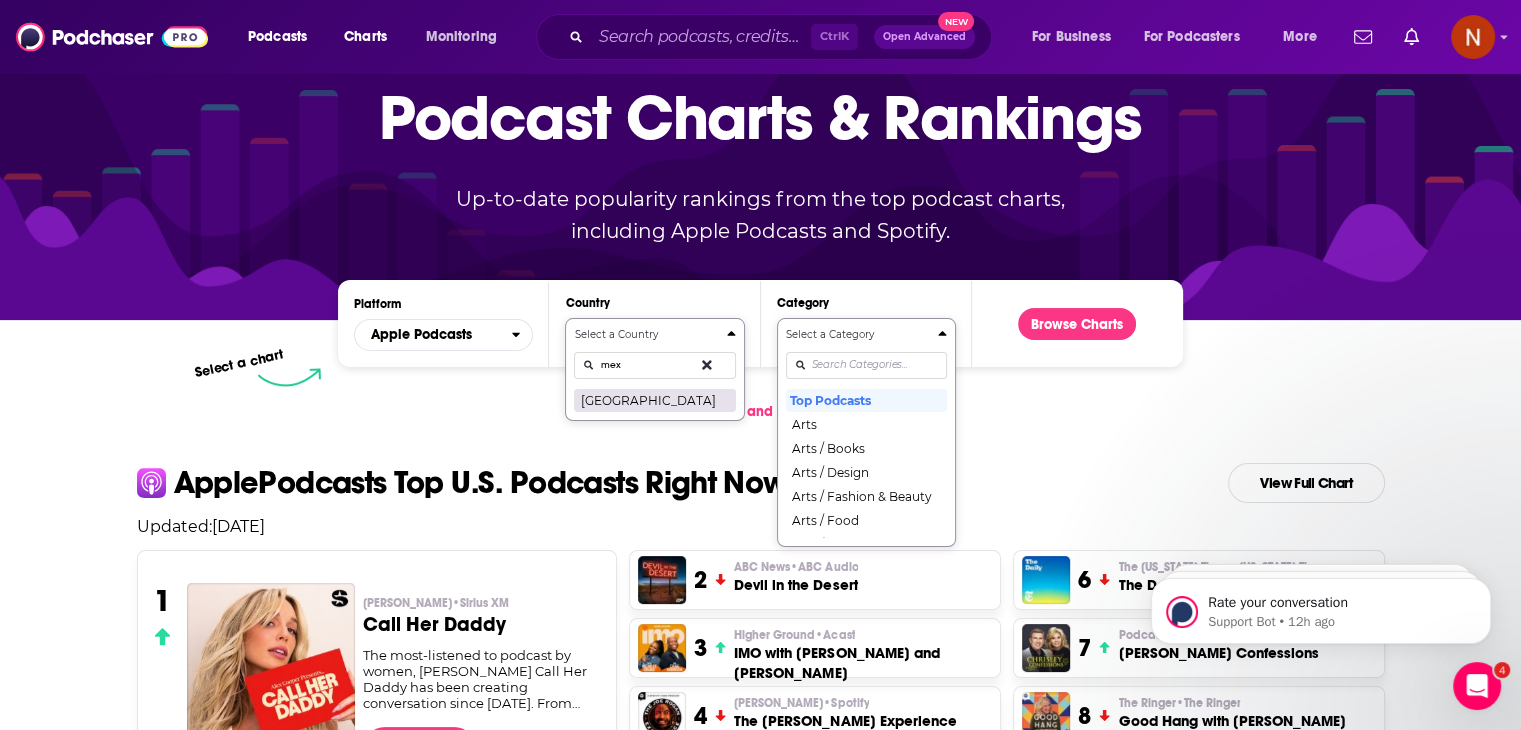 type on "mex" 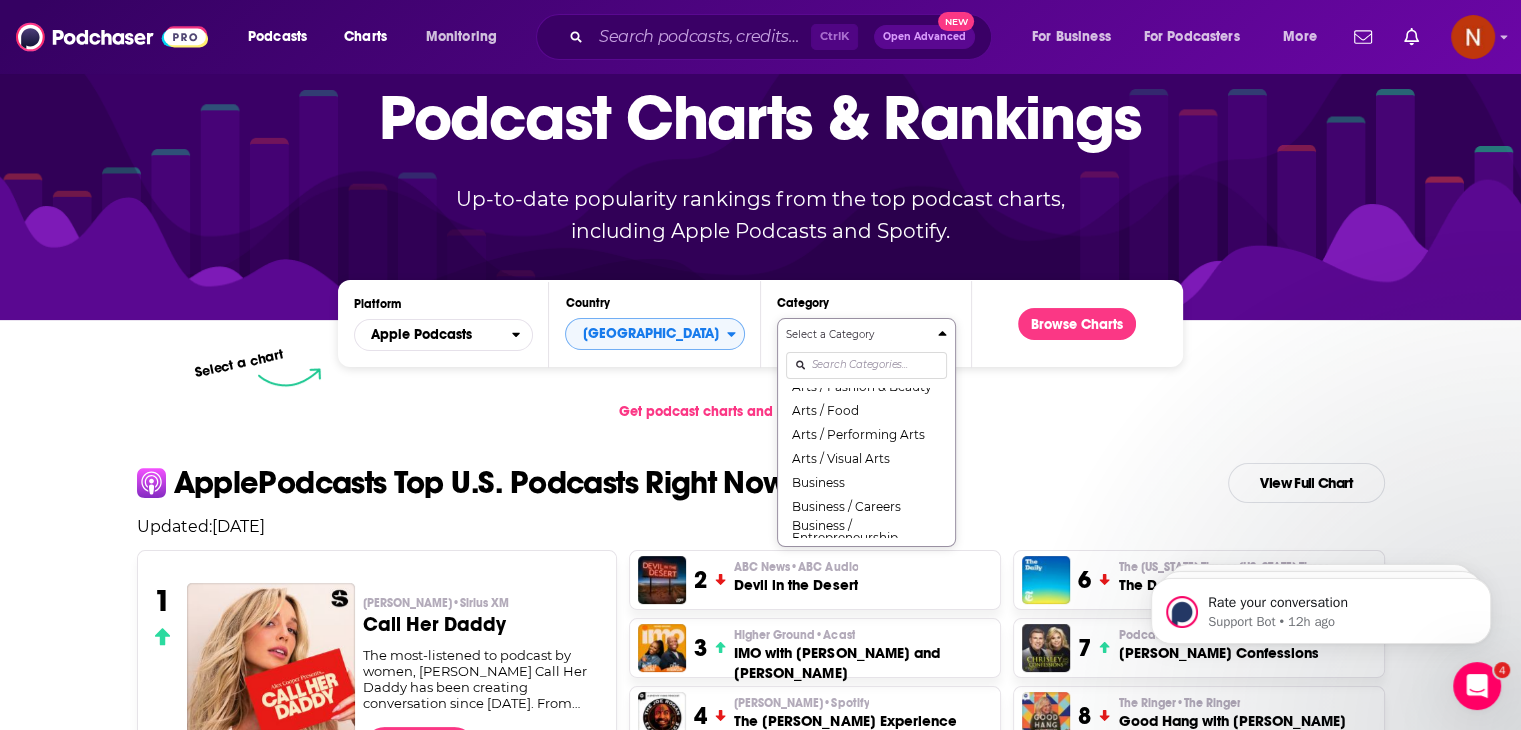 scroll, scrollTop: 118, scrollLeft: 0, axis: vertical 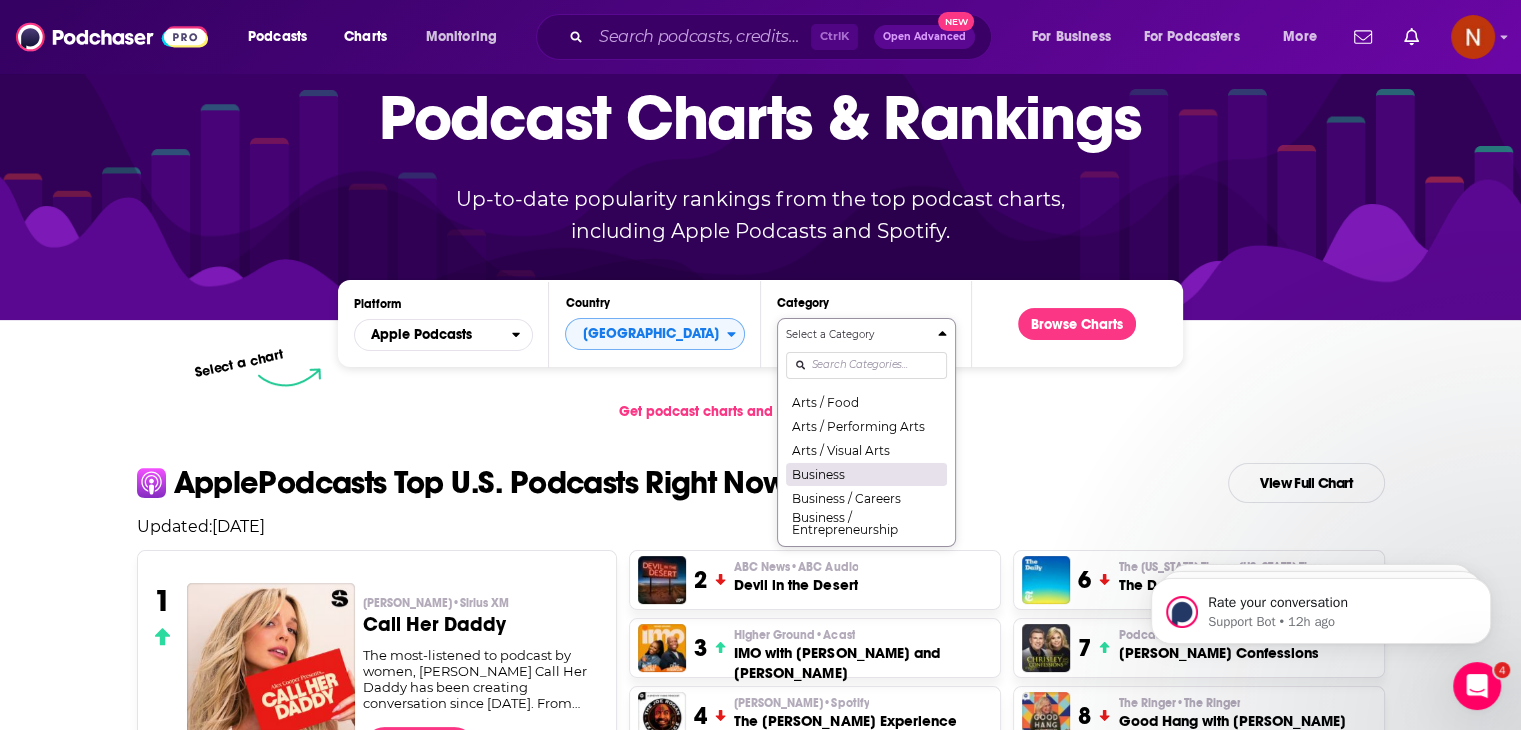 click on "Business" at bounding box center [866, 474] 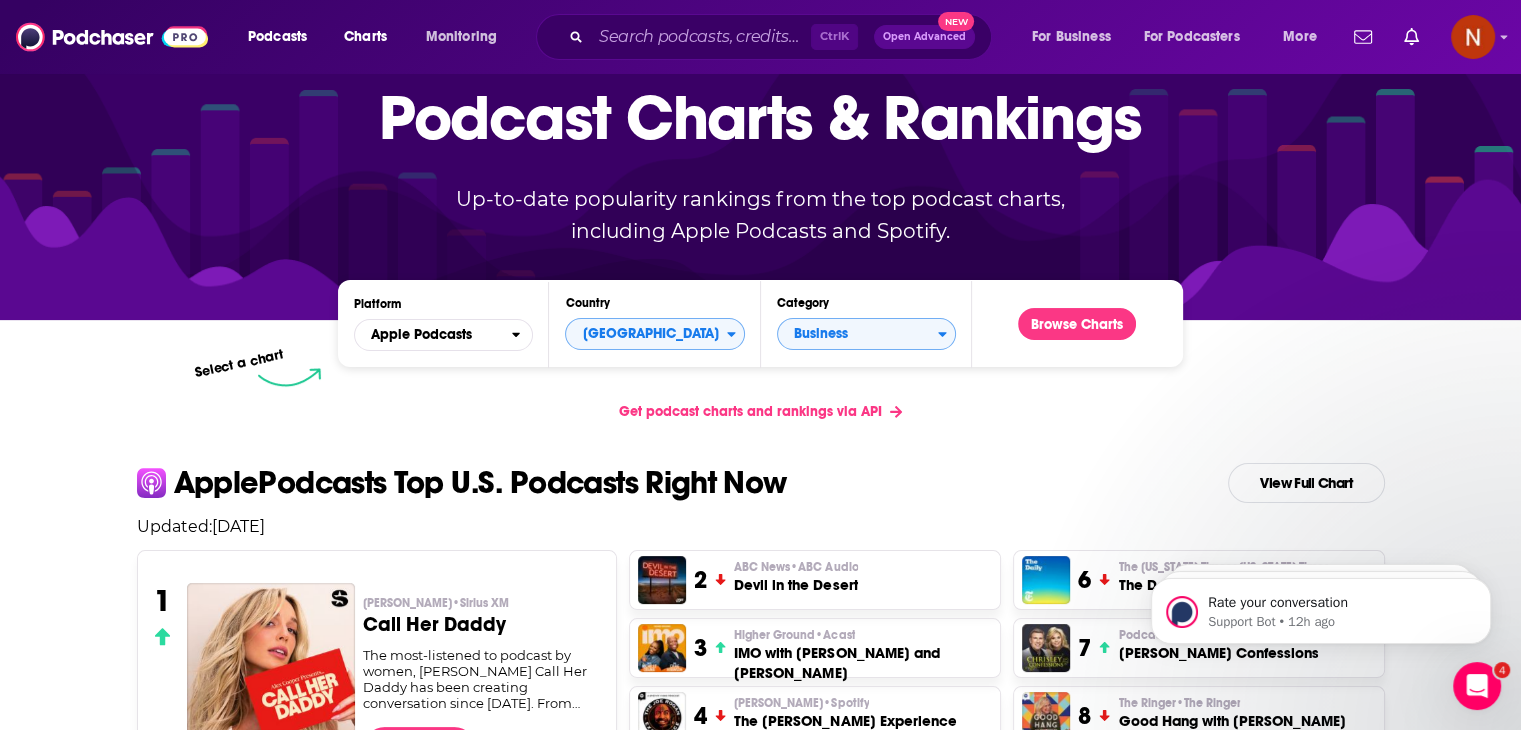 click on "Podcast Charts & Rankings Up-to-date popularity rankings from the top podcast charts, including Apple Podcasts and Spotify. Browse Charts" at bounding box center [760, 149] 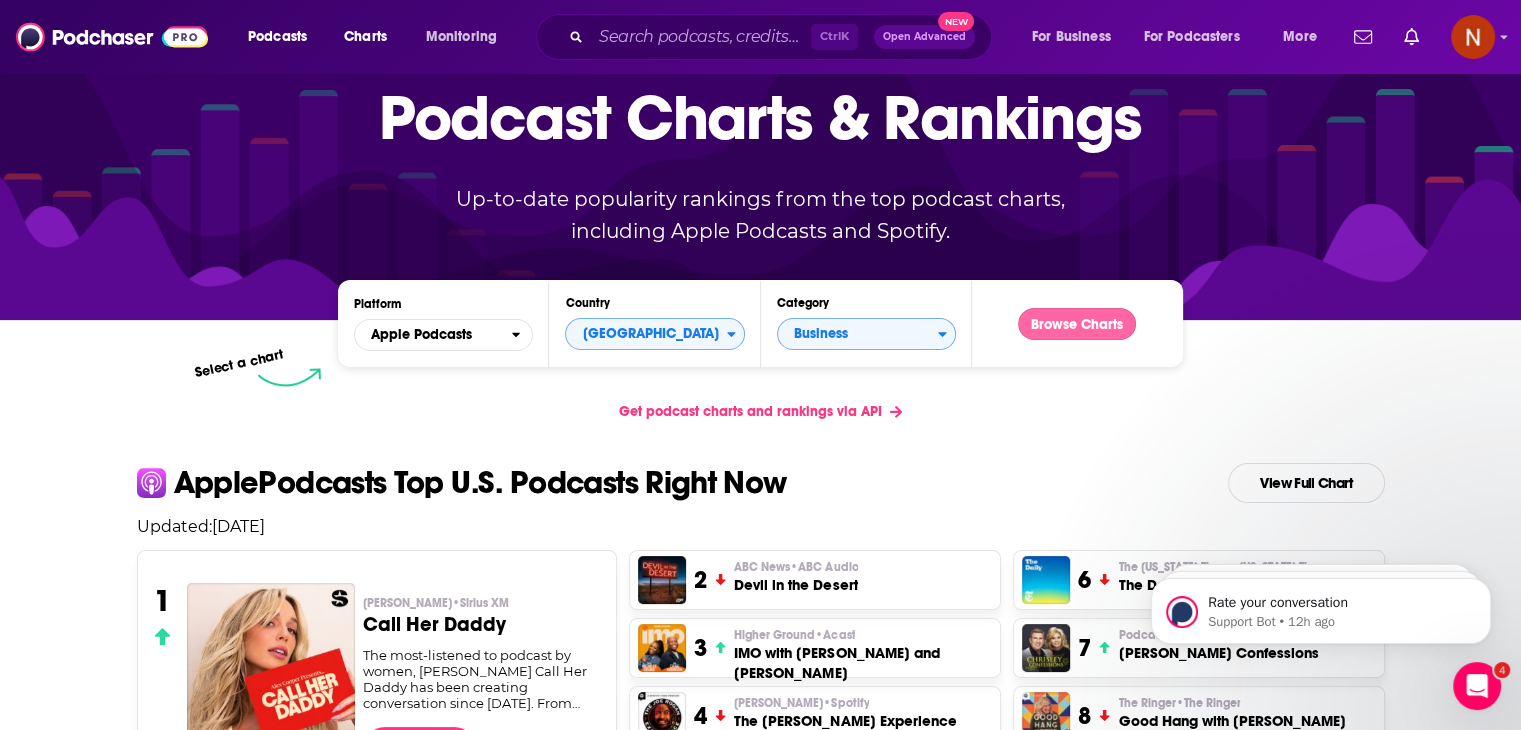 click on "Browse Charts" at bounding box center [1077, 324] 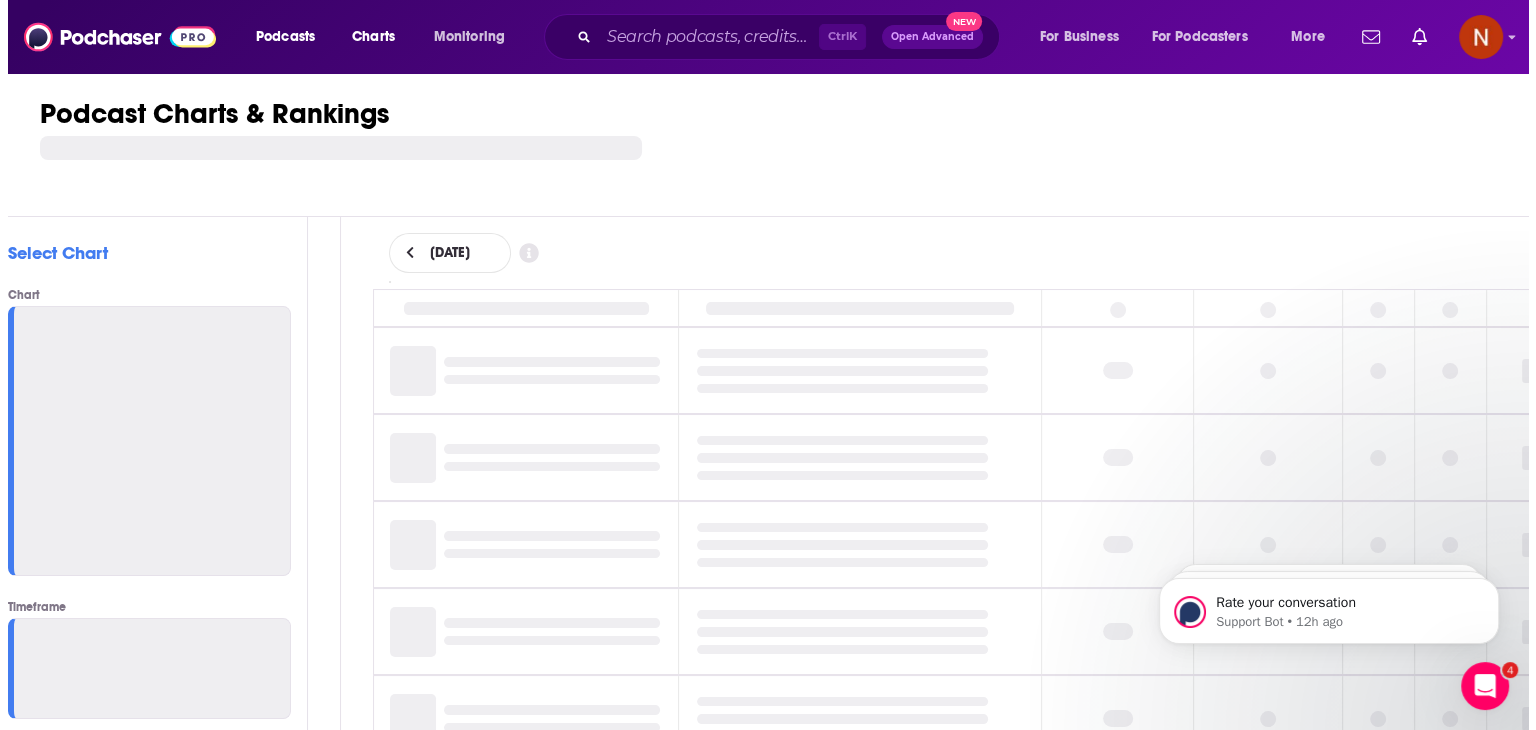 scroll, scrollTop: 0, scrollLeft: 0, axis: both 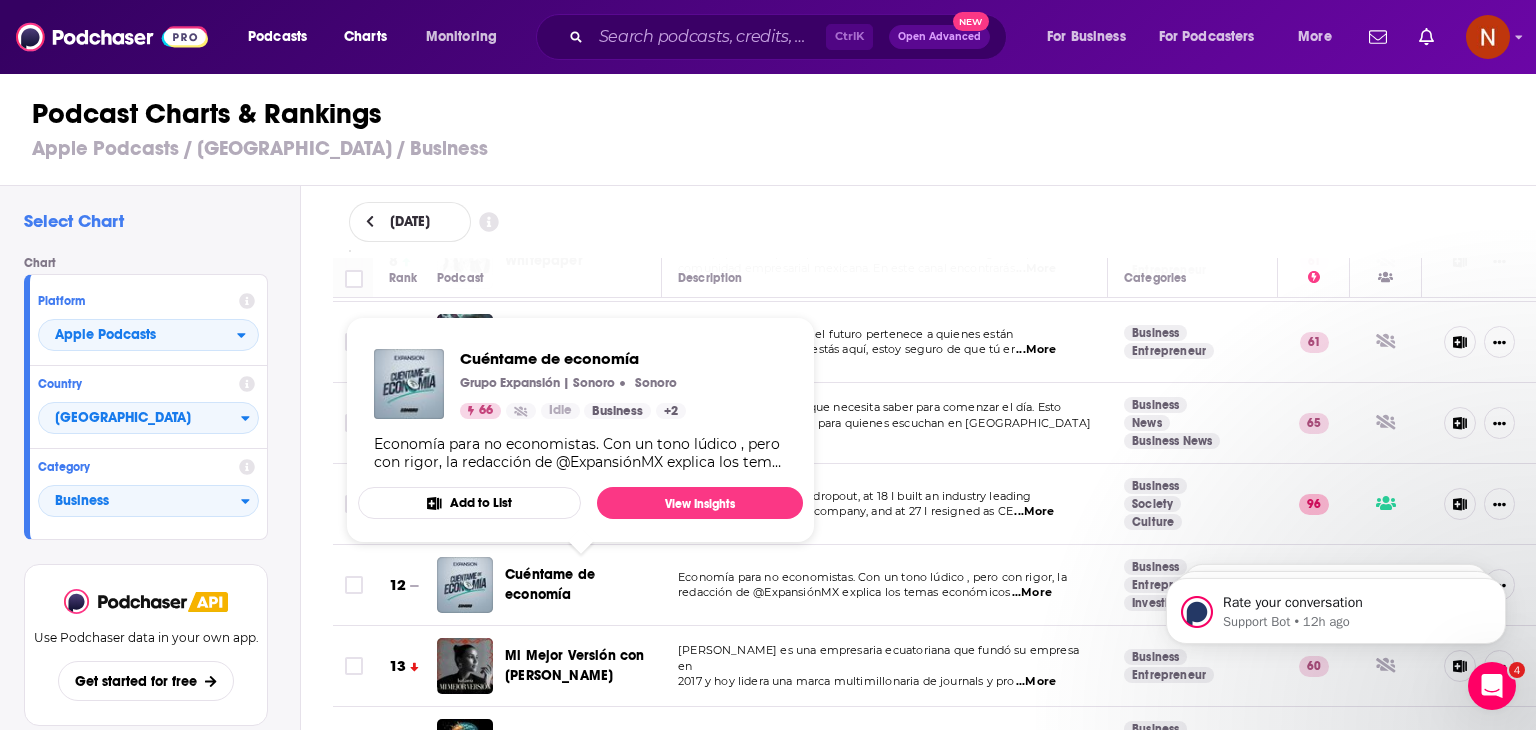 click on "Cuéntame de economía" at bounding box center (550, 584) 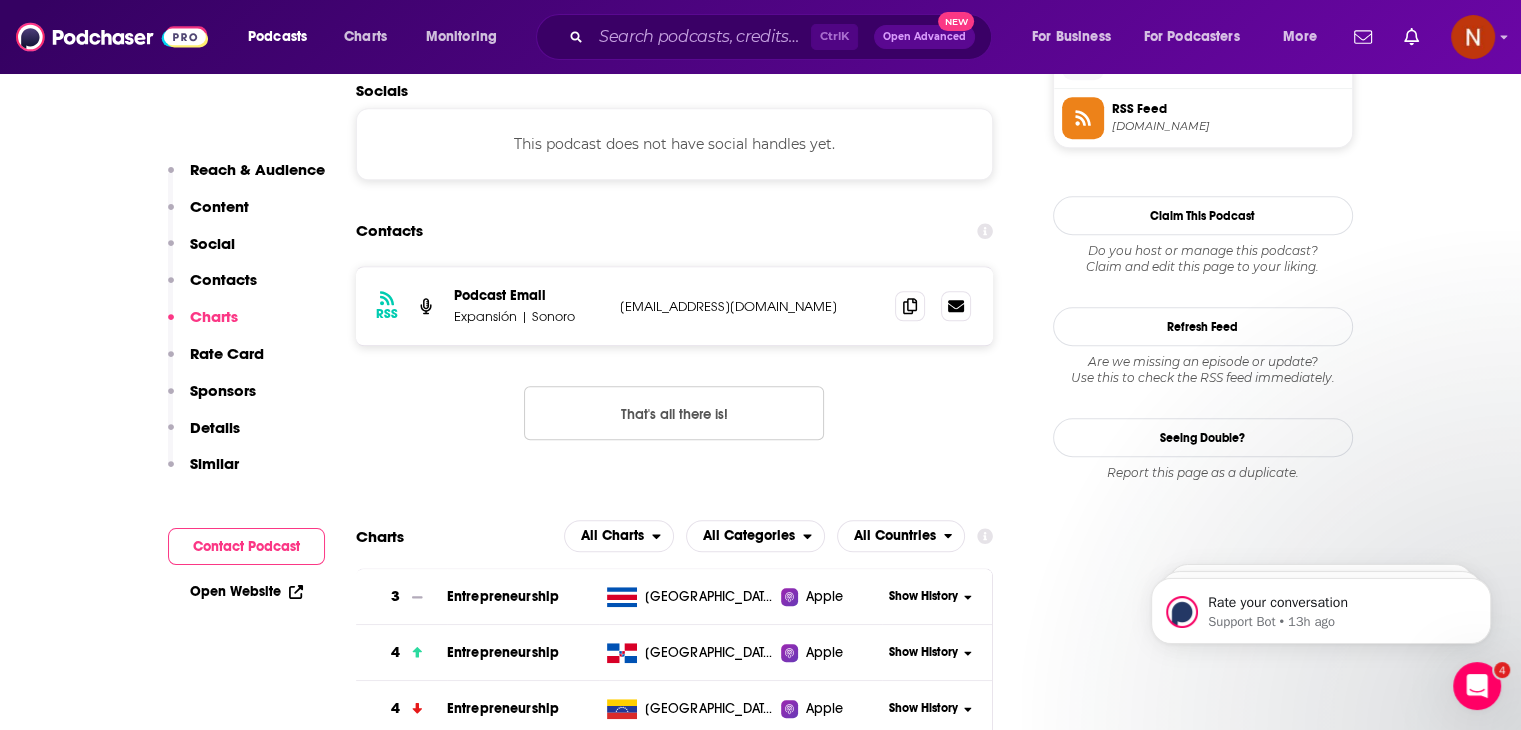scroll, scrollTop: 1666, scrollLeft: 0, axis: vertical 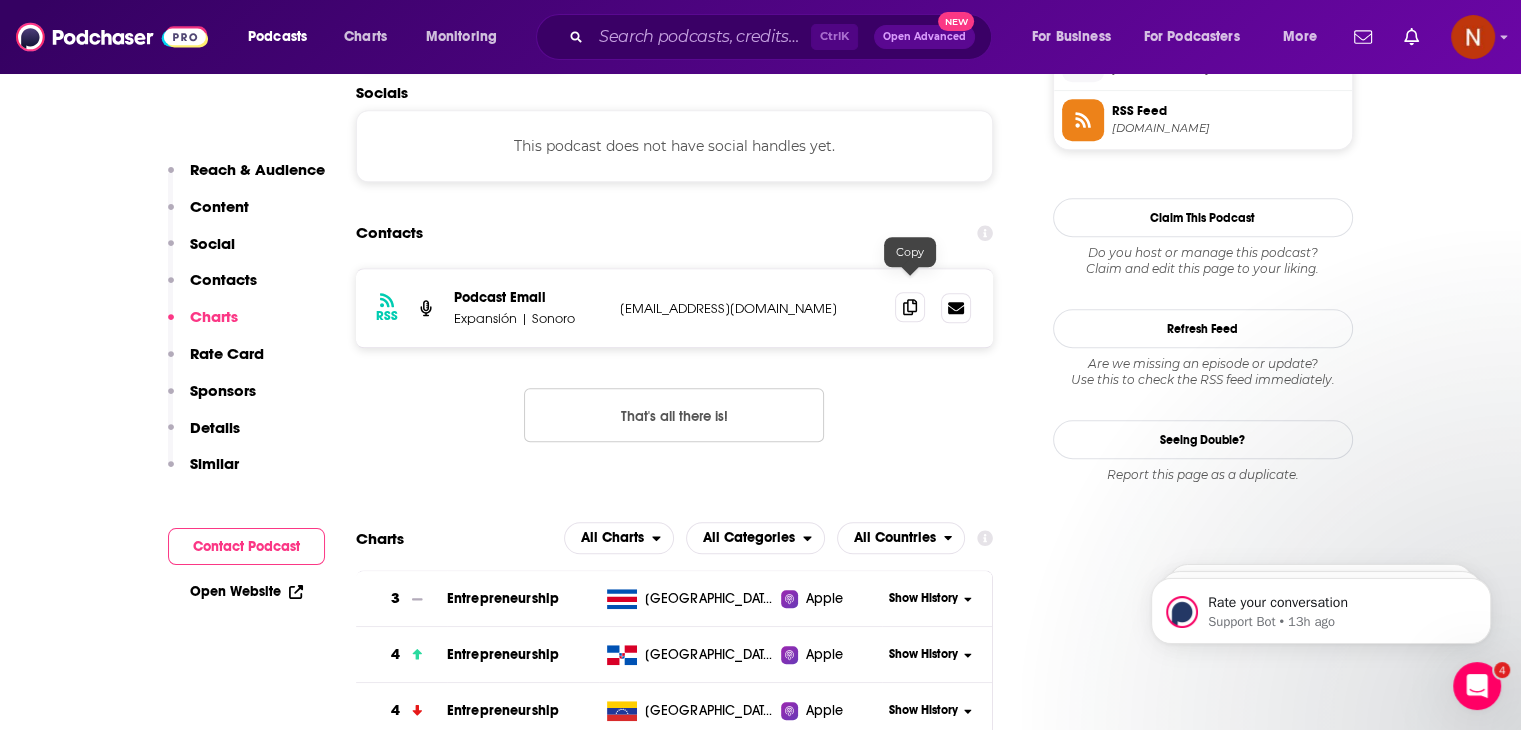 click at bounding box center [910, 307] 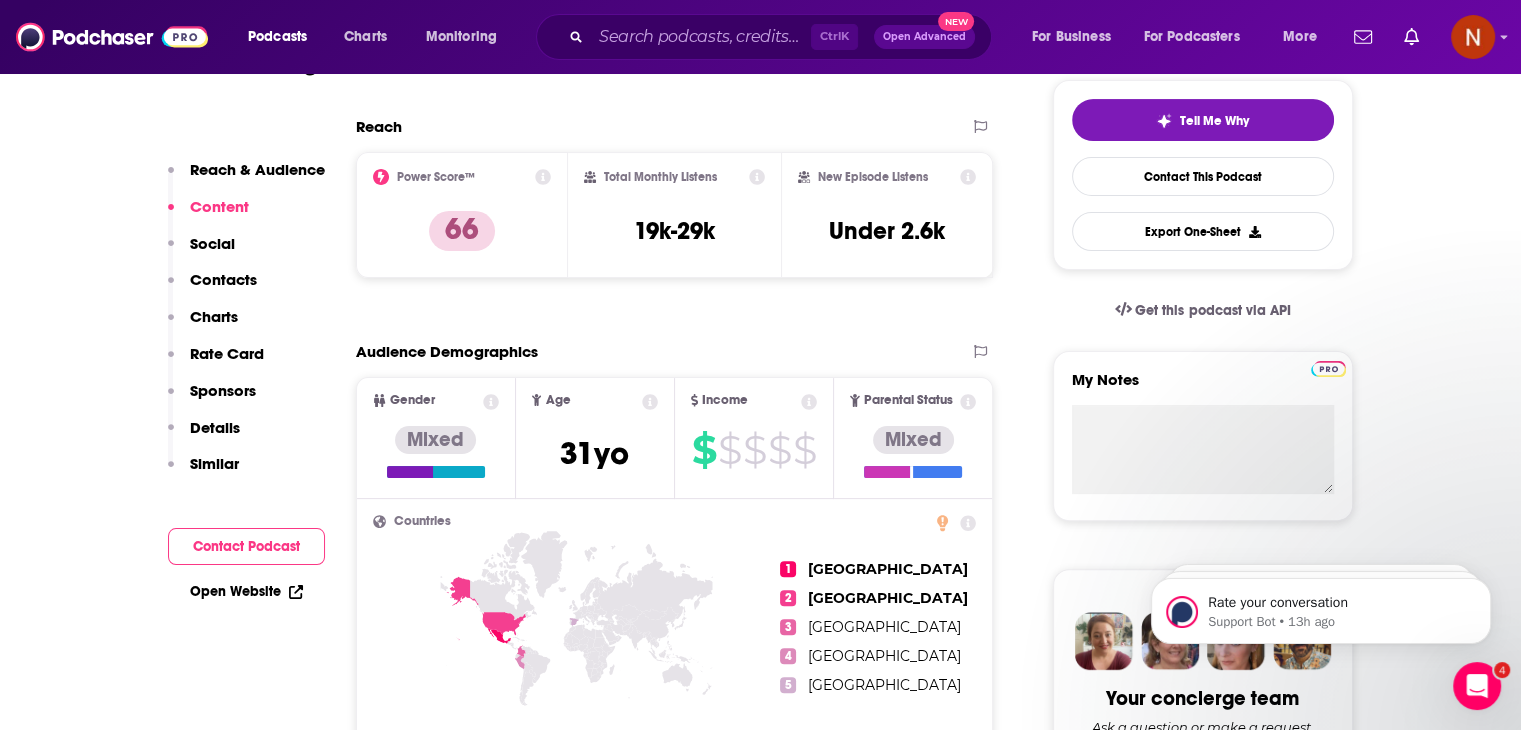 scroll, scrollTop: 240, scrollLeft: 0, axis: vertical 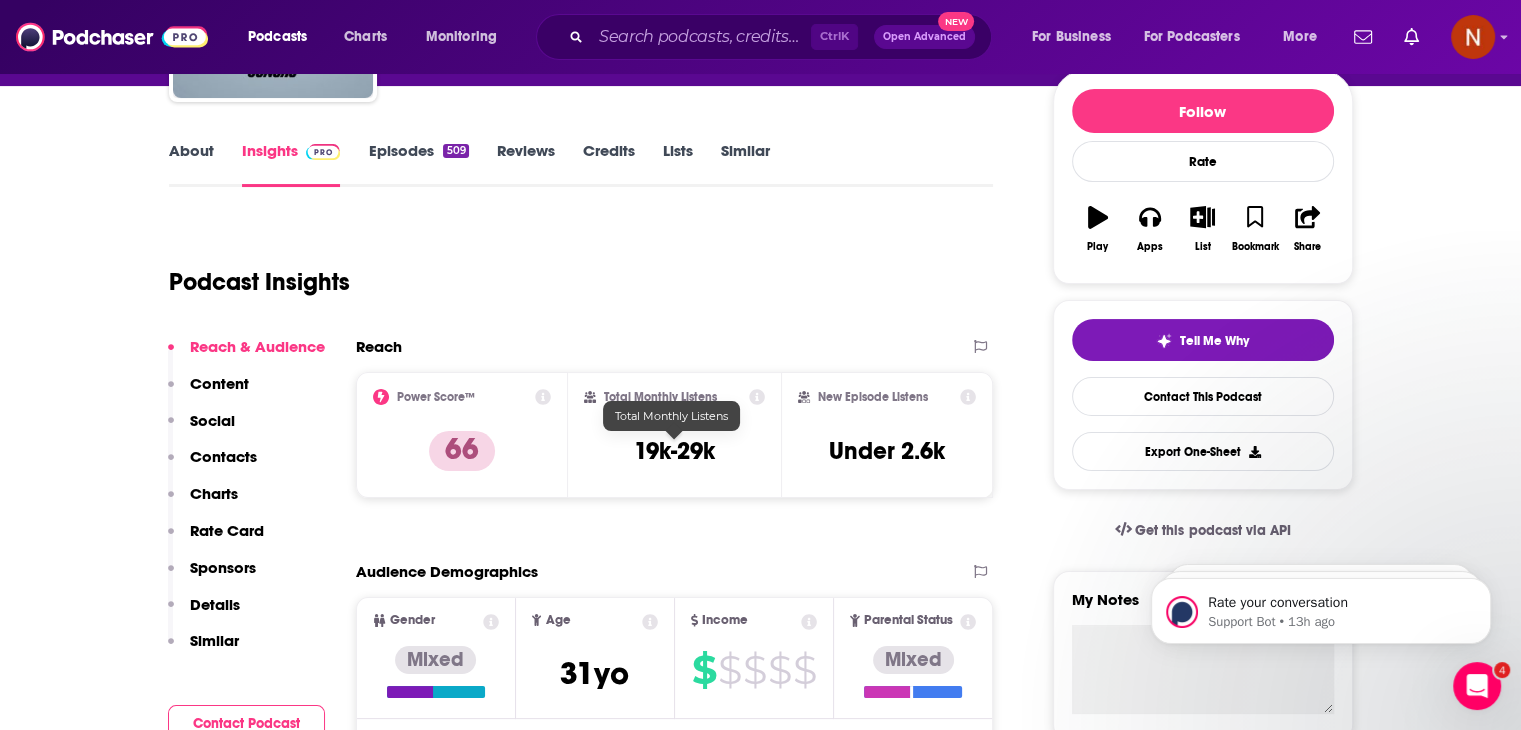 click on "19k-29k" at bounding box center (674, 451) 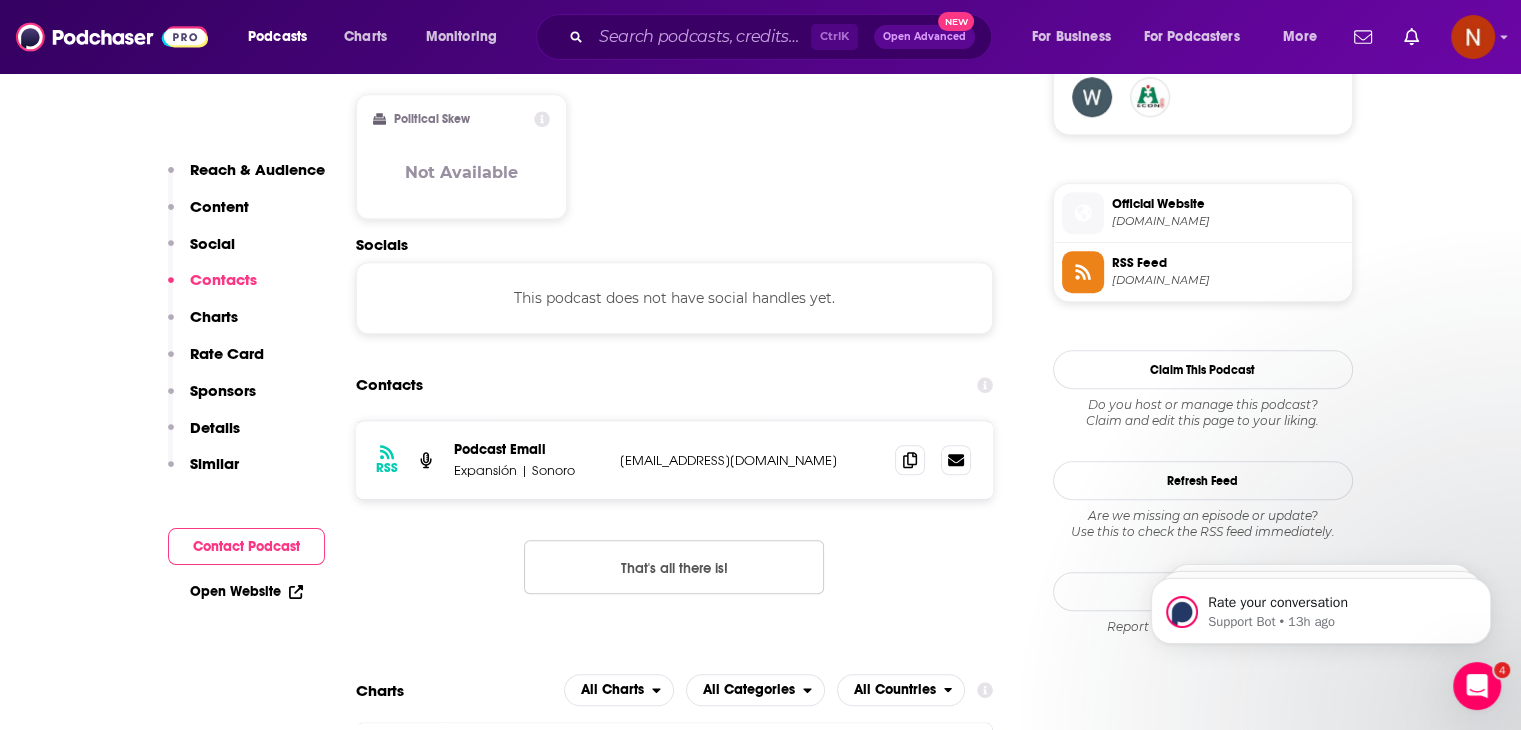 scroll, scrollTop: 1444, scrollLeft: 0, axis: vertical 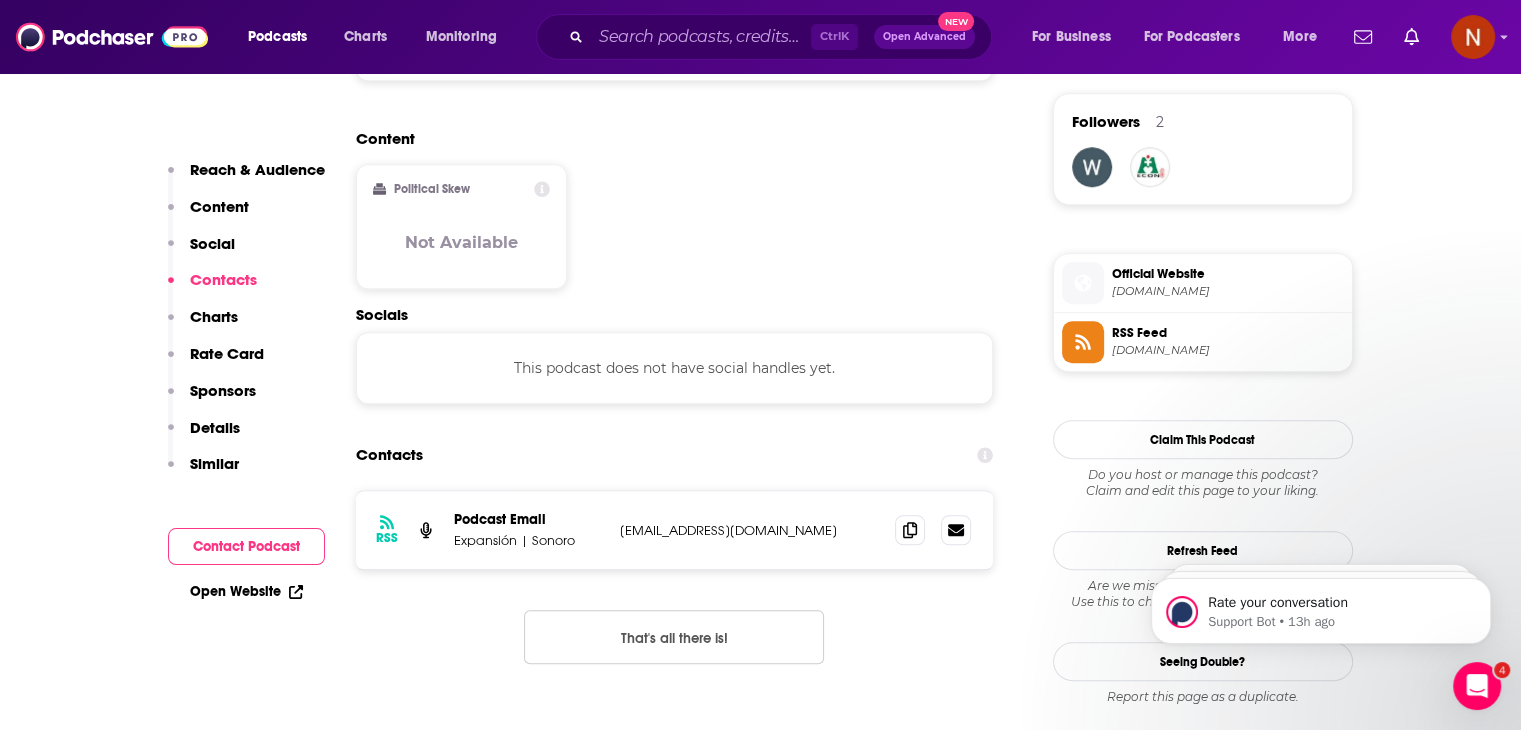 click on "Official Website" at bounding box center [1228, 274] 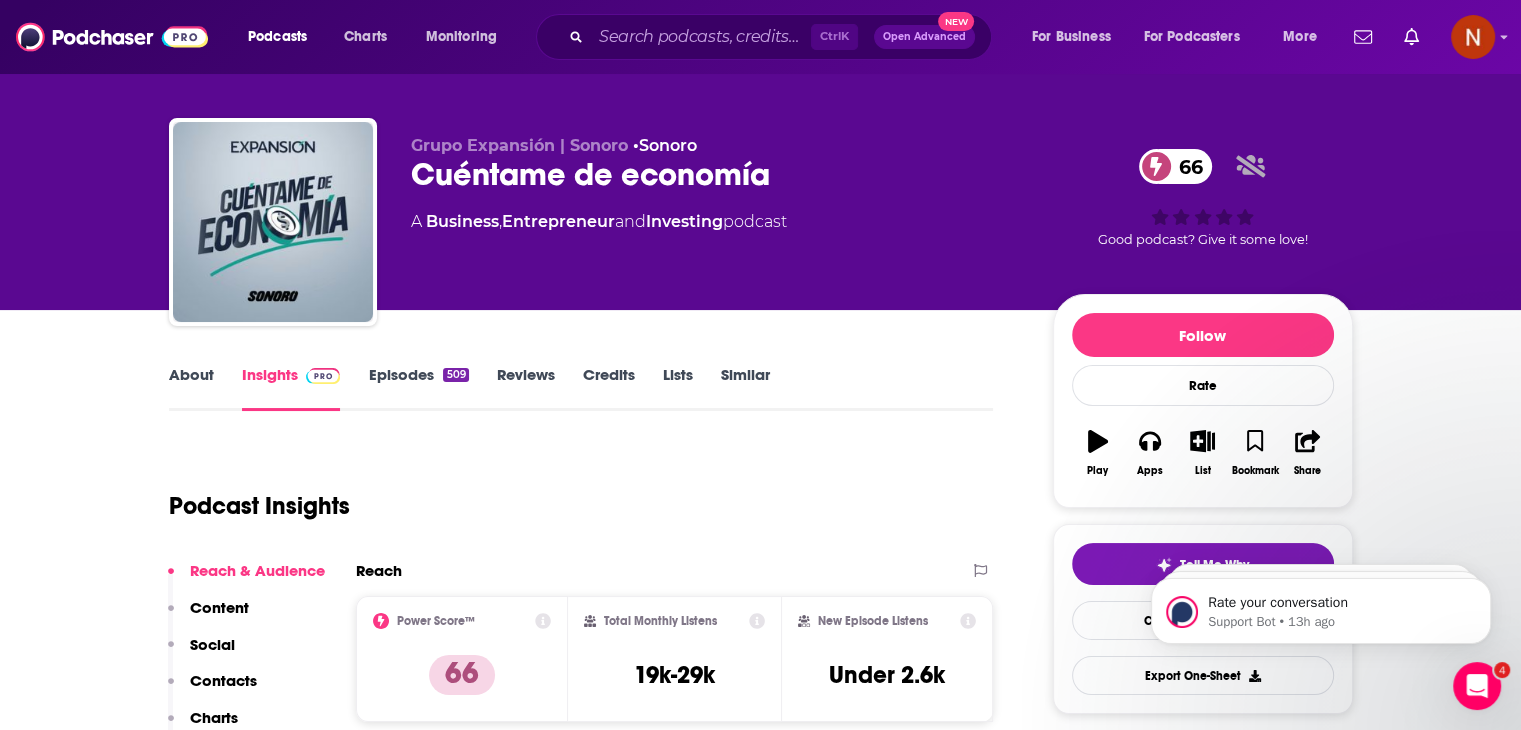 scroll, scrollTop: 0, scrollLeft: 0, axis: both 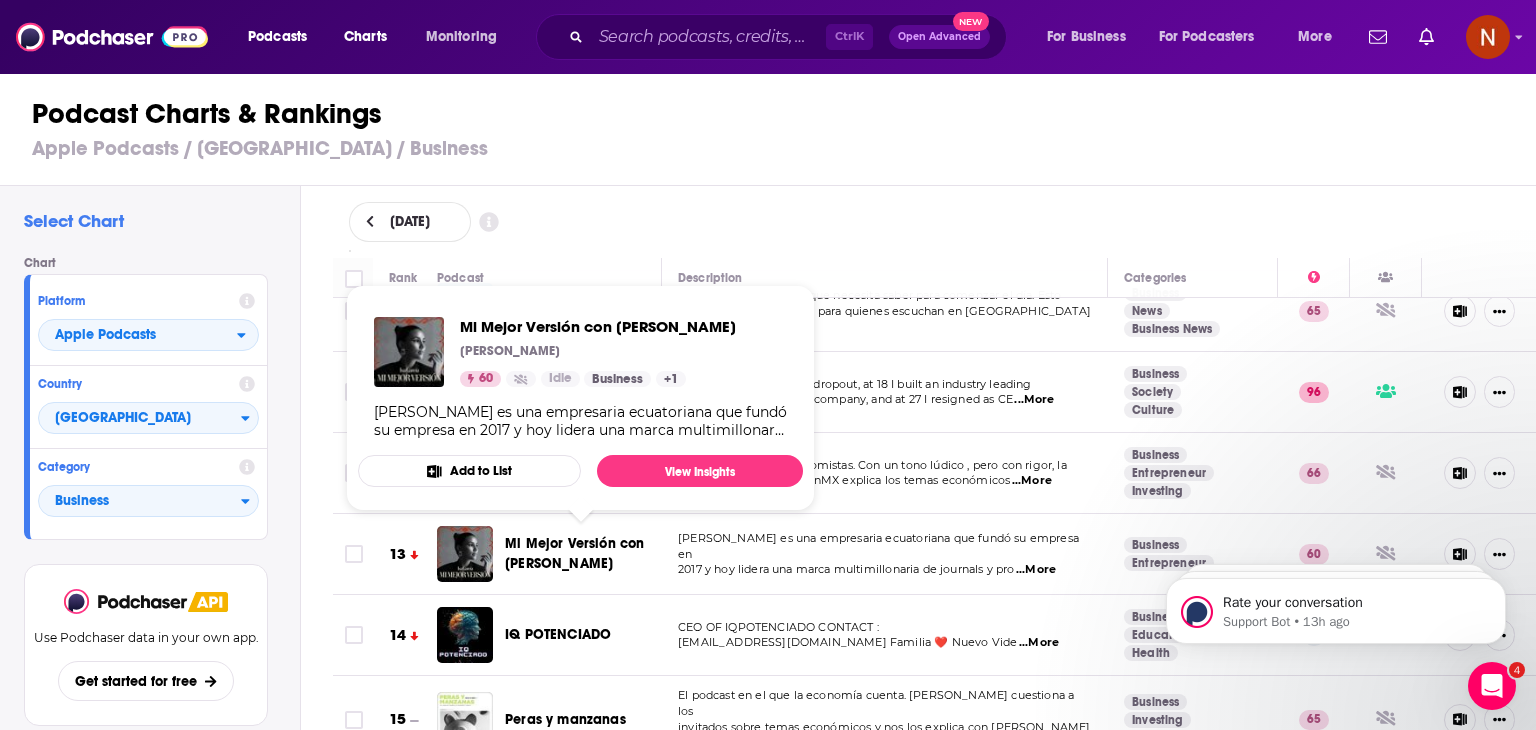 click on "Mi Mejor Versión con [PERSON_NAME]" at bounding box center (574, 553) 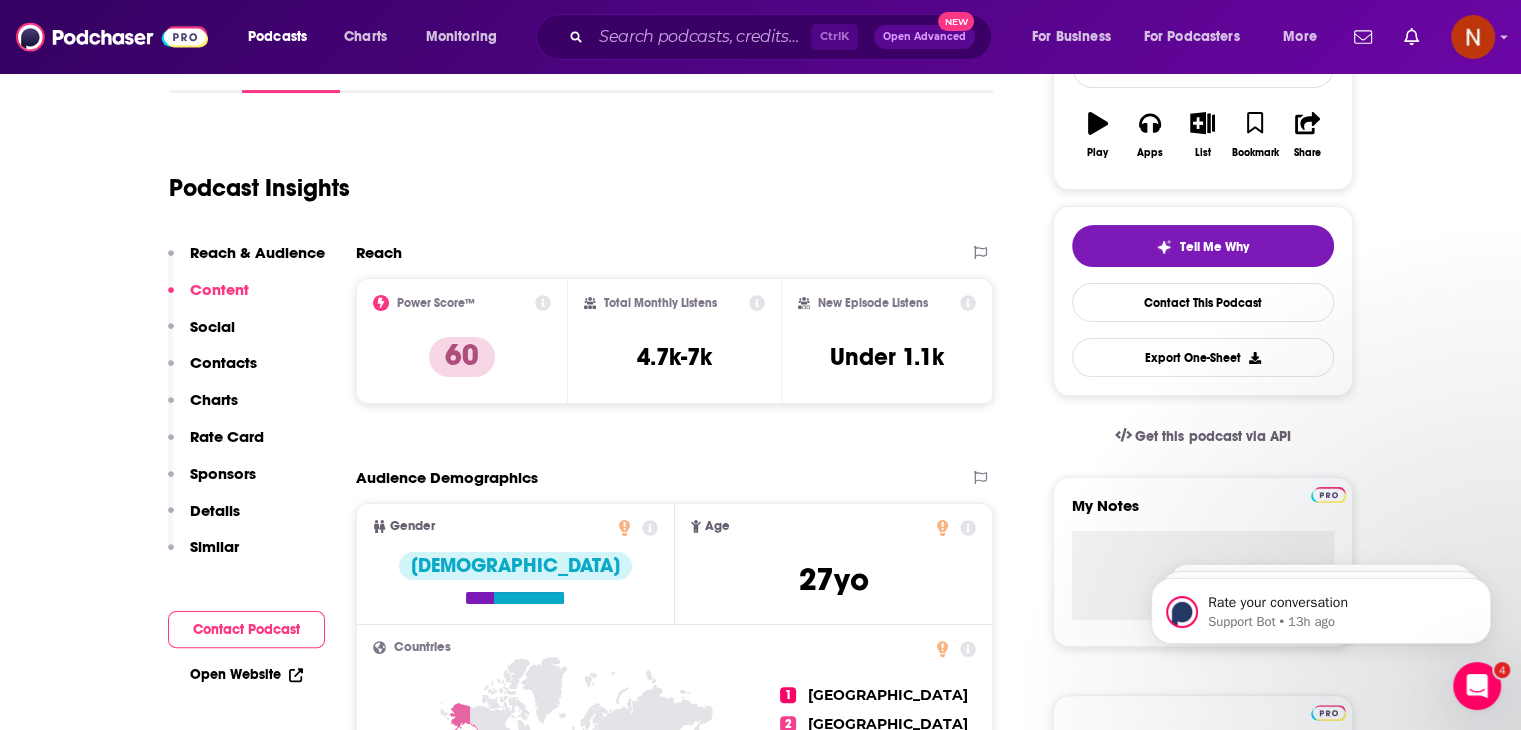 scroll, scrollTop: 335, scrollLeft: 0, axis: vertical 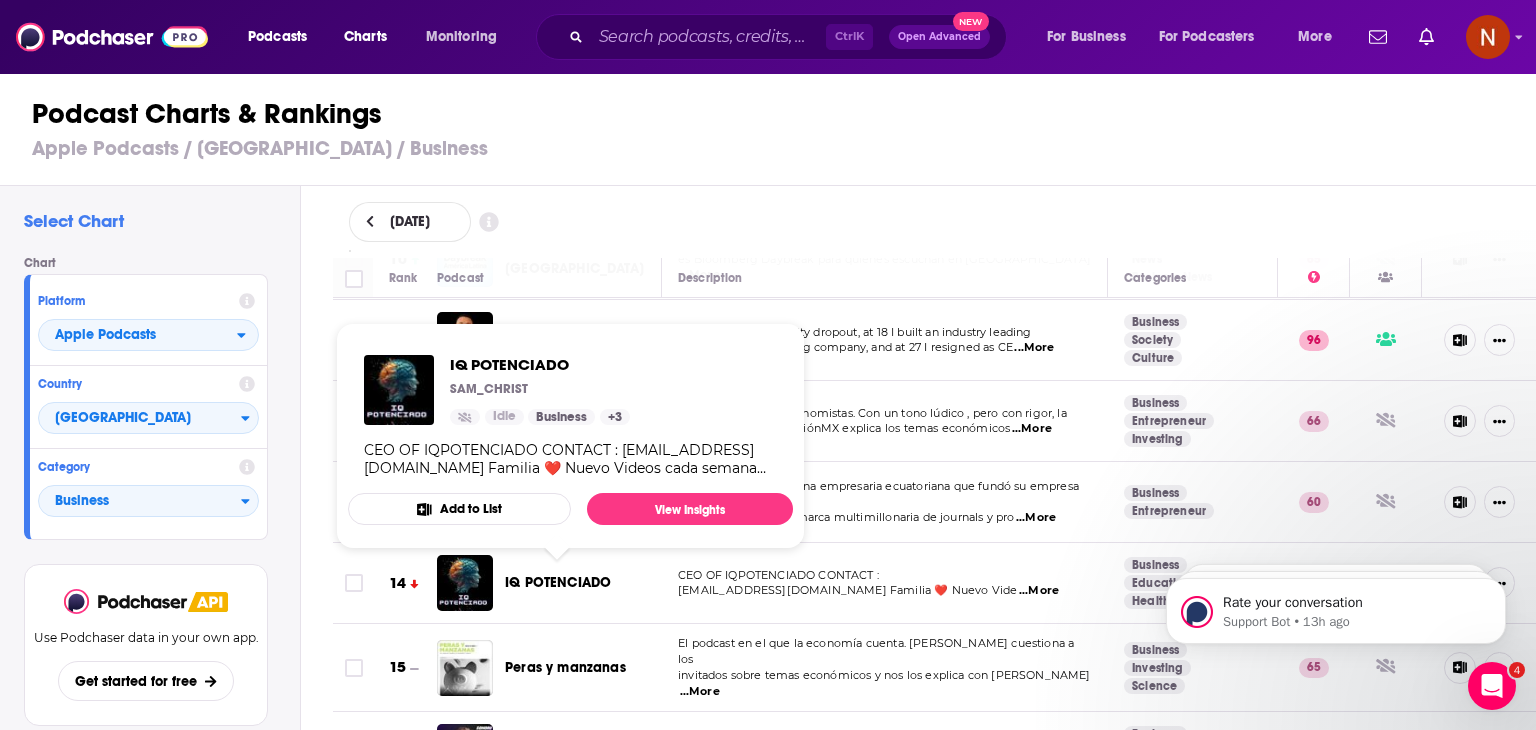 click on "IQ POTENCIADO" at bounding box center (558, 582) 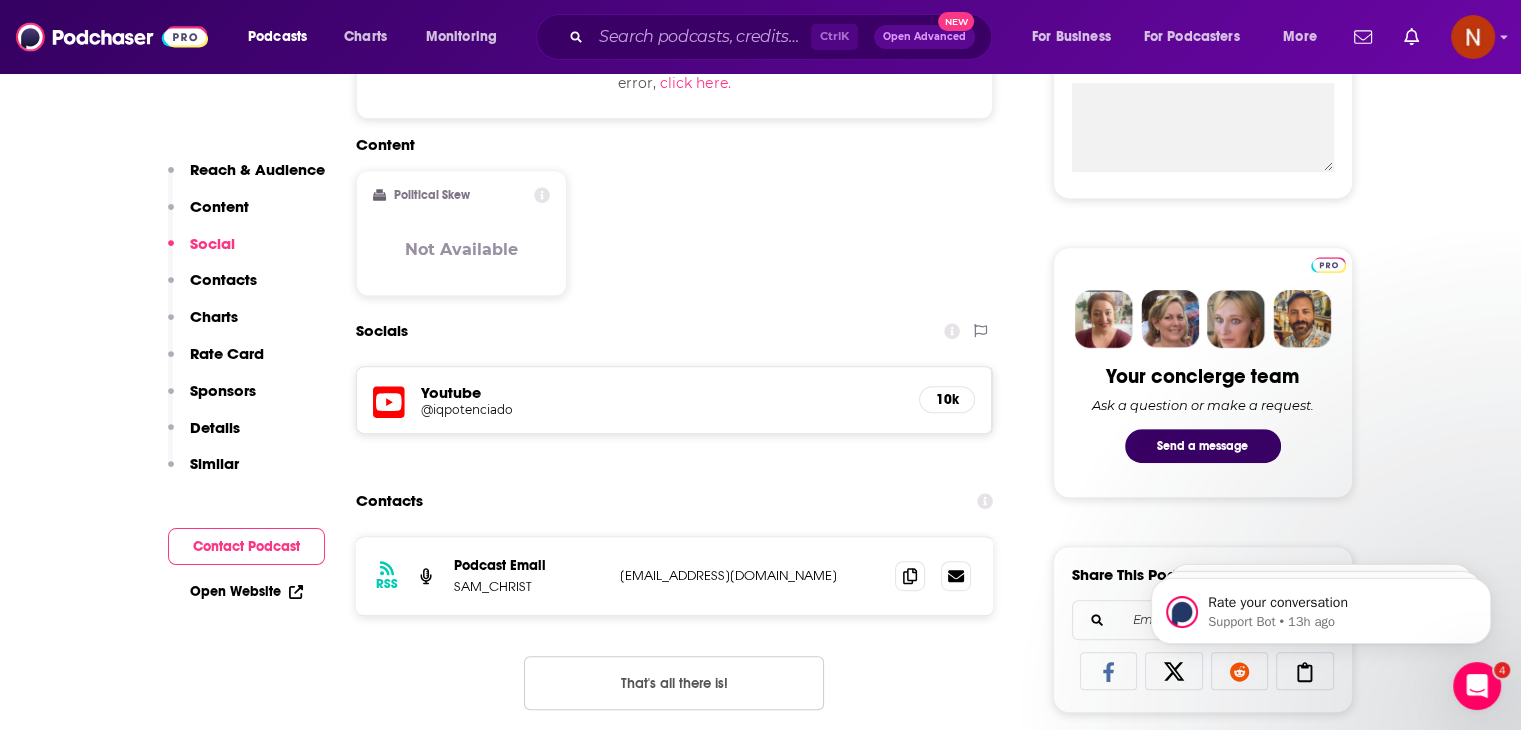 scroll, scrollTop: 783, scrollLeft: 0, axis: vertical 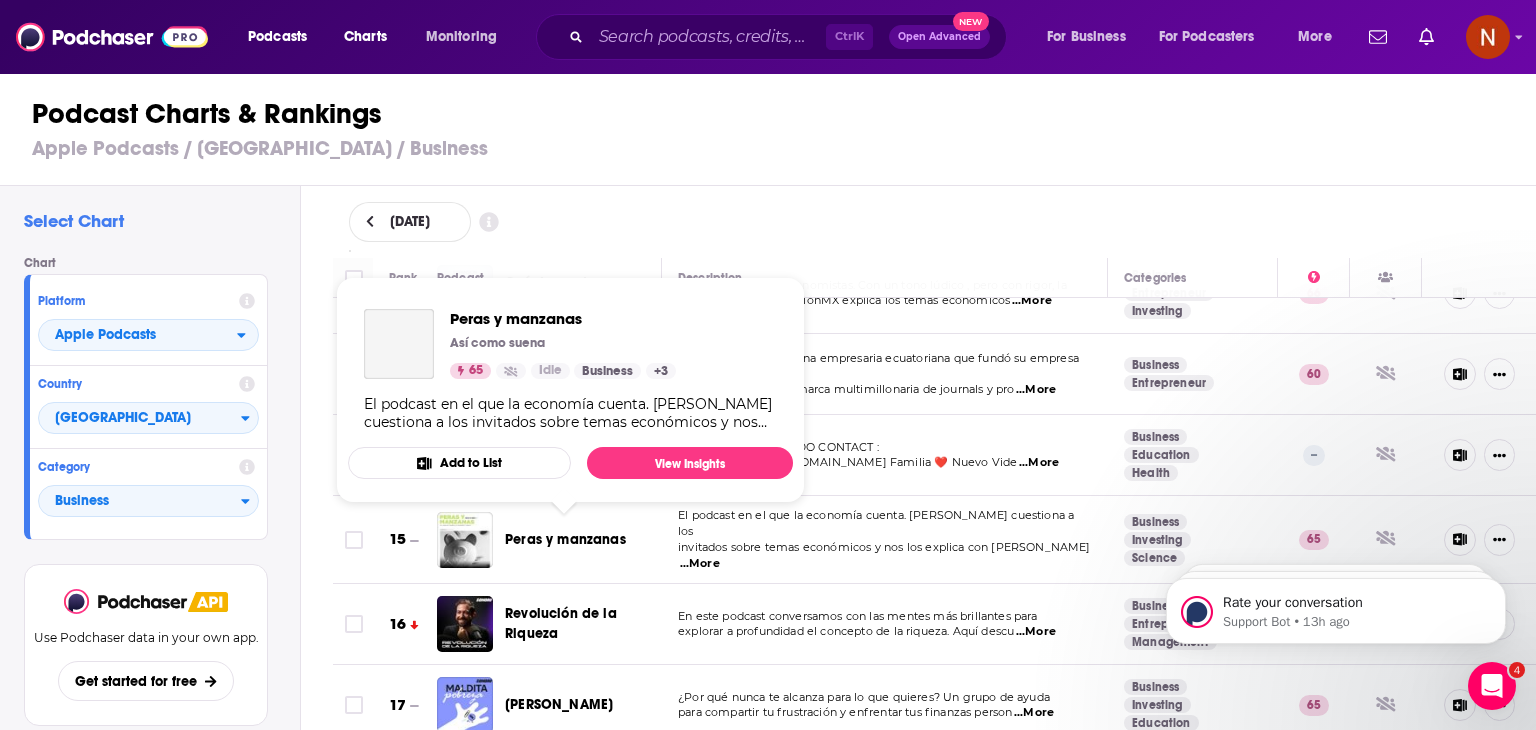 click on "Peras y manzanas" at bounding box center (565, 539) 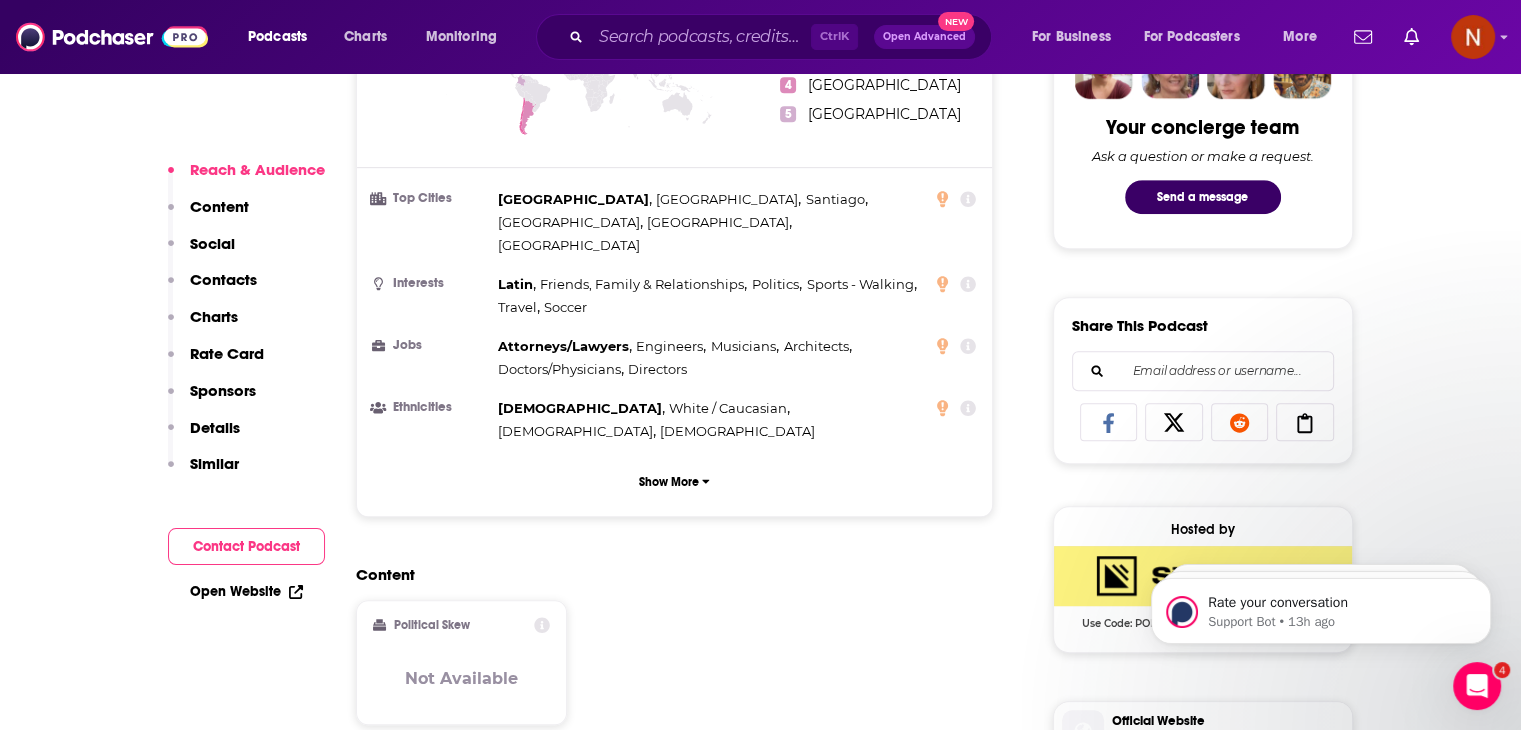 scroll, scrollTop: 1168, scrollLeft: 0, axis: vertical 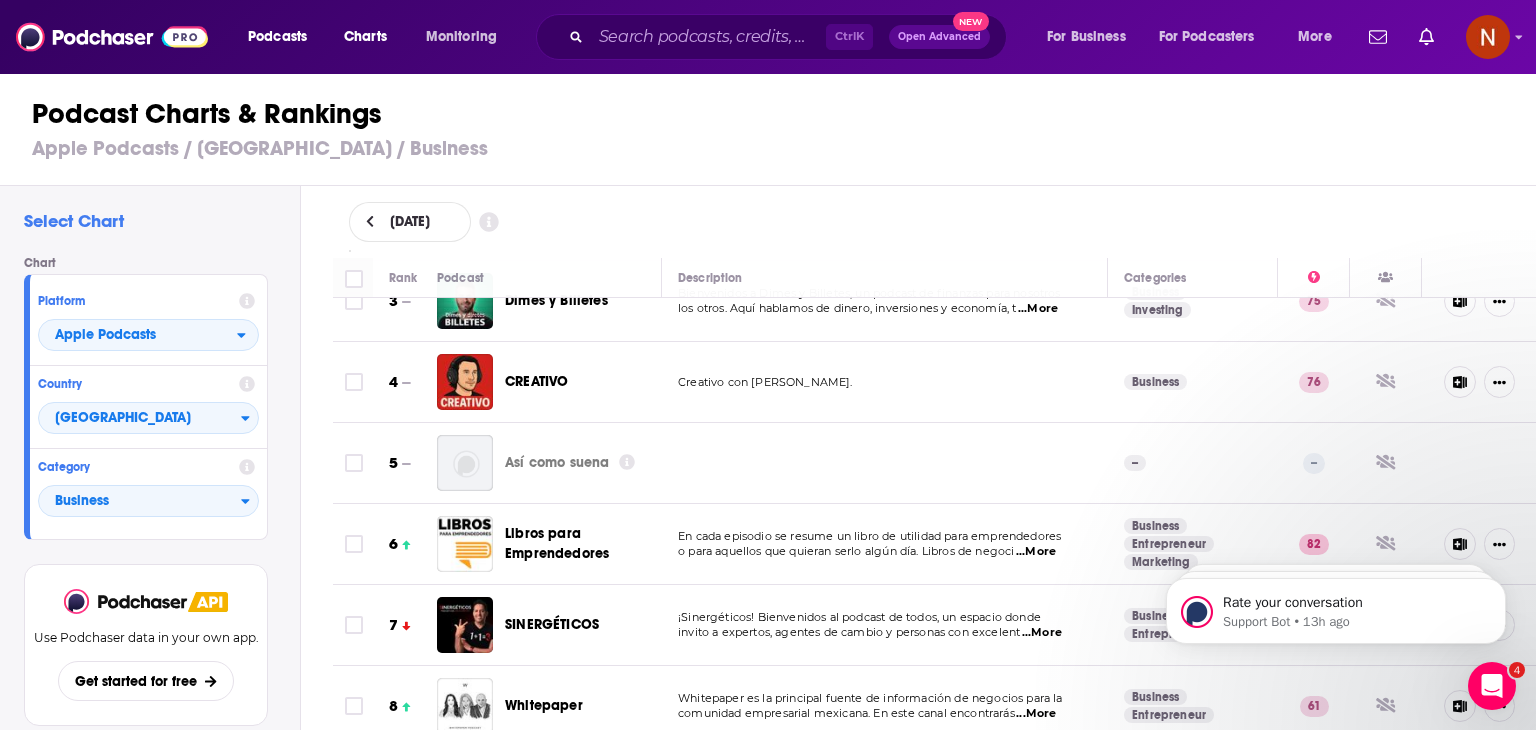 click on "Creativo con [PERSON_NAME]." at bounding box center (885, 382) 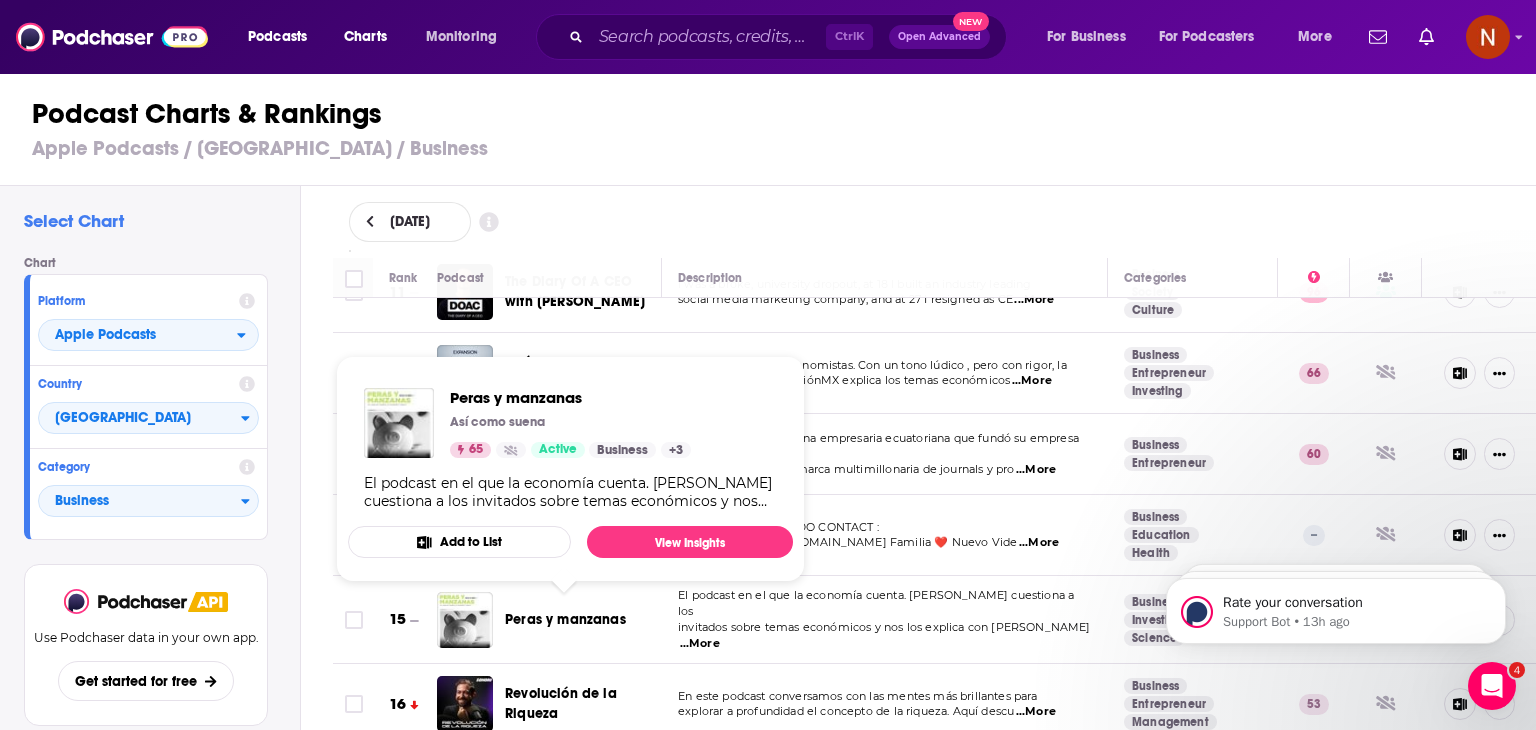 scroll, scrollTop: 1011, scrollLeft: 0, axis: vertical 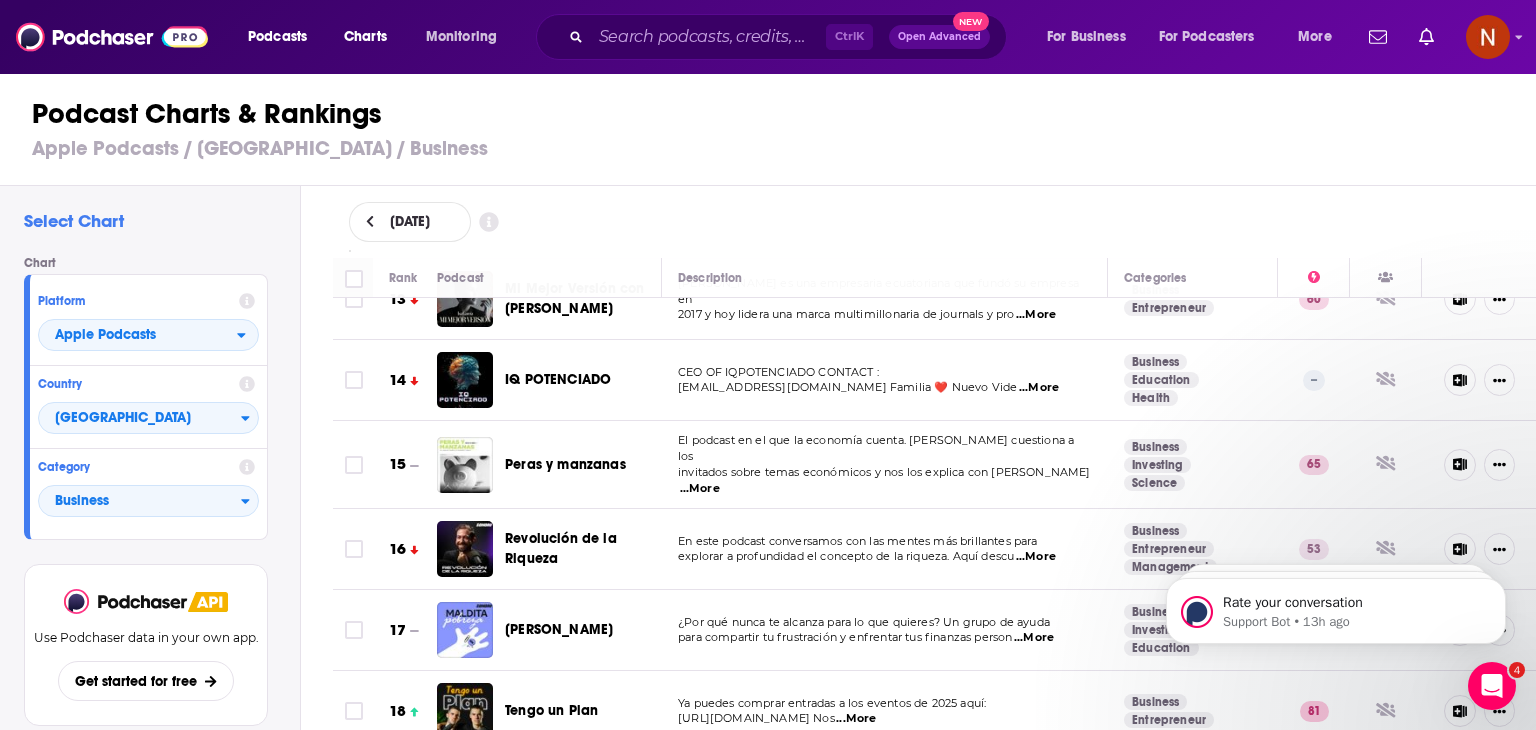 click on "Isa García es una empresaria ecuatoriana que fundó su empresa en 2017 y hoy lidera una marca multimillonaria de journals y pro  ...More" at bounding box center (885, 299) 